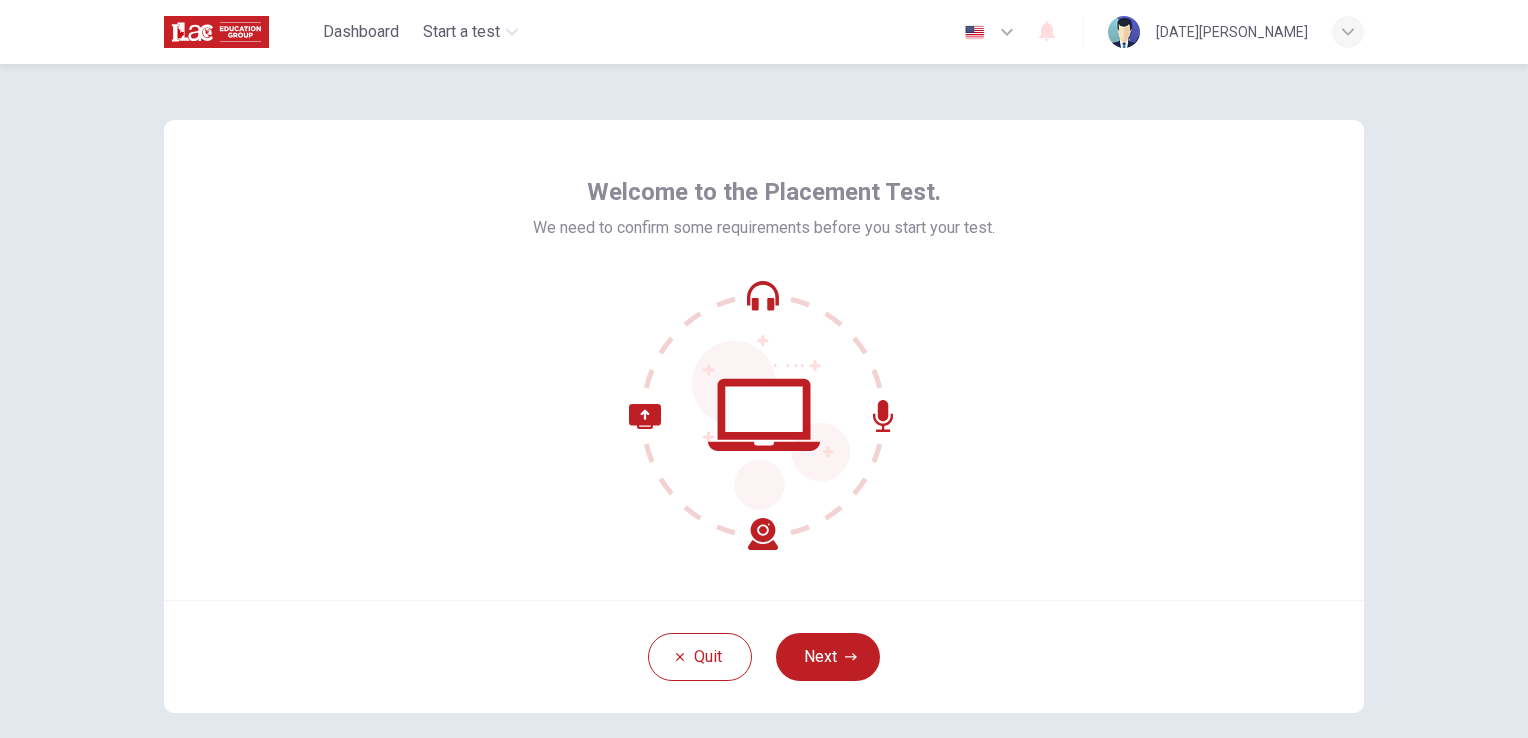 scroll, scrollTop: 0, scrollLeft: 0, axis: both 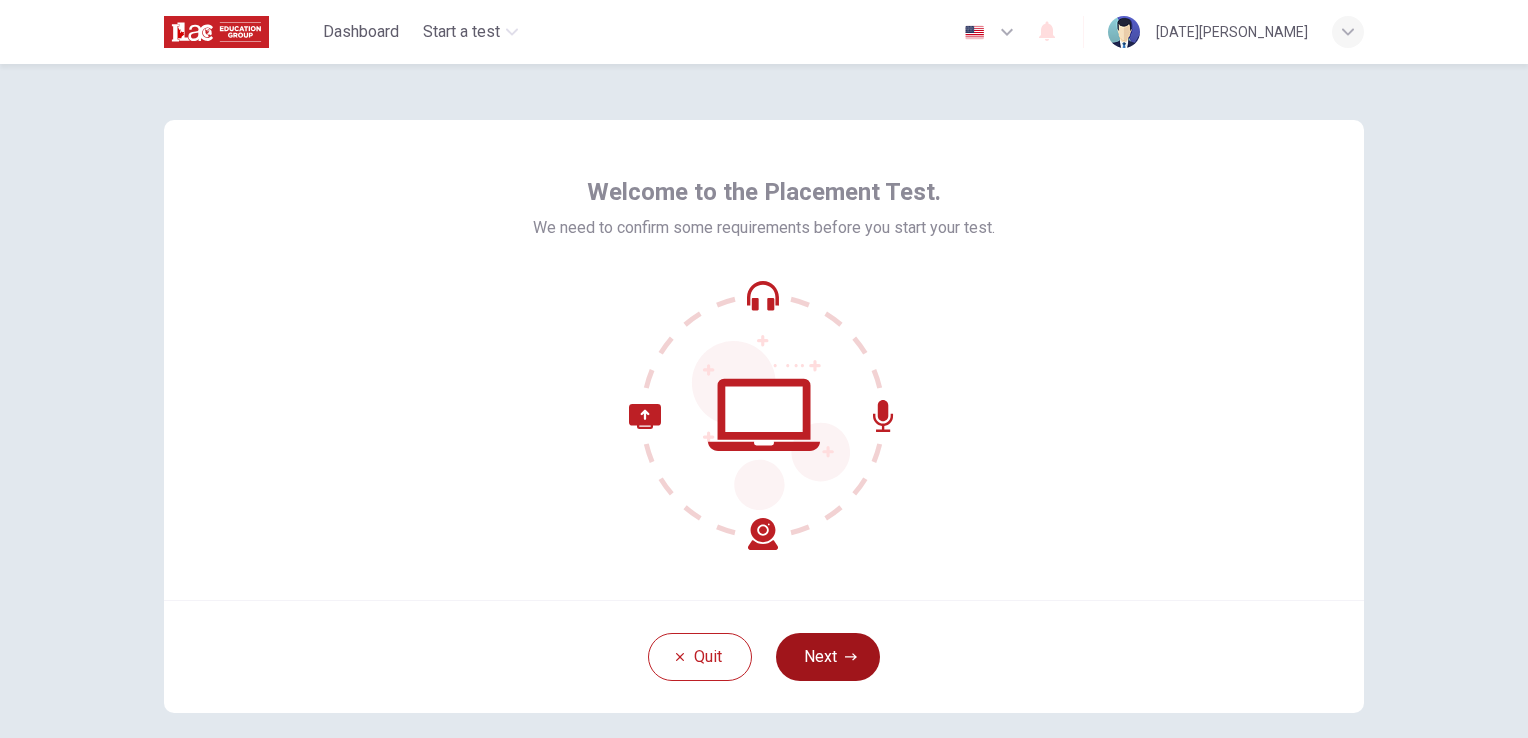 click on "Next" at bounding box center (828, 657) 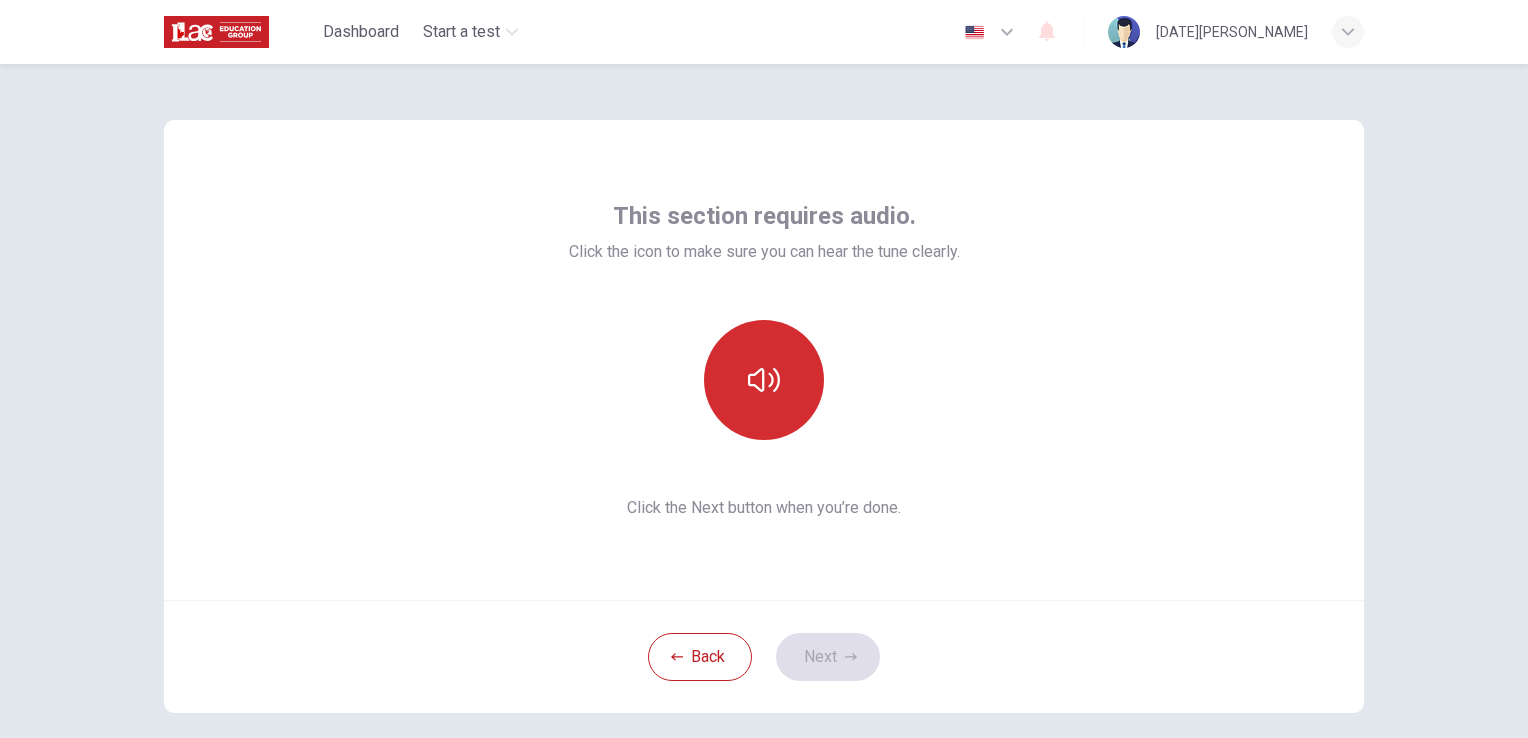 click 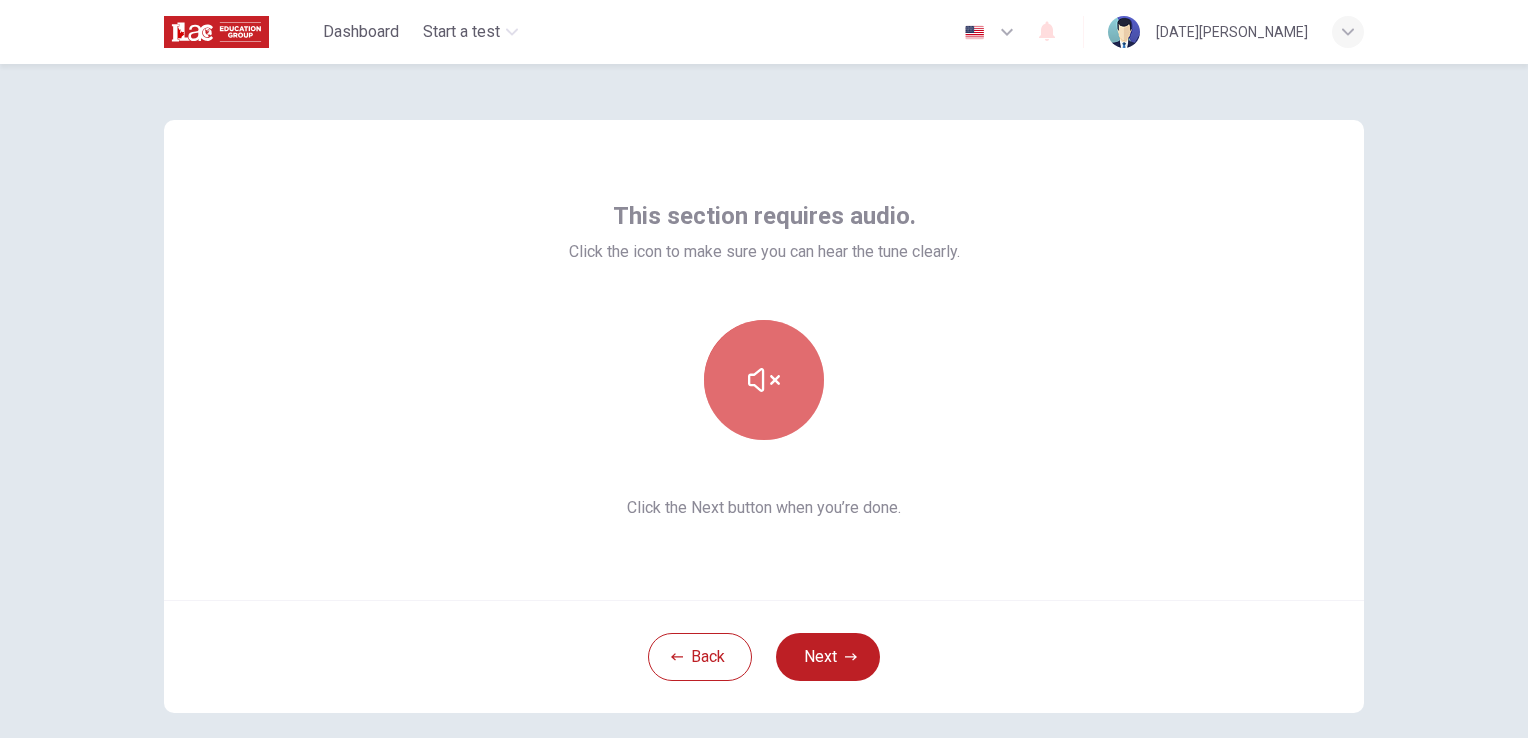 click 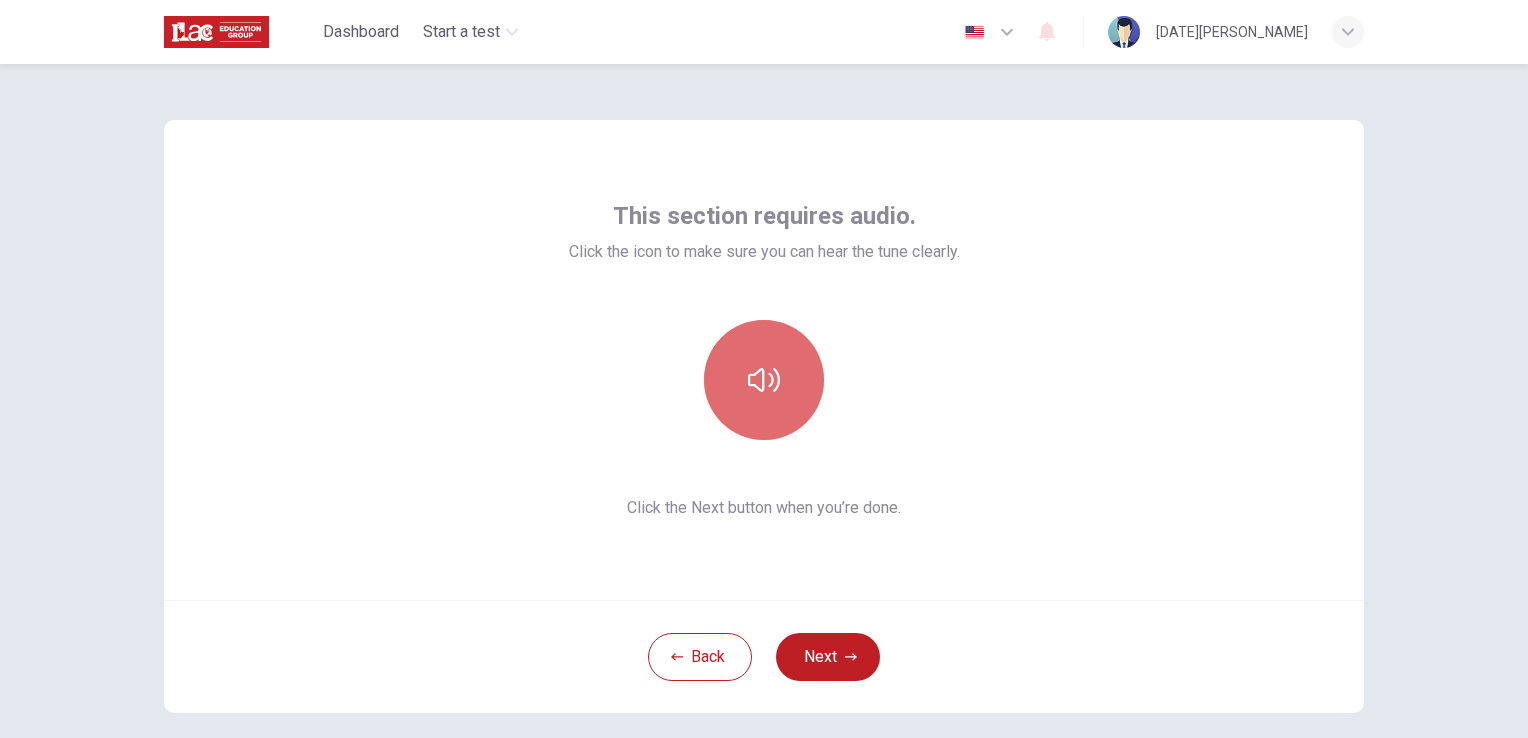 click 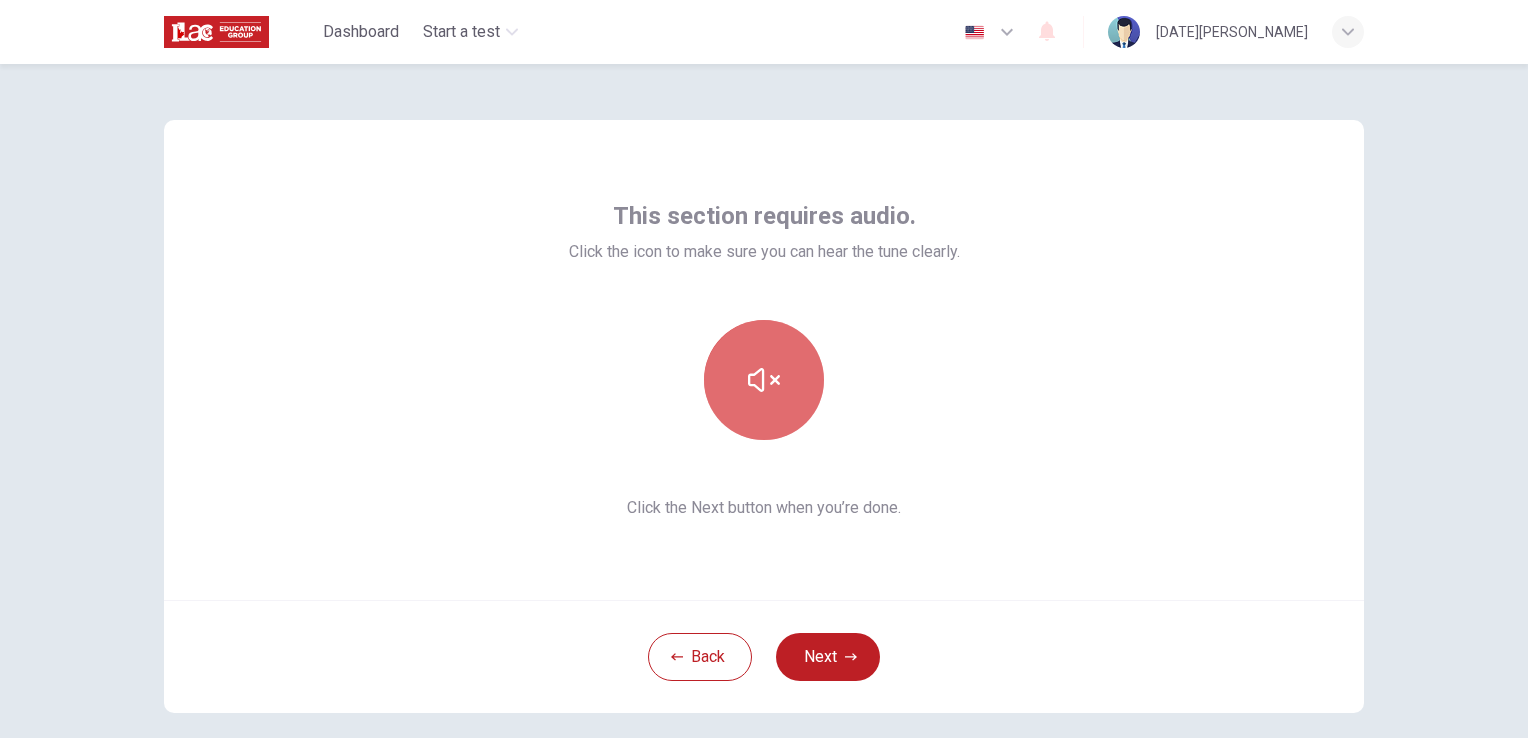 click 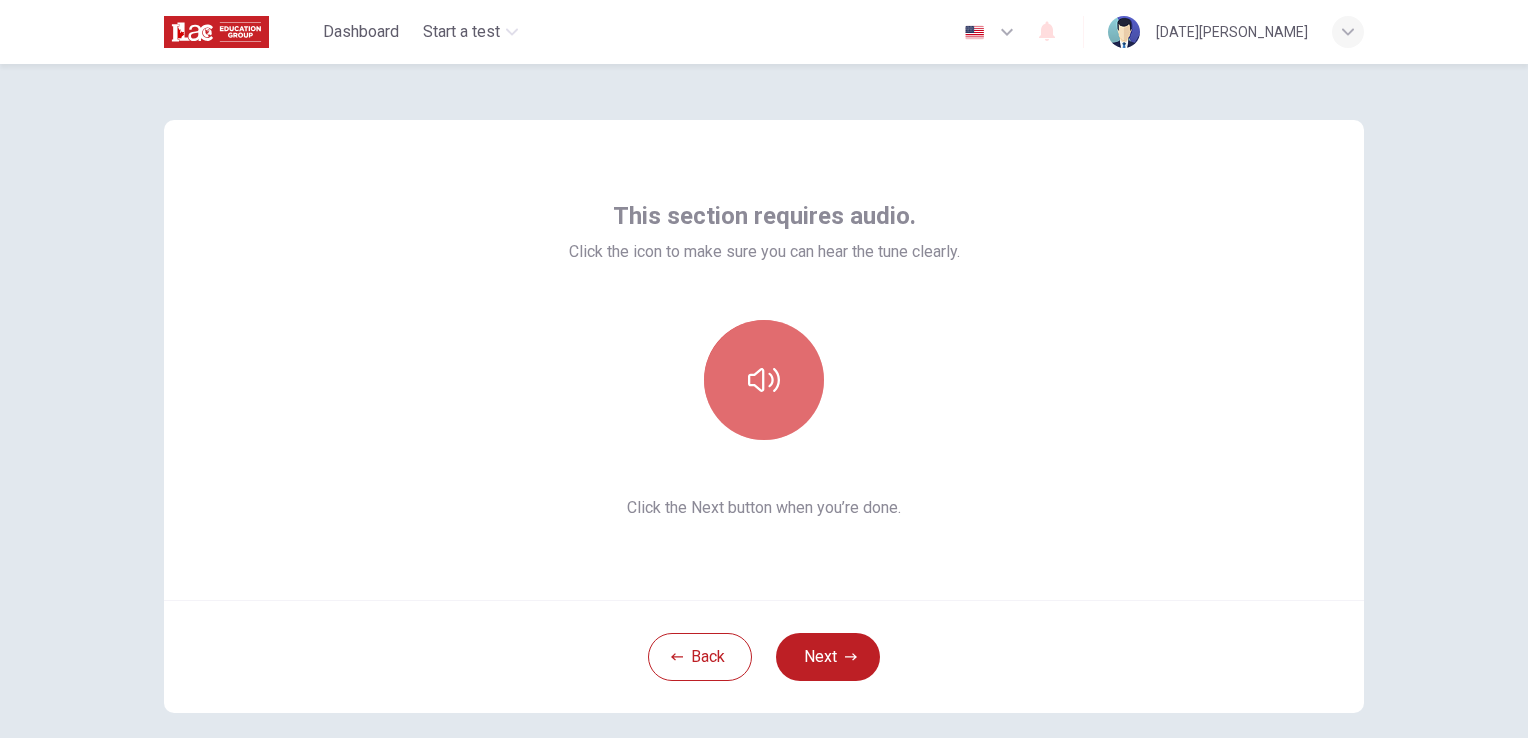 click 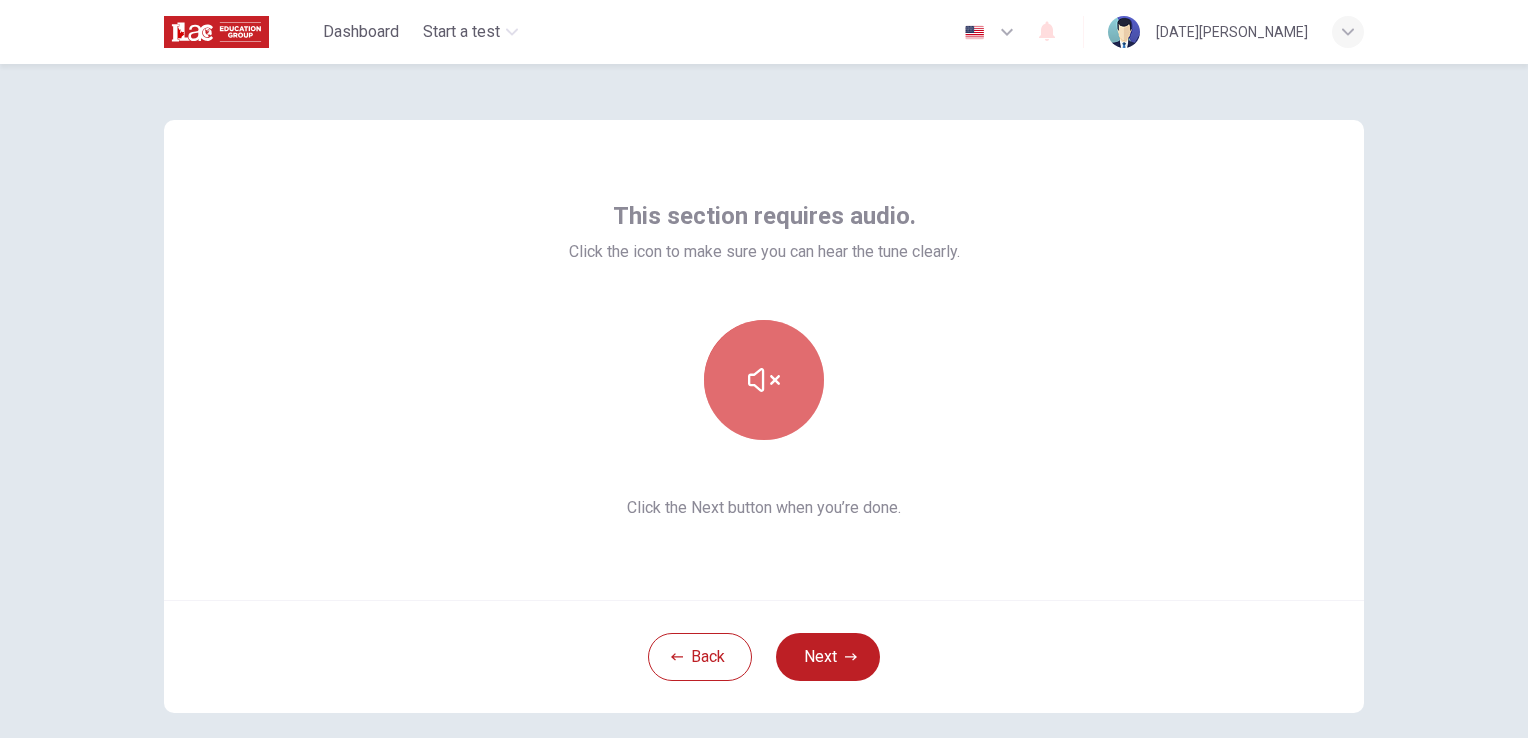 click 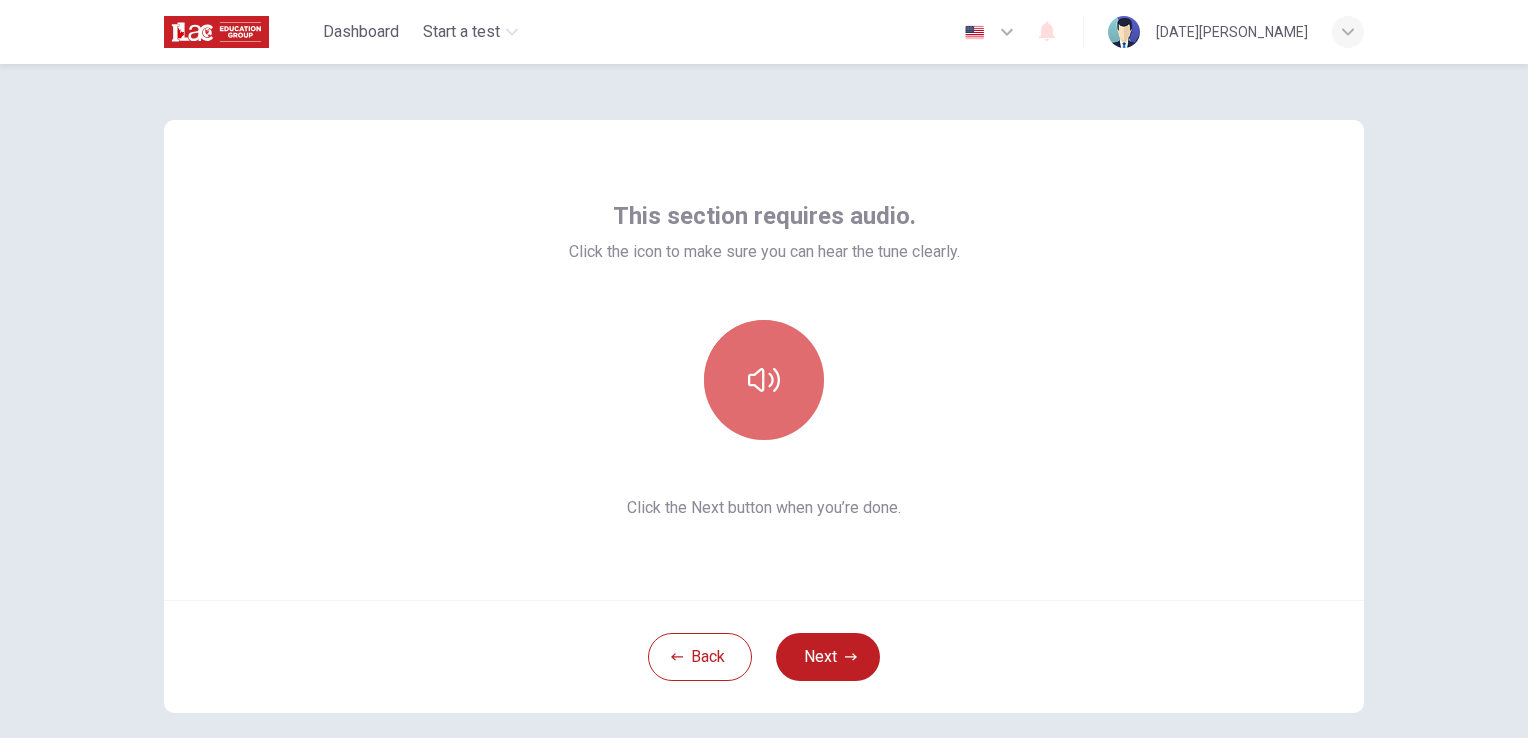 click 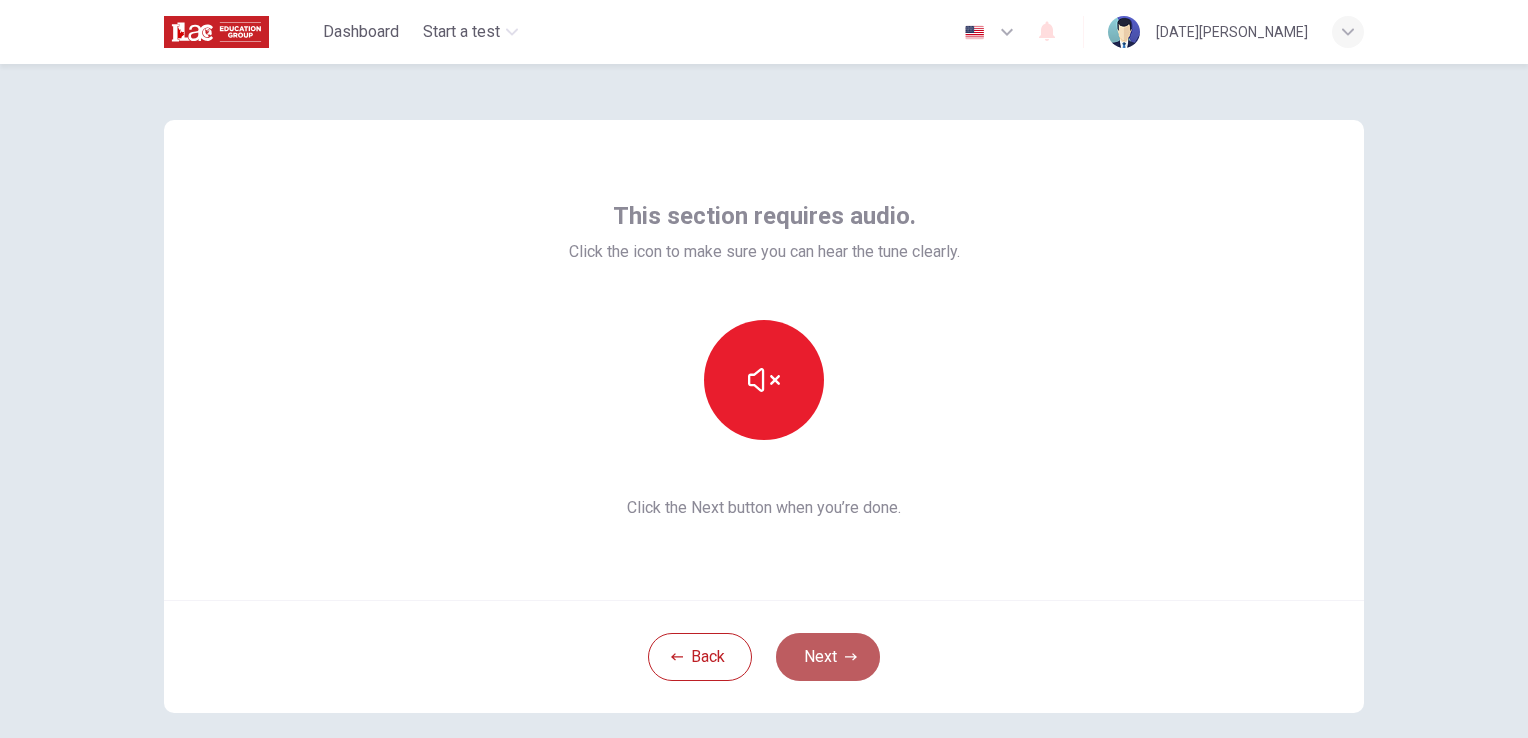 click on "Next" at bounding box center (828, 657) 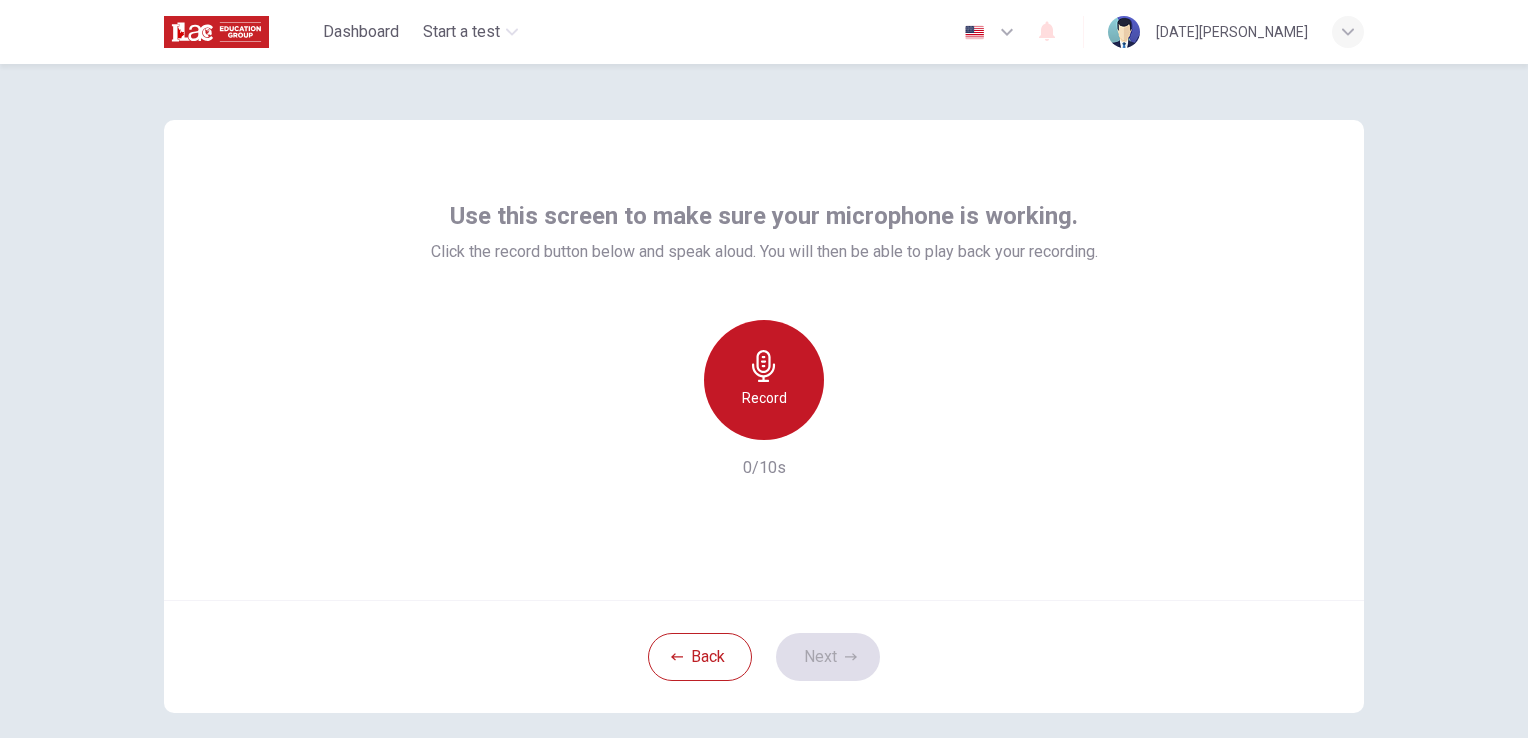 click on "Record" at bounding box center (764, 380) 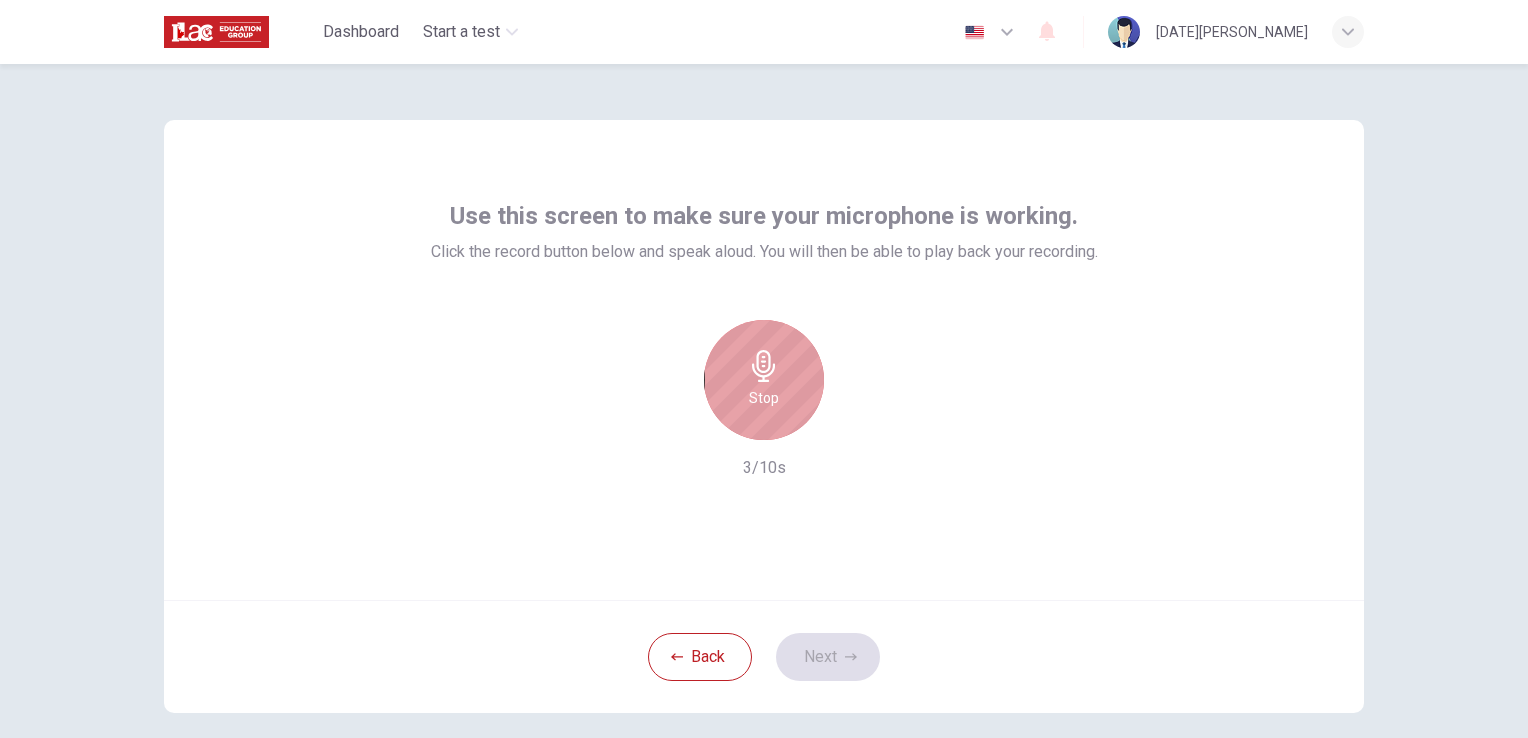 click on "Stop" at bounding box center (764, 380) 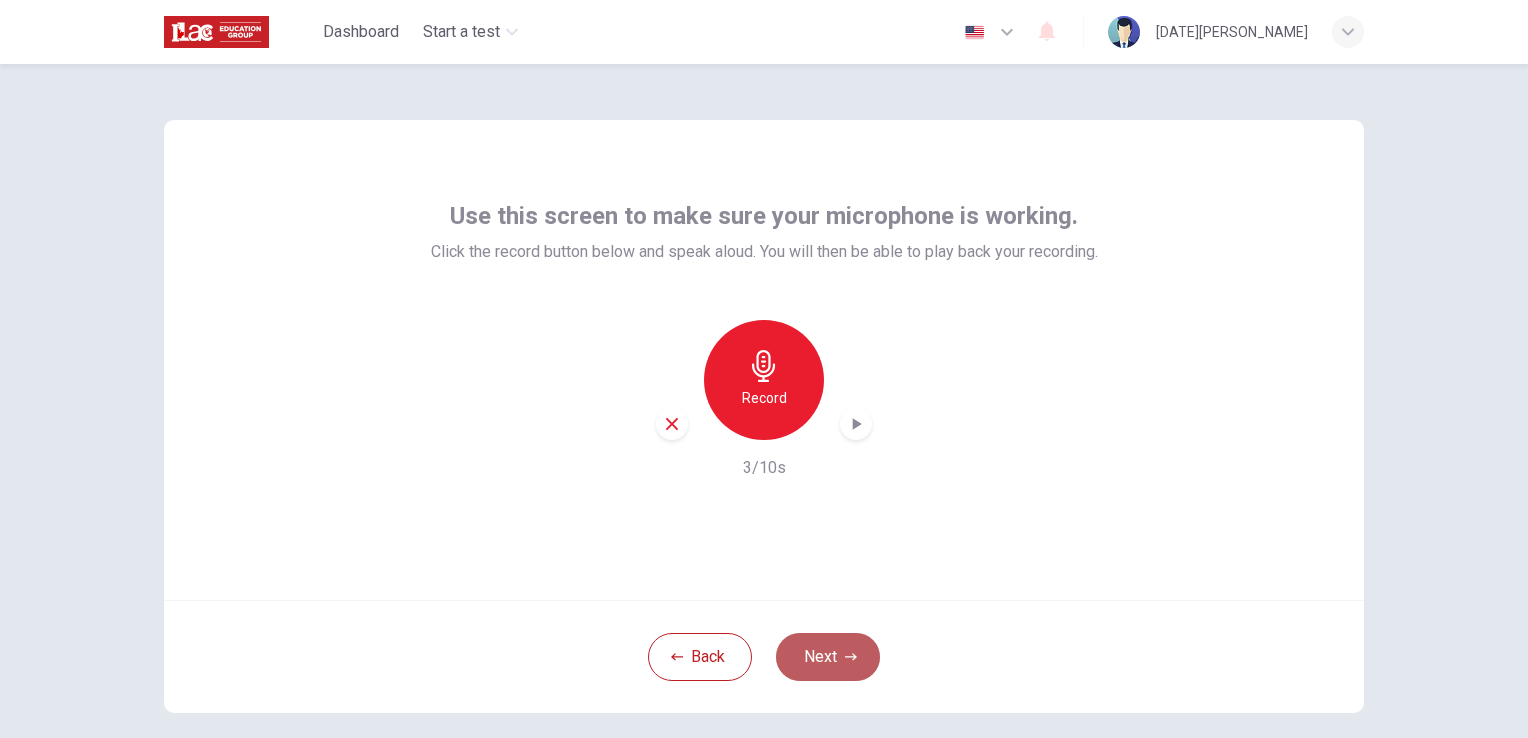 click on "Next" at bounding box center (828, 657) 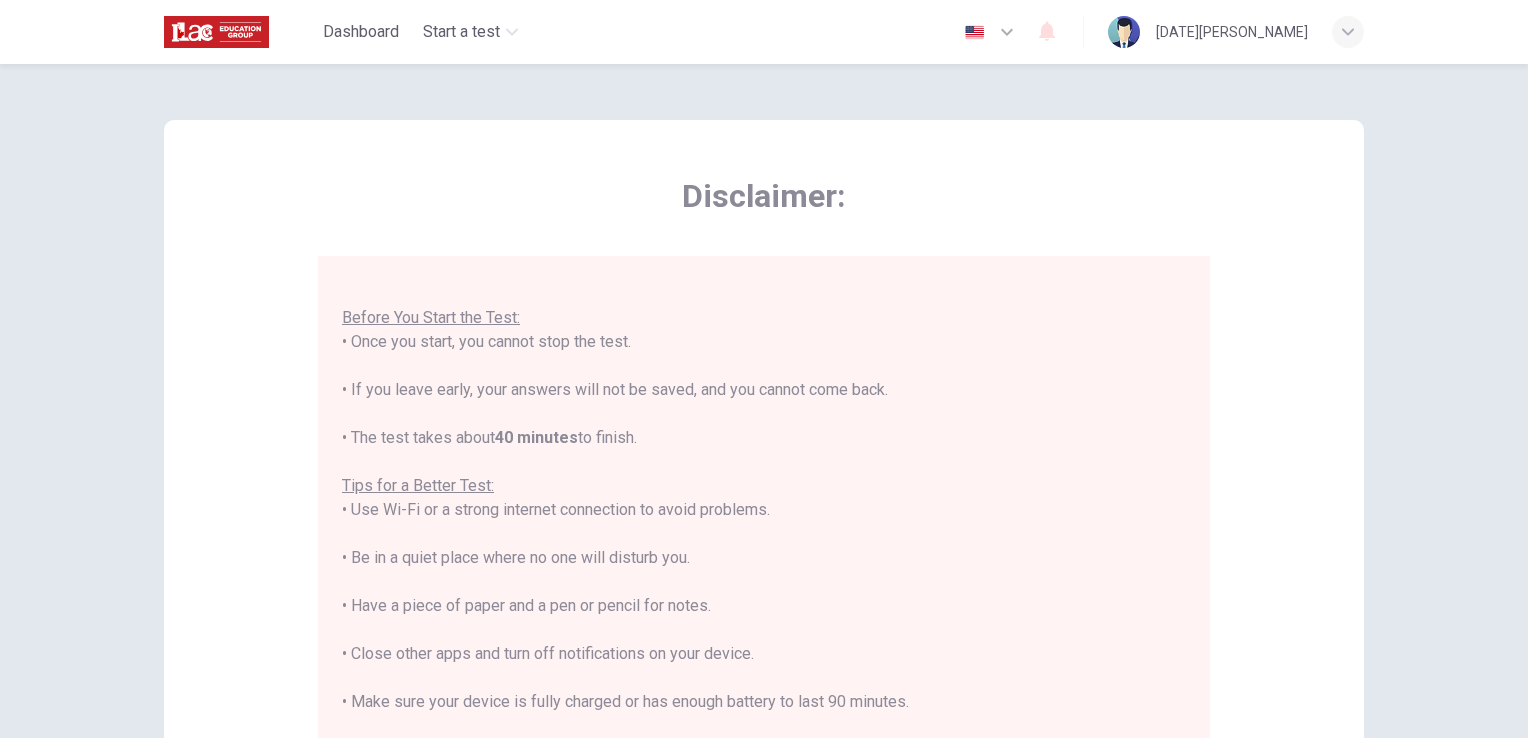 scroll, scrollTop: 23, scrollLeft: 0, axis: vertical 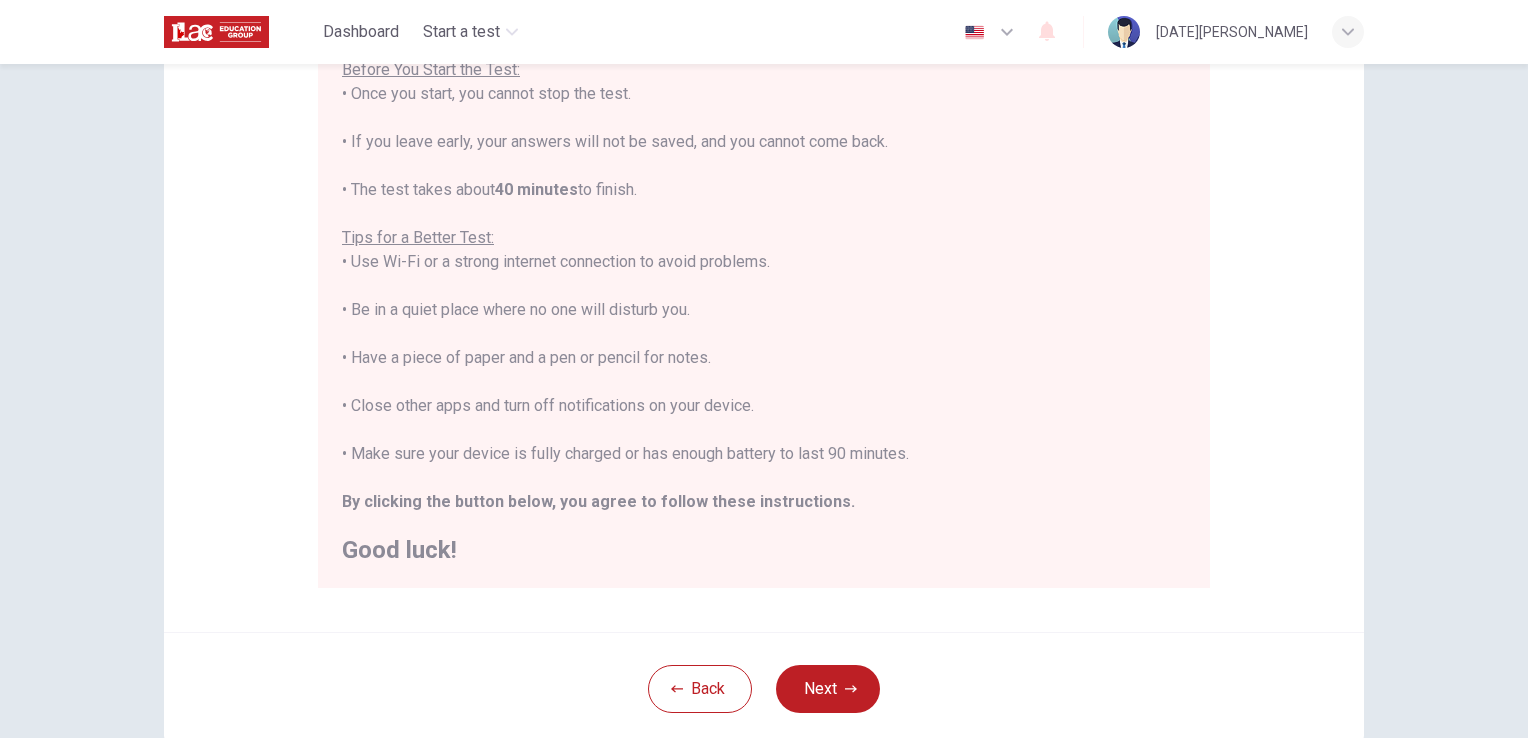click on "You are about to start a  Placement Test .
Before You Start the Test:
• Once you start, you cannot stop the test.
• If you leave early, your answers will not be saved, and you cannot come back.
• The test takes about  40 minutes  to finish.
Tips for a Better Test:
• Use Wi-Fi or a strong internet connection to avoid problems.
• Be in a quiet place where no one will disturb you.
• Have a piece of paper and a pen or pencil for notes.
• Close other apps and turn off notifications on your device.
• Make sure your device is fully charged or has enough battery to last 90 minutes.
By clicking the button below, you agree to follow these instructions.
Good luck!" at bounding box center [764, 286] 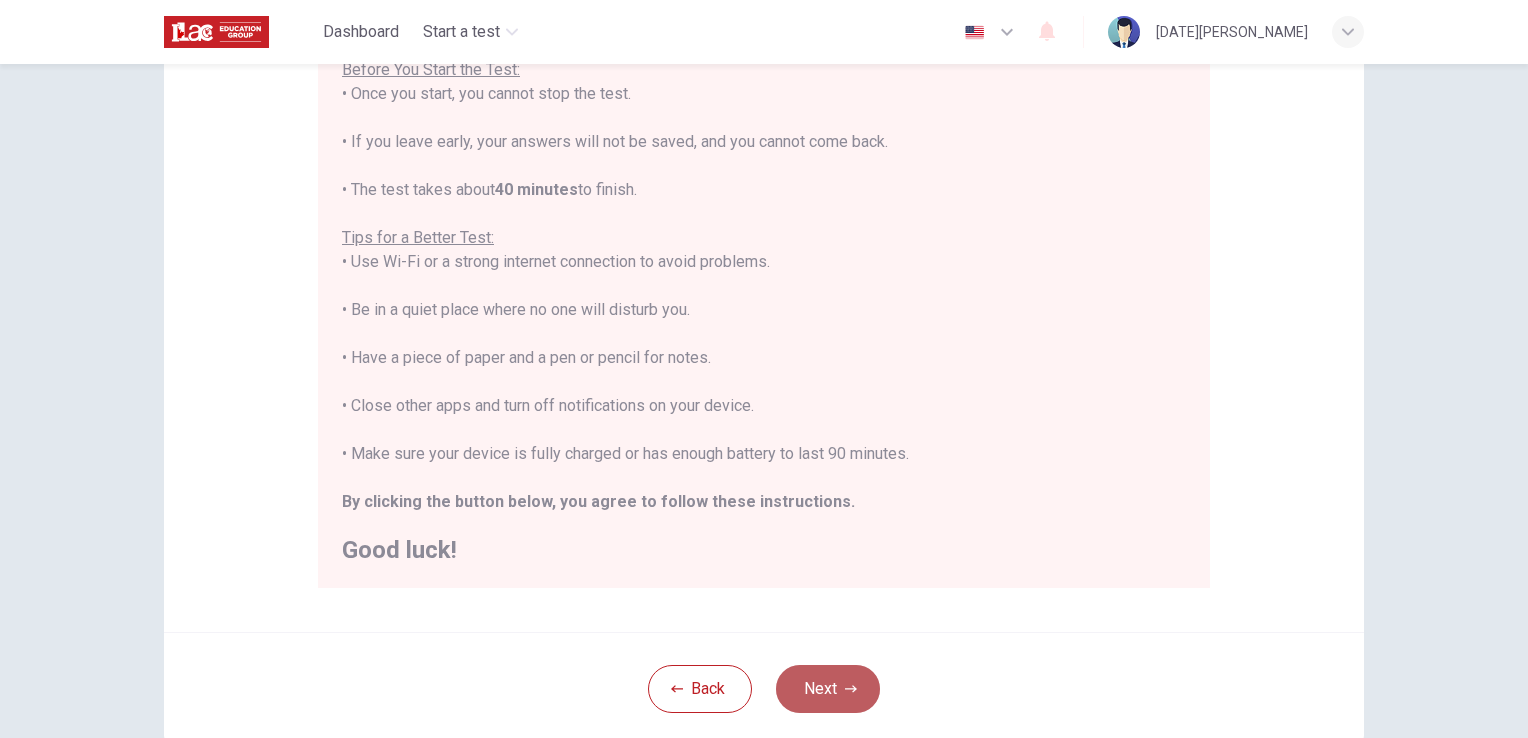 click on "Next" at bounding box center [828, 689] 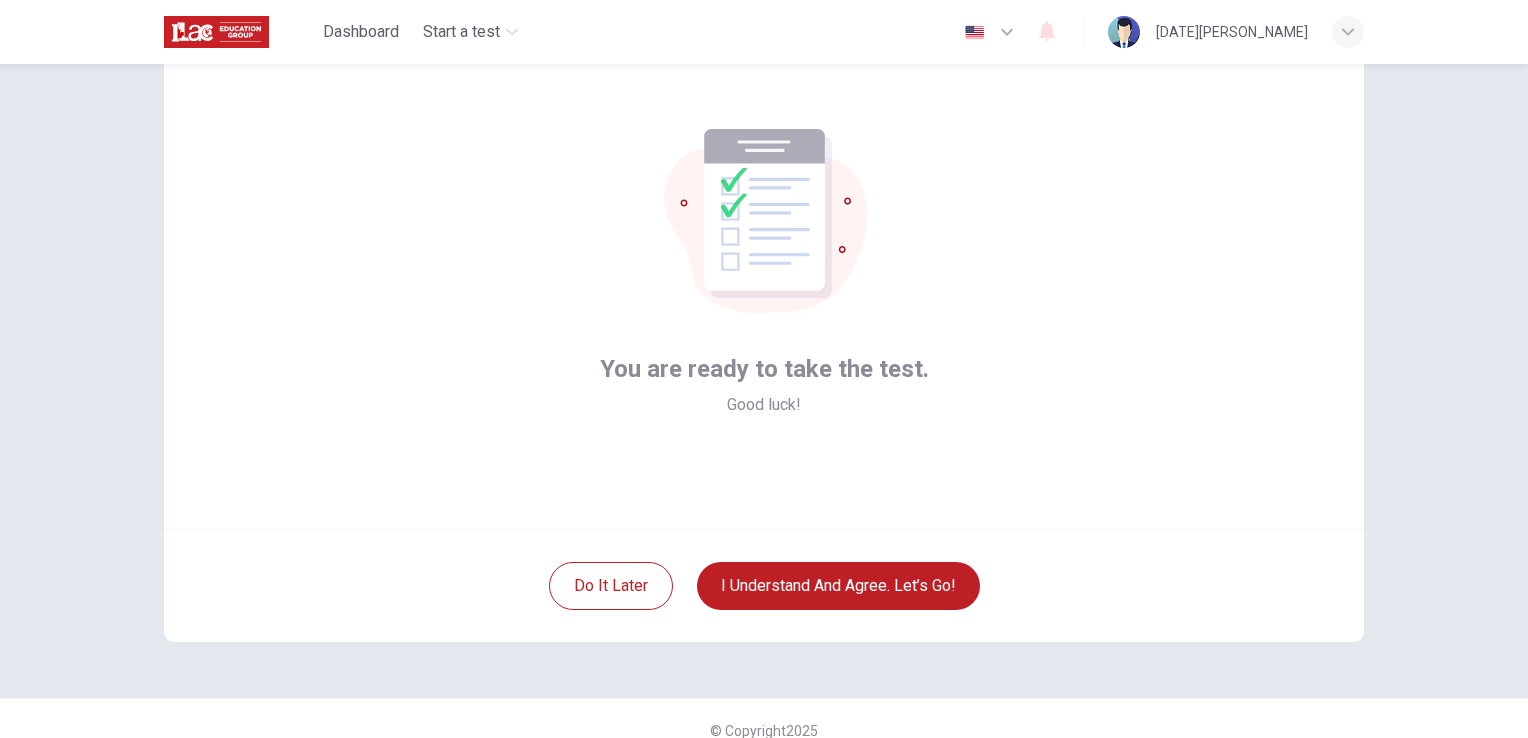 scroll, scrollTop: 72, scrollLeft: 0, axis: vertical 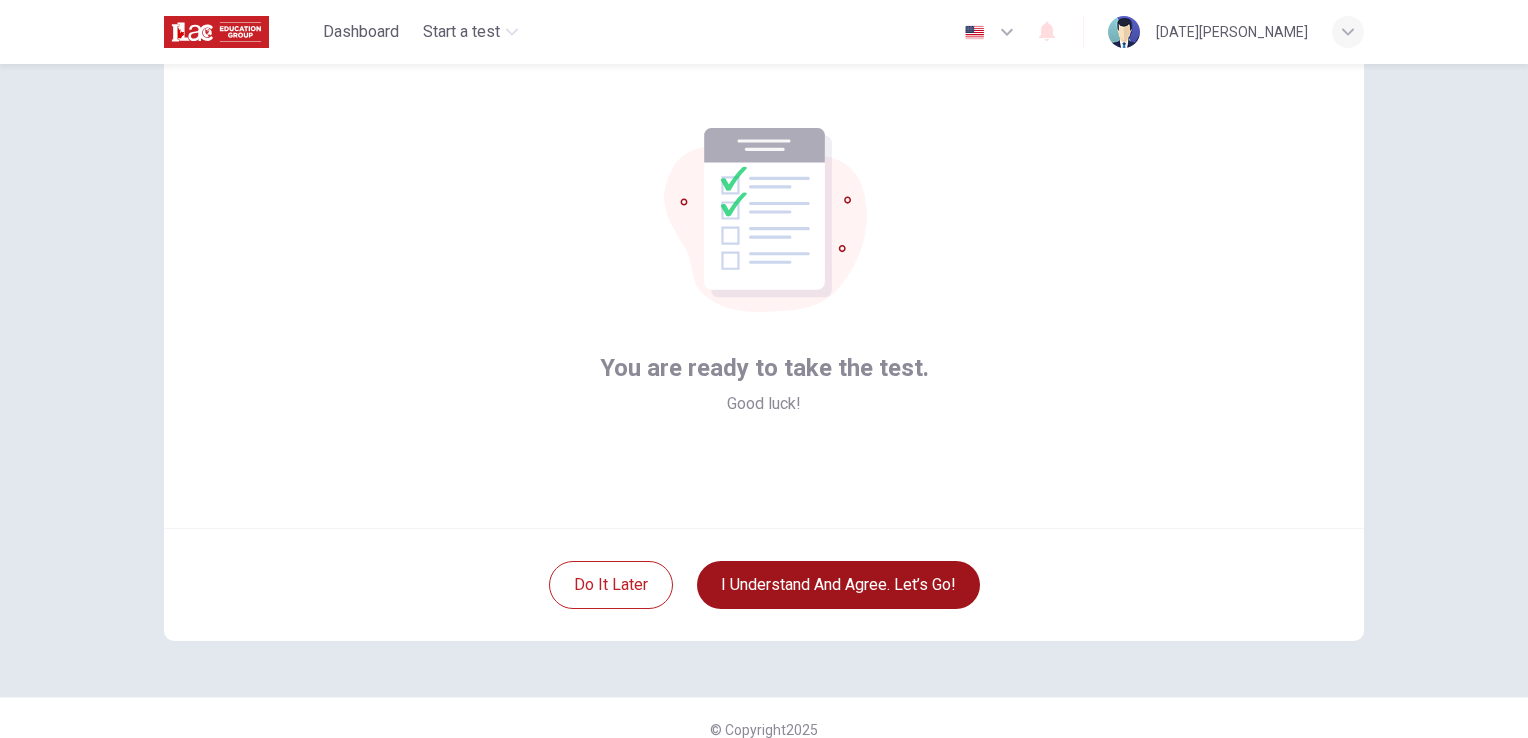 click on "I understand and agree. Let’s go!" at bounding box center (838, 585) 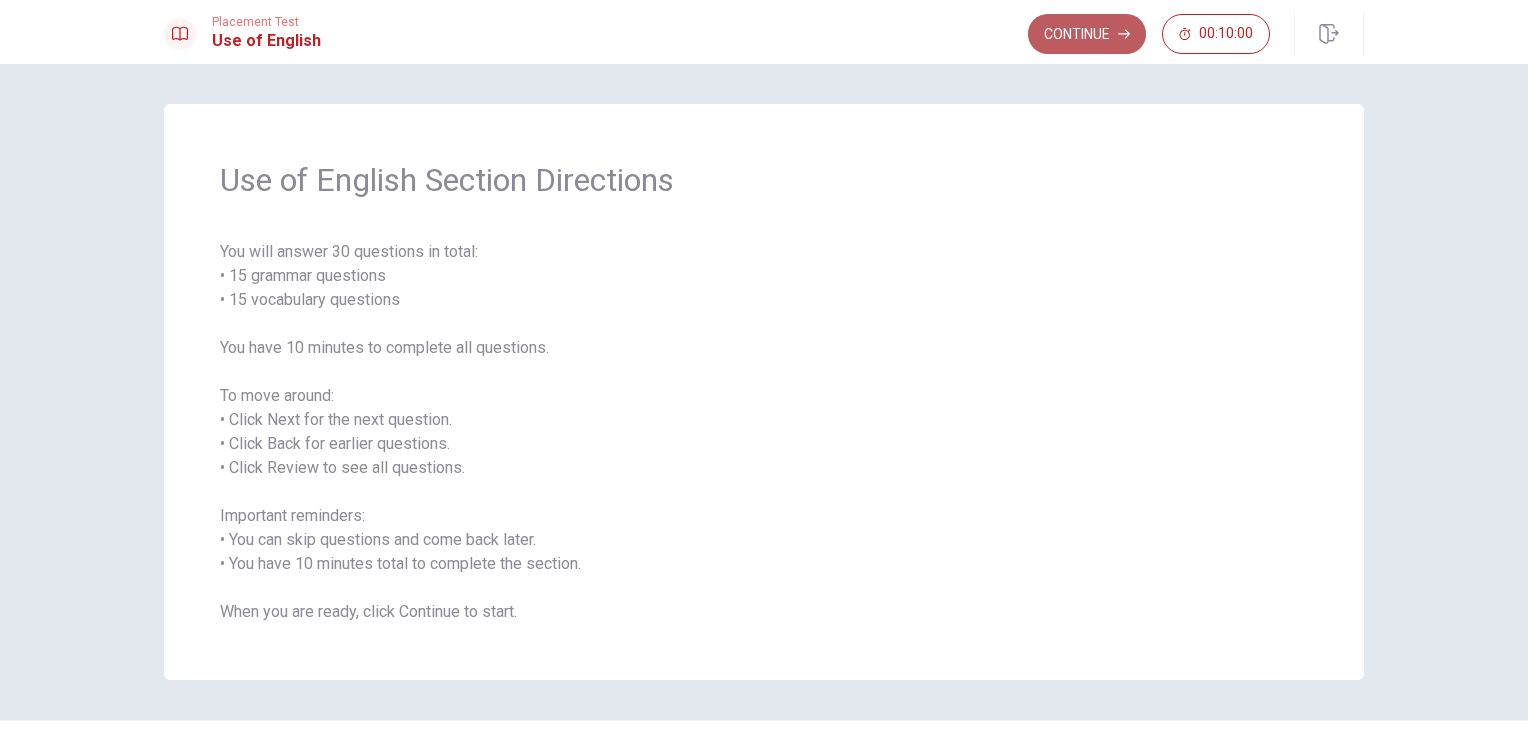 click on "Continue" at bounding box center (1087, 34) 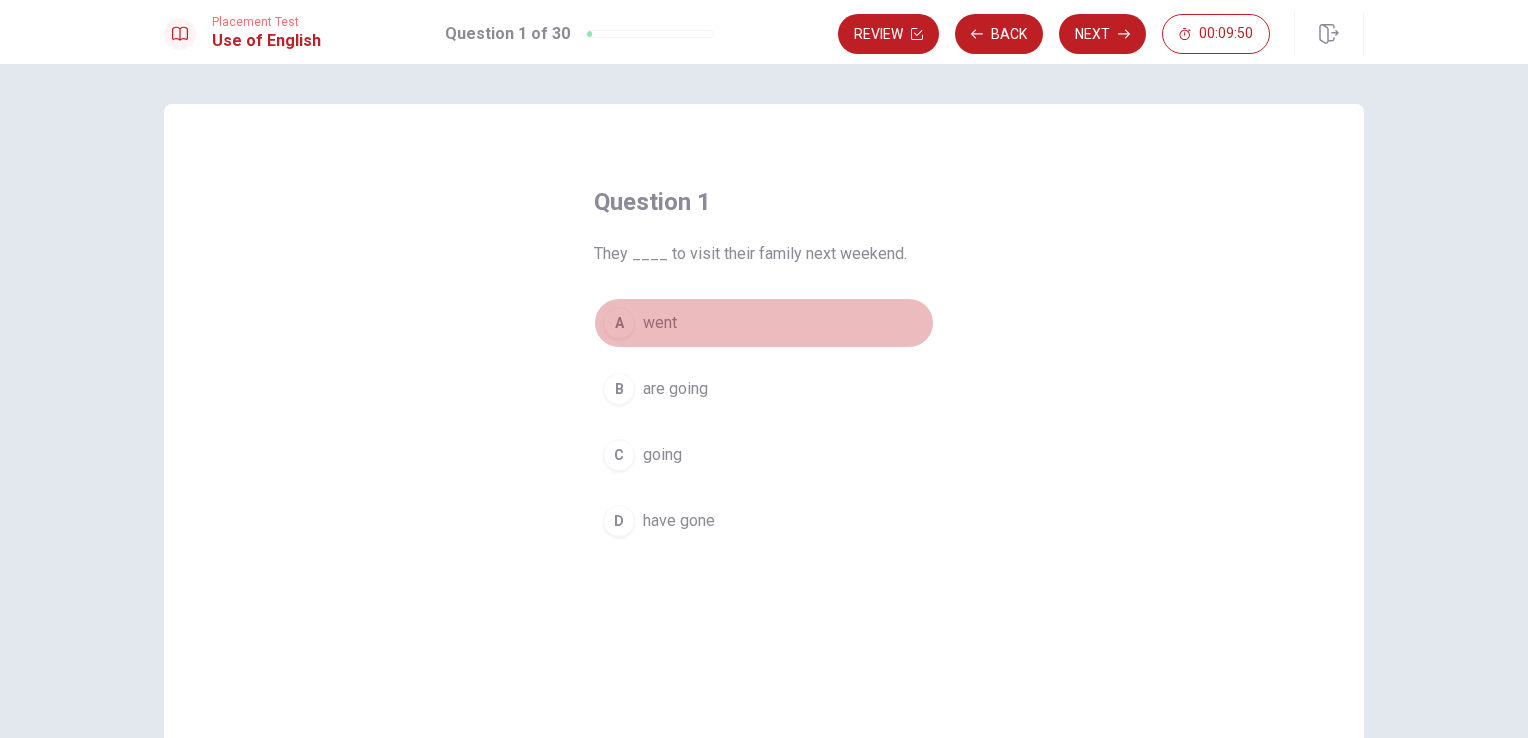 click on "went" at bounding box center (660, 323) 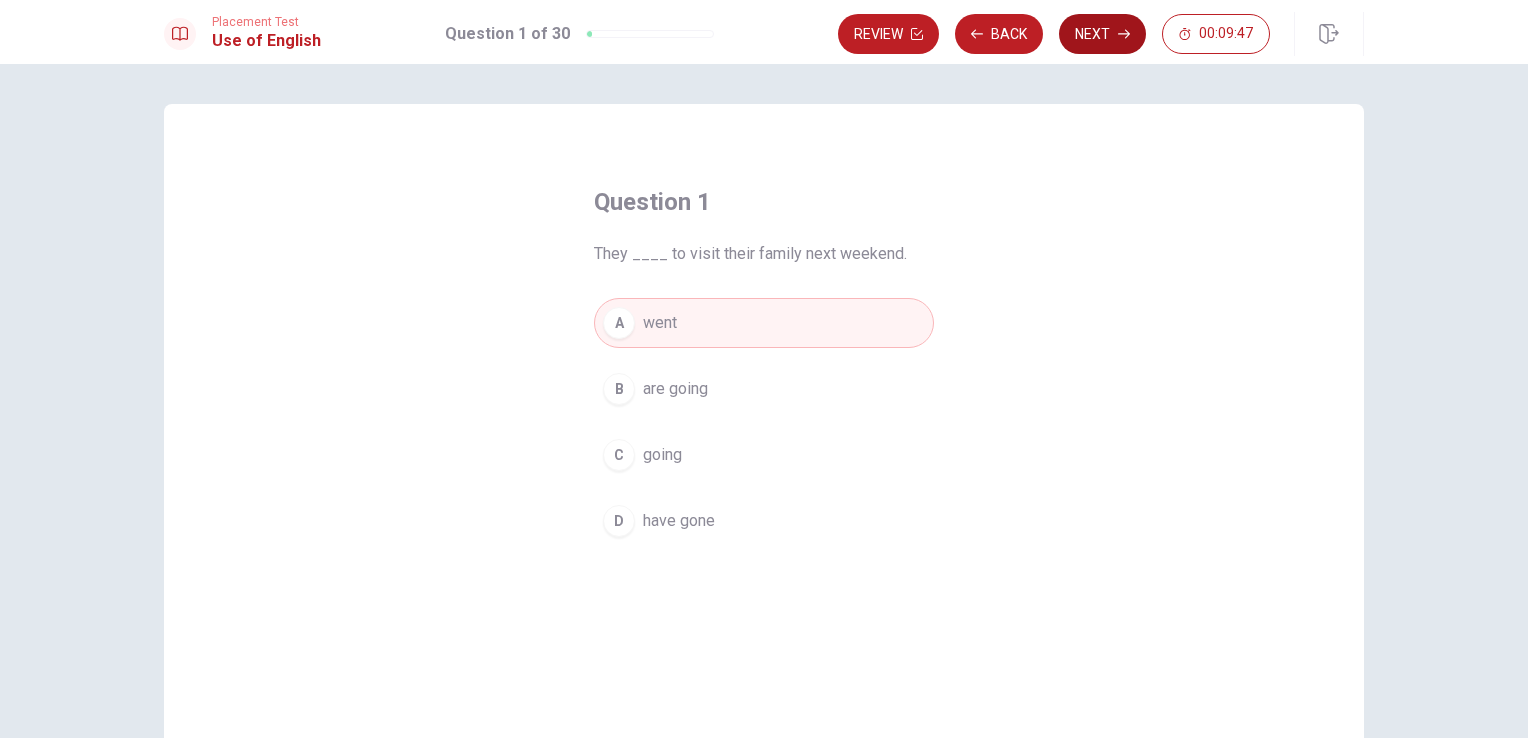 click on "Next" at bounding box center [1102, 34] 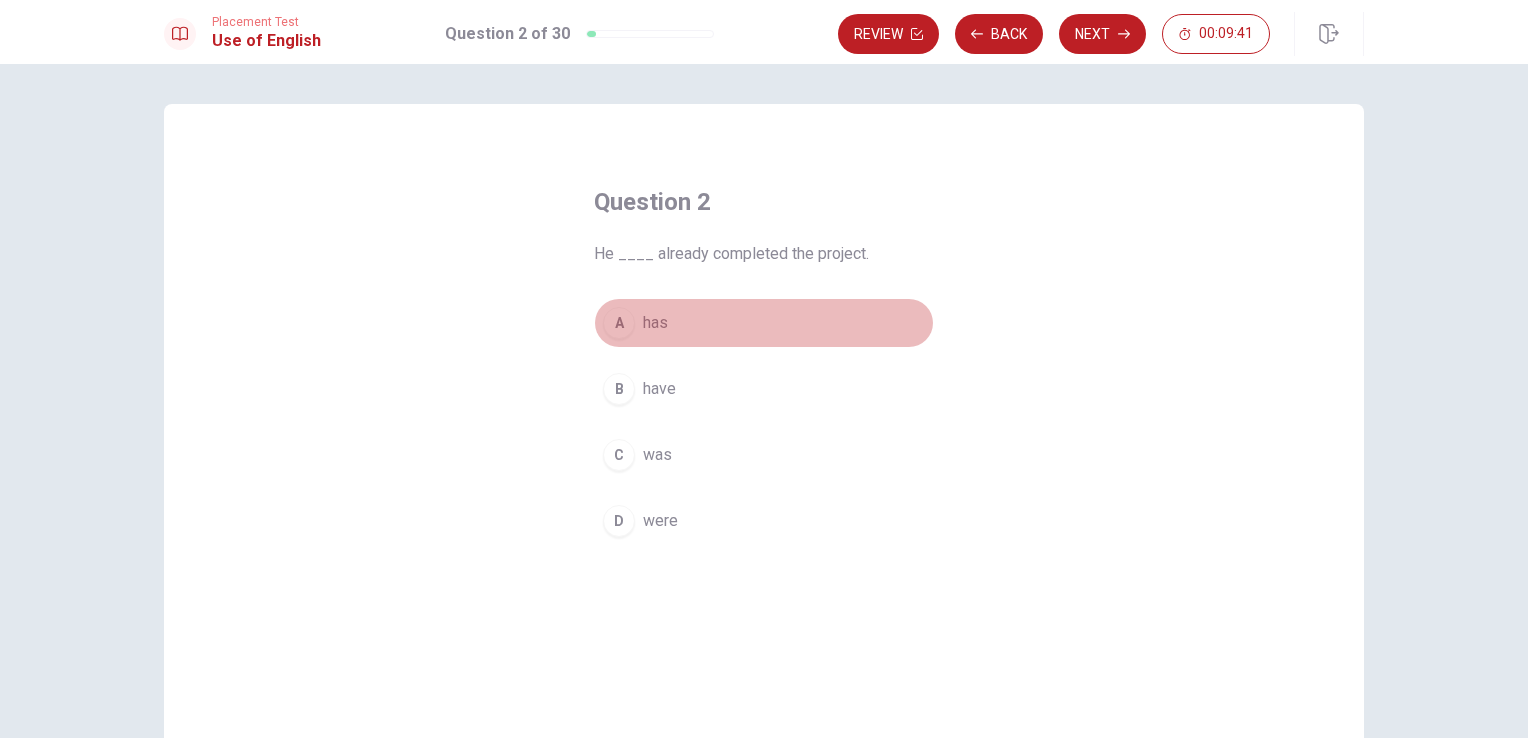 click on "A" at bounding box center [619, 323] 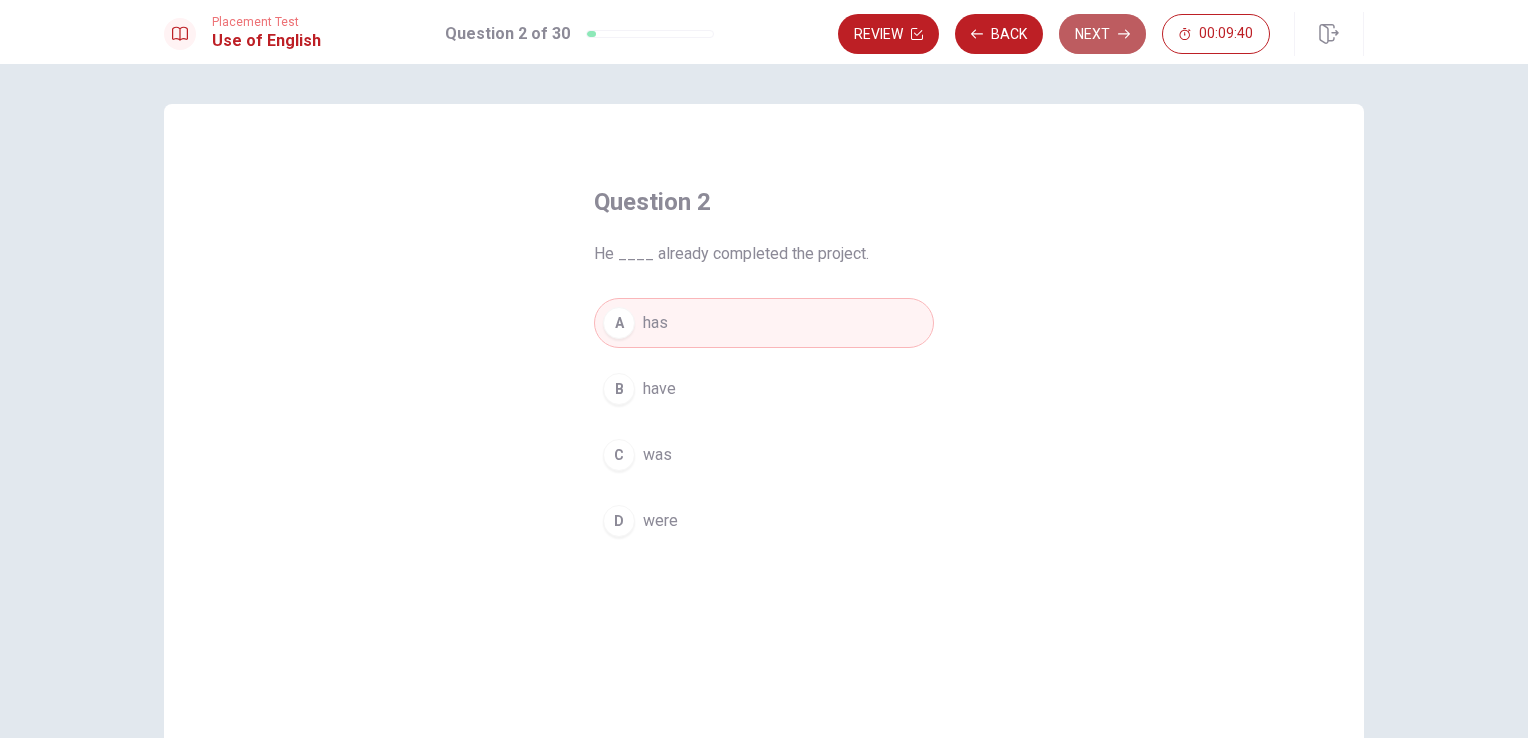 click on "Next" at bounding box center (1102, 34) 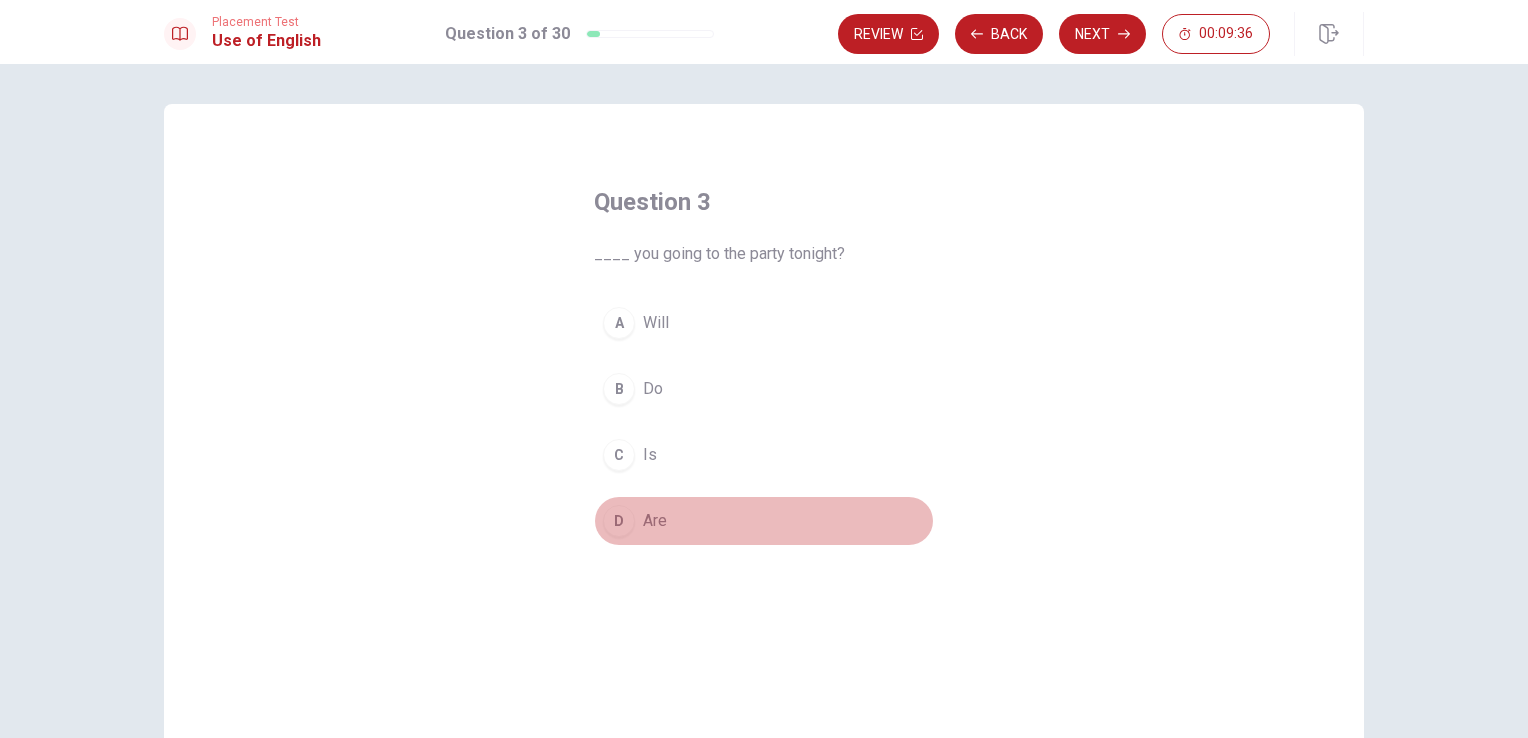 click on "Are" at bounding box center [655, 521] 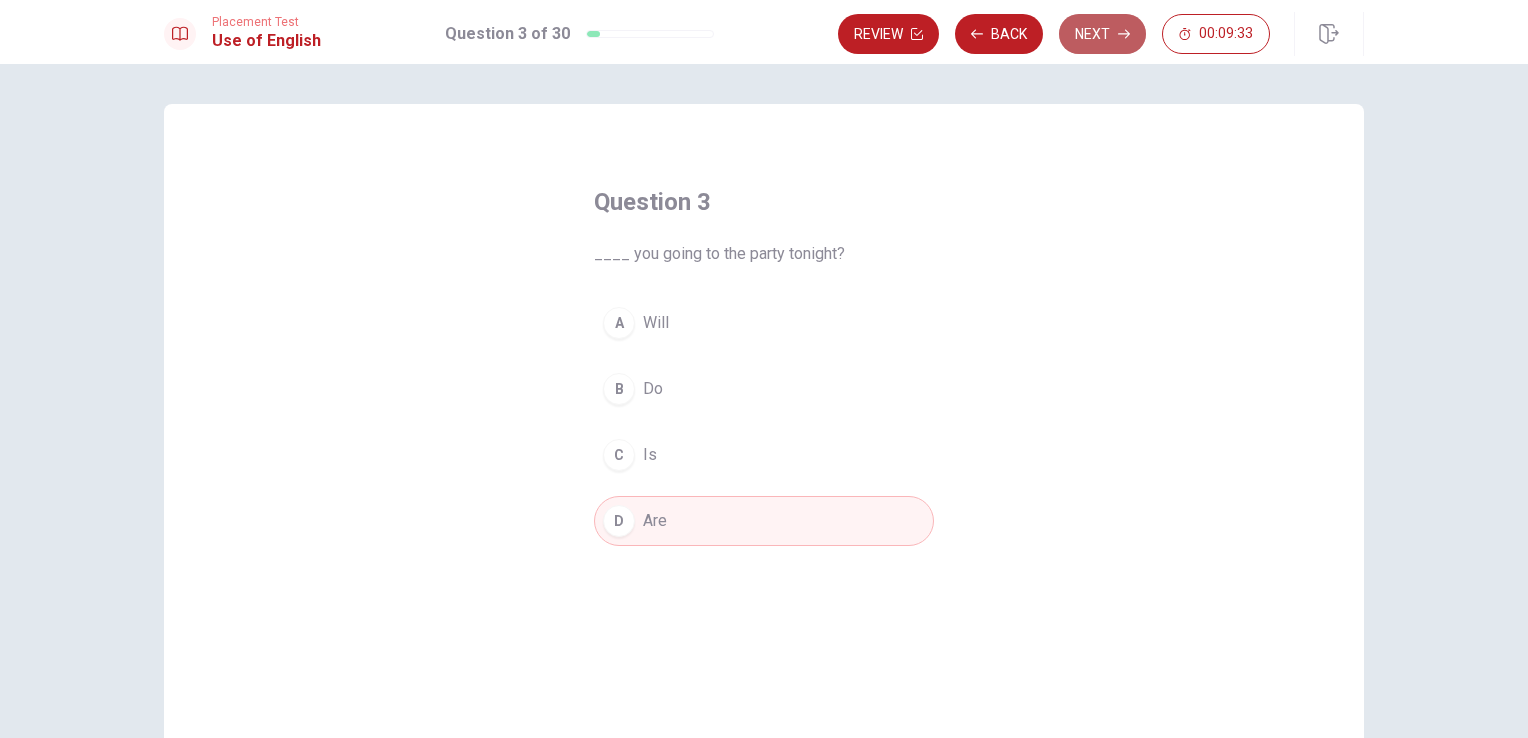 click on "Next" at bounding box center (1102, 34) 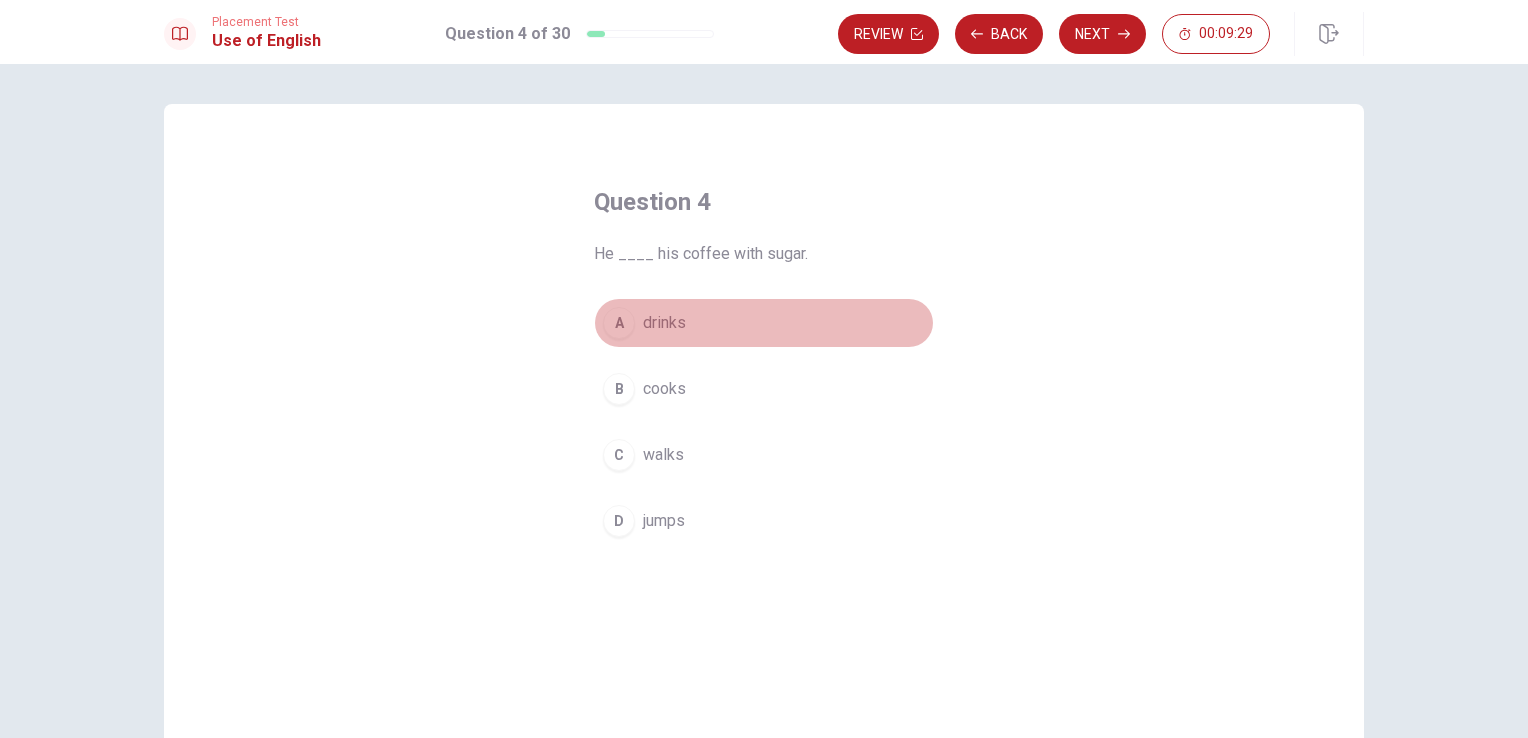 click on "A drinks" at bounding box center (764, 323) 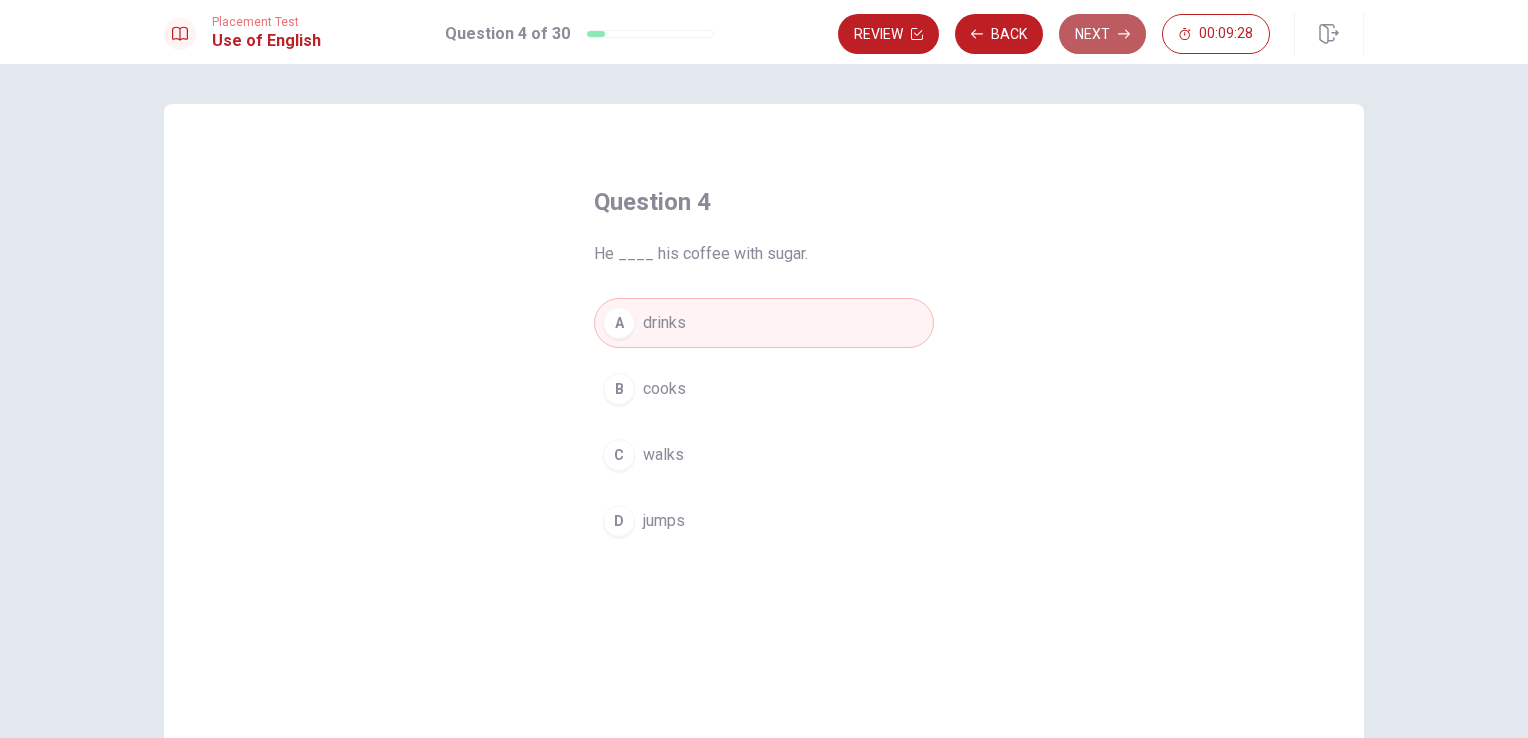 click on "Next" at bounding box center [1102, 34] 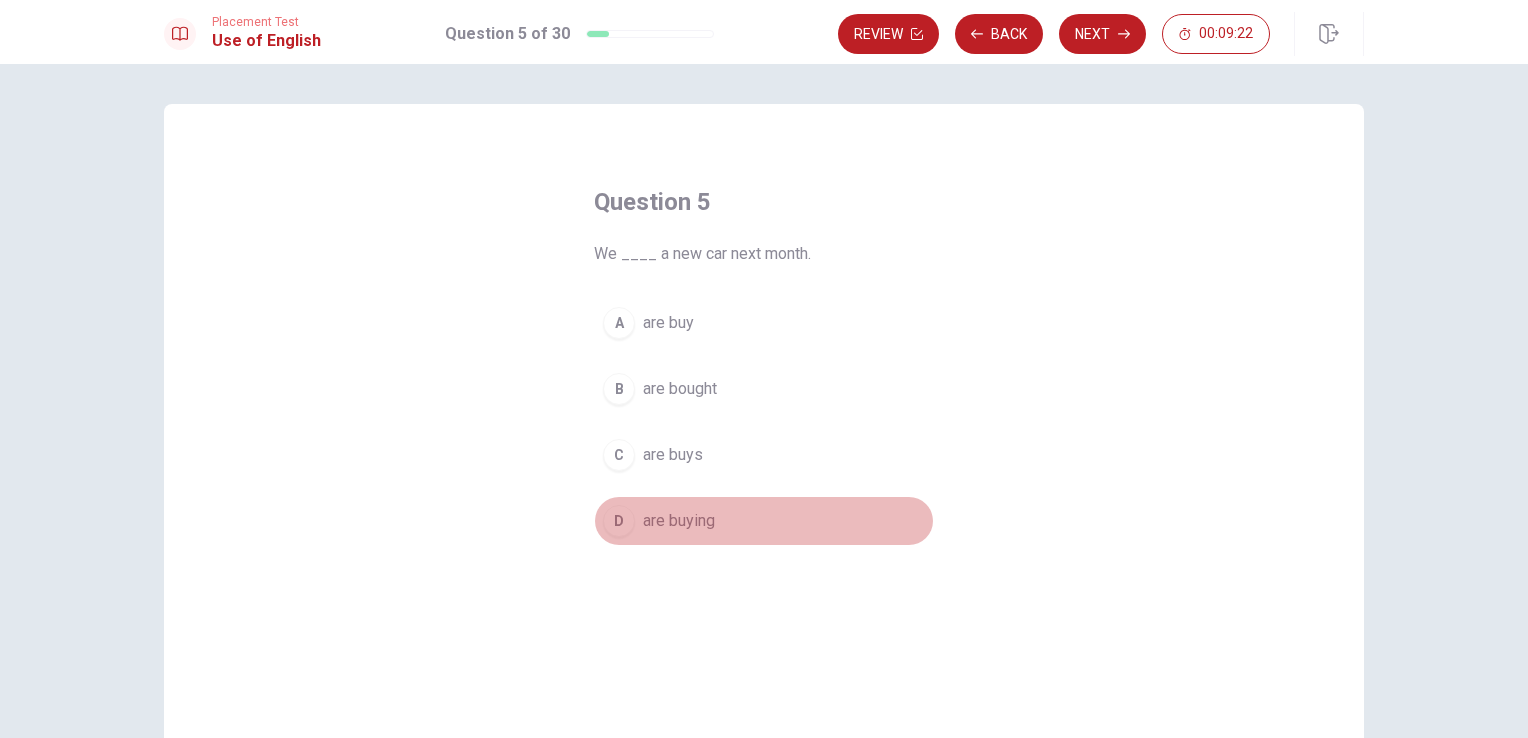 click on "are buying" at bounding box center [679, 521] 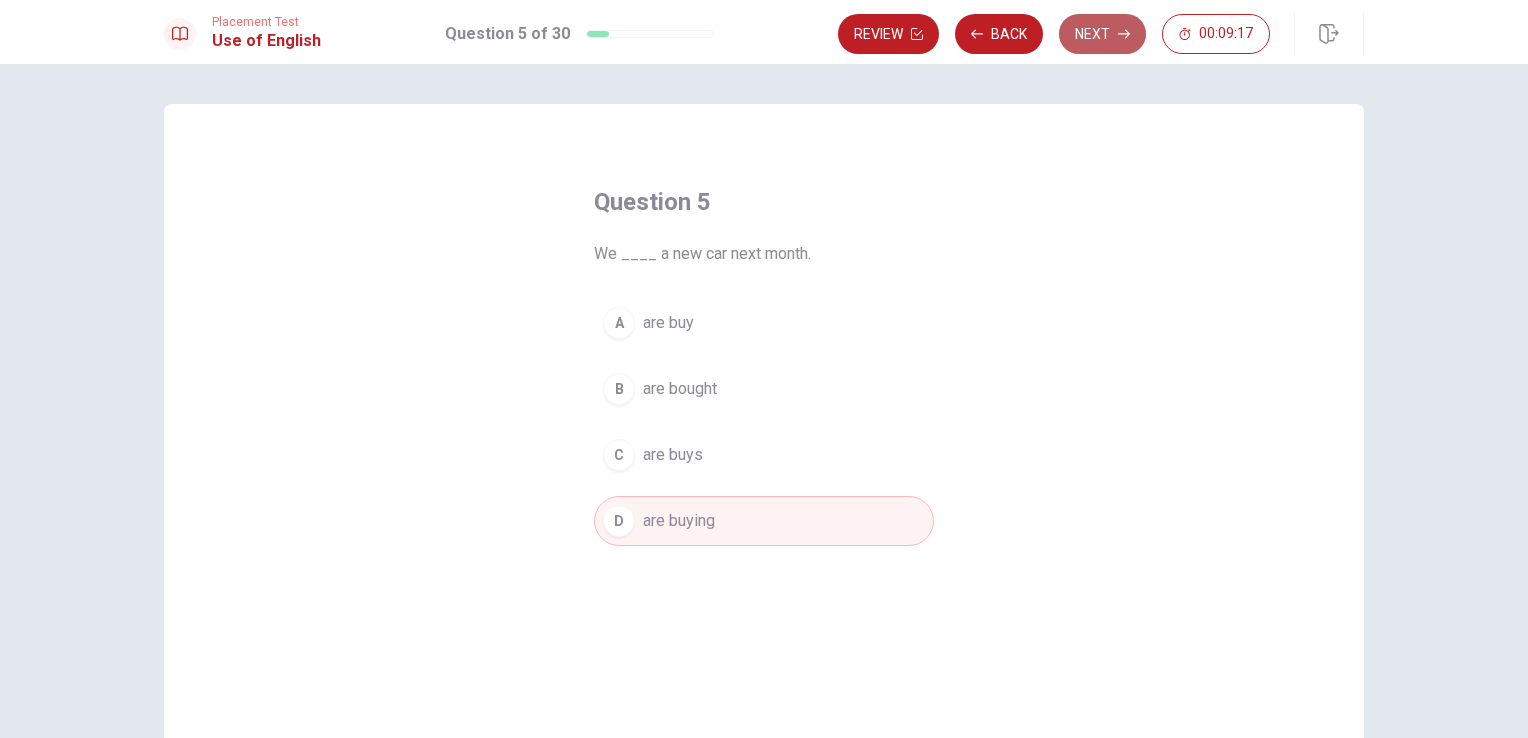 click on "Next" at bounding box center (1102, 34) 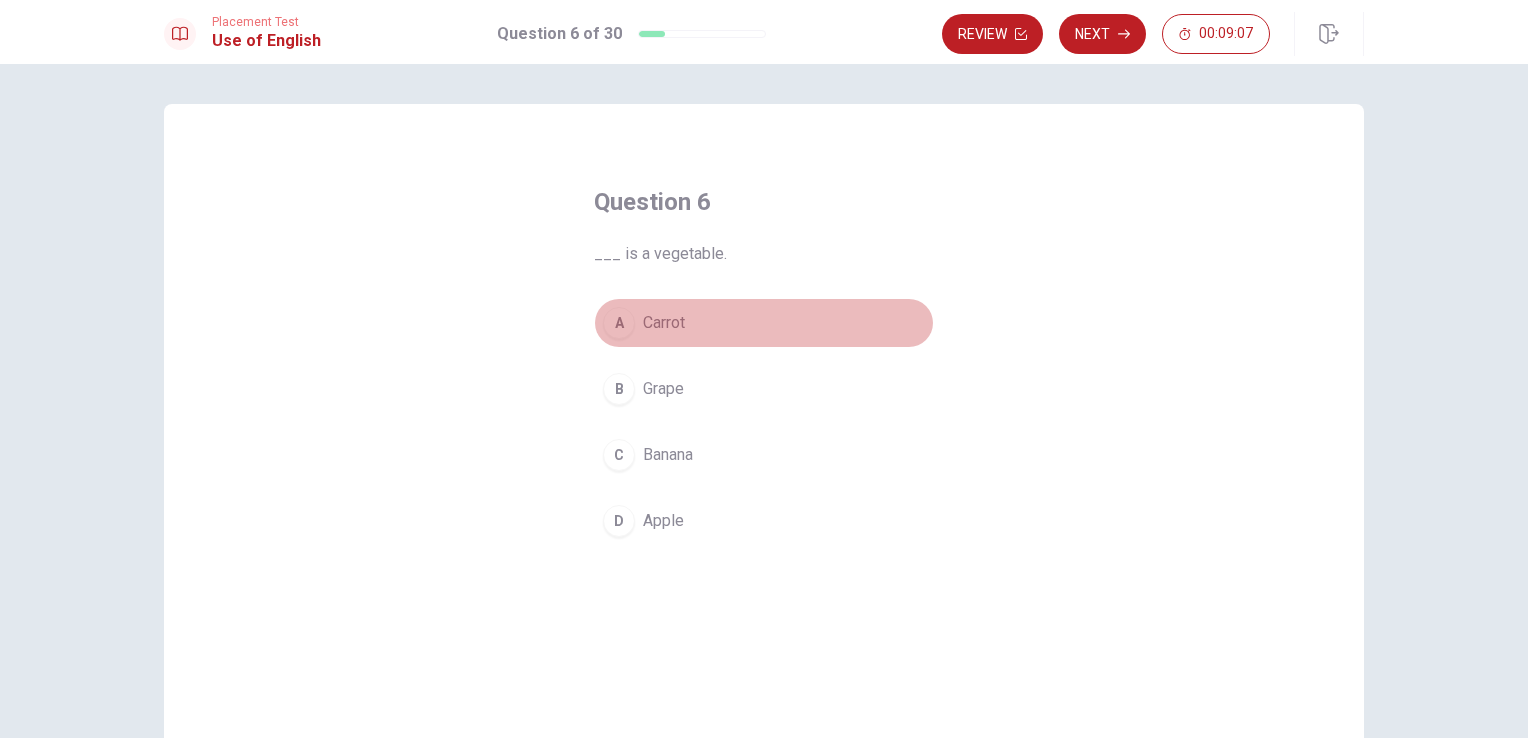 click on "A Carrot" at bounding box center (764, 323) 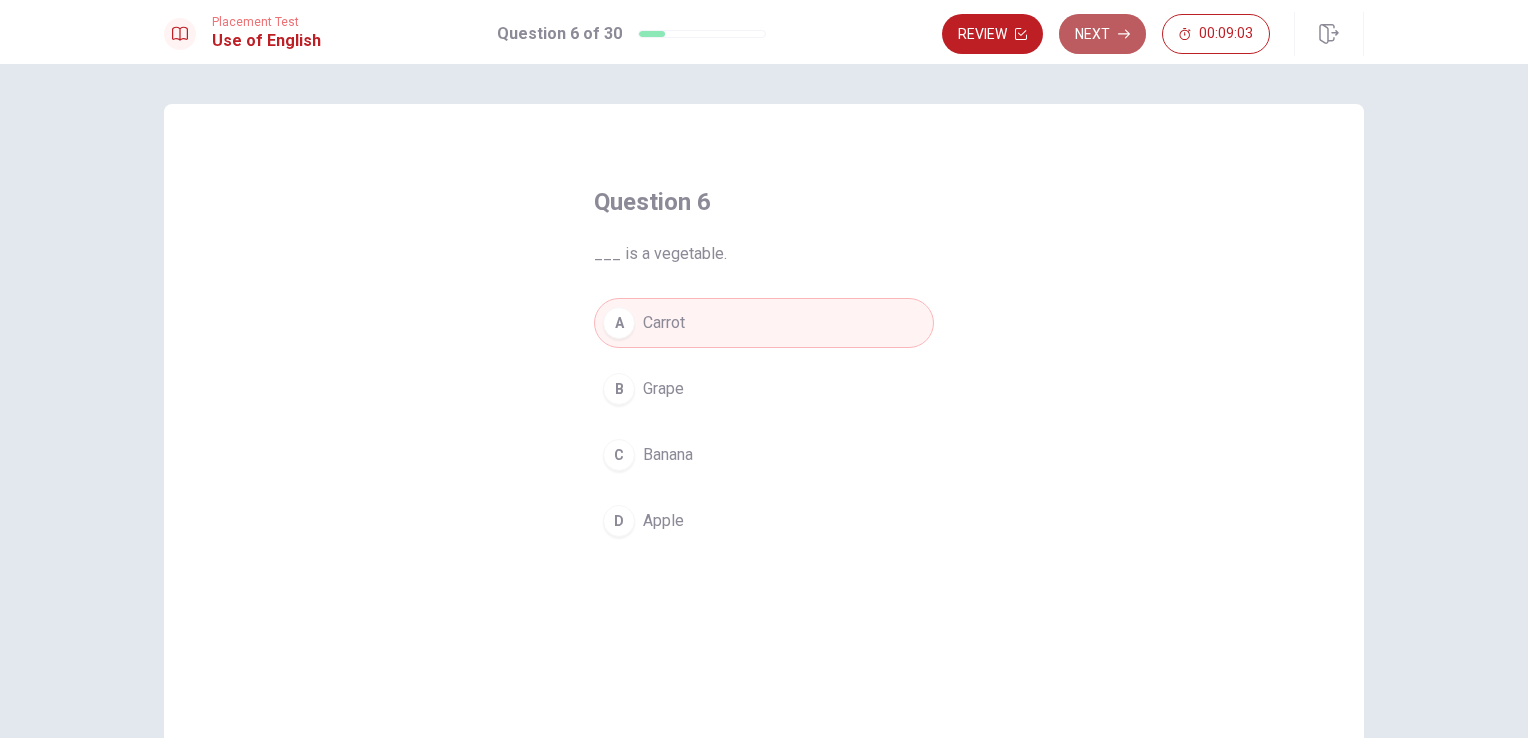 click on "Next" at bounding box center (1102, 34) 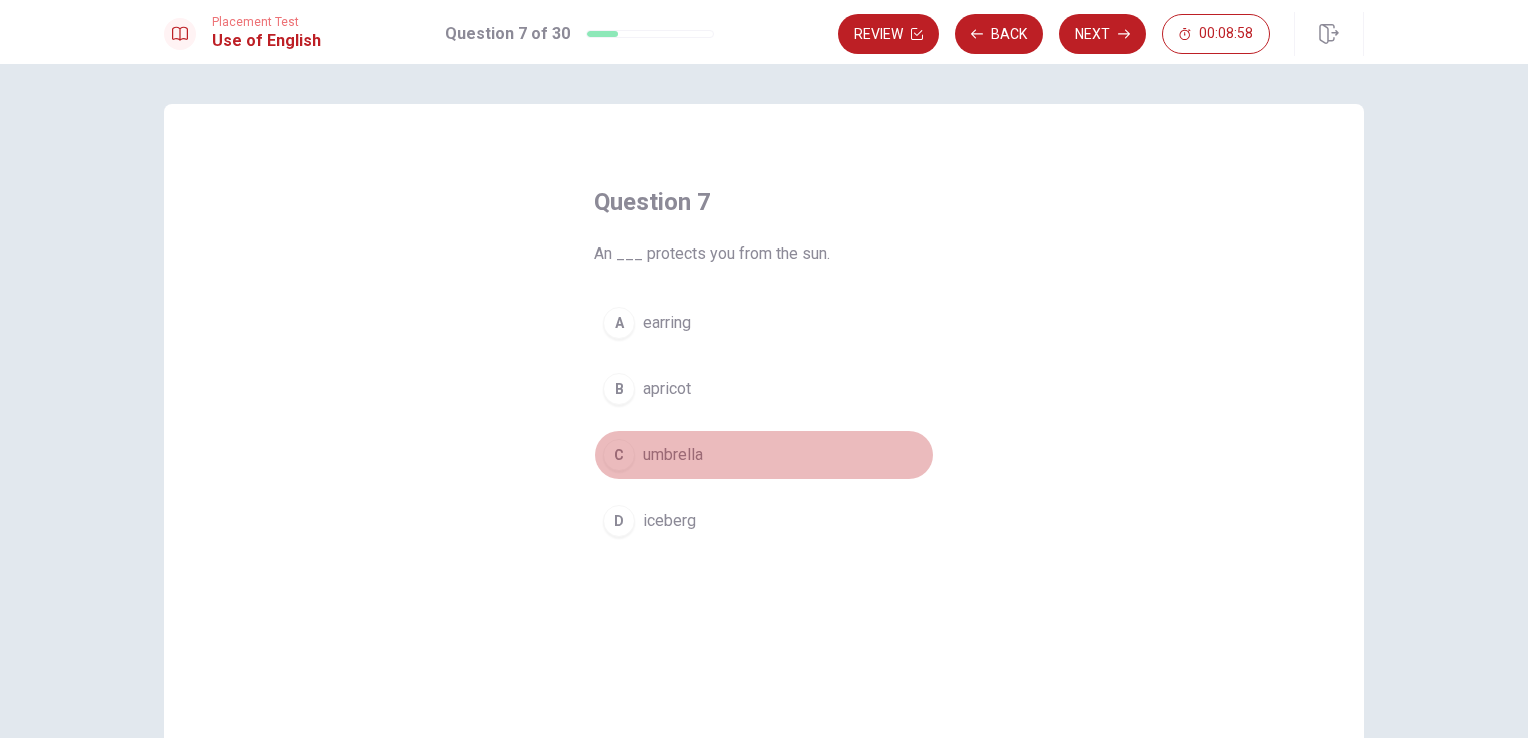 click on "umbrella" at bounding box center [673, 455] 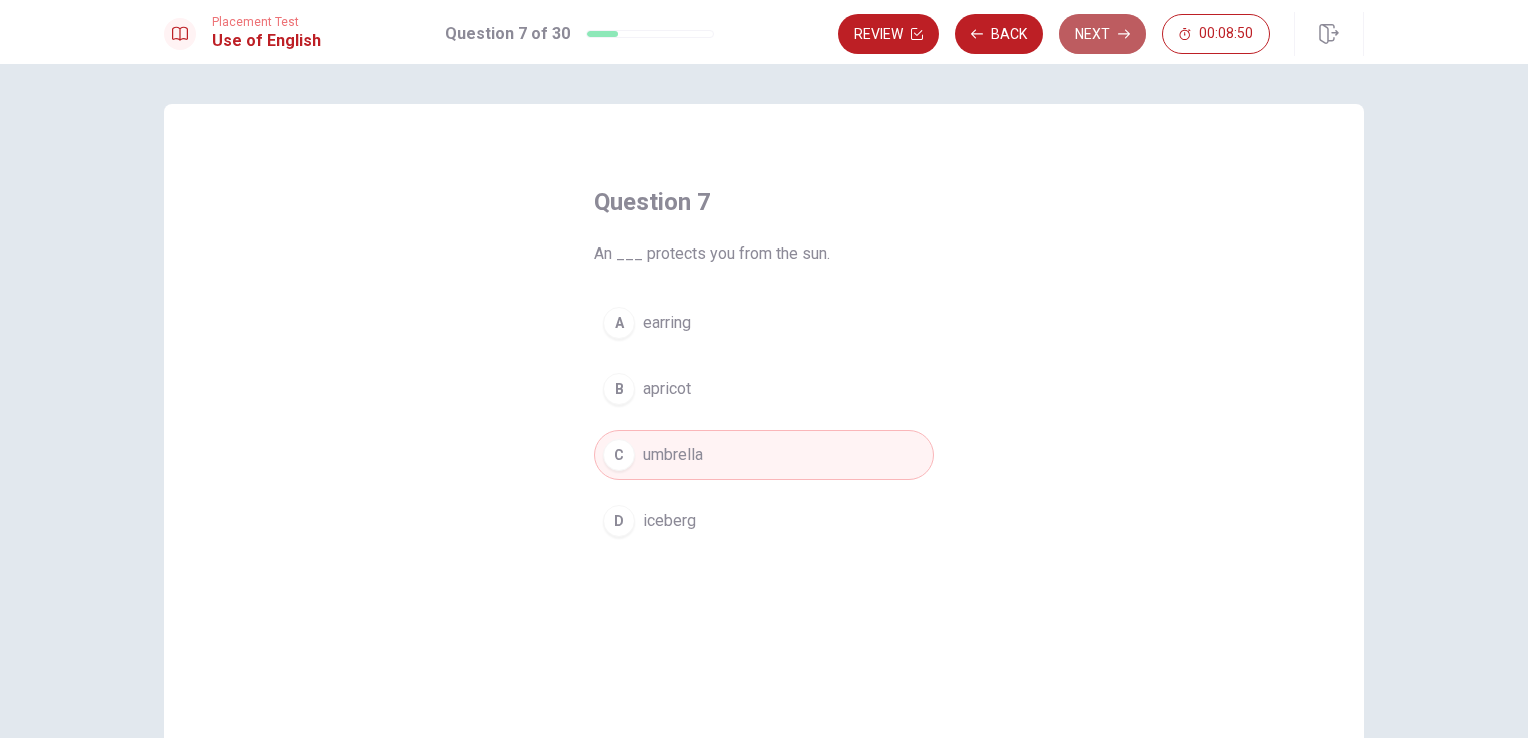 click on "Next" at bounding box center (1102, 34) 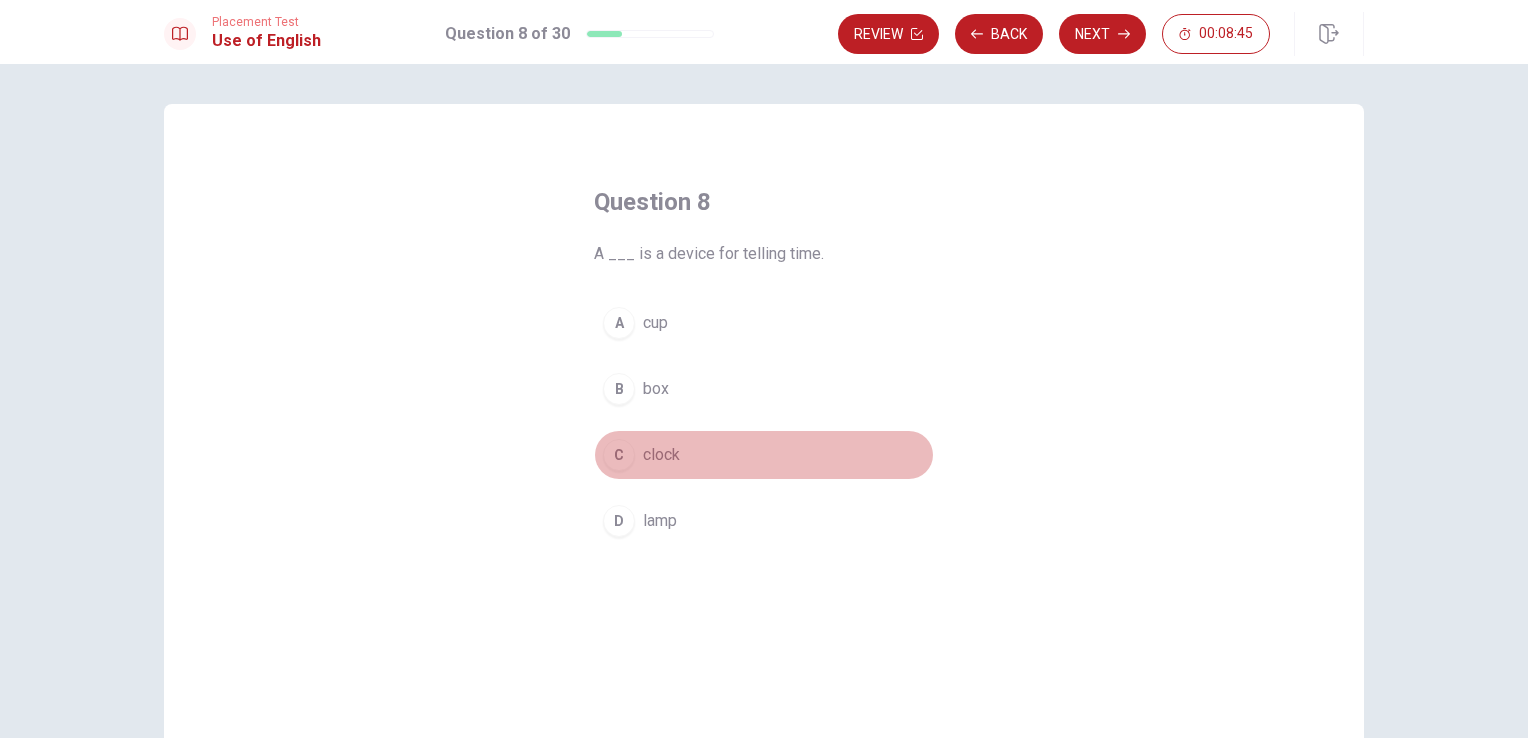 click on "clock" at bounding box center [661, 455] 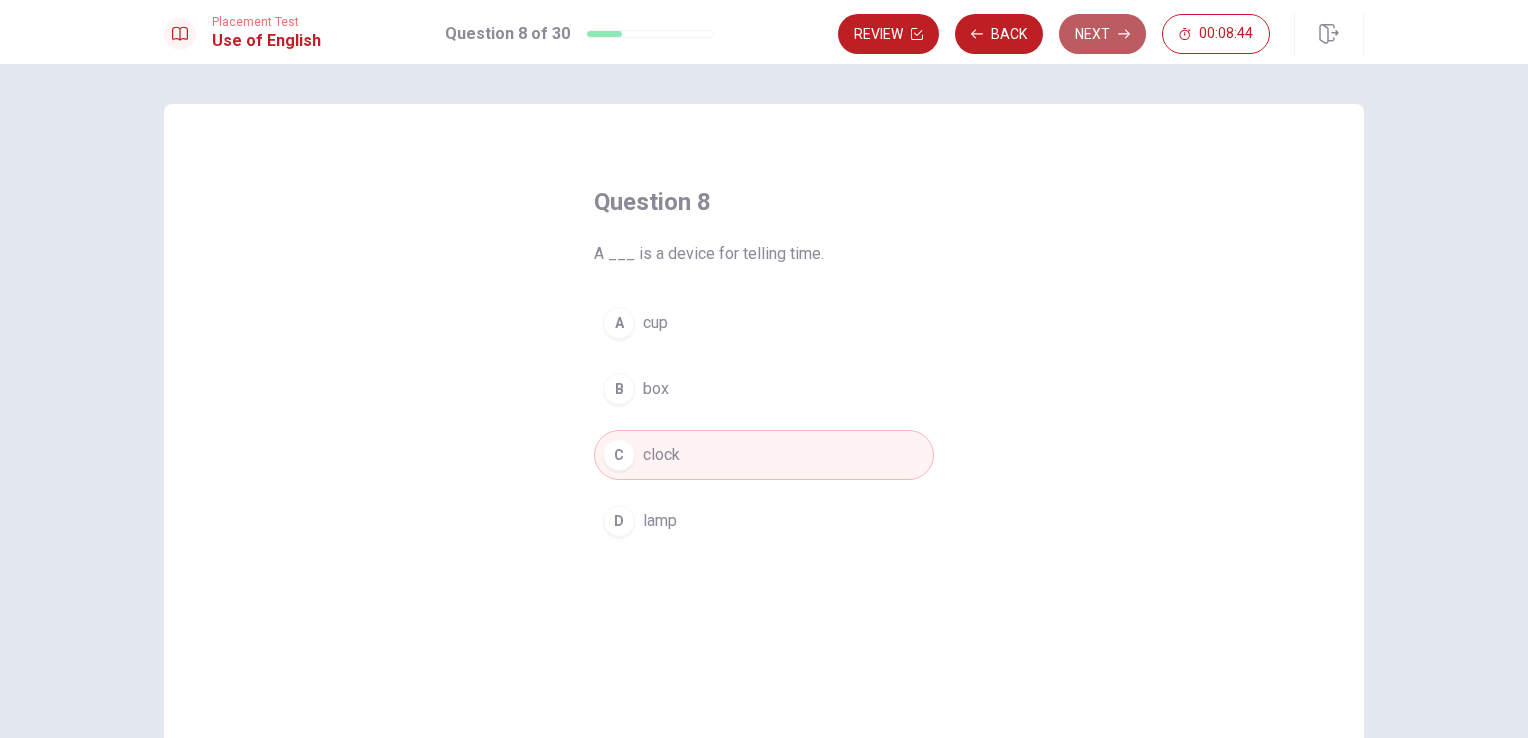 click on "Next" at bounding box center (1102, 34) 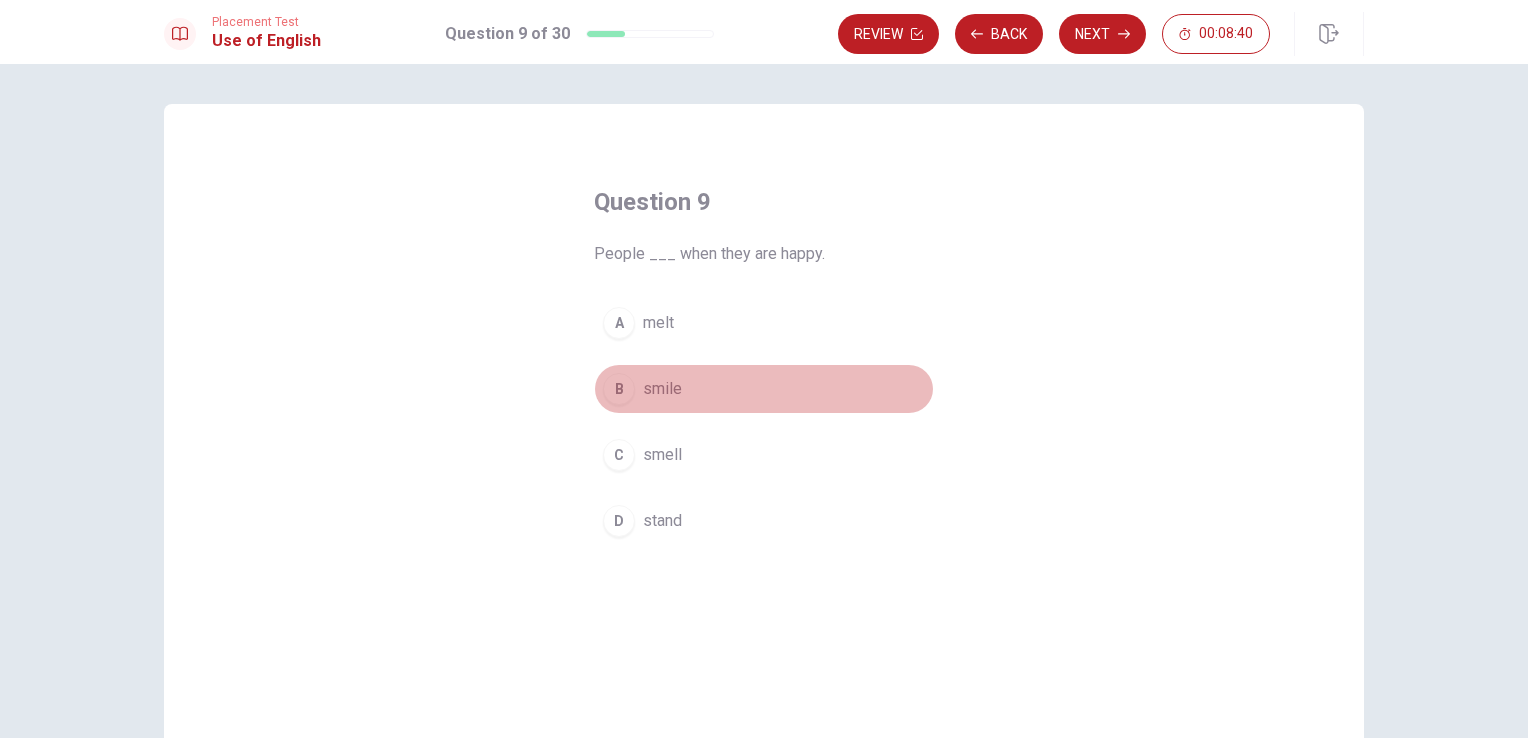 click on "smile" at bounding box center [662, 389] 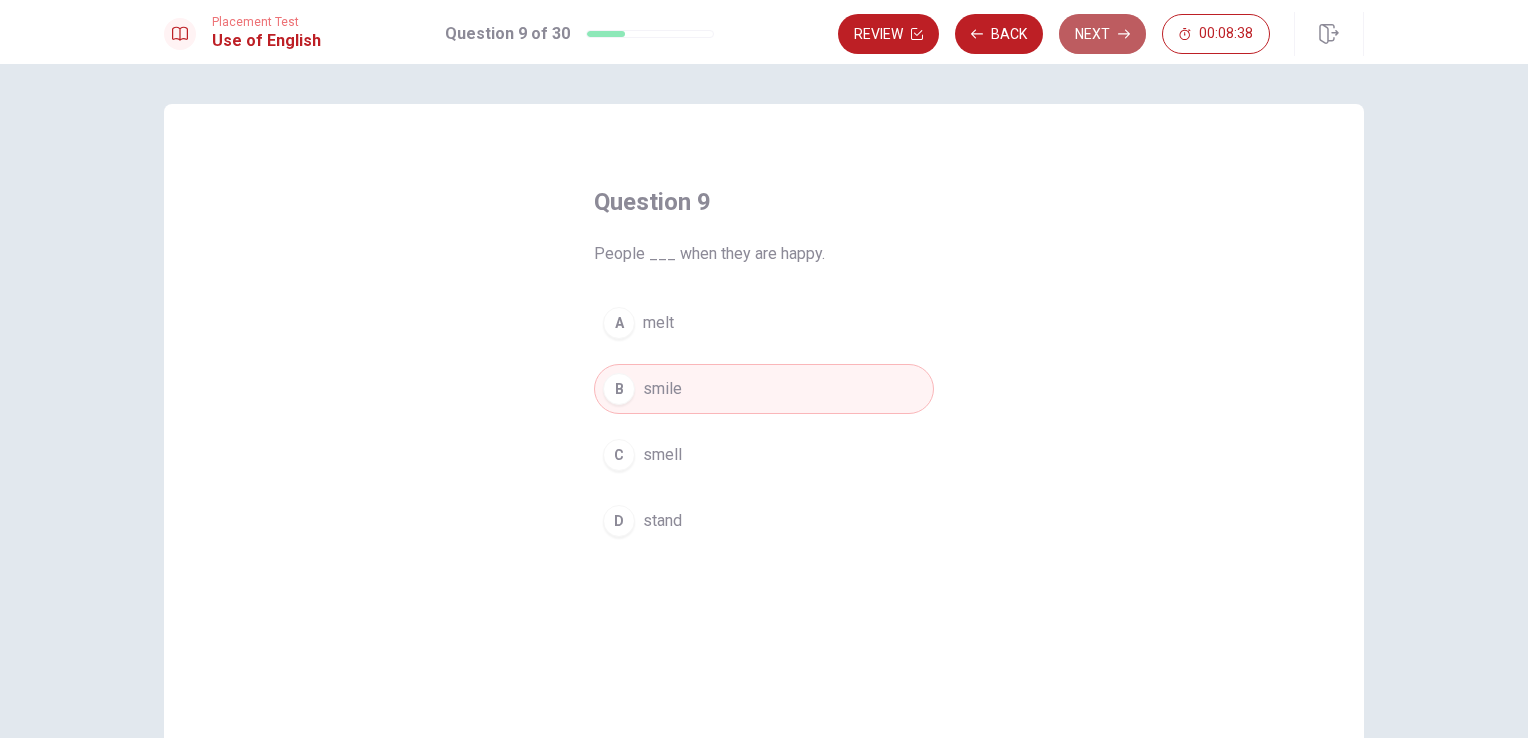 click on "Next" at bounding box center [1102, 34] 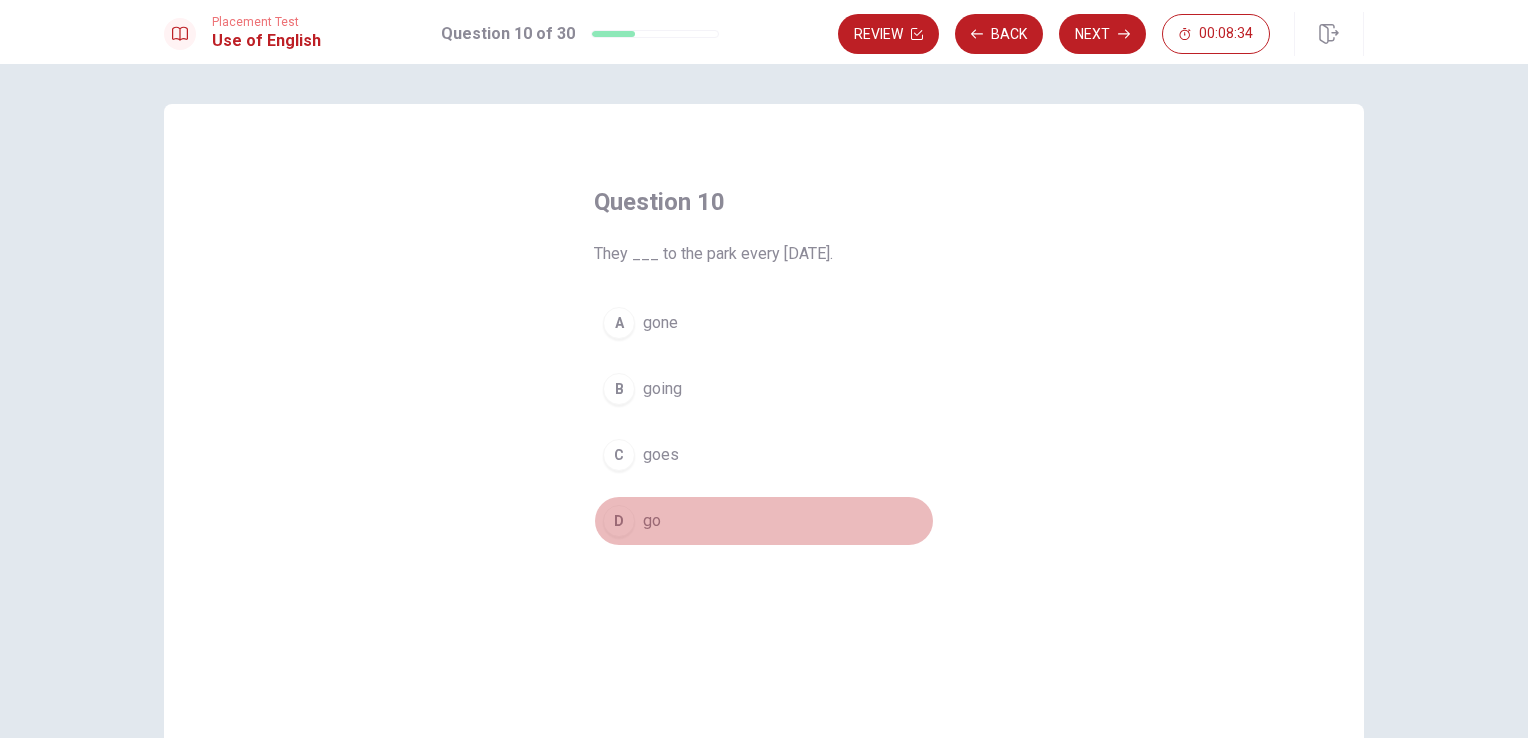 click on "go" at bounding box center (652, 521) 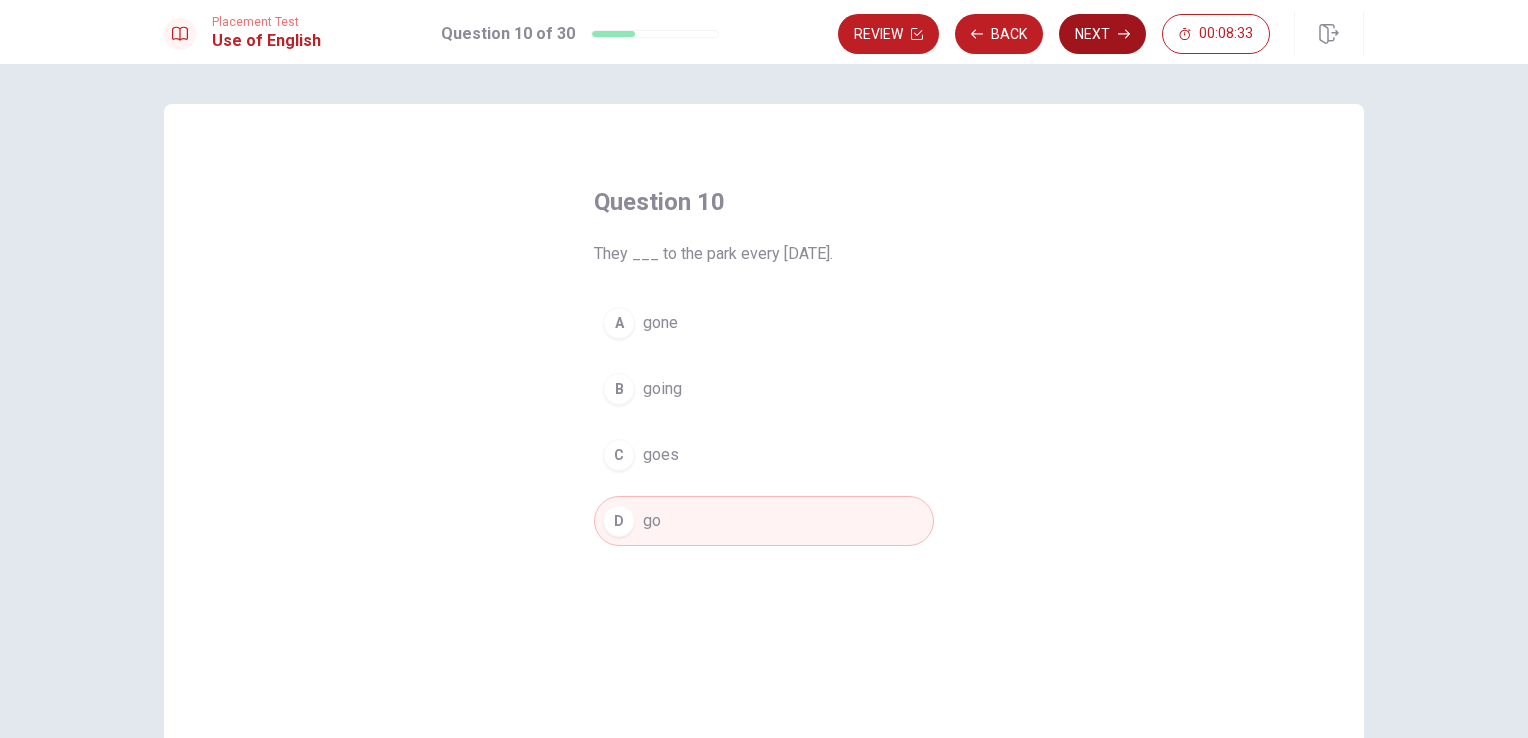 click on "Next" at bounding box center (1102, 34) 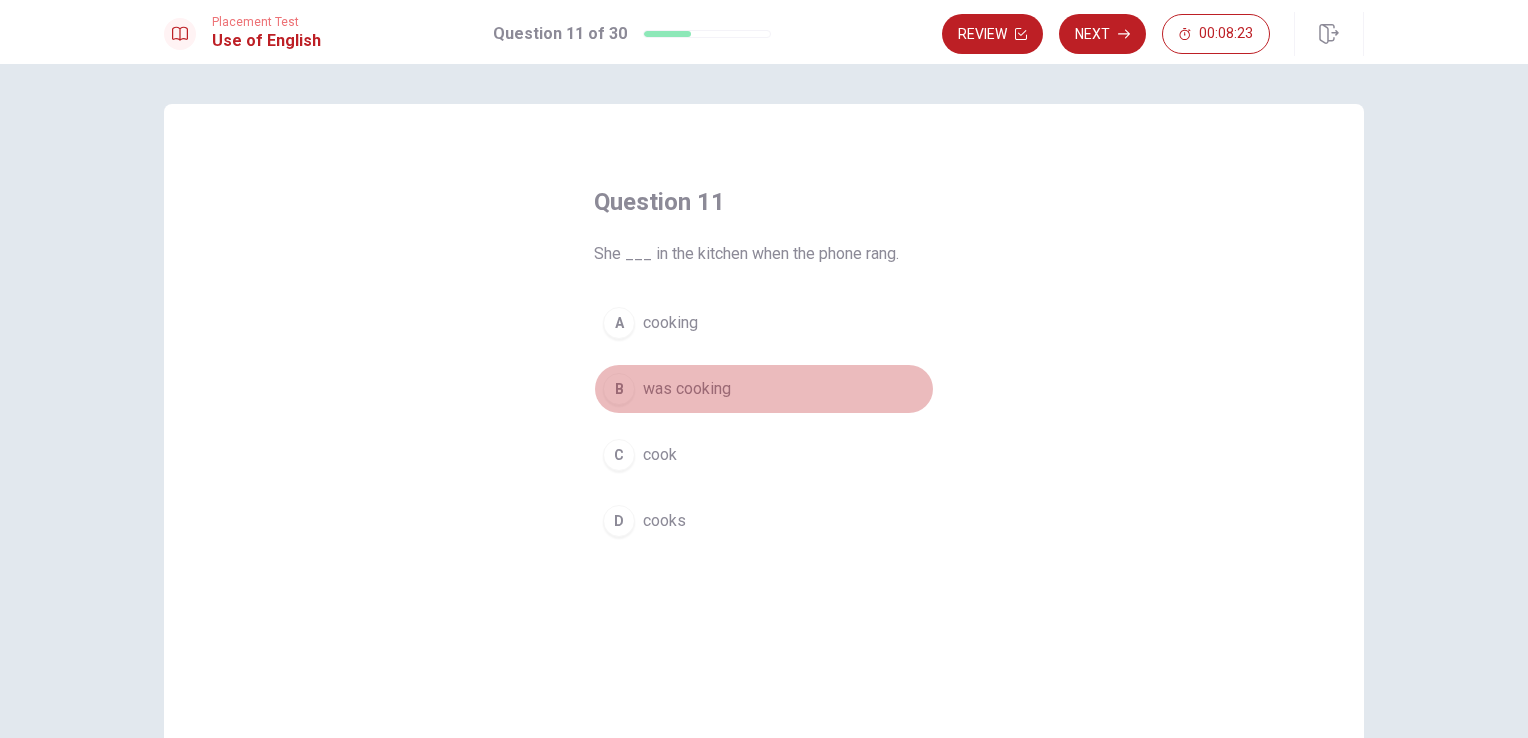 click on "B was cooking" at bounding box center [764, 389] 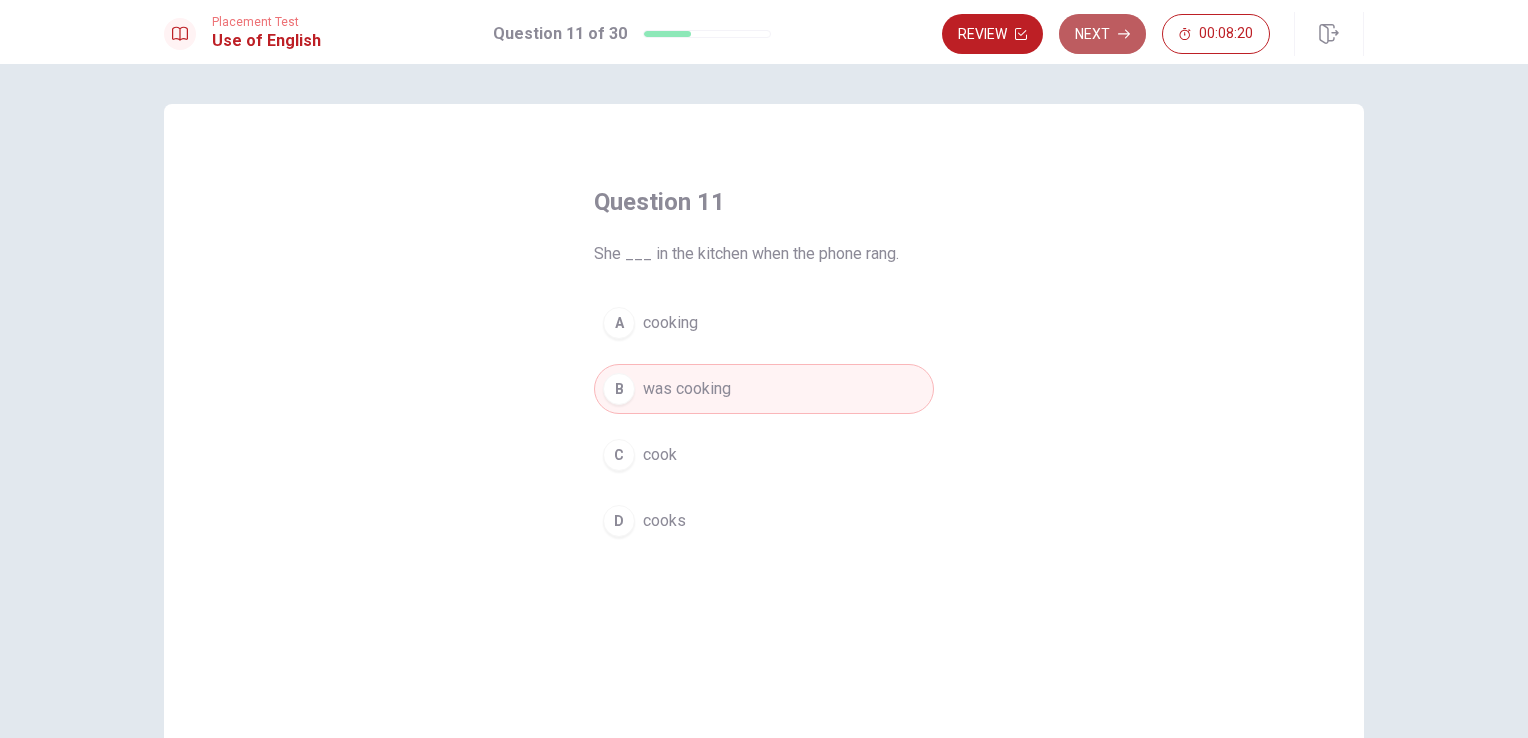 click on "Next" at bounding box center (1102, 34) 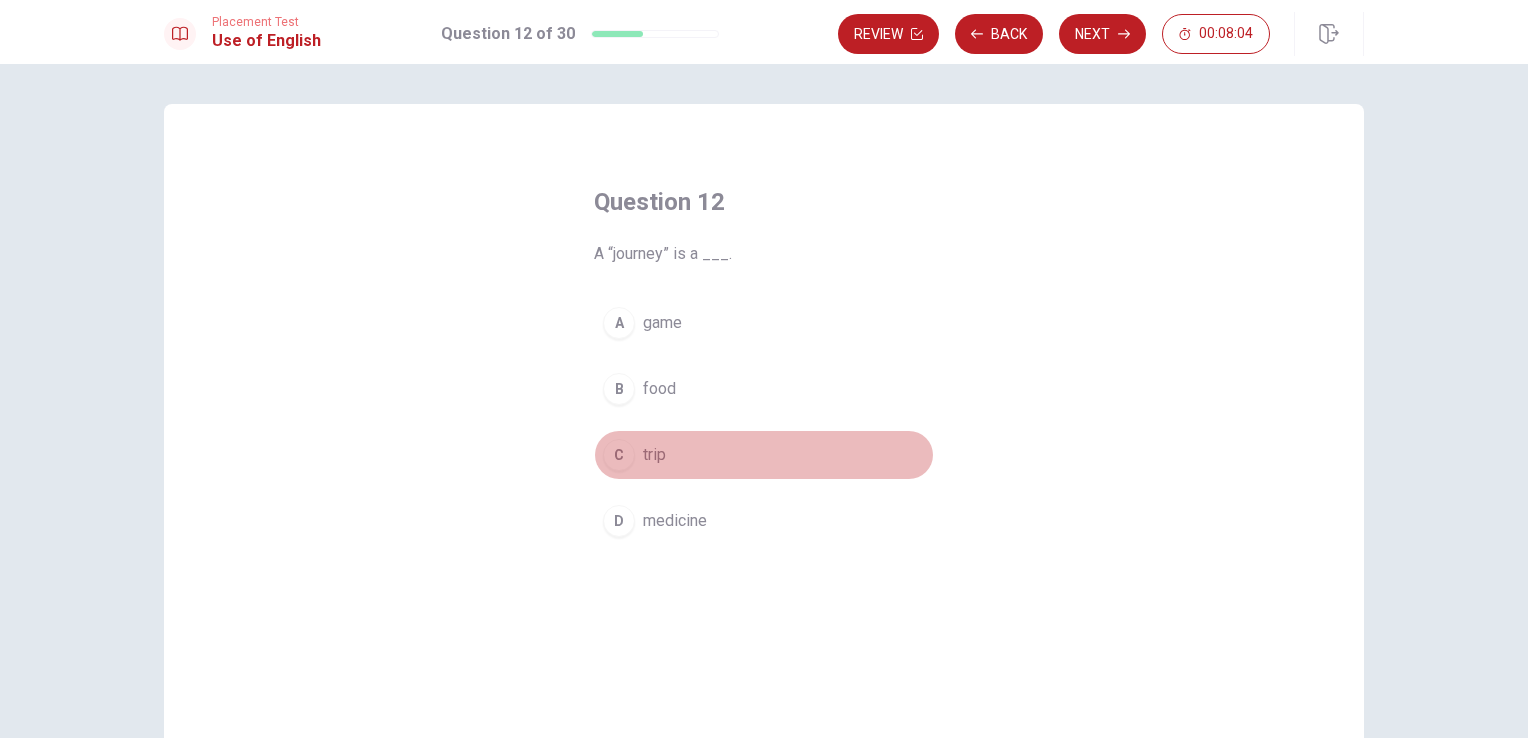 click on "C trip" at bounding box center (764, 455) 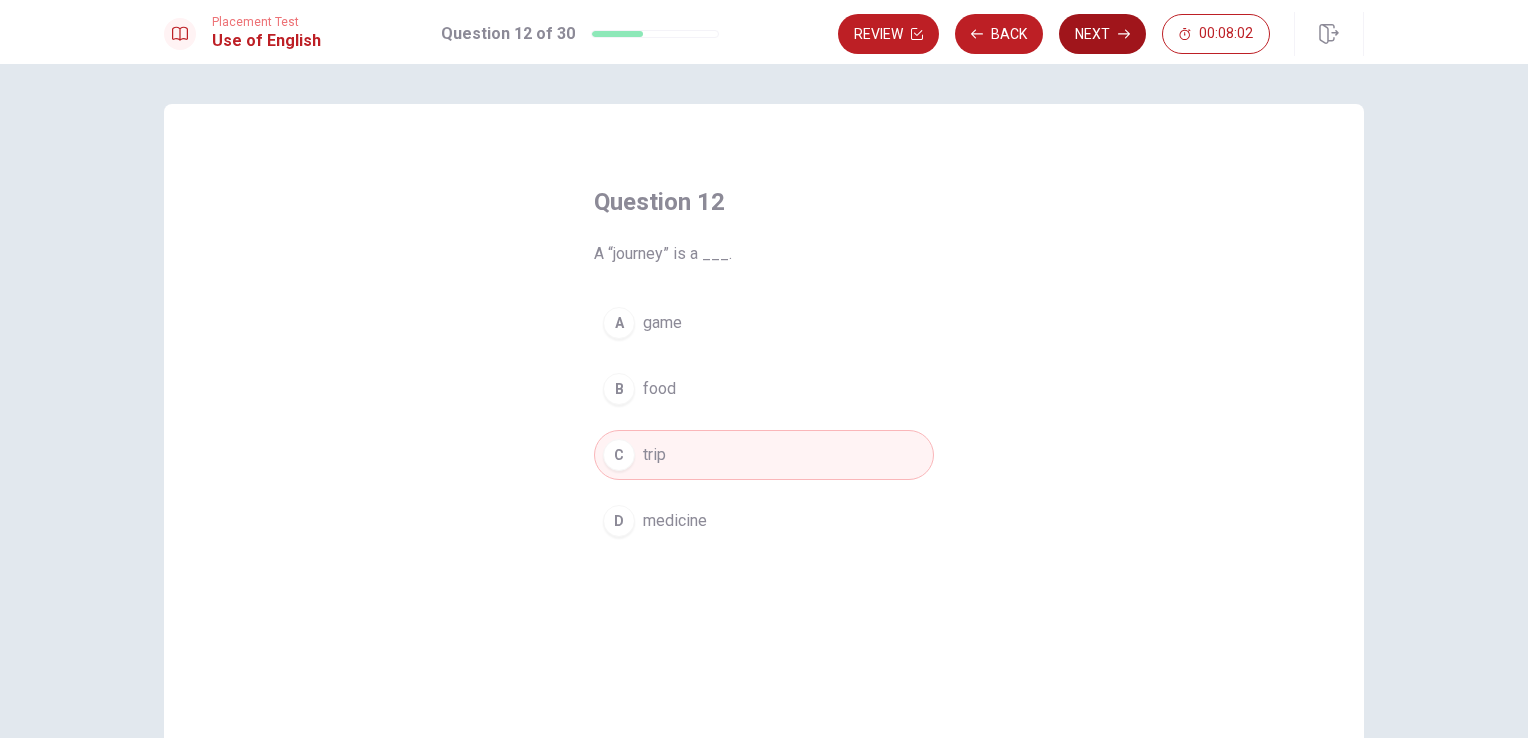 click on "Next" at bounding box center [1102, 34] 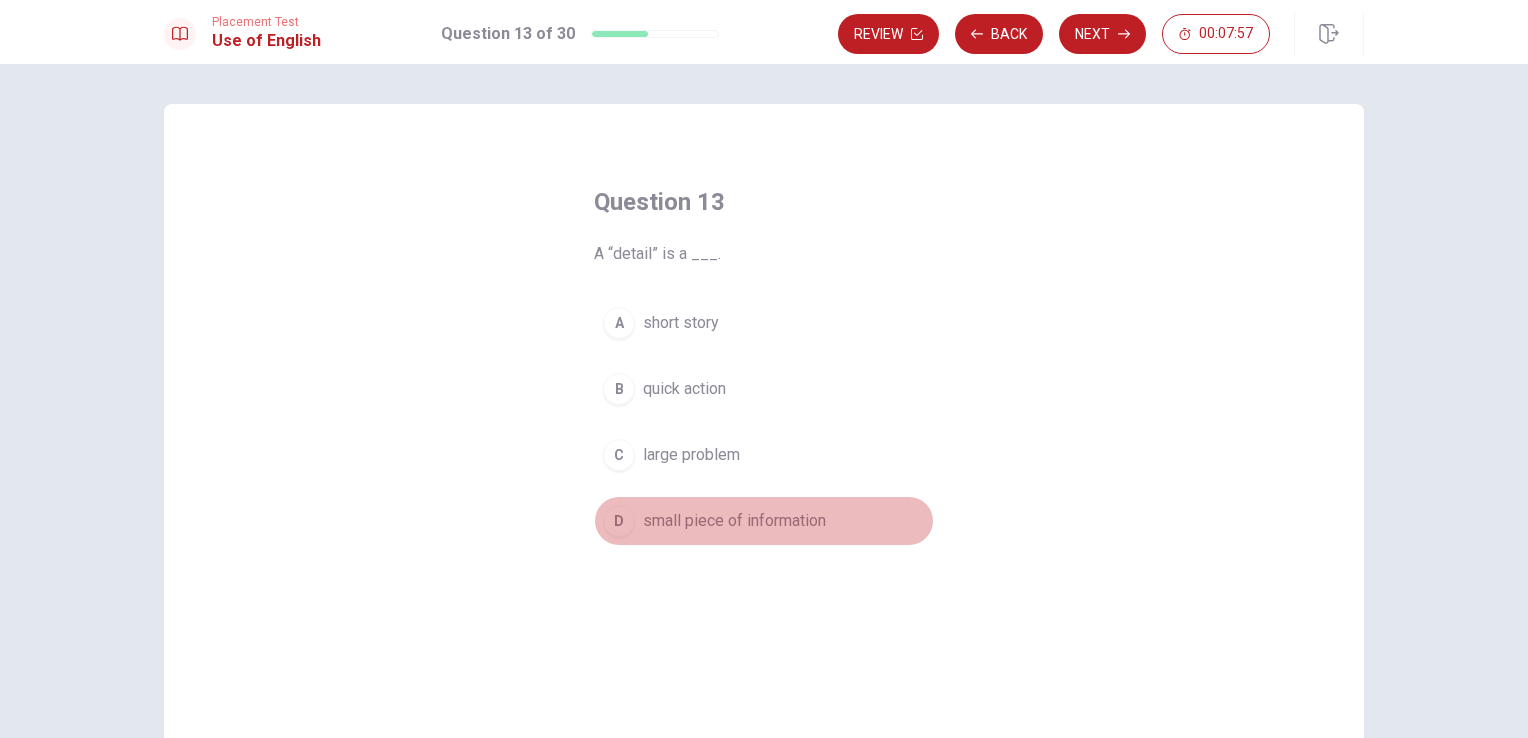 click on "small piece of information" at bounding box center [734, 521] 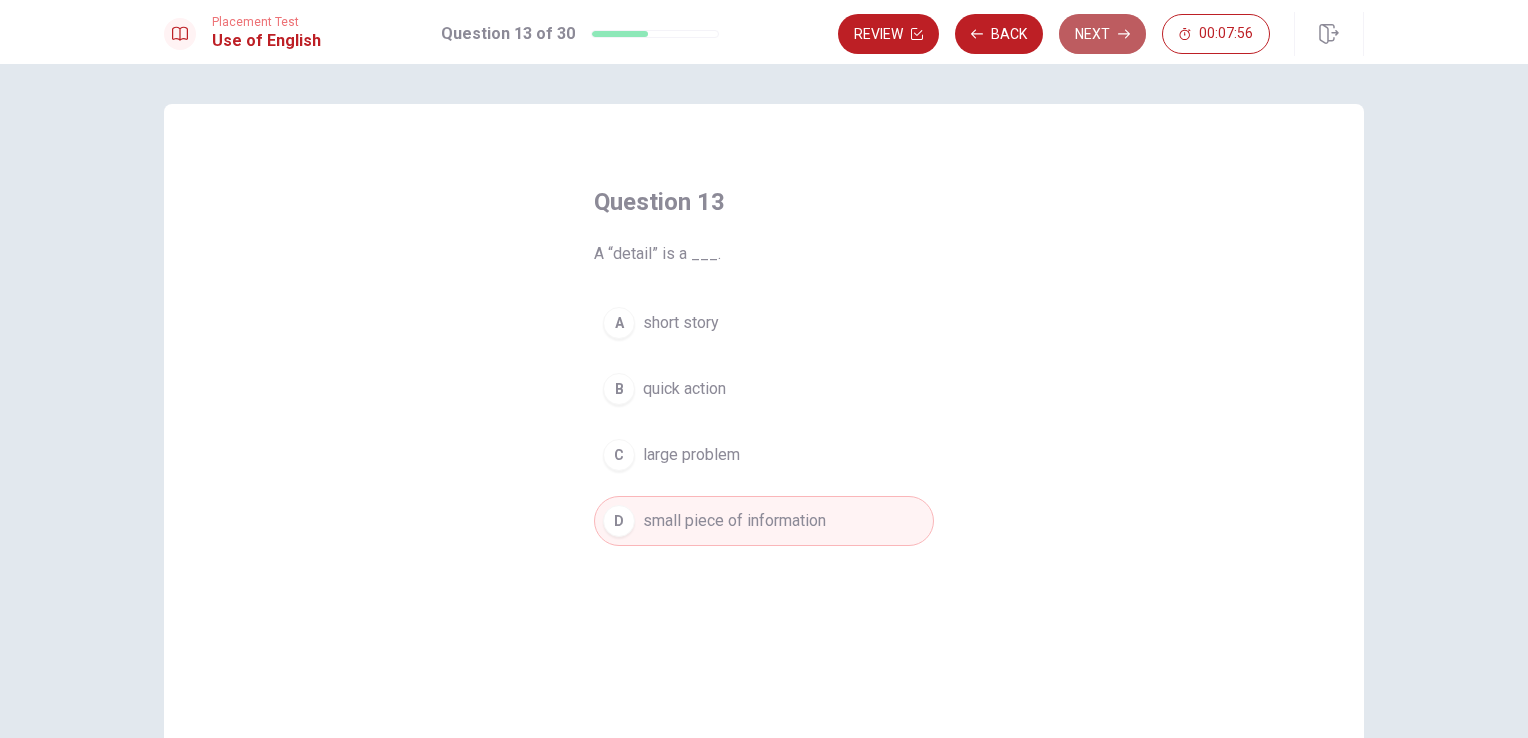 click on "Next" at bounding box center [1102, 34] 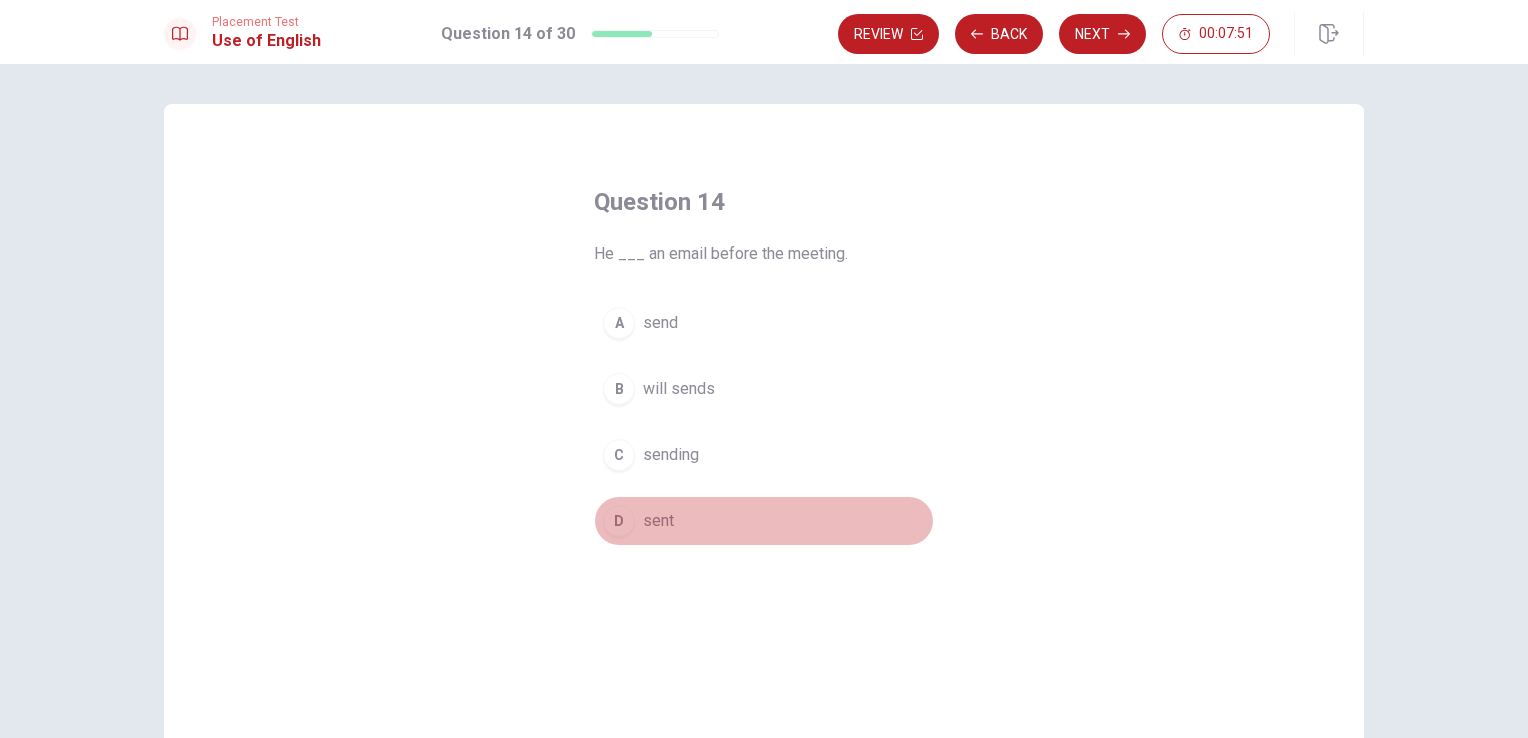 click on "sent" at bounding box center (658, 521) 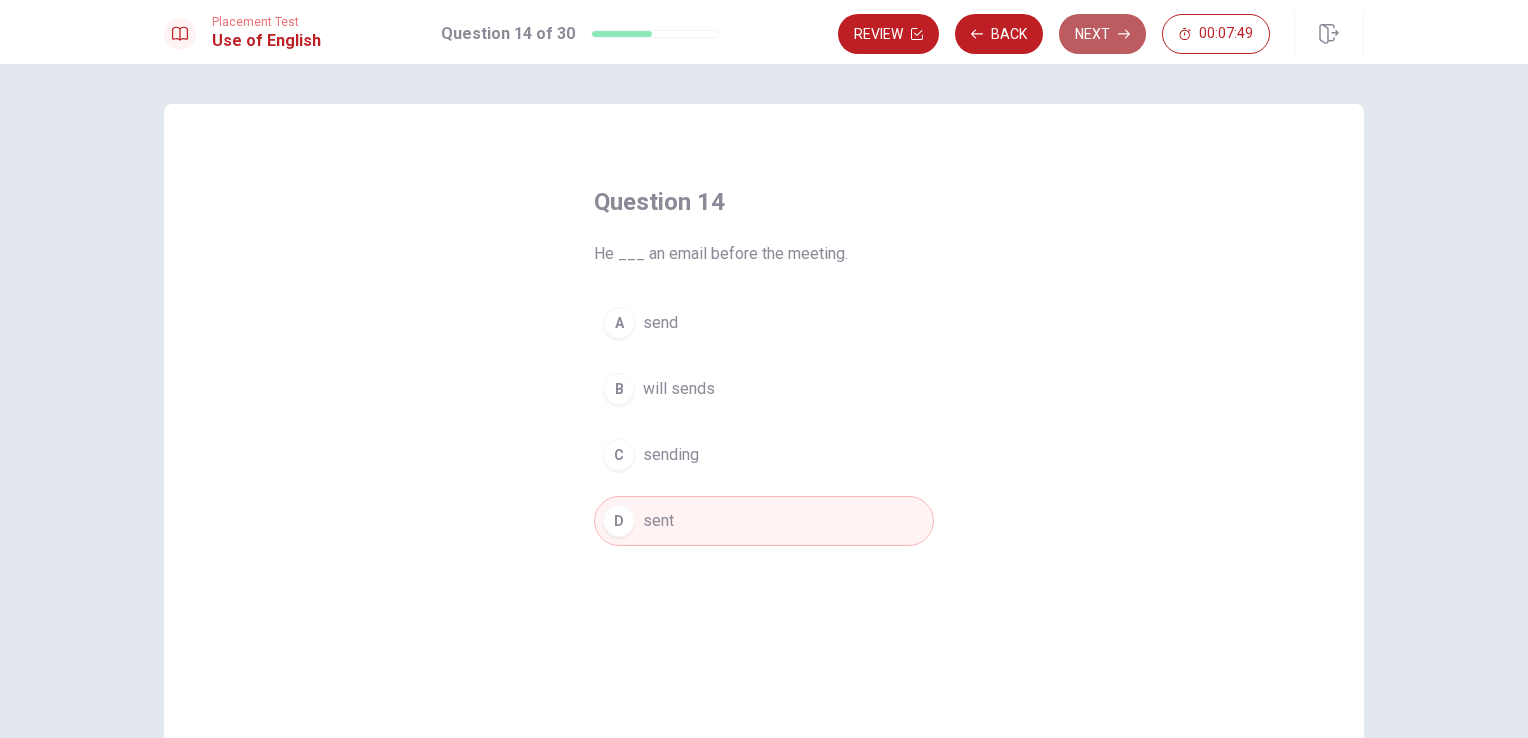 click on "Next" at bounding box center [1102, 34] 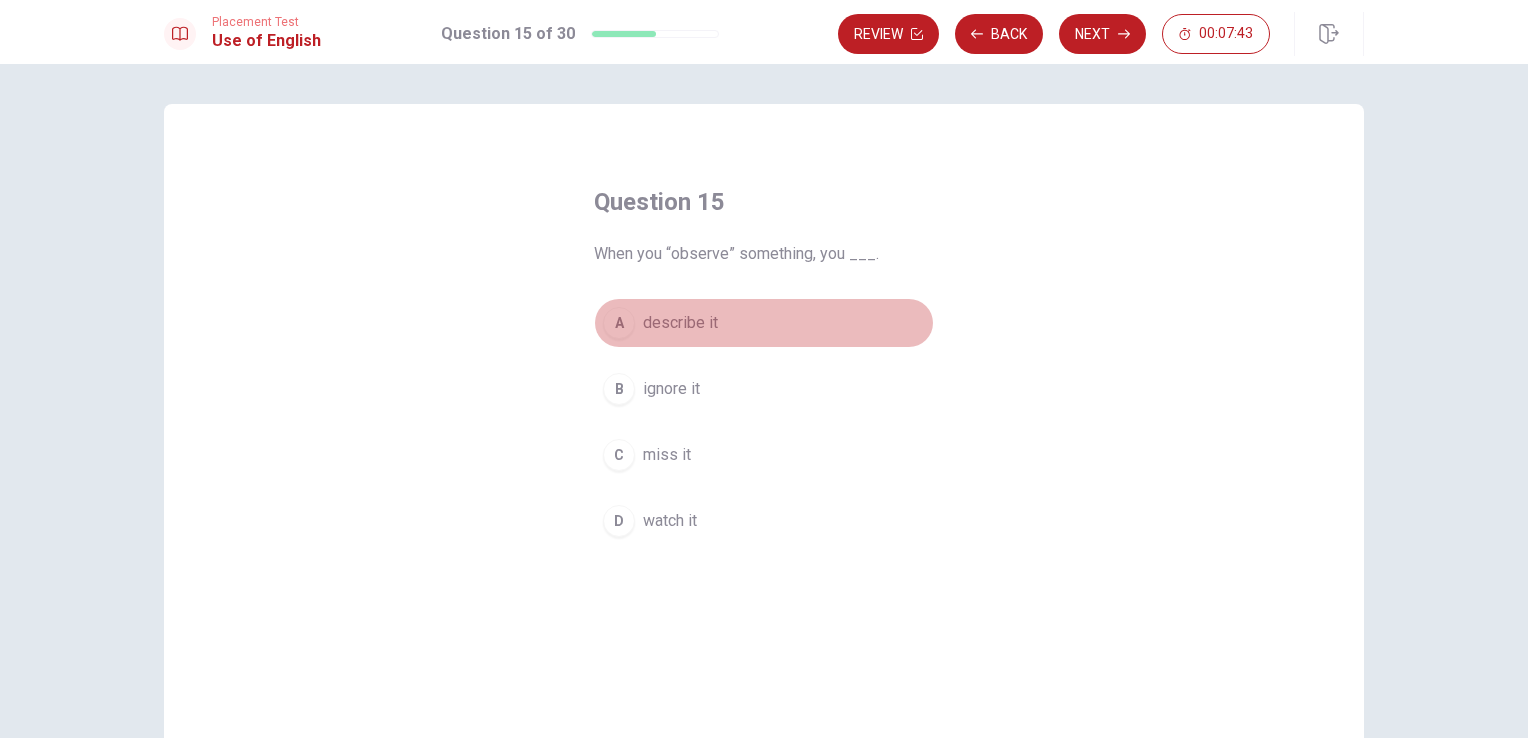 click on "A describe it" at bounding box center (764, 323) 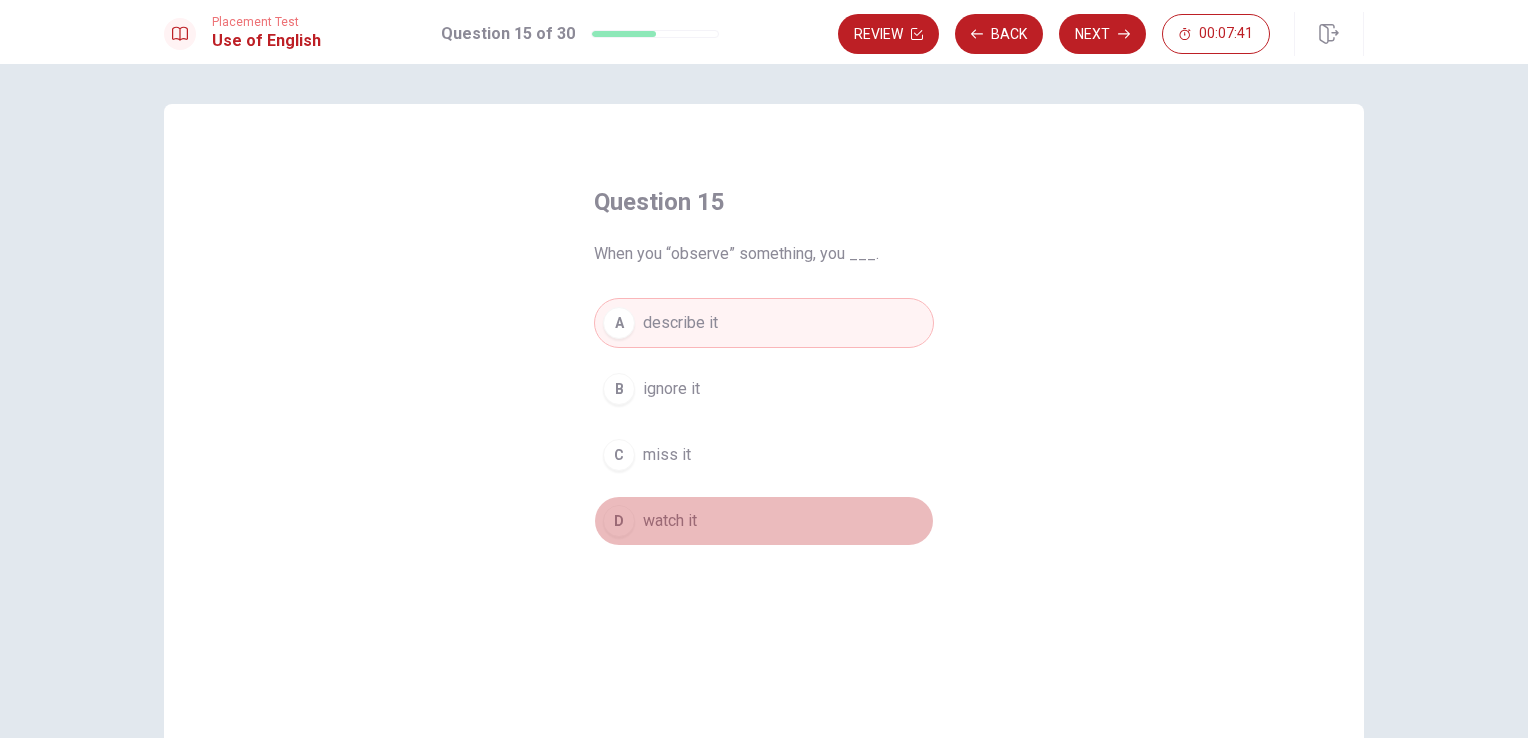 click on "D watch it" at bounding box center [764, 521] 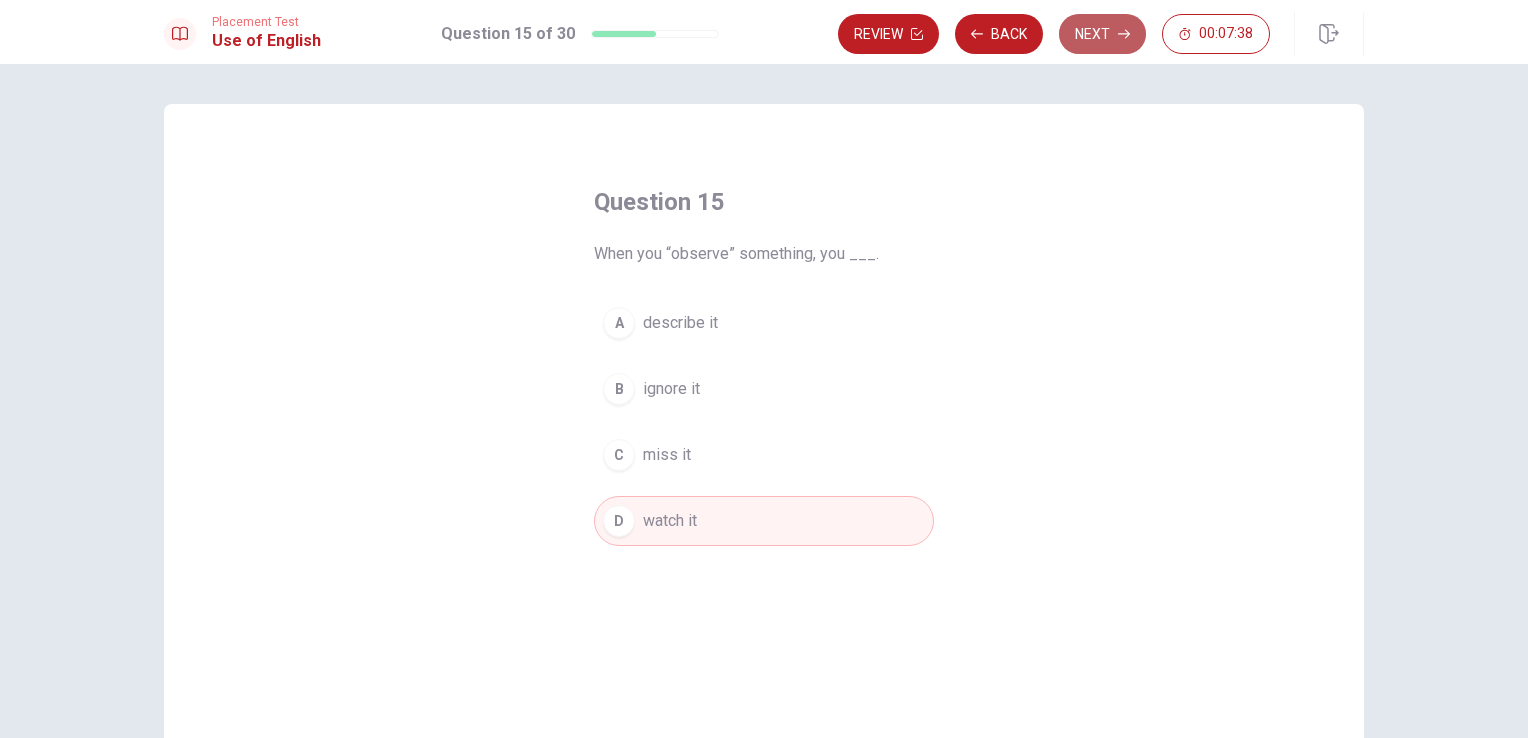 click on "Next" at bounding box center [1102, 34] 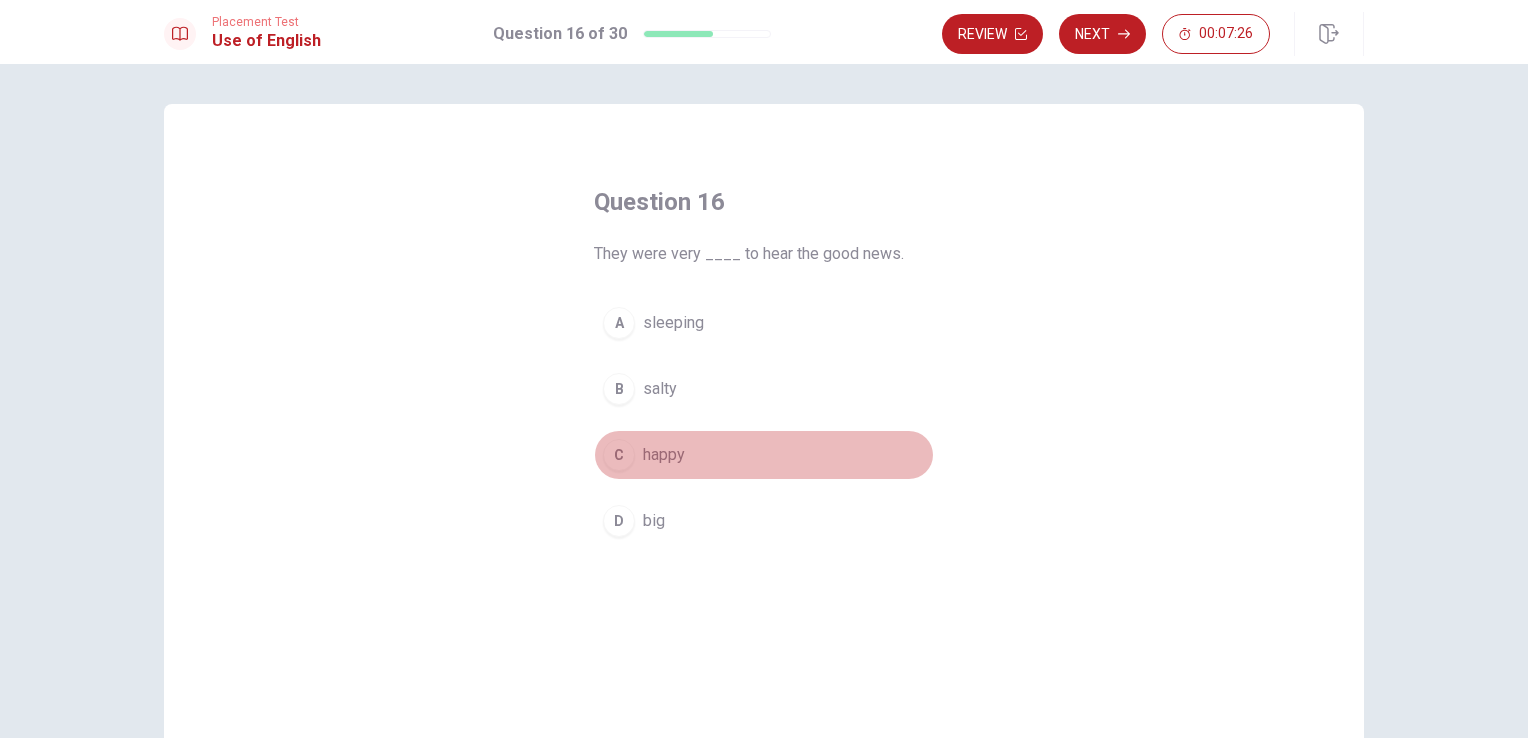 click on "happy" at bounding box center (664, 455) 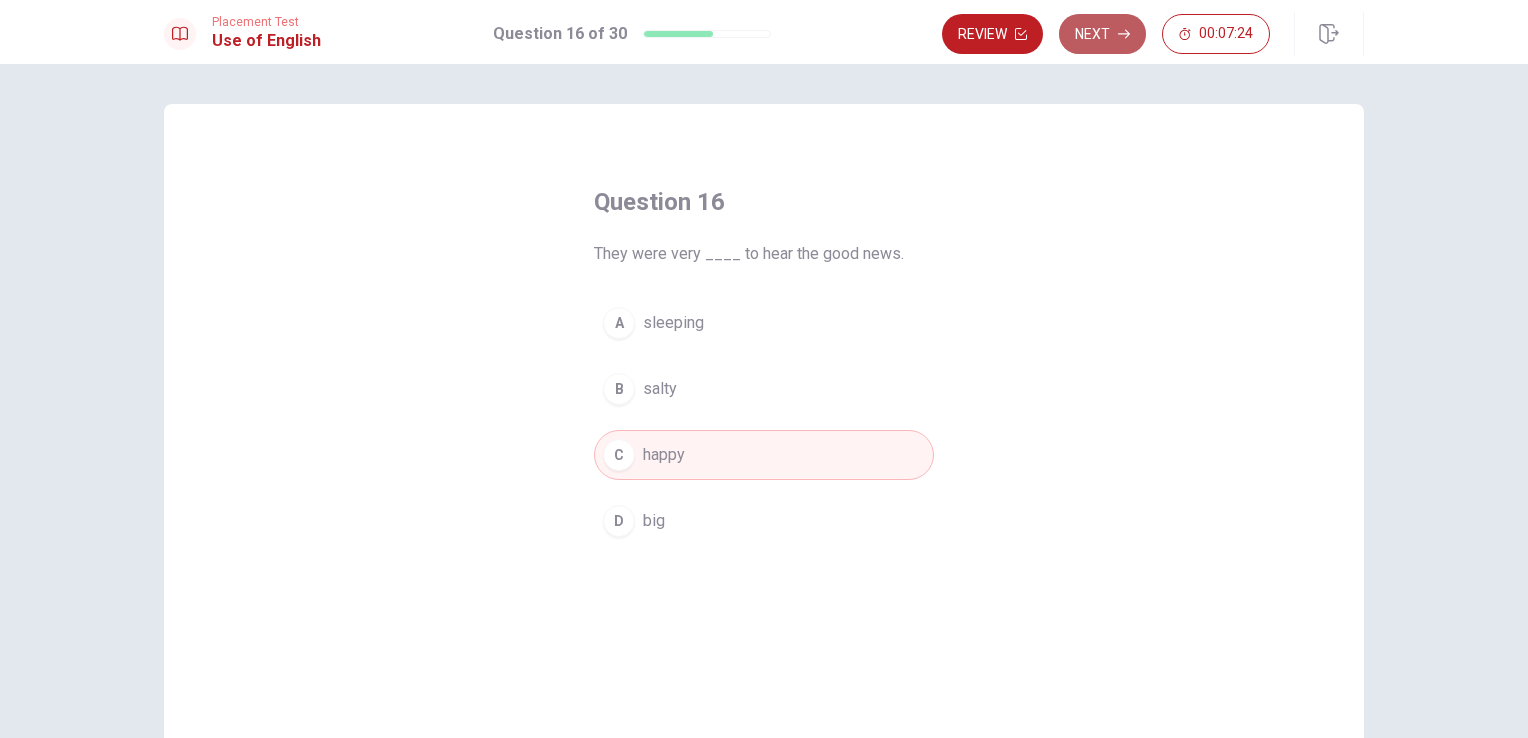 click on "Next" at bounding box center [1102, 34] 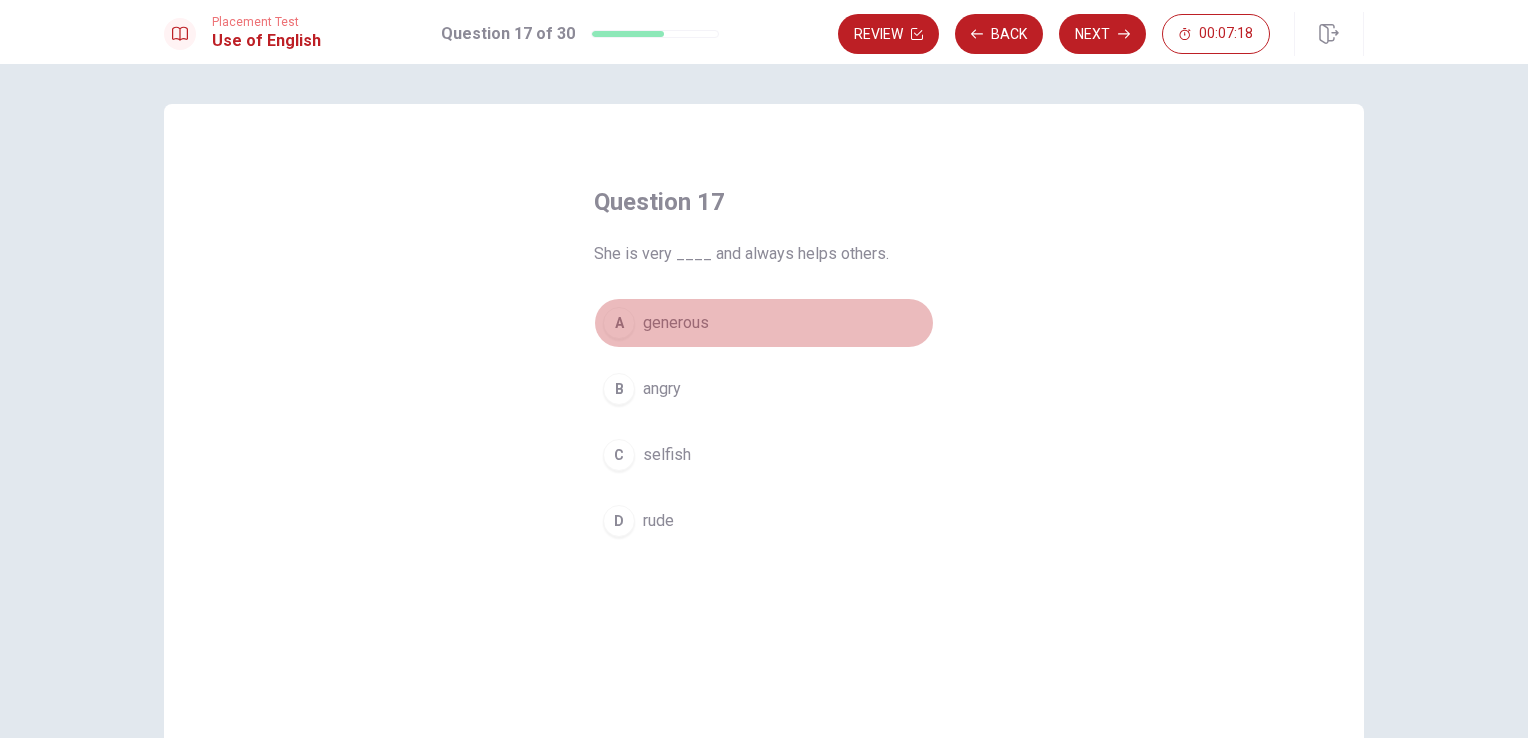 click on "generous" at bounding box center [676, 323] 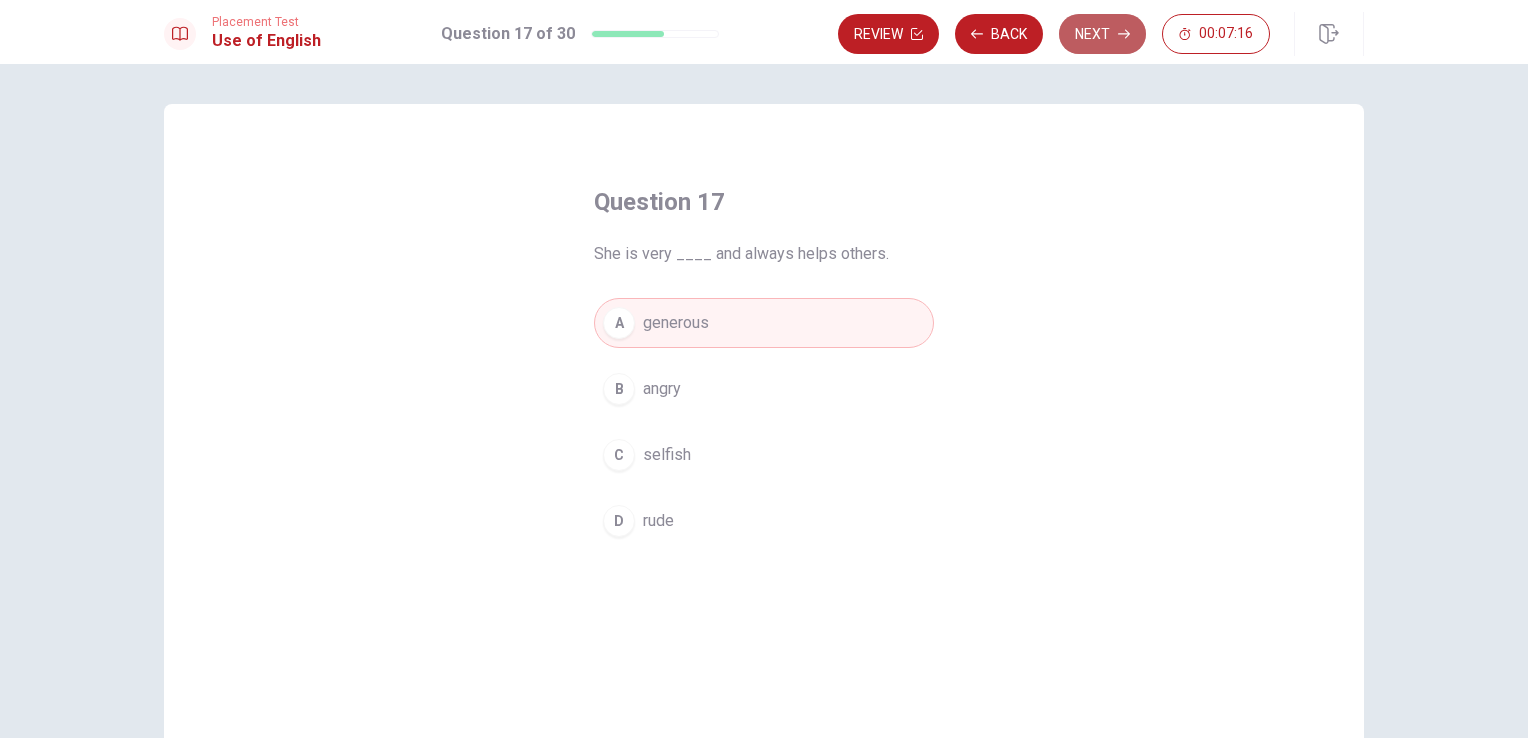 click on "Next" at bounding box center (1102, 34) 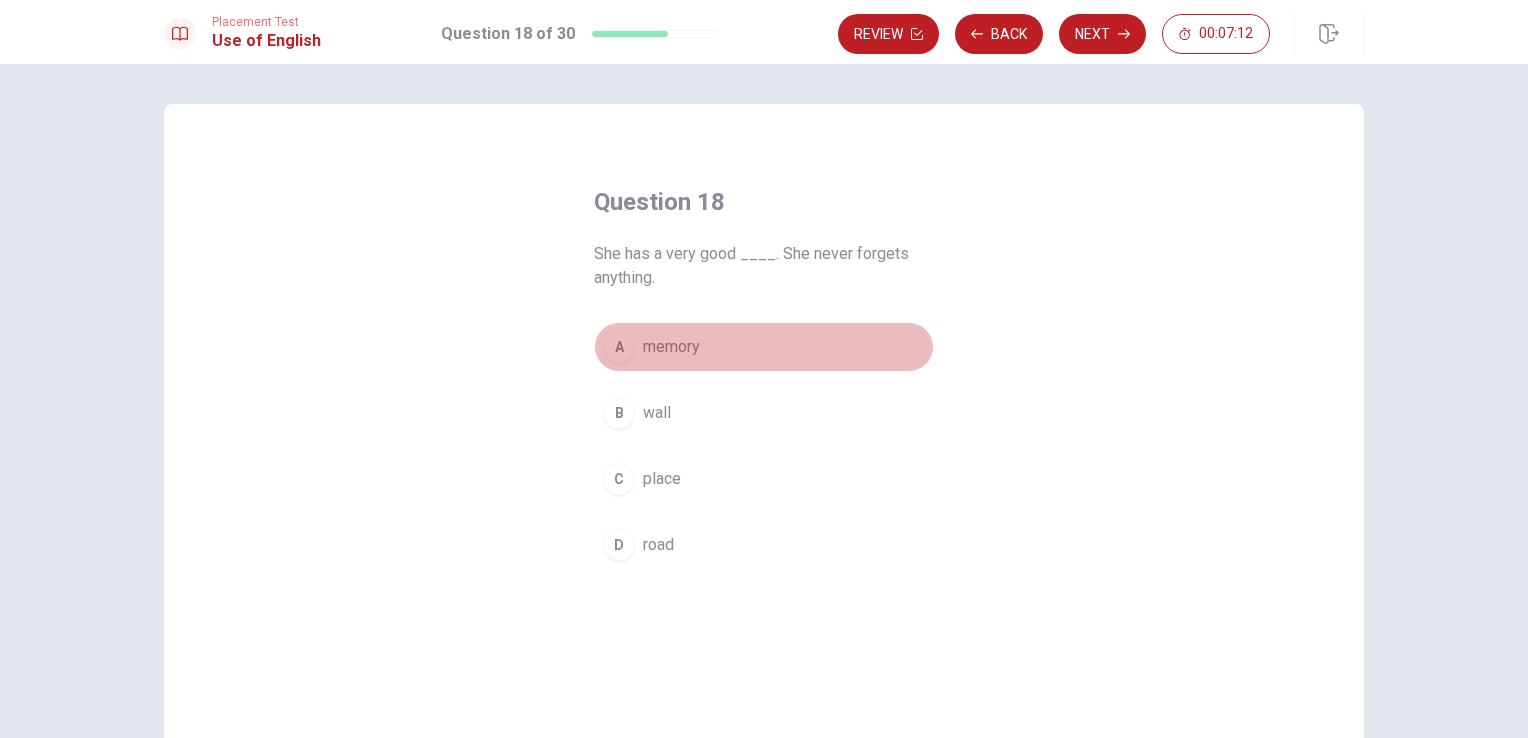 click on "memory" at bounding box center (671, 347) 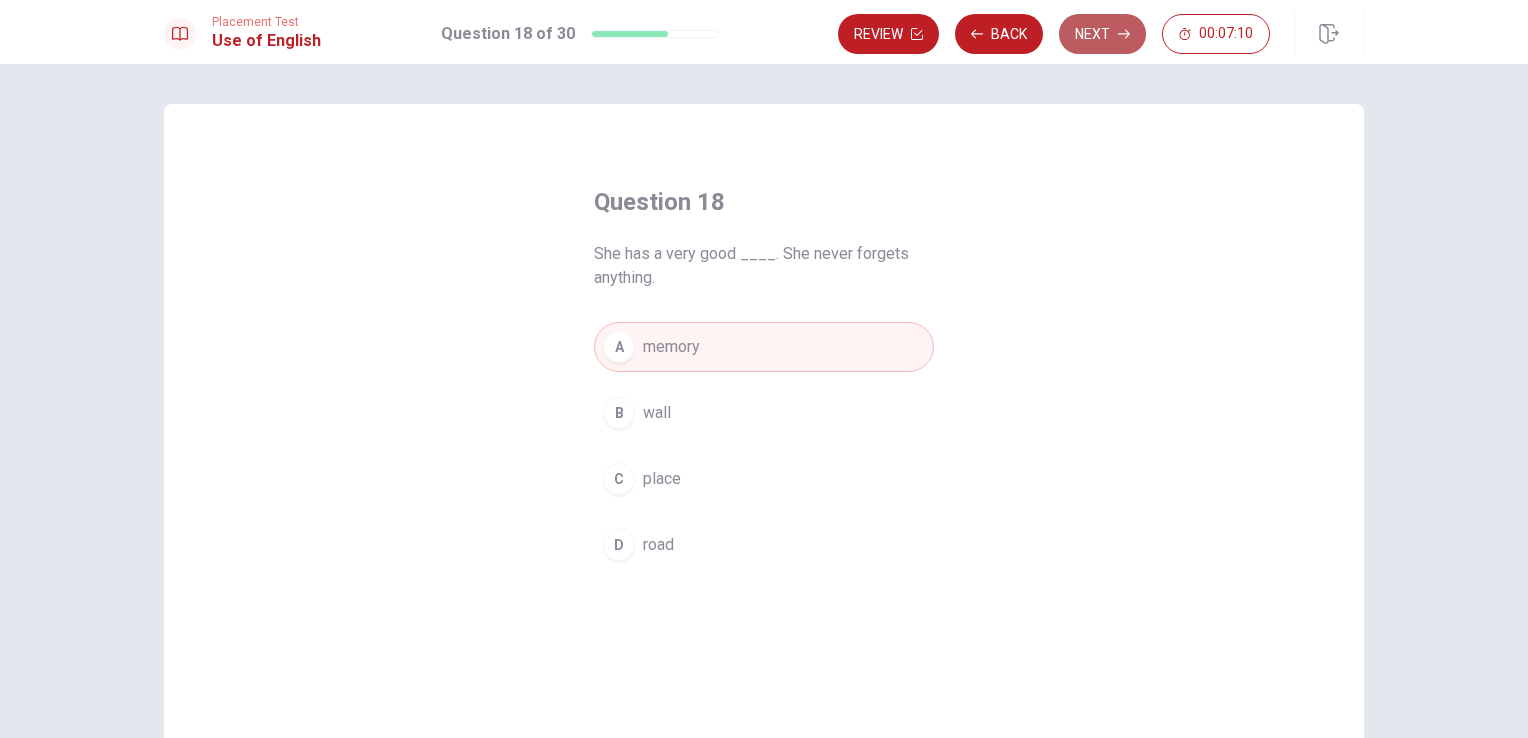 click on "Next" at bounding box center (1102, 34) 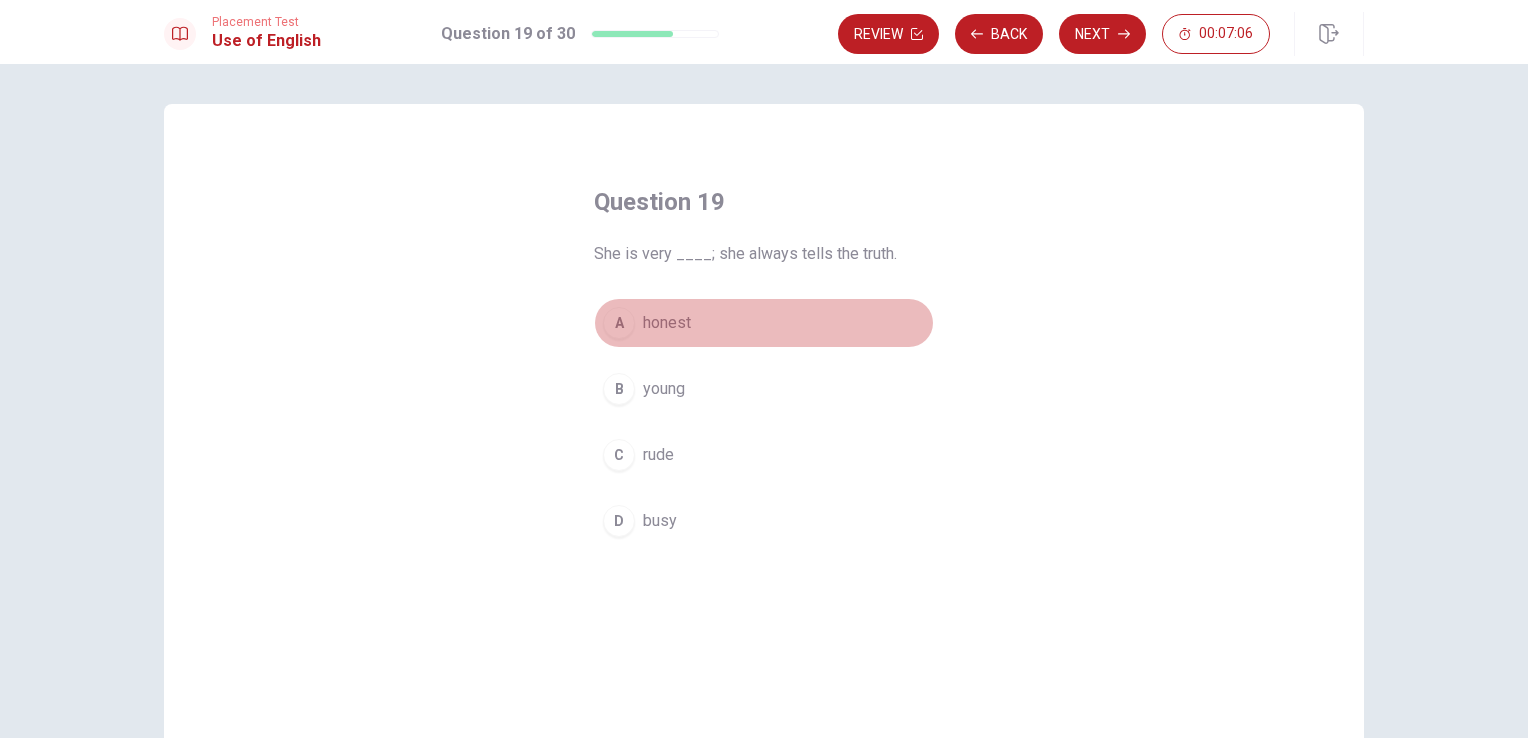 click on "honest" at bounding box center [667, 323] 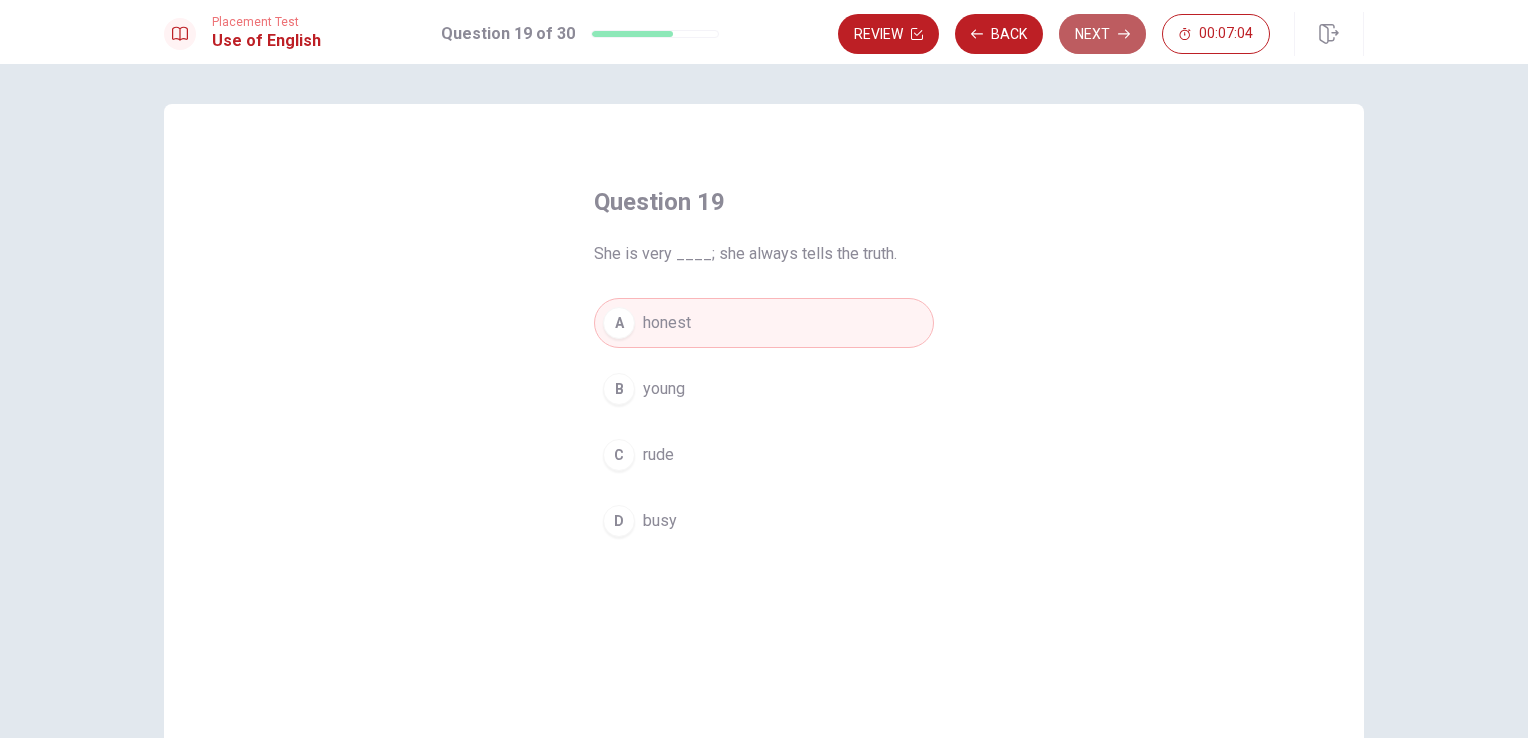 click 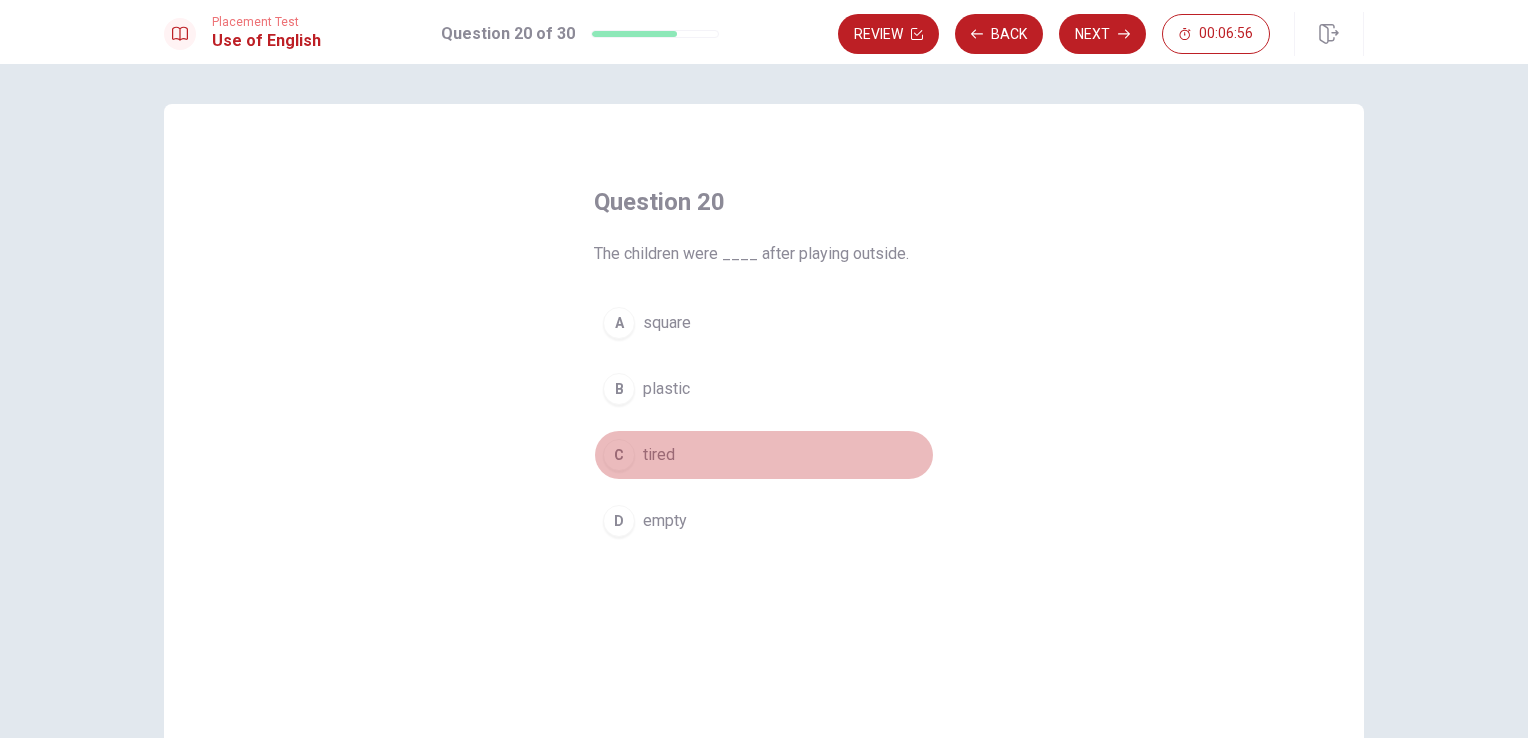 click on "tired" at bounding box center [659, 455] 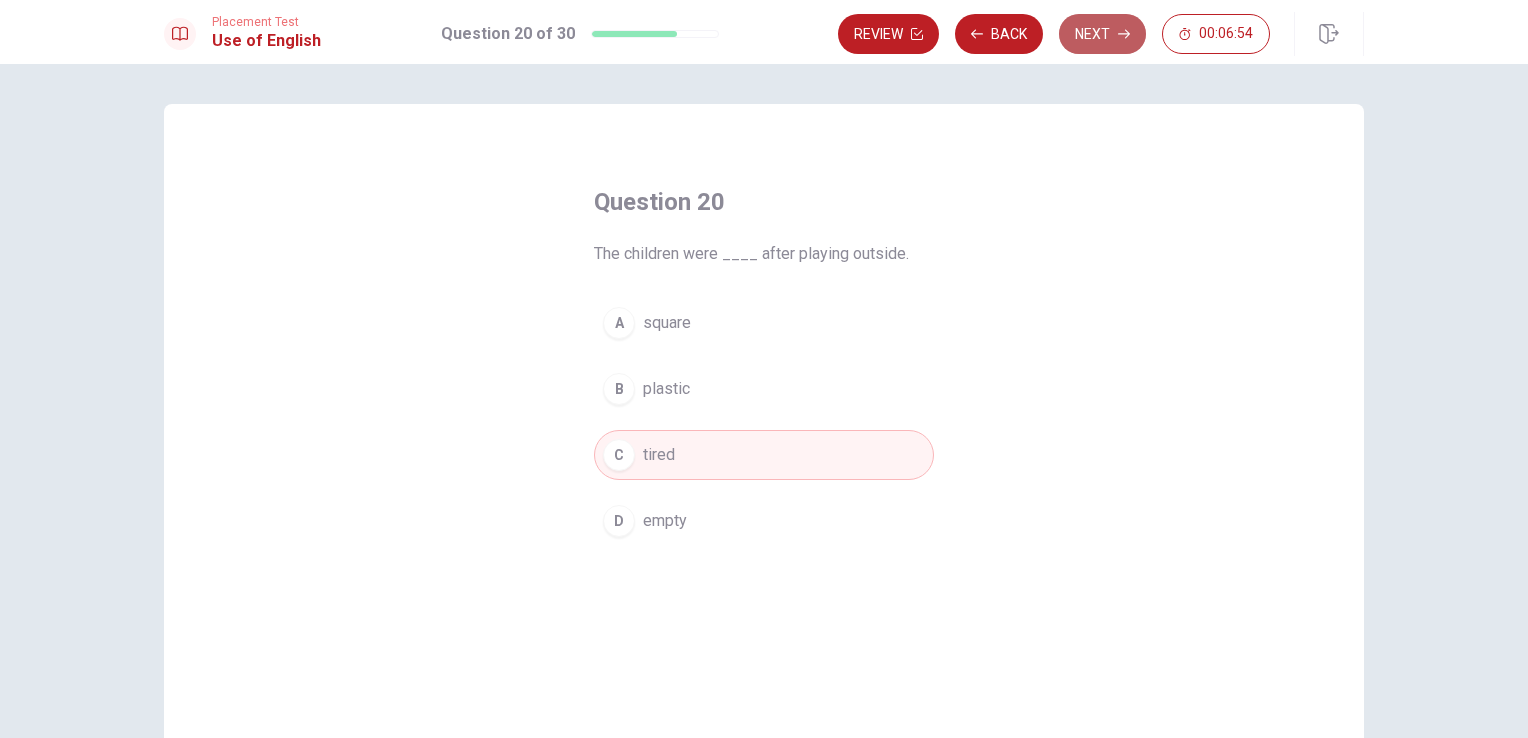 click on "Next" at bounding box center (1102, 34) 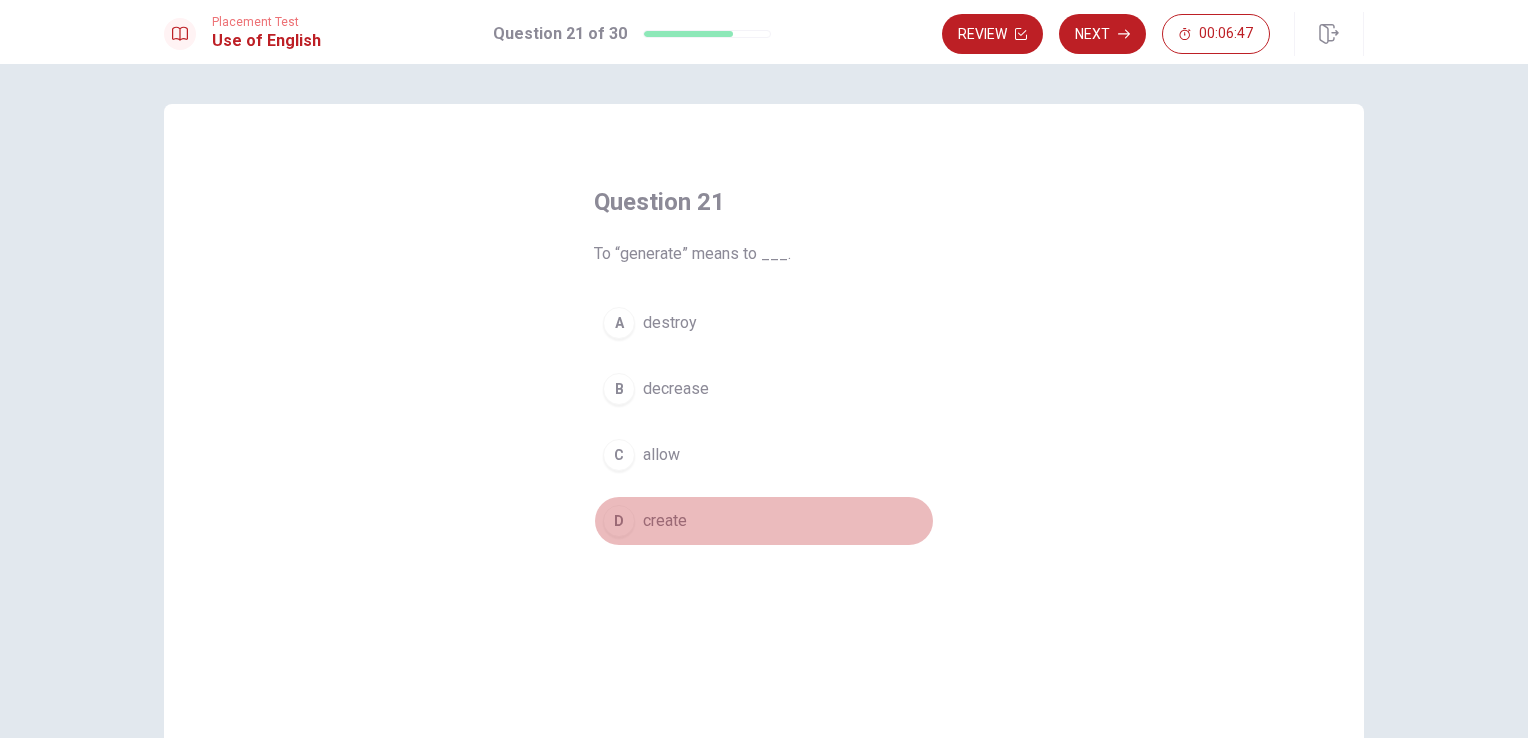 click on "D create" at bounding box center (764, 521) 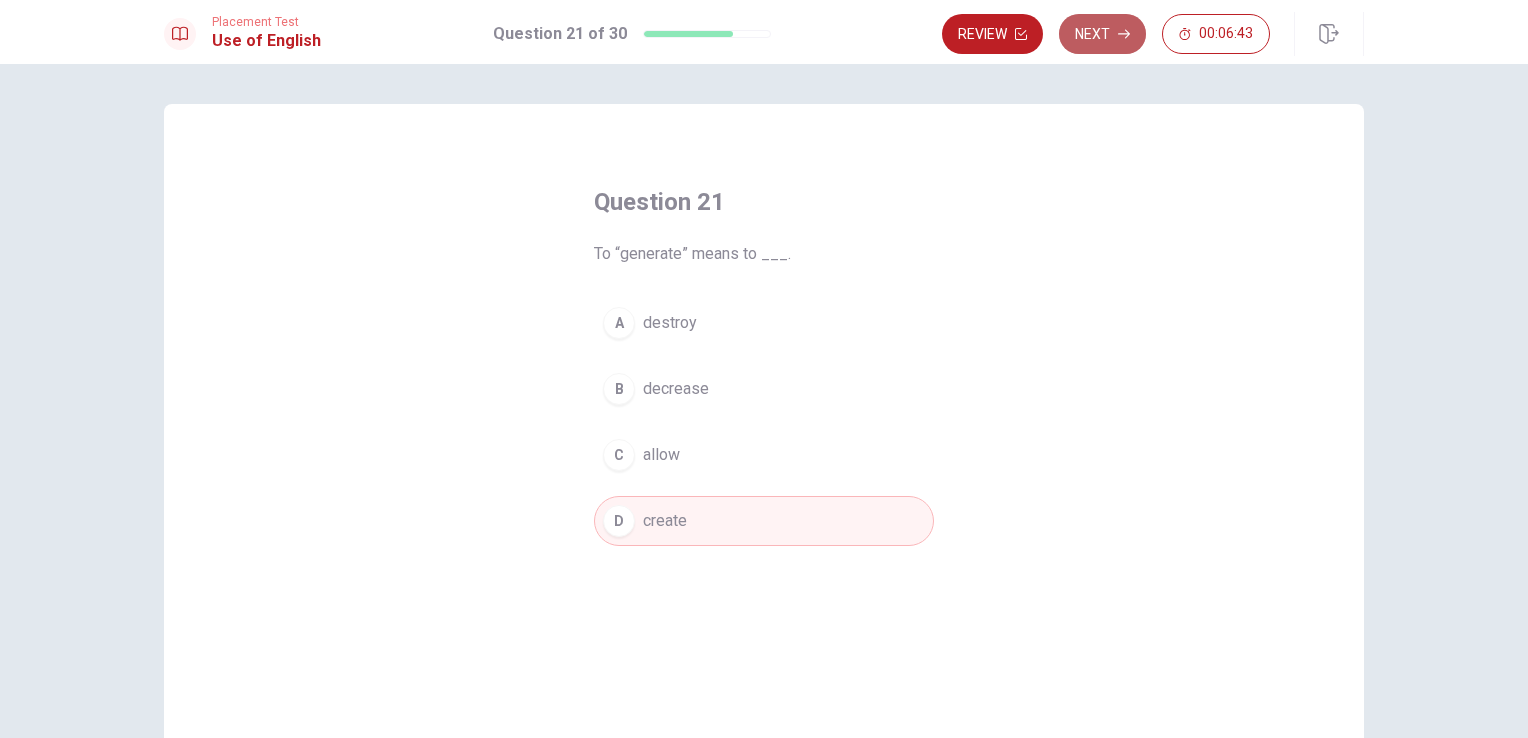 click on "Next" at bounding box center [1102, 34] 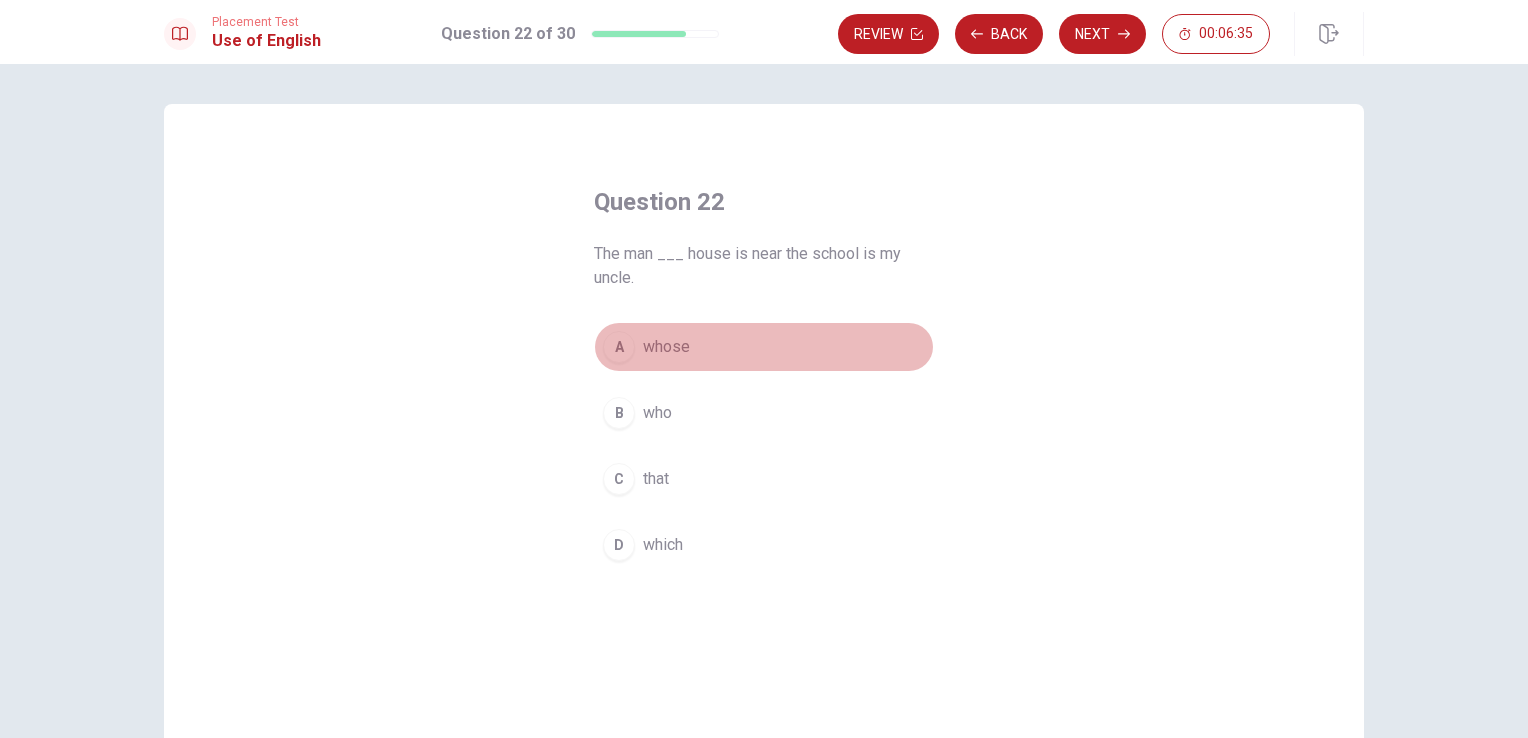 click on "whose" at bounding box center (666, 347) 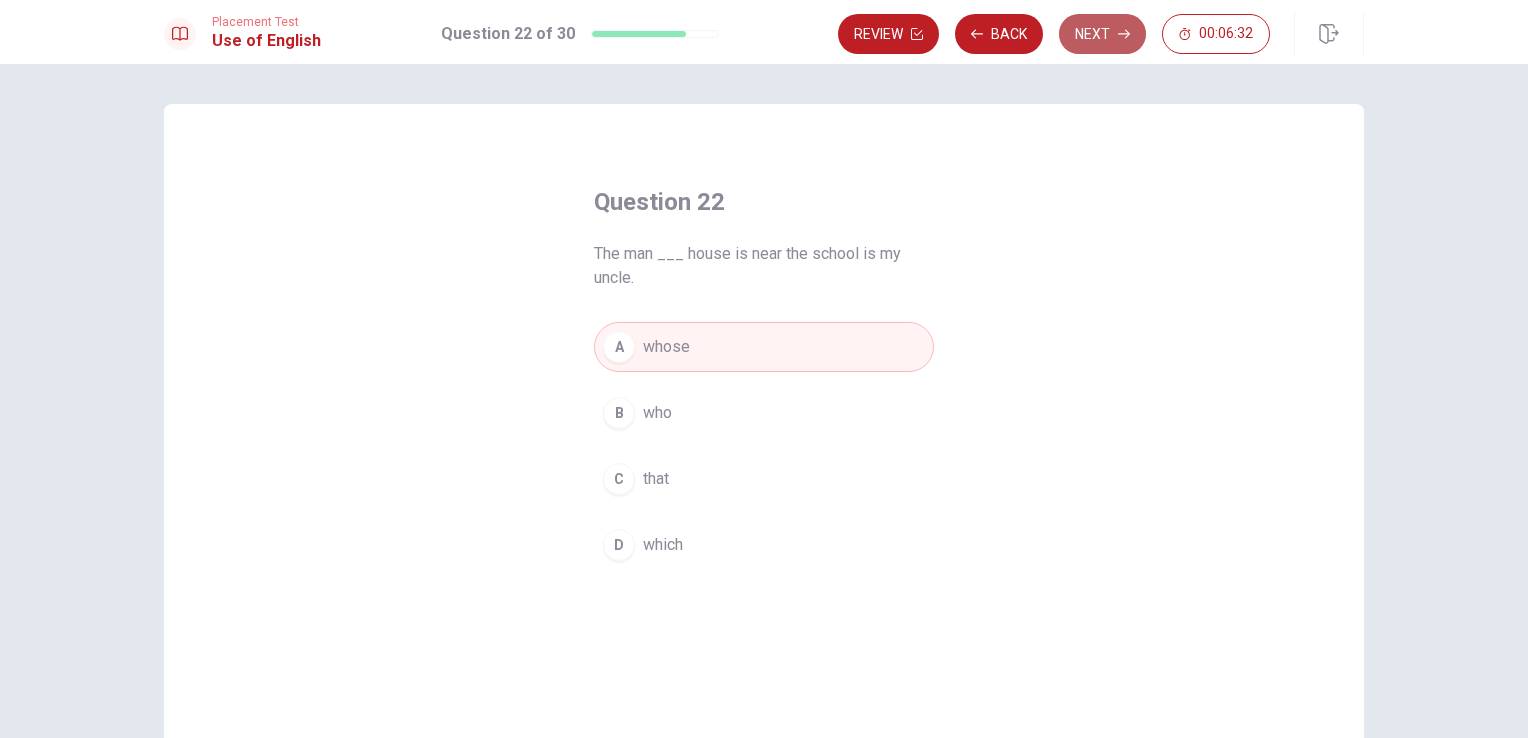 click on "Next" at bounding box center (1102, 34) 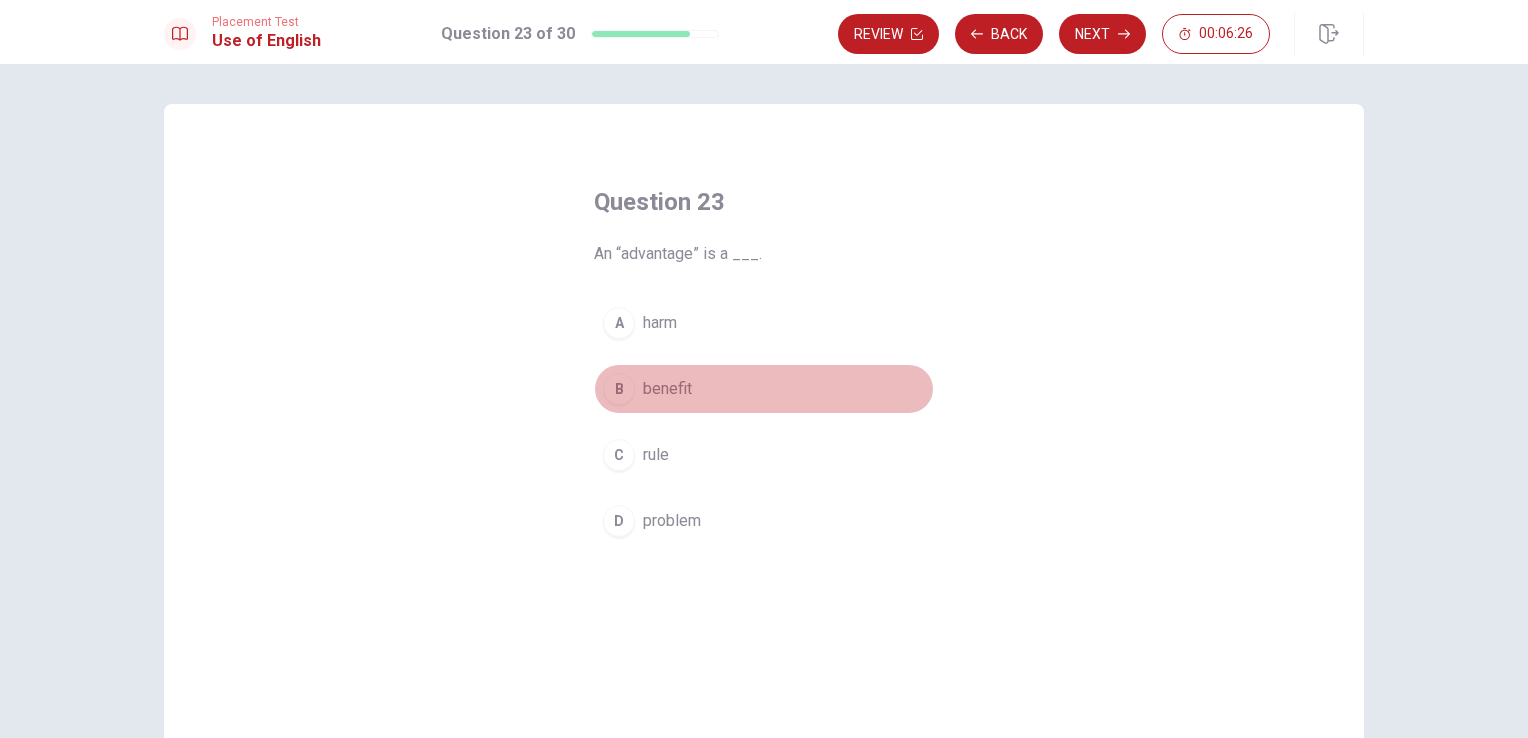 click on "B benefit" at bounding box center (764, 389) 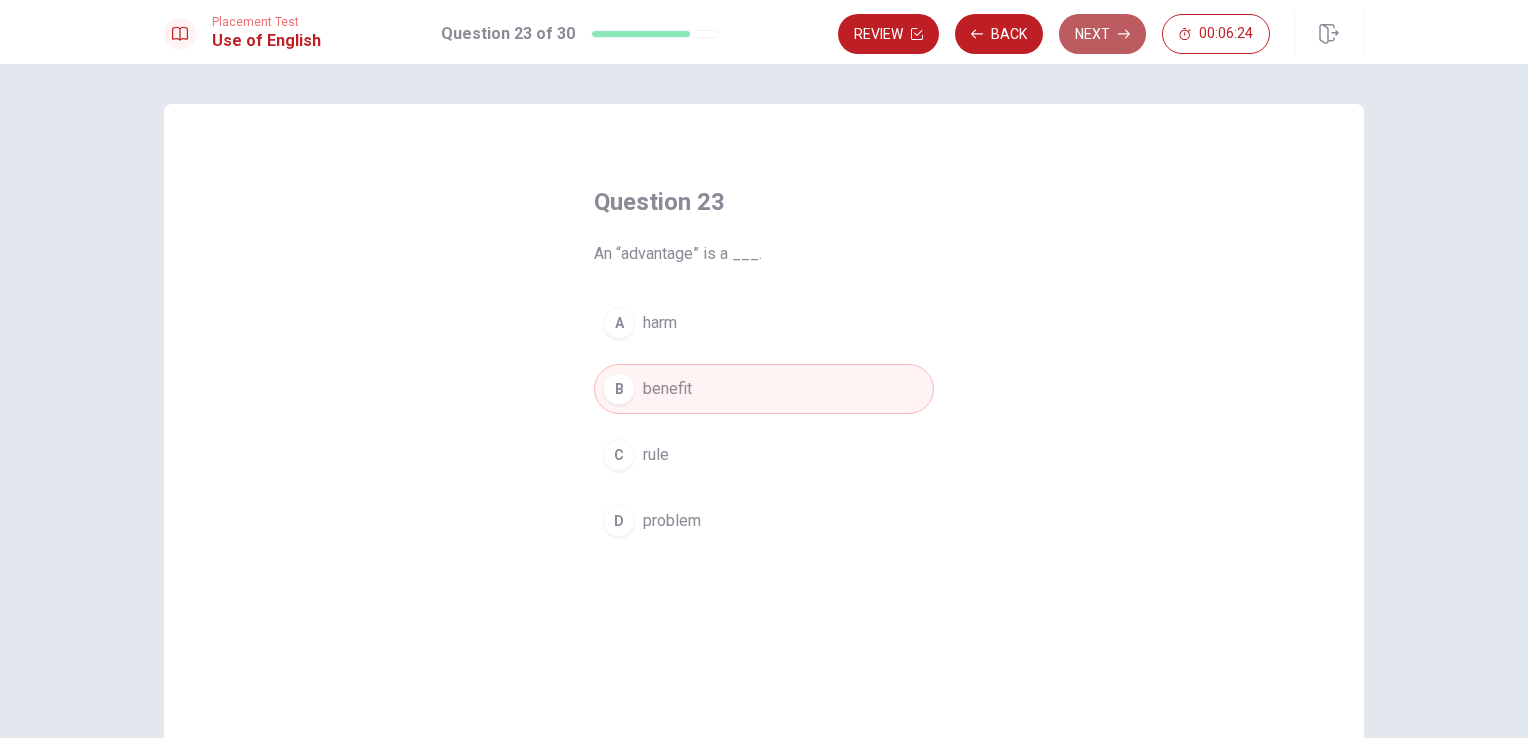 click on "Next" at bounding box center (1102, 34) 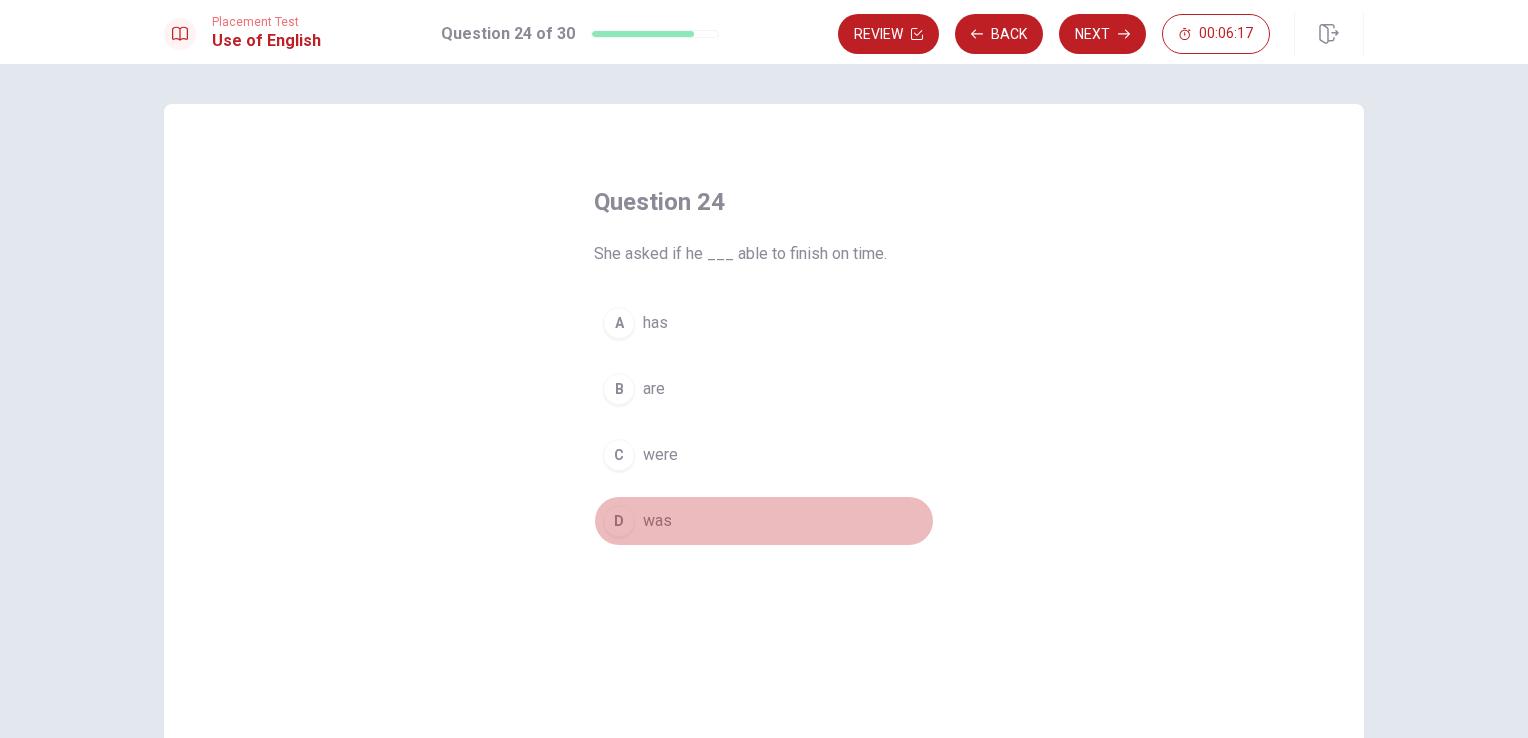 click on "D was" at bounding box center [764, 521] 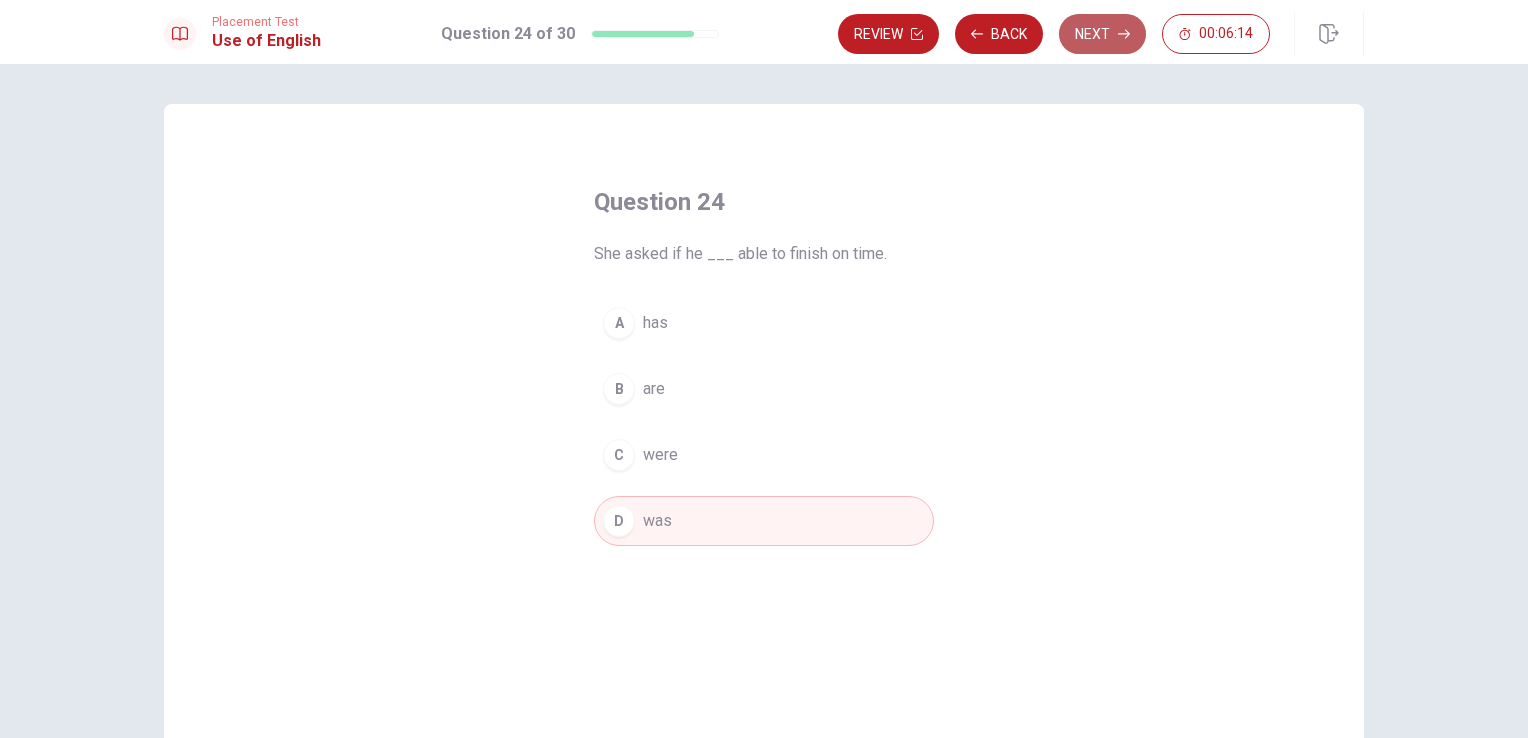 click on "Next" at bounding box center [1102, 34] 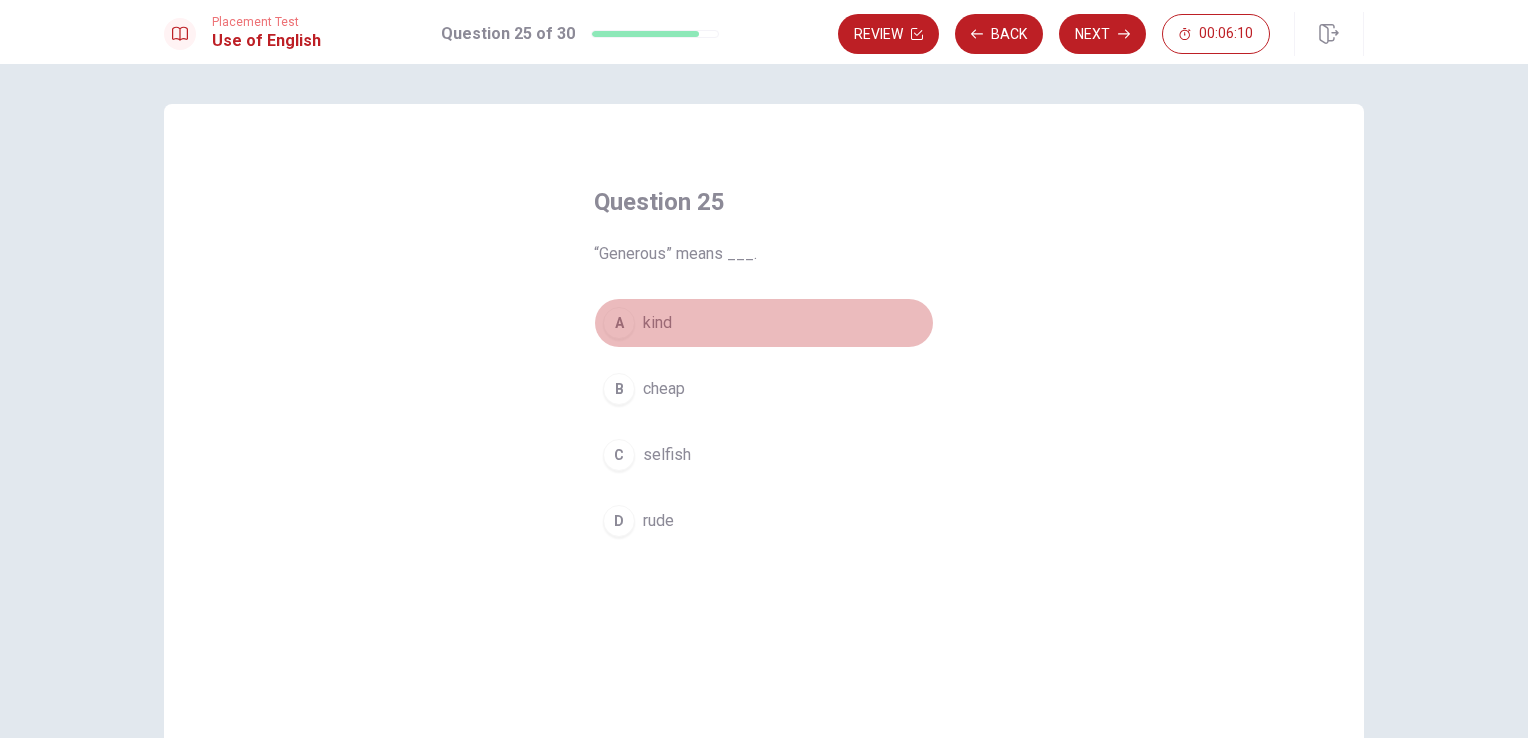 click on "A kind" at bounding box center [764, 323] 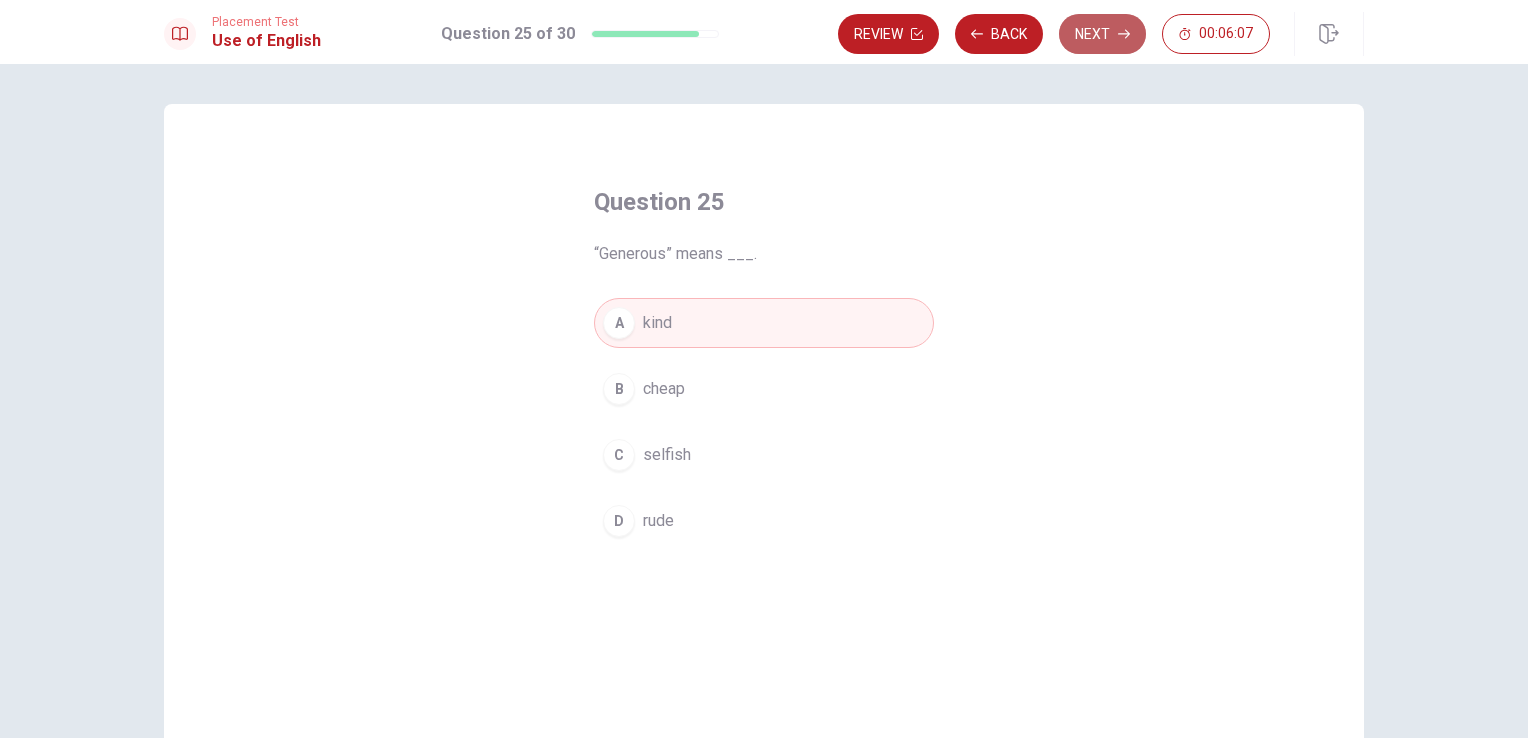 click on "Next" at bounding box center (1102, 34) 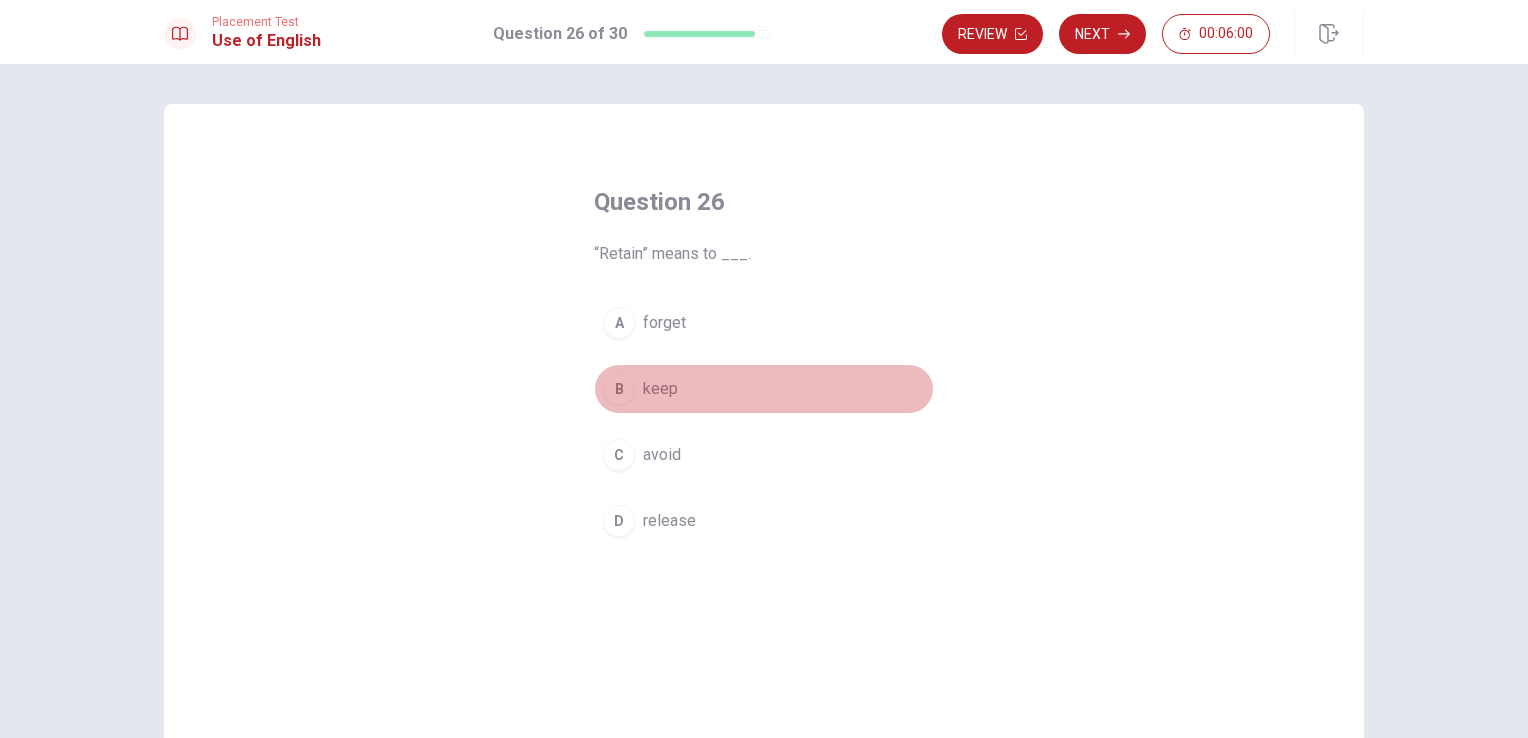 click on "keep" at bounding box center (660, 389) 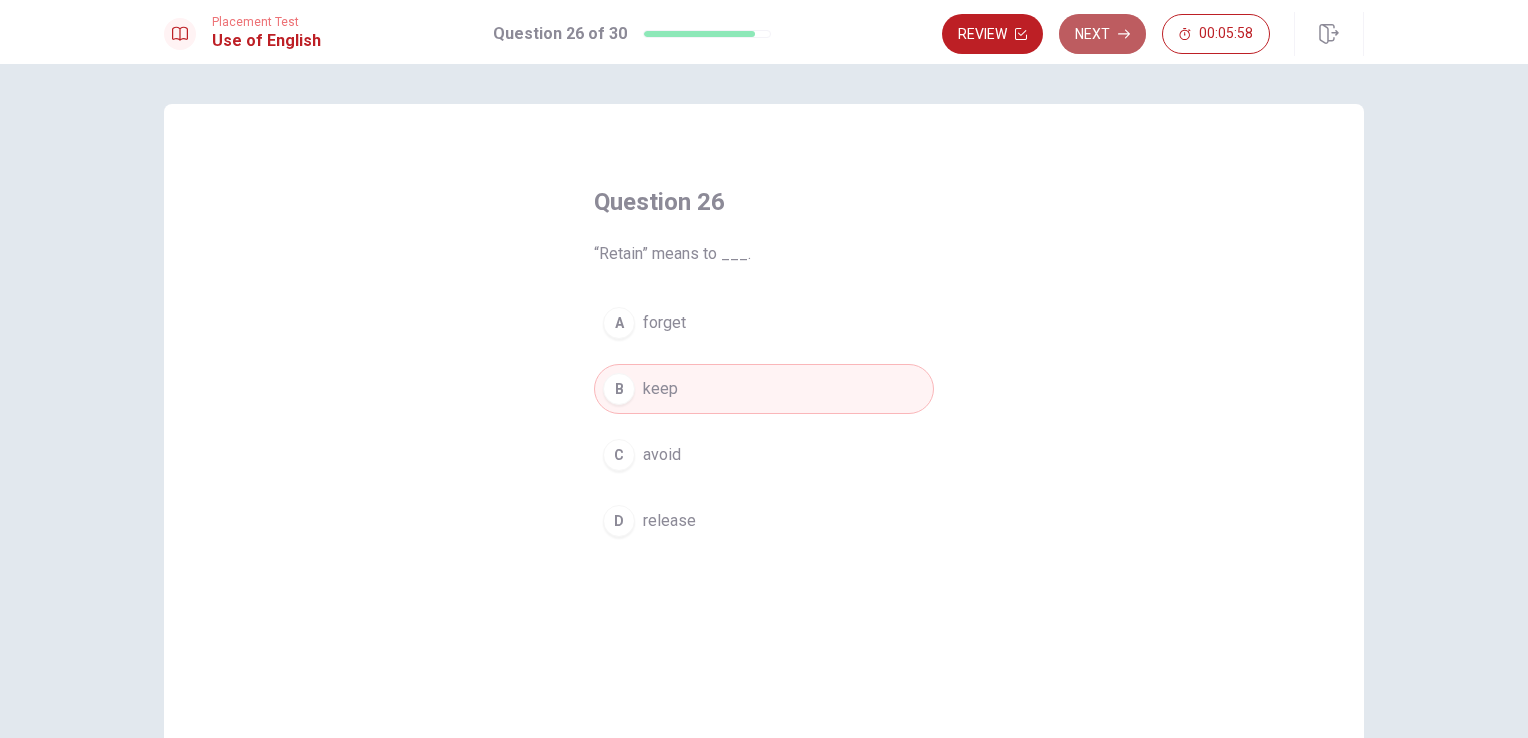 click on "Next" at bounding box center (1102, 34) 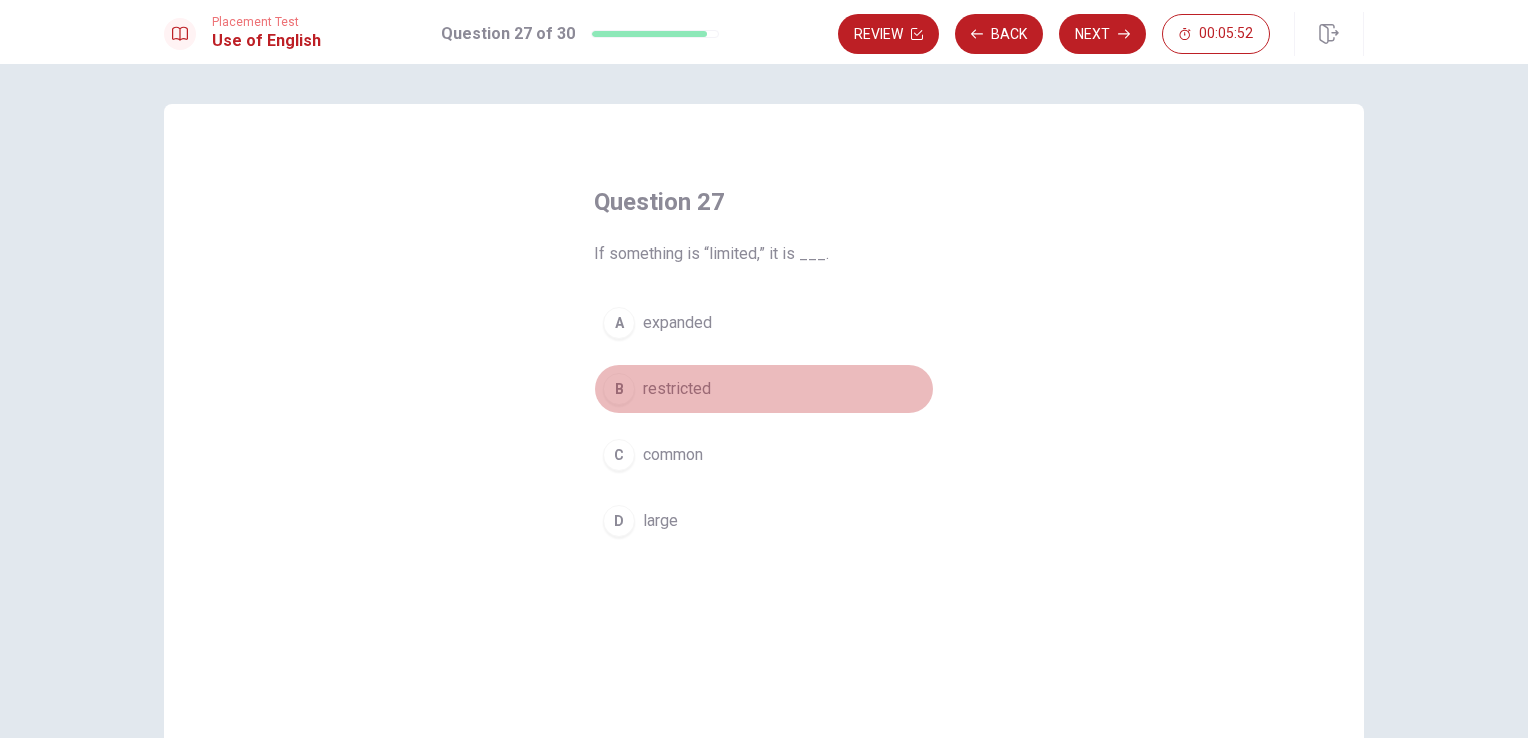 click on "B restricted" at bounding box center [764, 389] 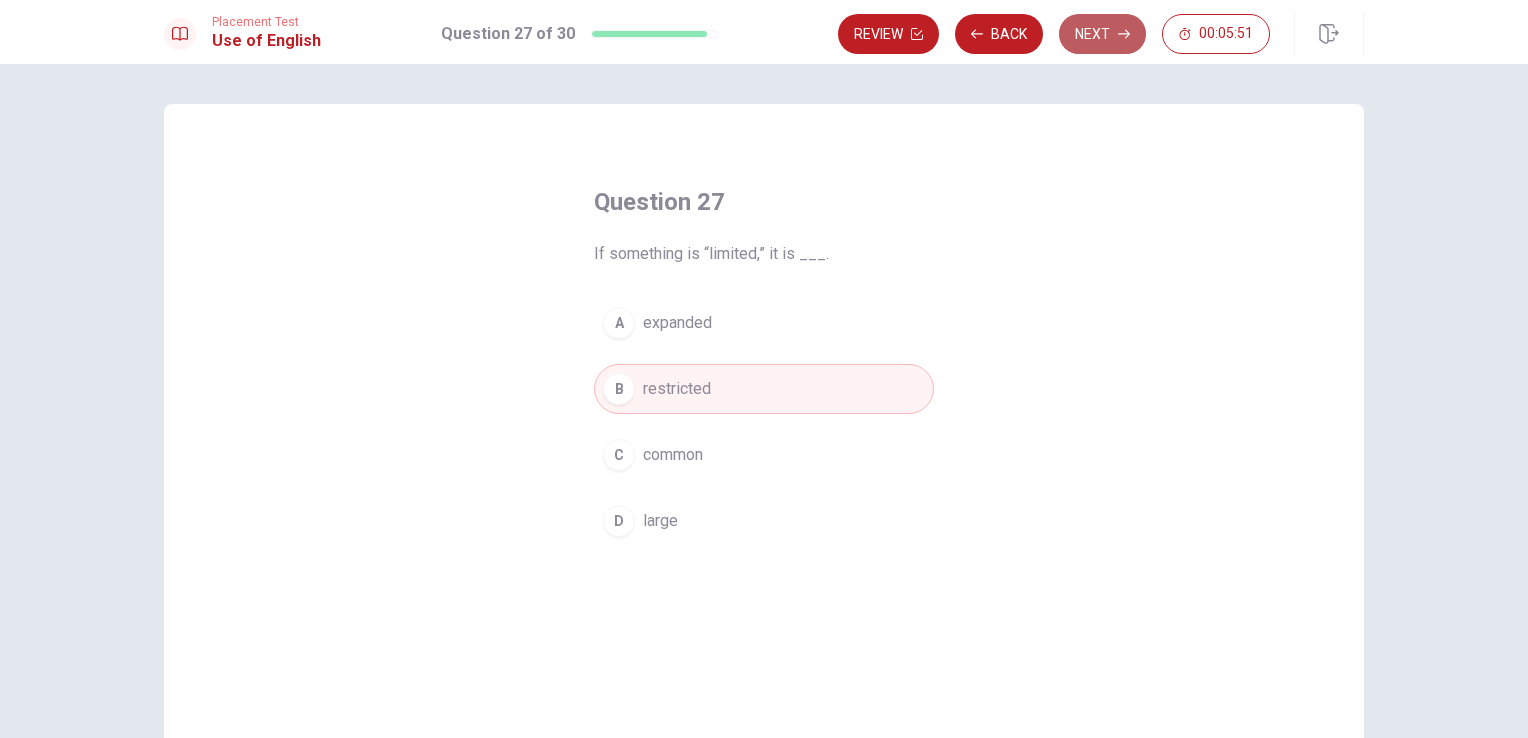 click on "Next" at bounding box center (1102, 34) 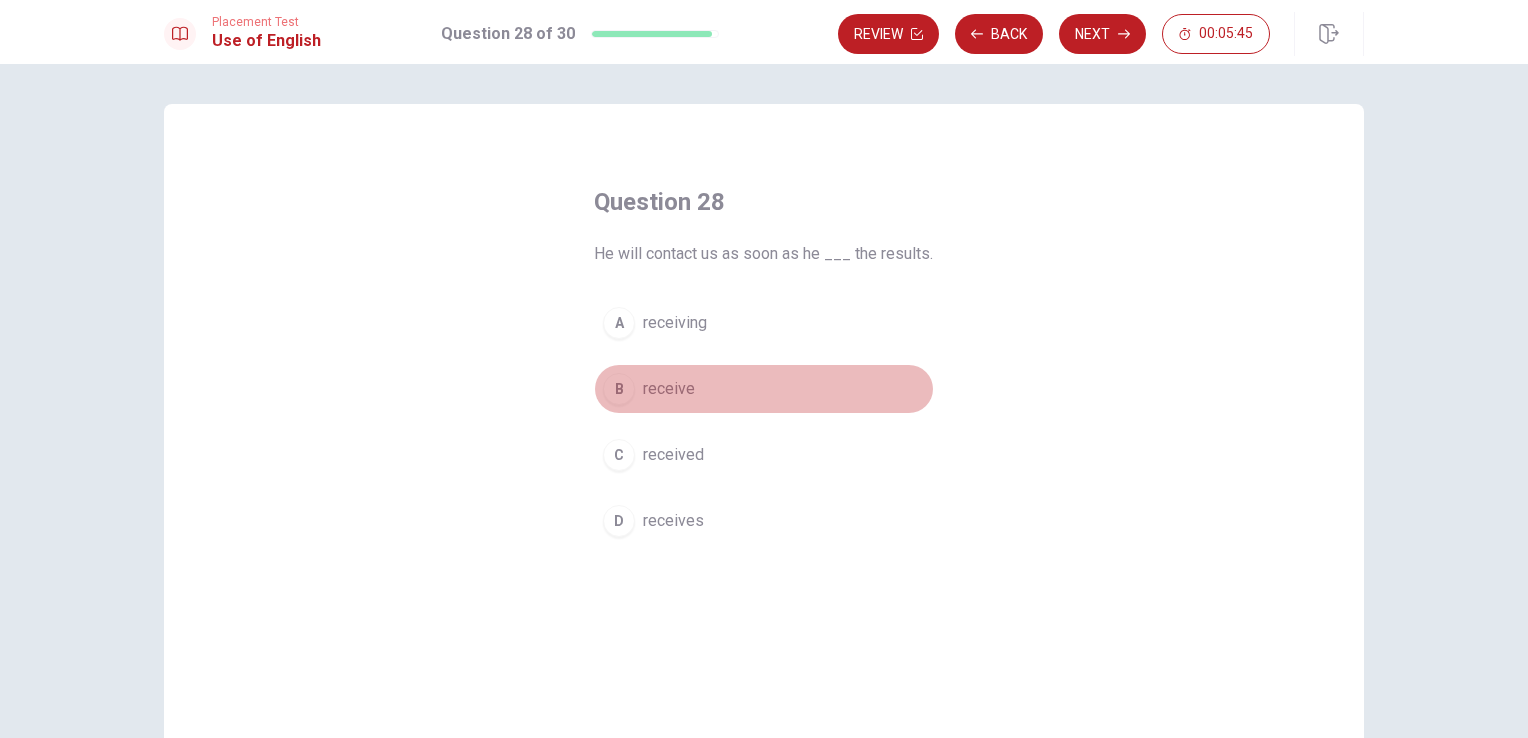 click on "B receive" at bounding box center (764, 389) 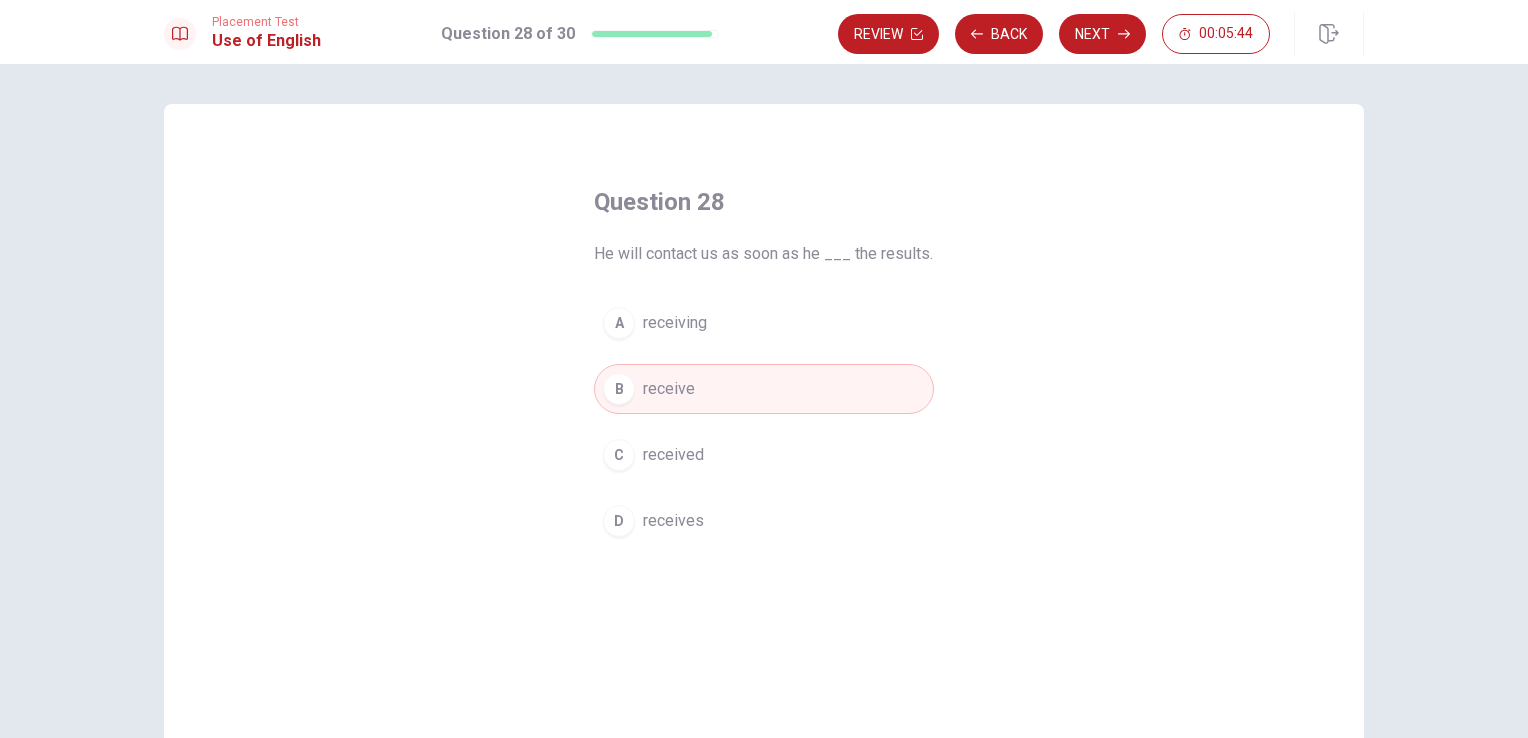 click on "receives" at bounding box center (673, 521) 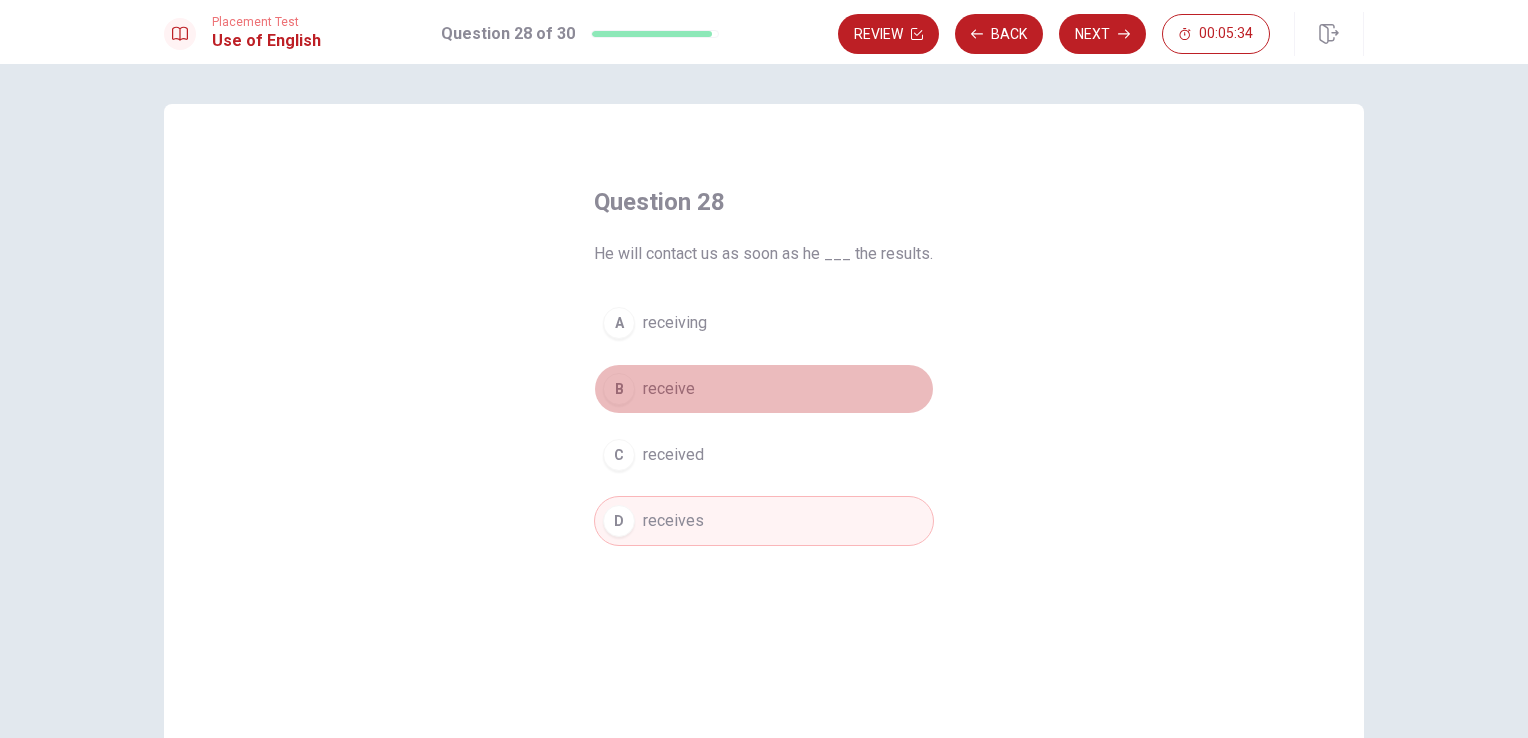 click on "B receive" at bounding box center [764, 389] 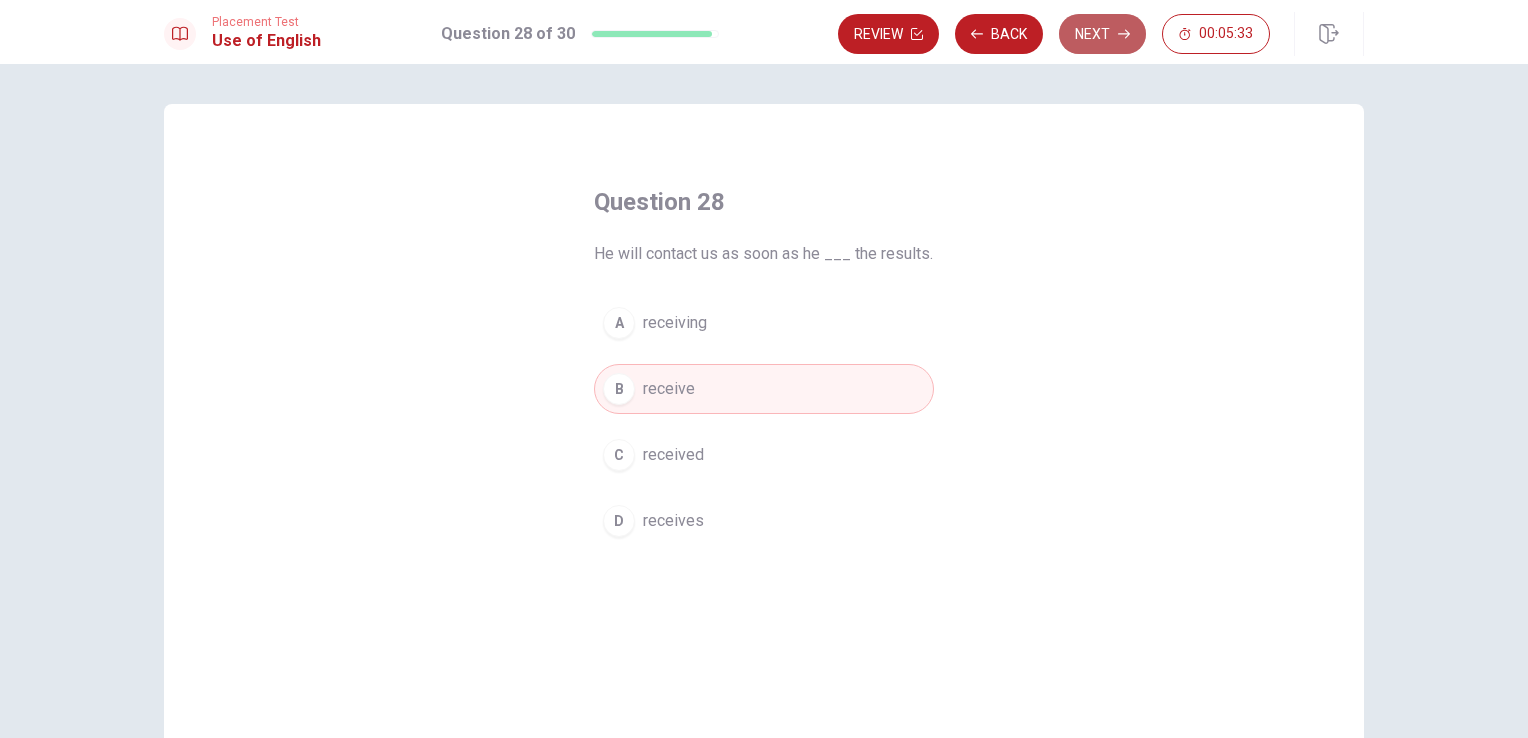 click on "Next" at bounding box center (1102, 34) 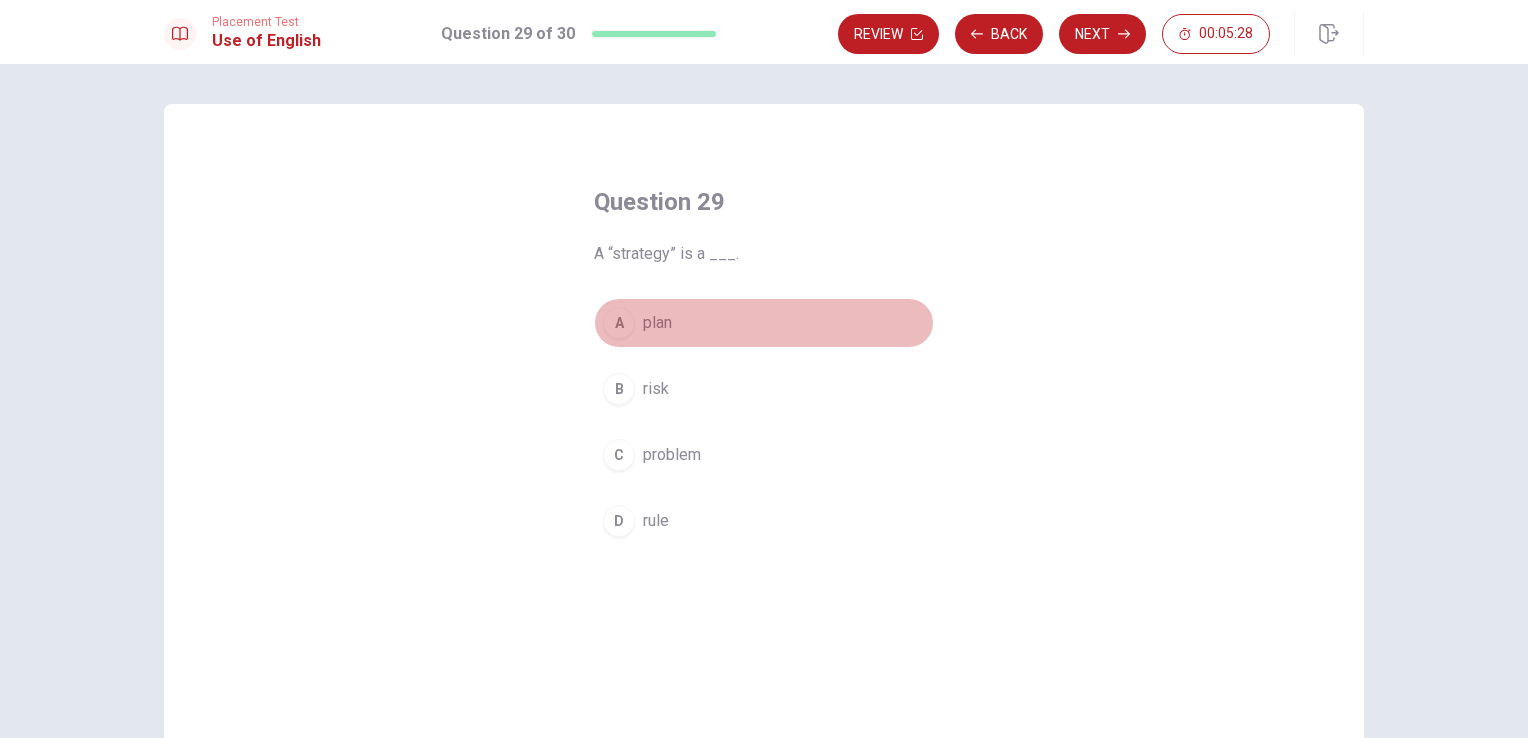 click on "plan" at bounding box center [657, 323] 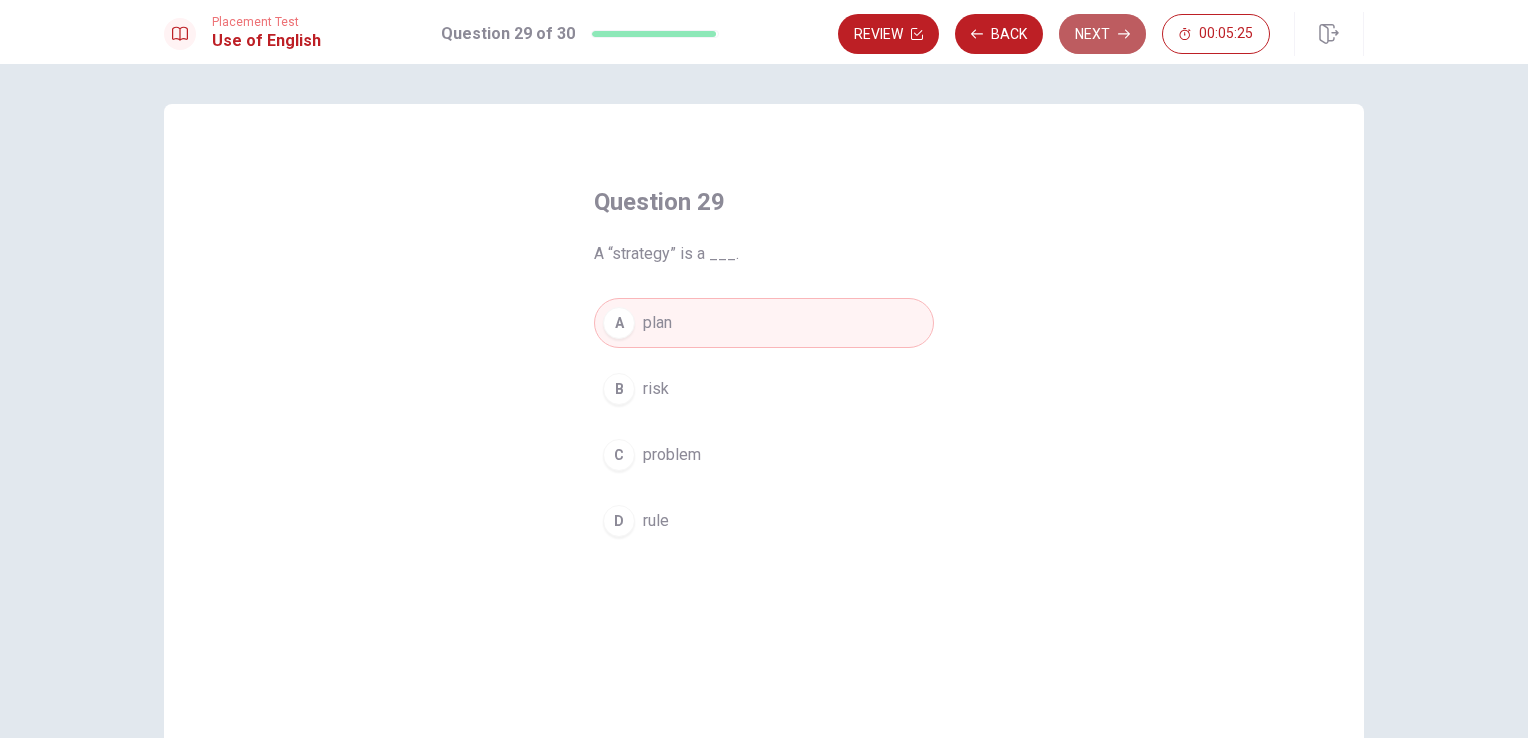 click on "Next" at bounding box center (1102, 34) 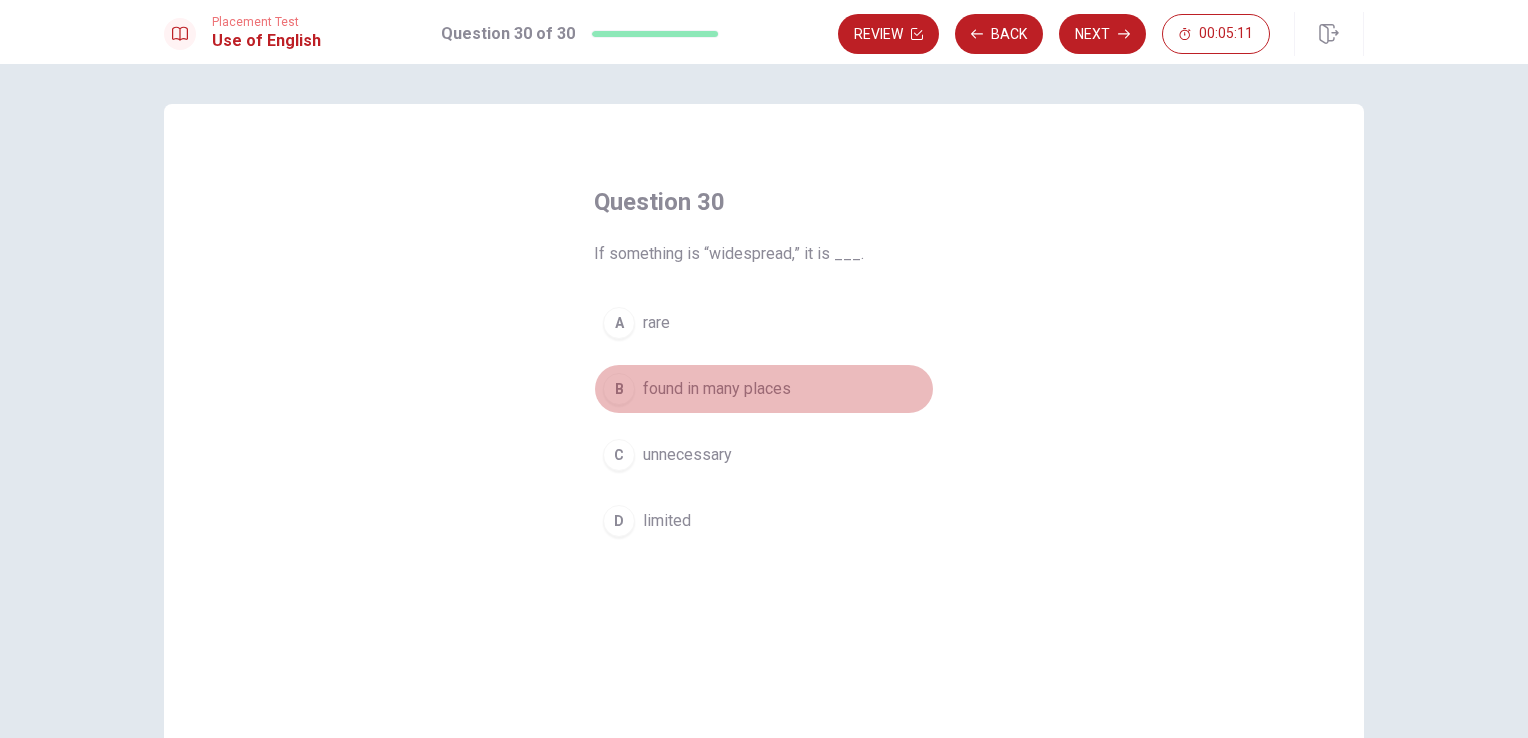 click on "found in many places" at bounding box center [717, 389] 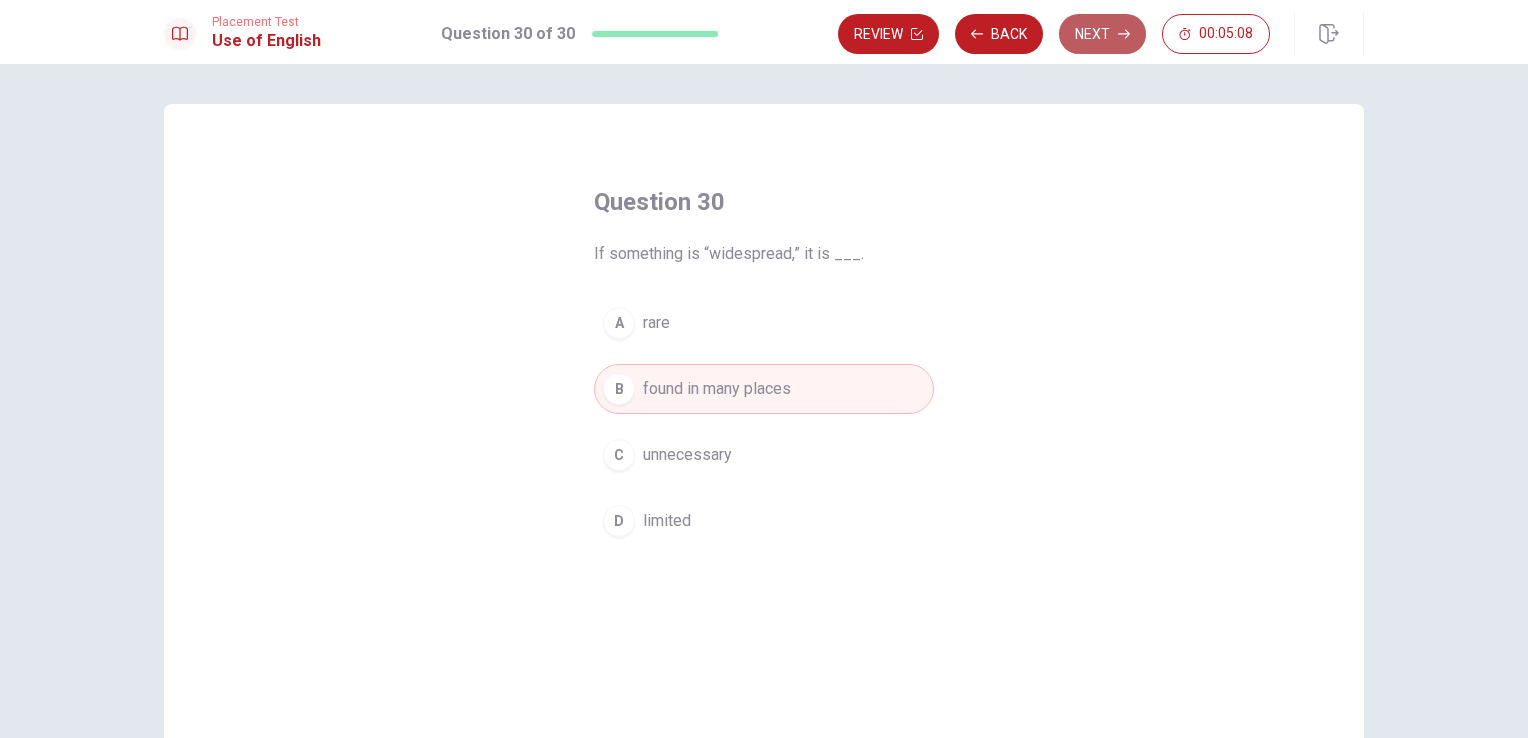 click on "Next" at bounding box center [1102, 34] 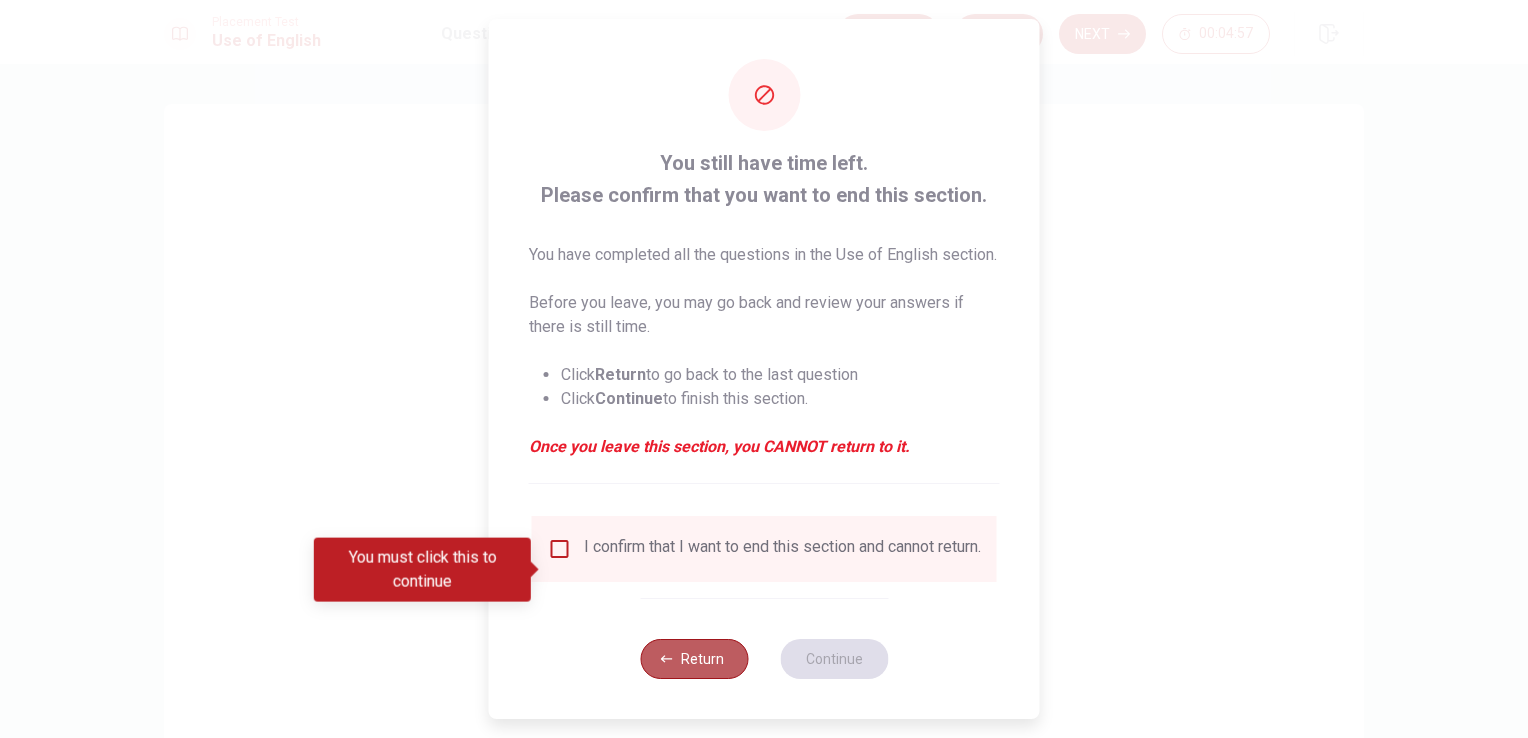 click on "Return" at bounding box center [694, 659] 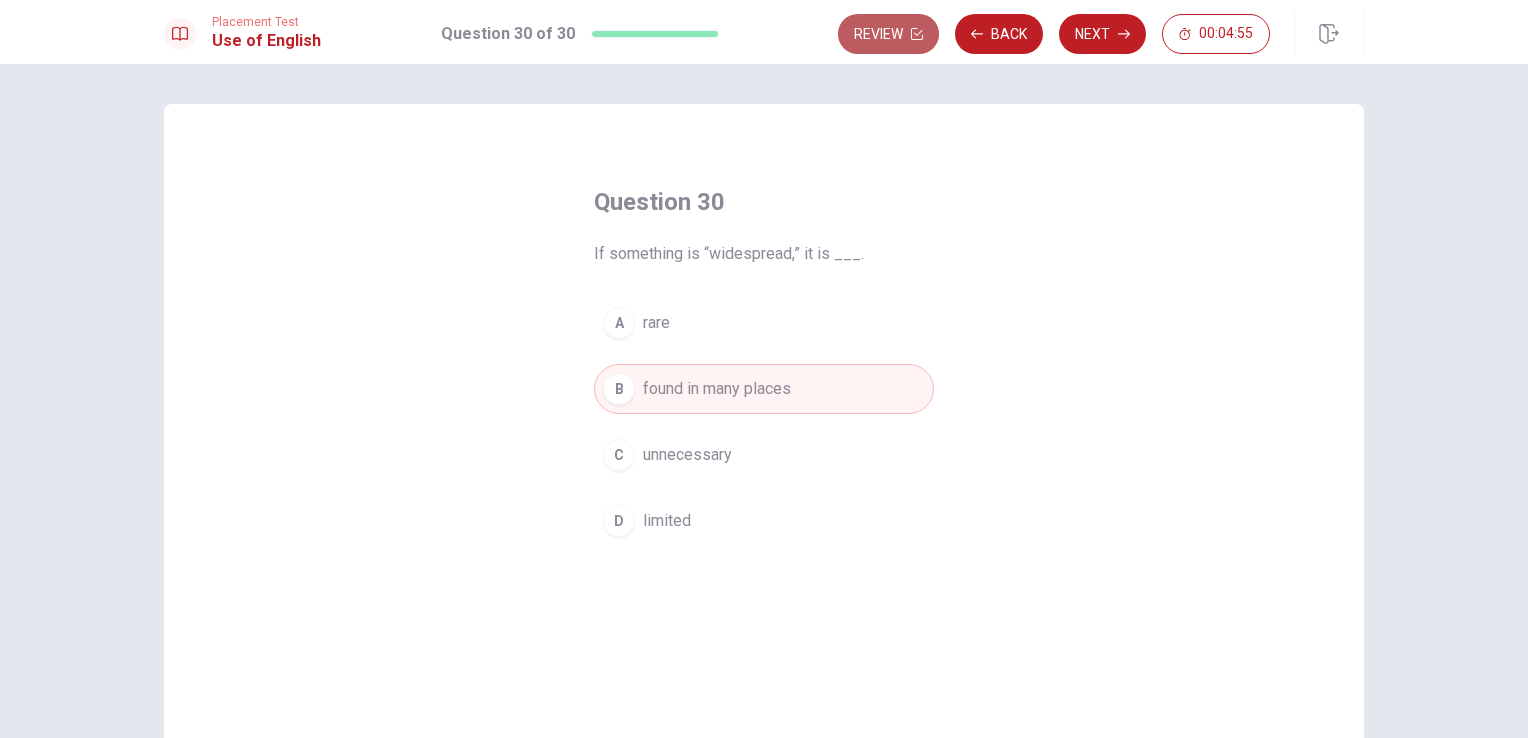 click on "Review" at bounding box center [888, 34] 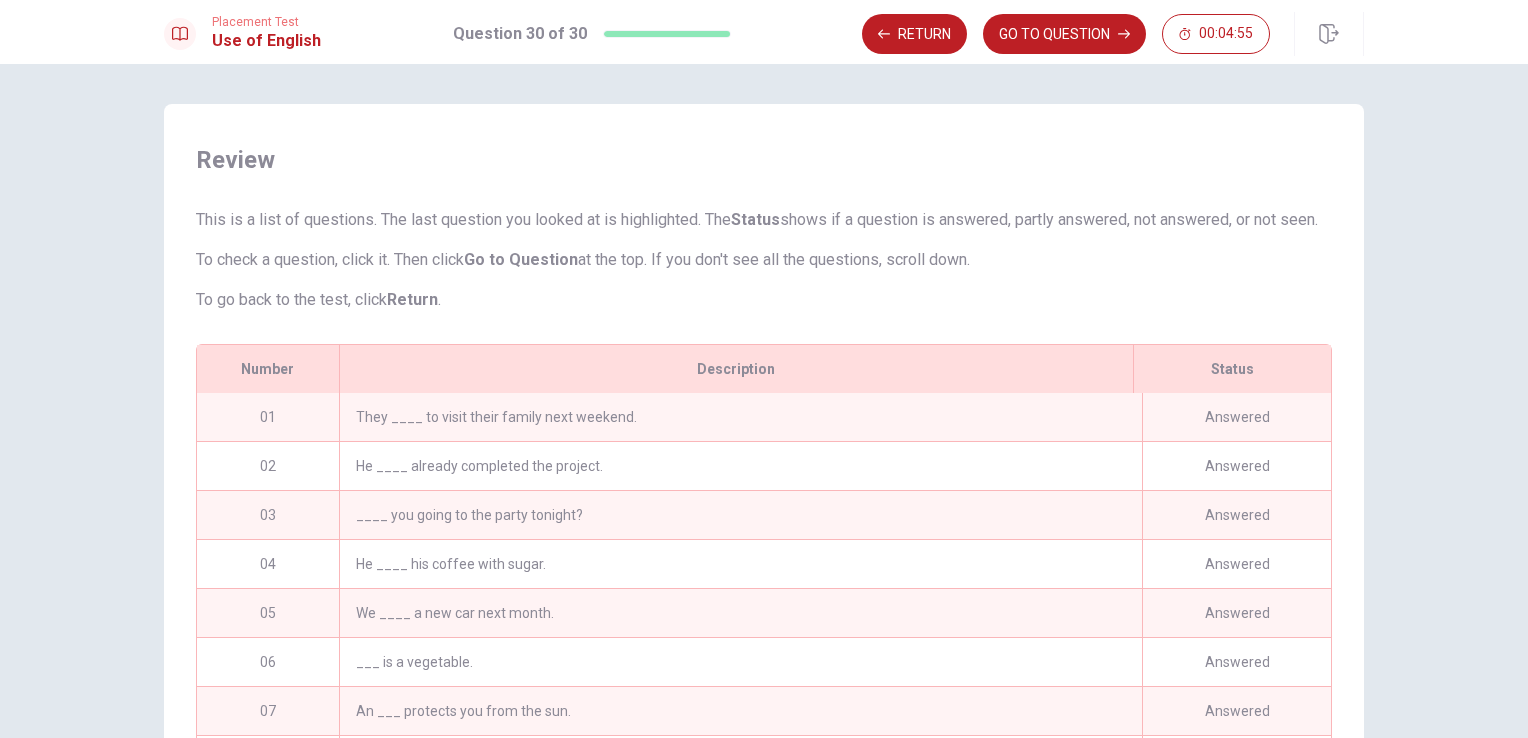 scroll, scrollTop: 262, scrollLeft: 0, axis: vertical 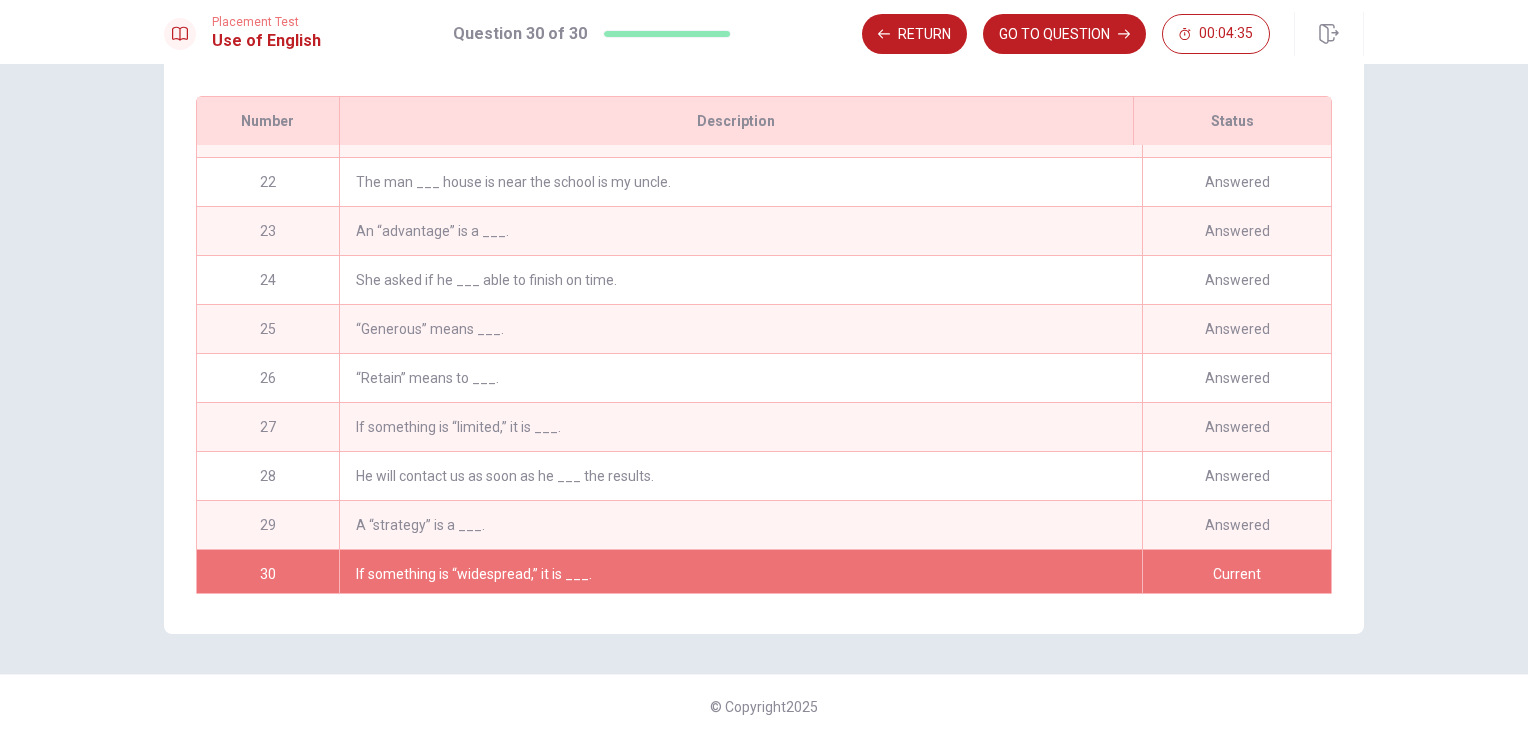 click on "A “strategy” is a ___." at bounding box center [740, 525] 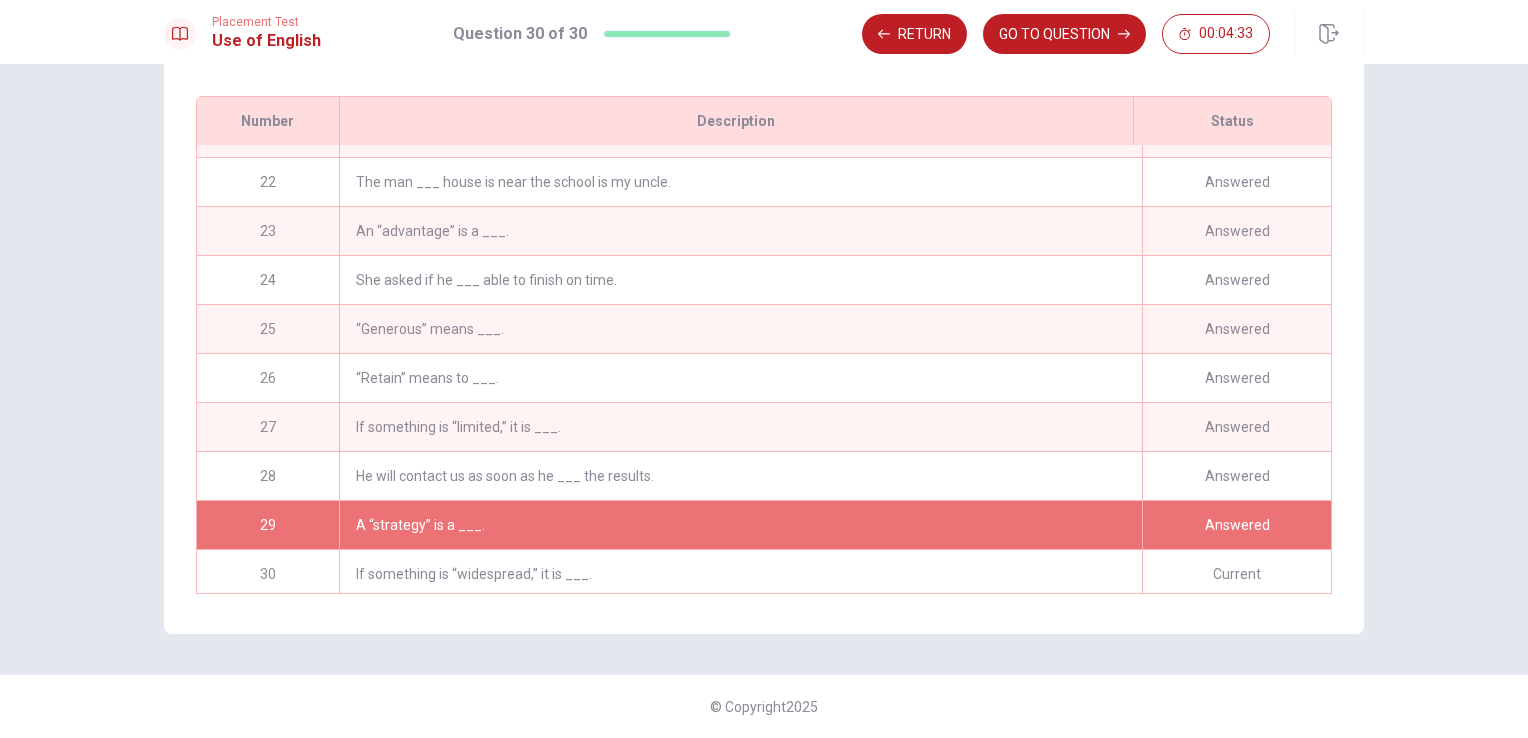 click on "He will contact us as soon as he ___ the results." at bounding box center [740, 476] 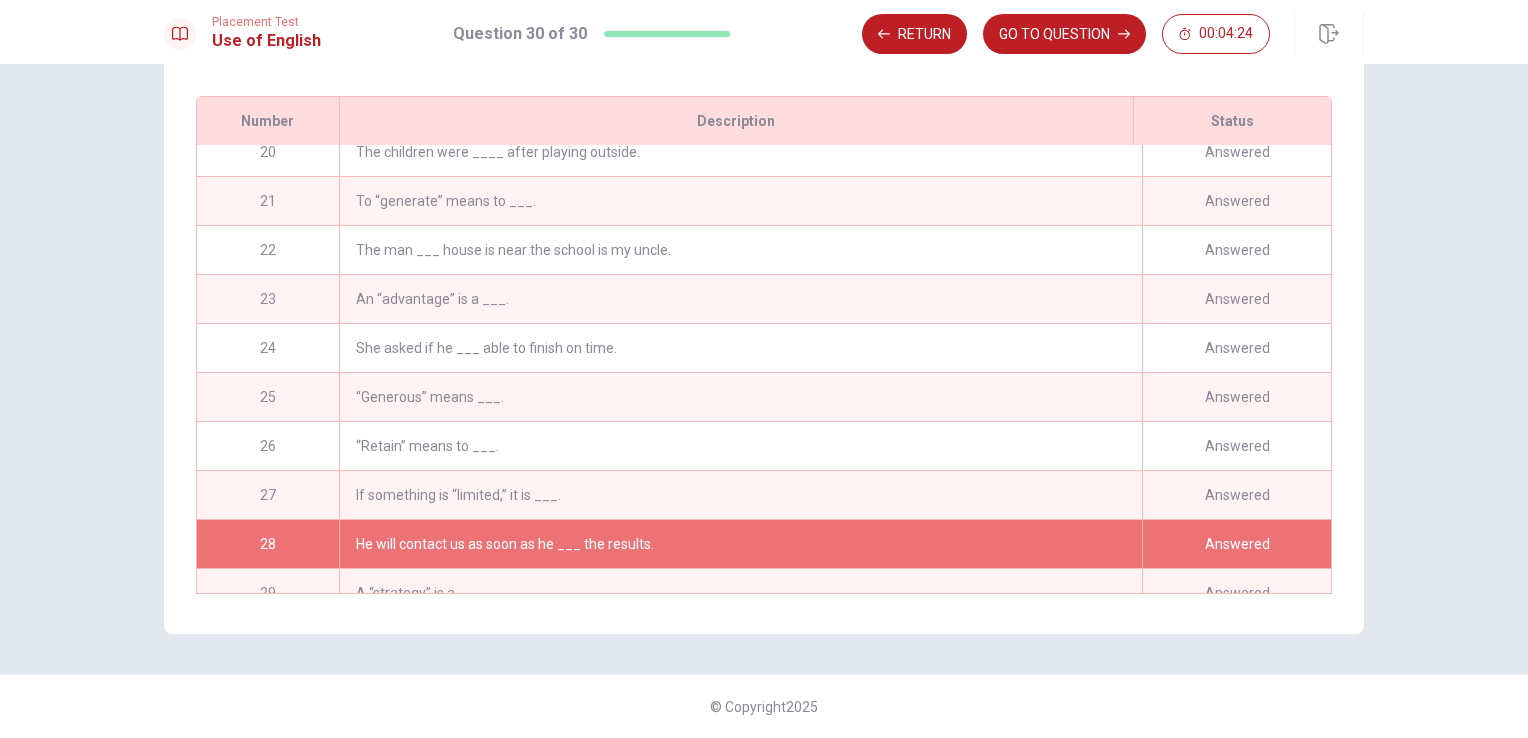 scroll, scrollTop: 942, scrollLeft: 0, axis: vertical 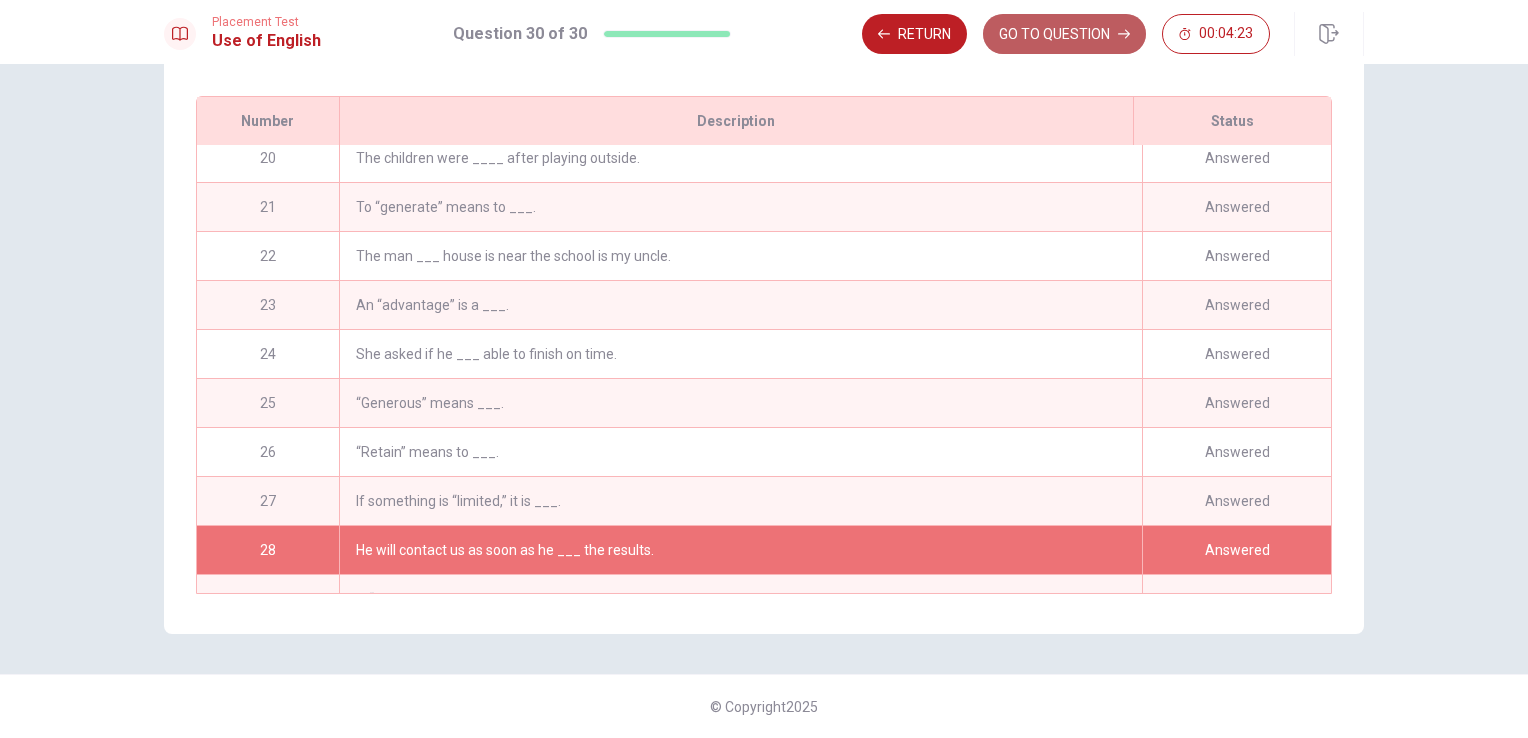 click on "GO TO QUESTION" at bounding box center (1064, 34) 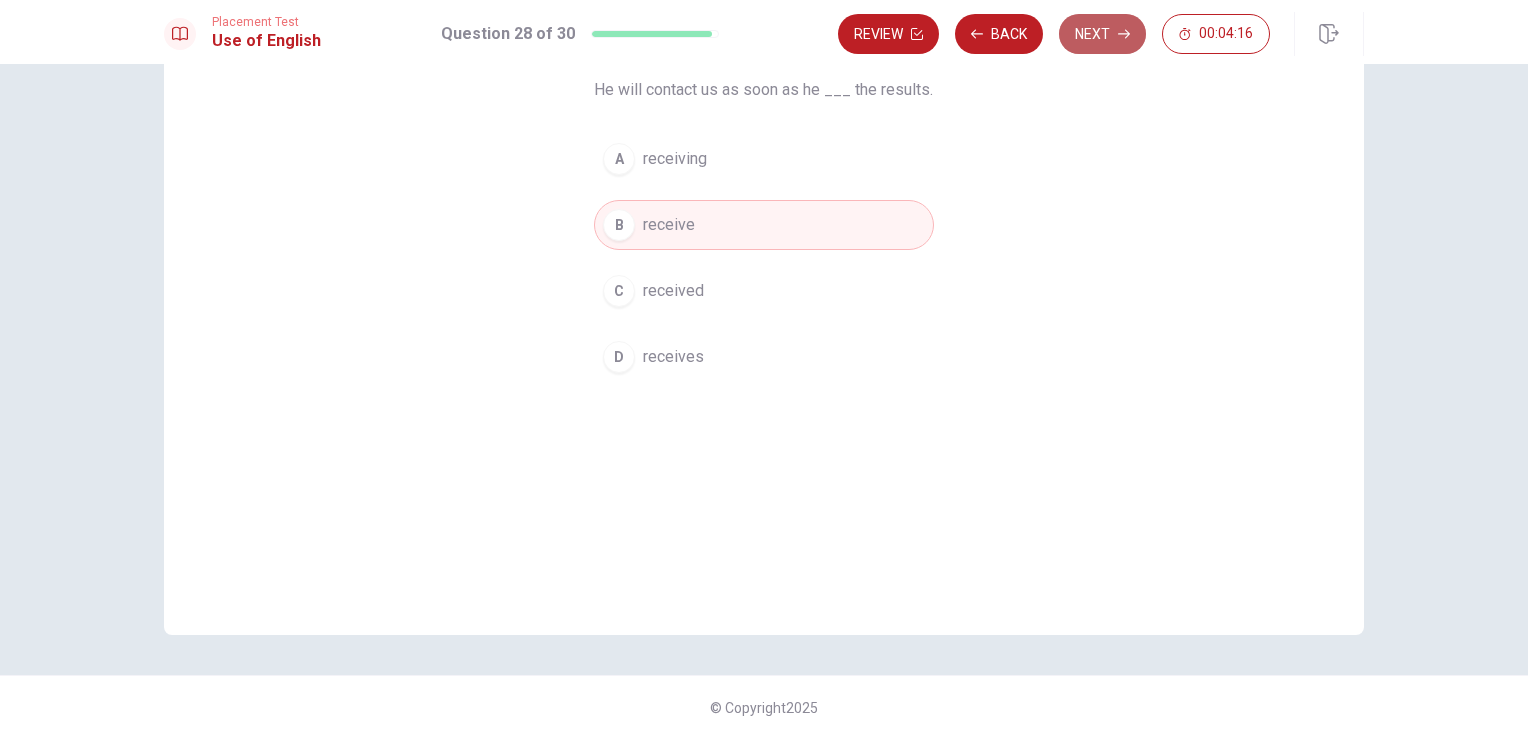 click on "Next" at bounding box center (1102, 34) 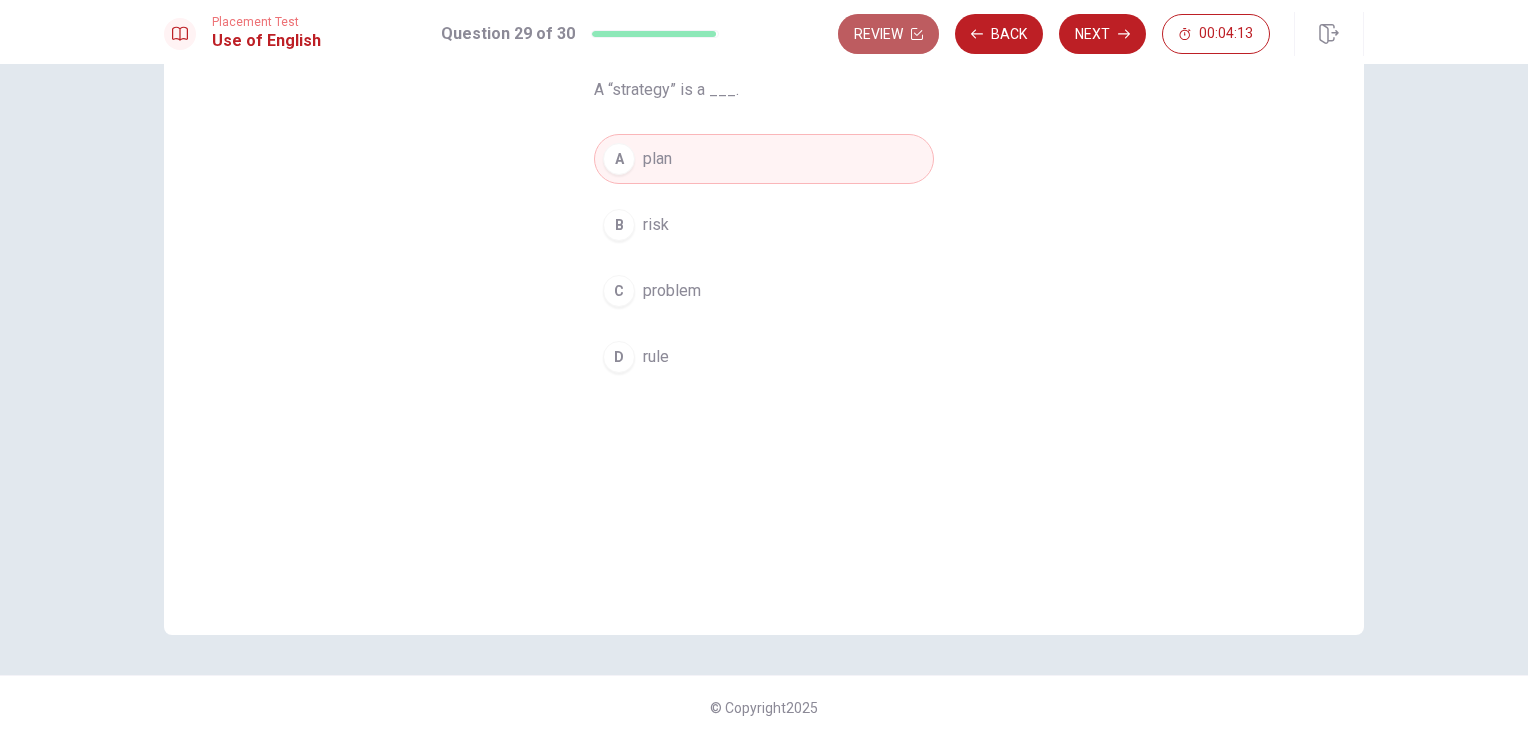 click on "Review" at bounding box center [888, 34] 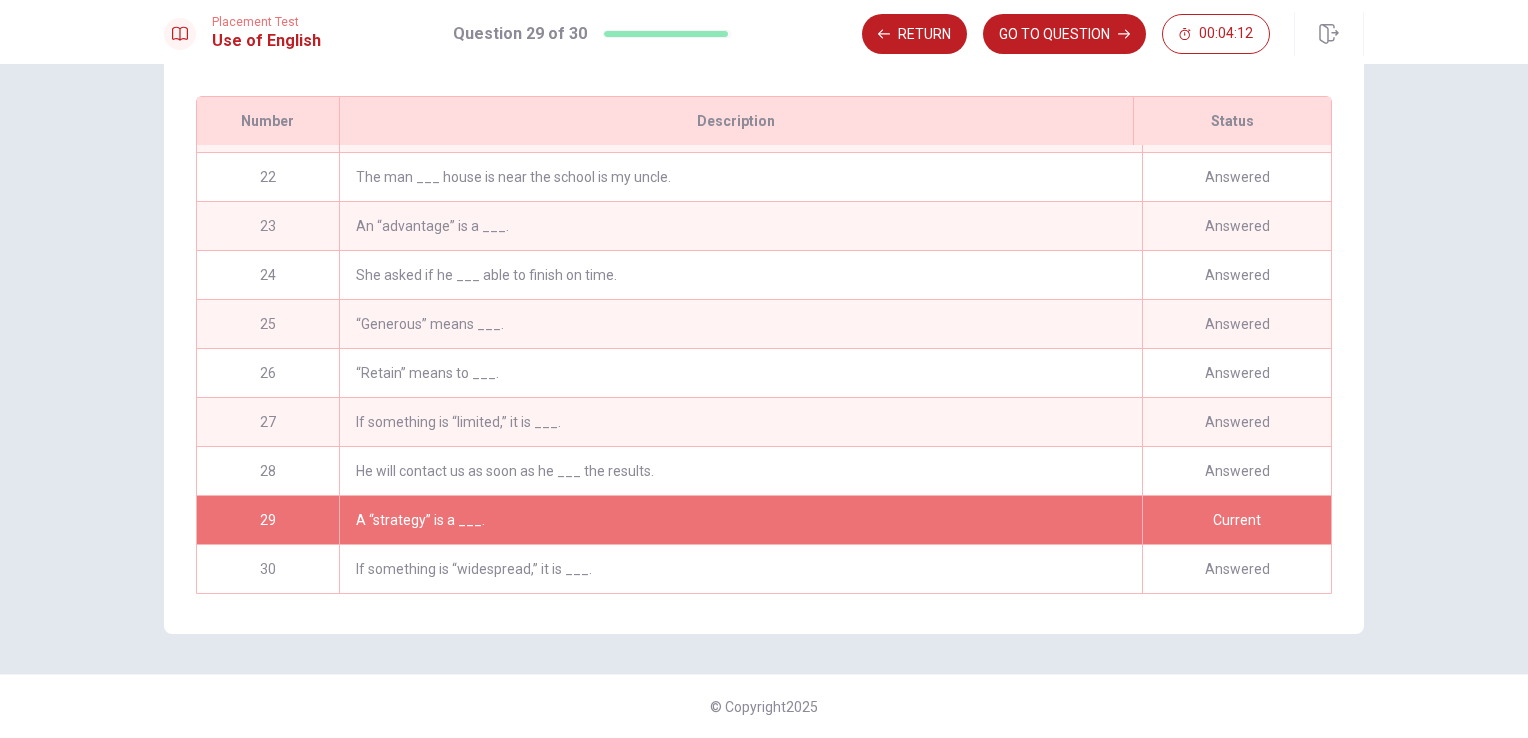 scroll, scrollTop: 1025, scrollLeft: 0, axis: vertical 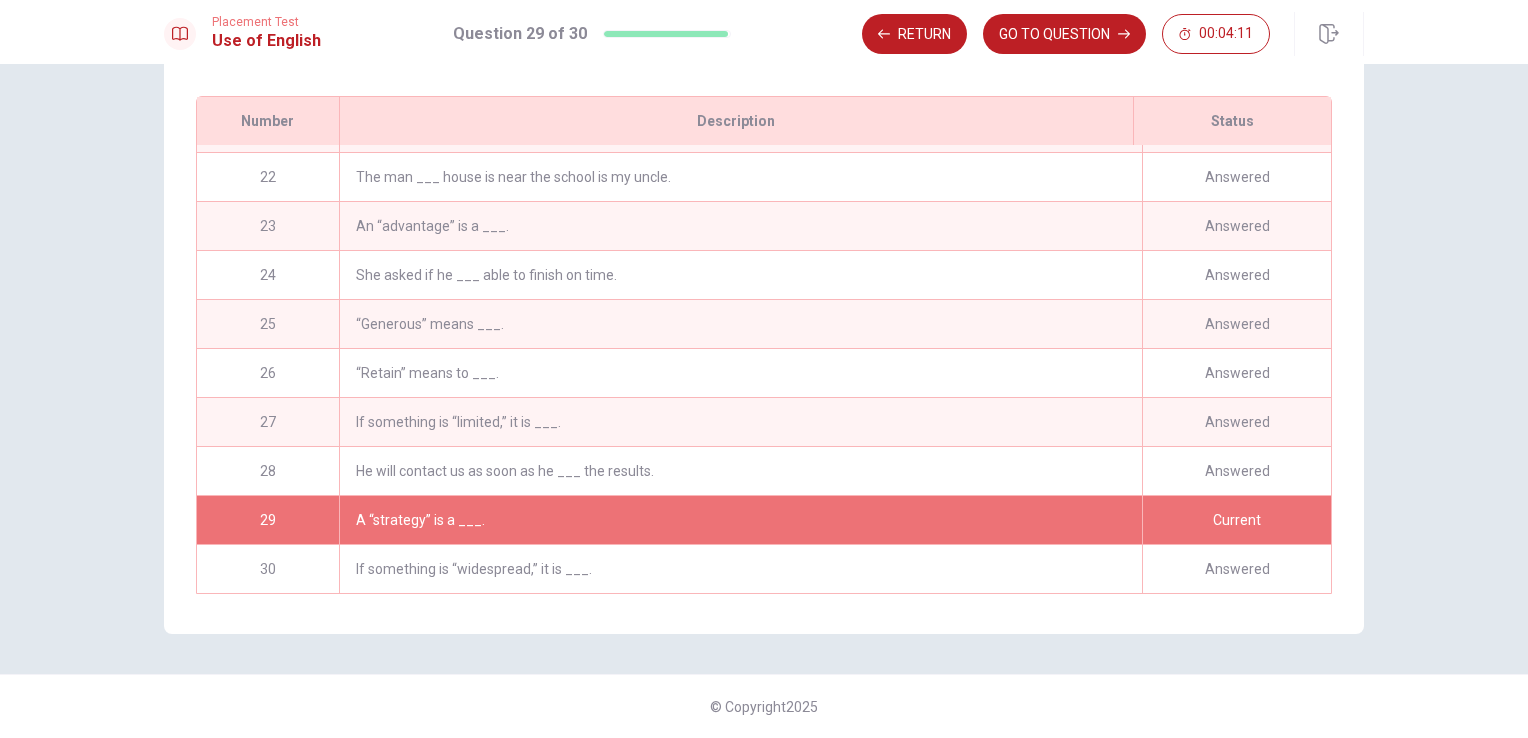 click on "If something is “widespread,” it is ___." at bounding box center (740, 569) 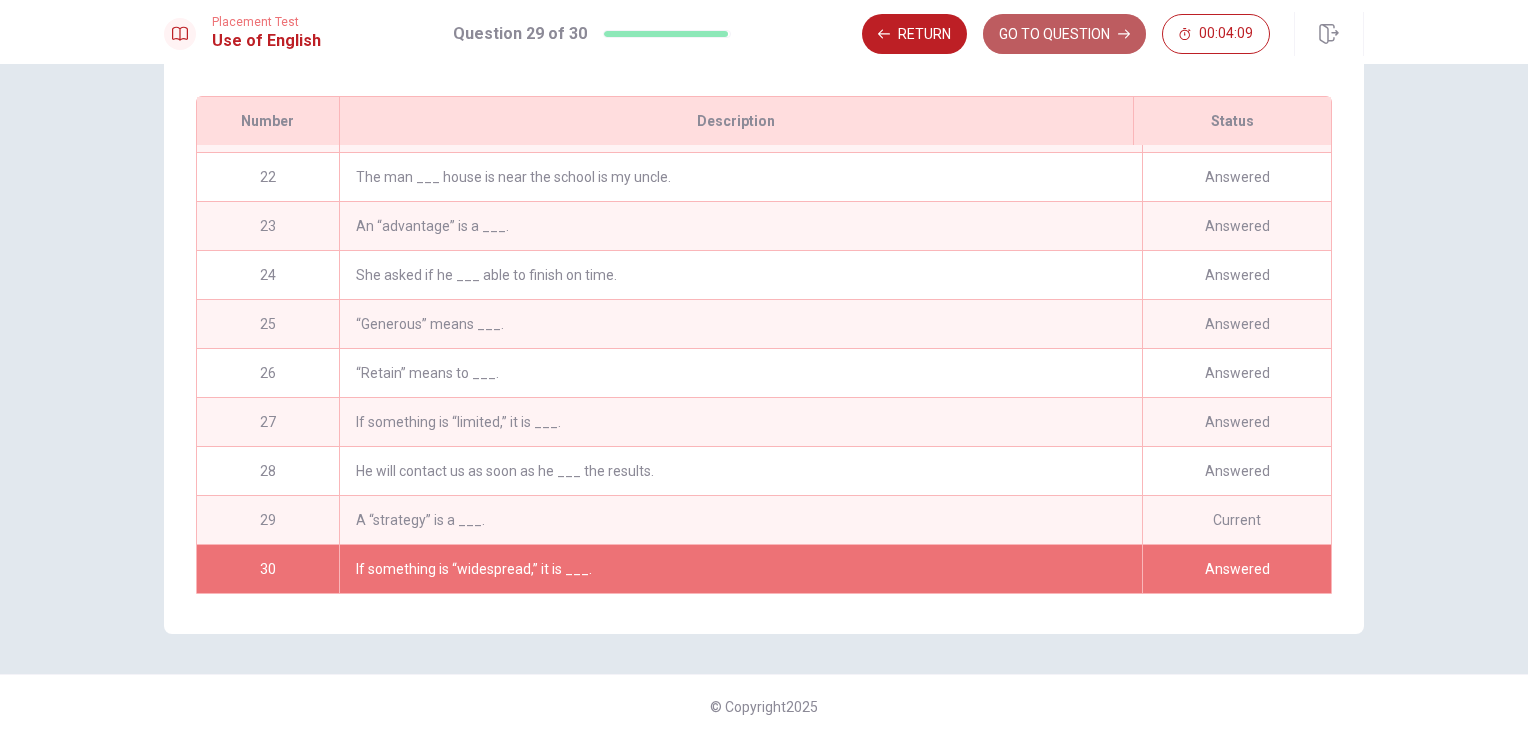 click on "GO TO QUESTION" at bounding box center (1064, 34) 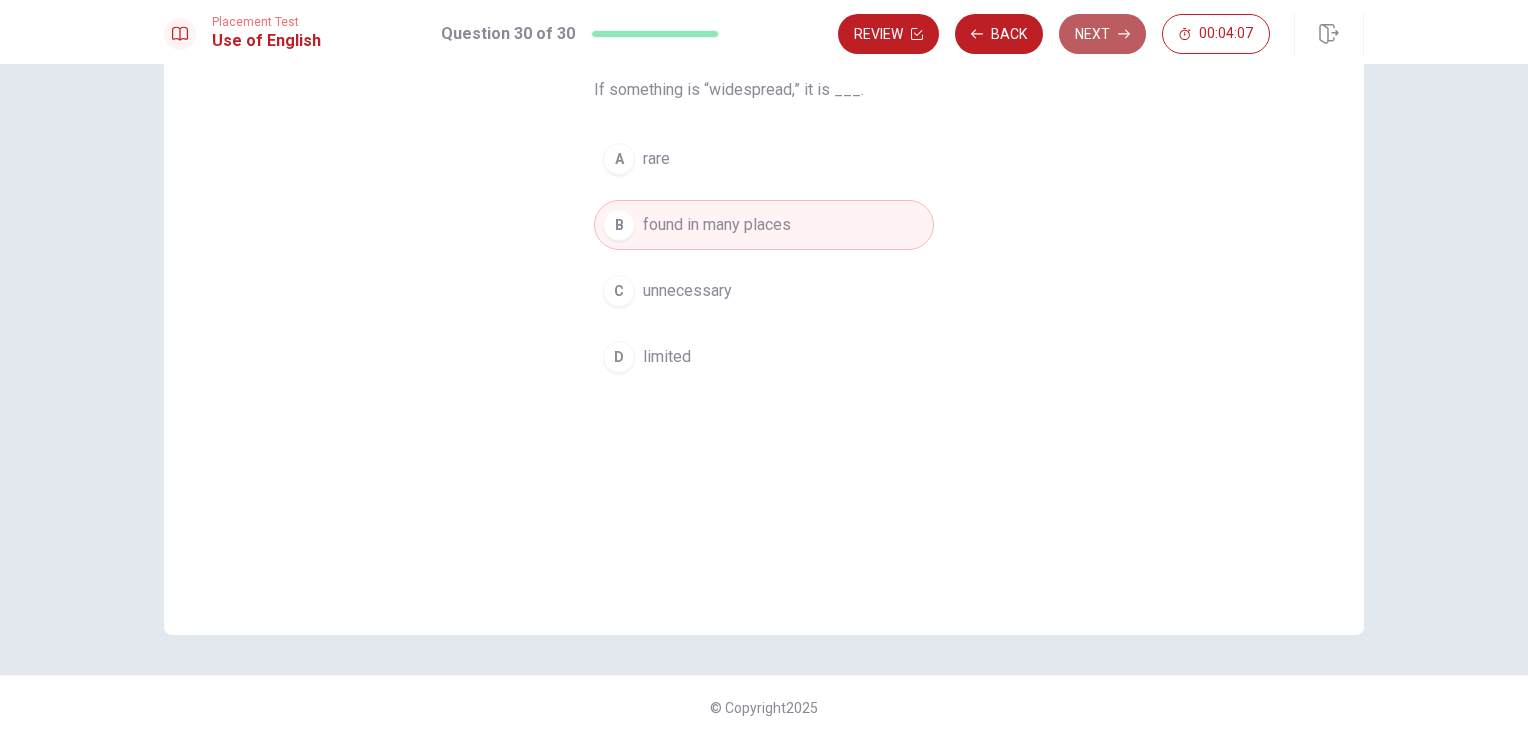 click on "Next" at bounding box center (1102, 34) 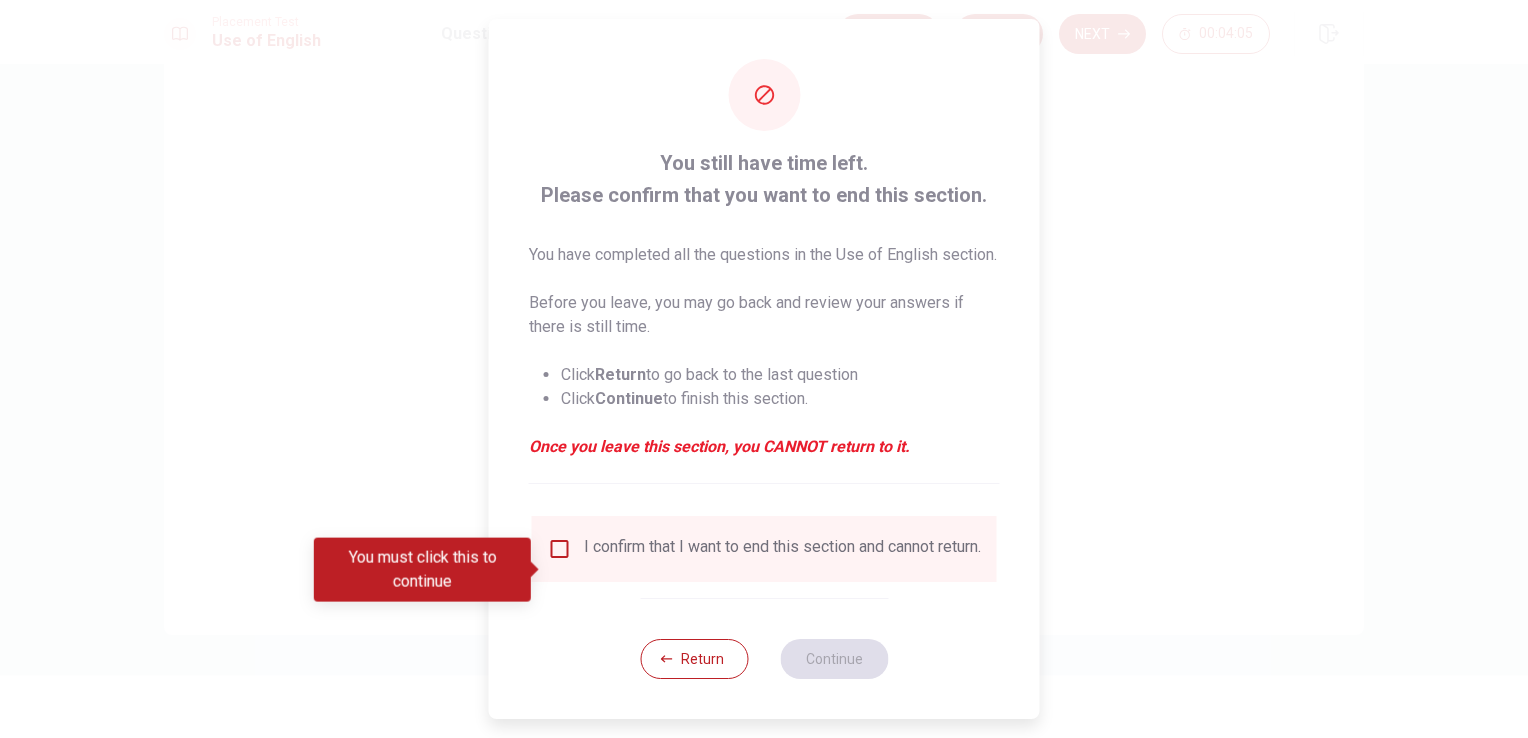 click at bounding box center (560, 549) 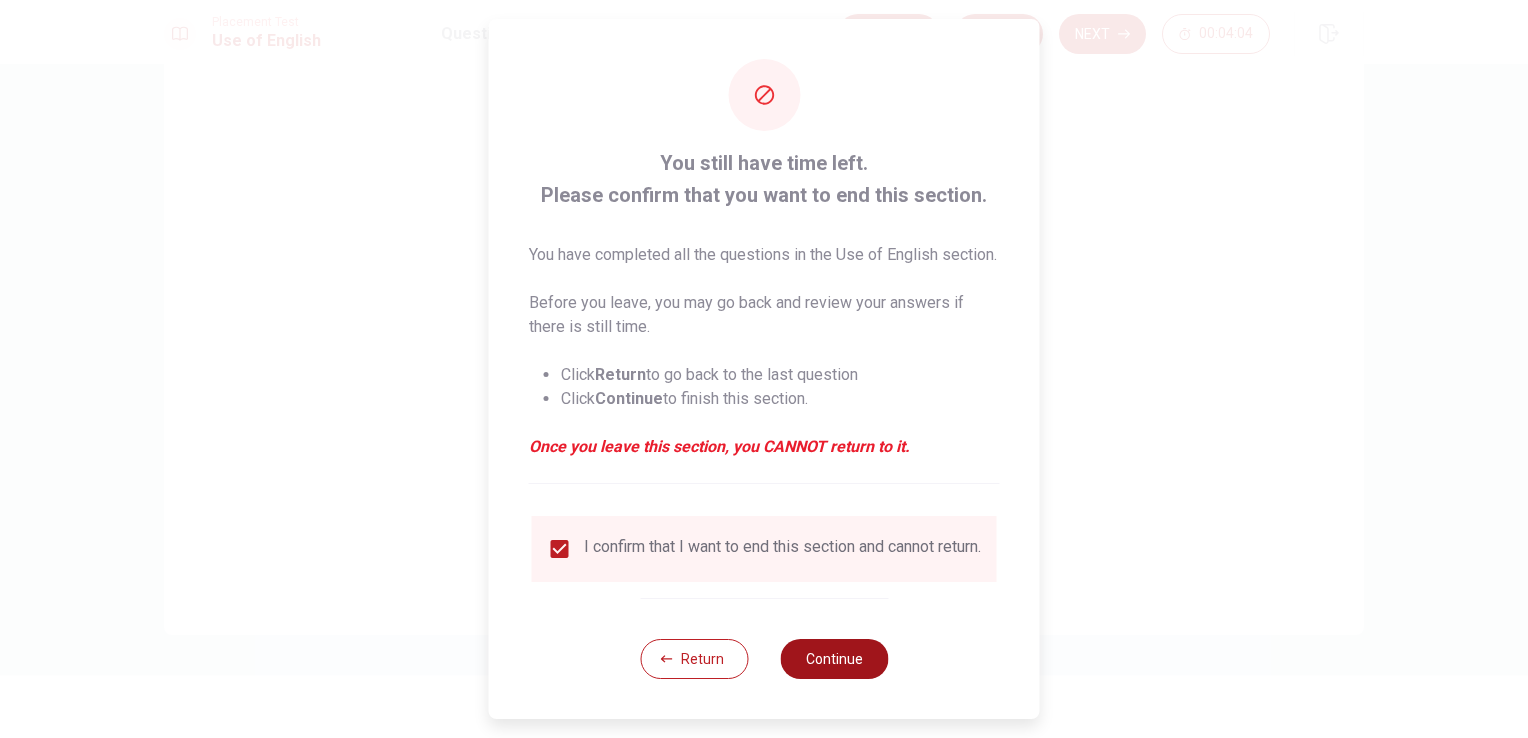 click on "Continue" at bounding box center [834, 659] 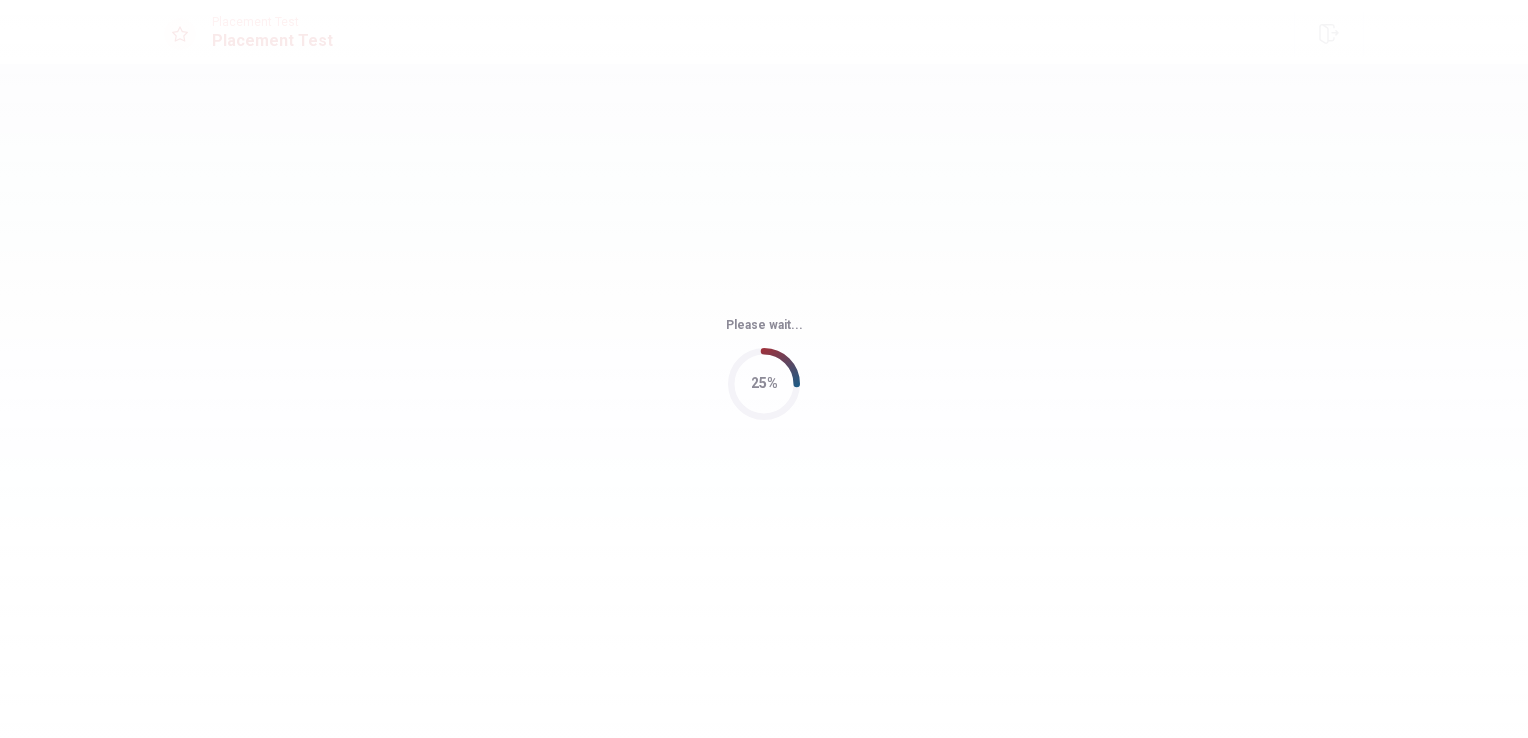 scroll, scrollTop: 0, scrollLeft: 0, axis: both 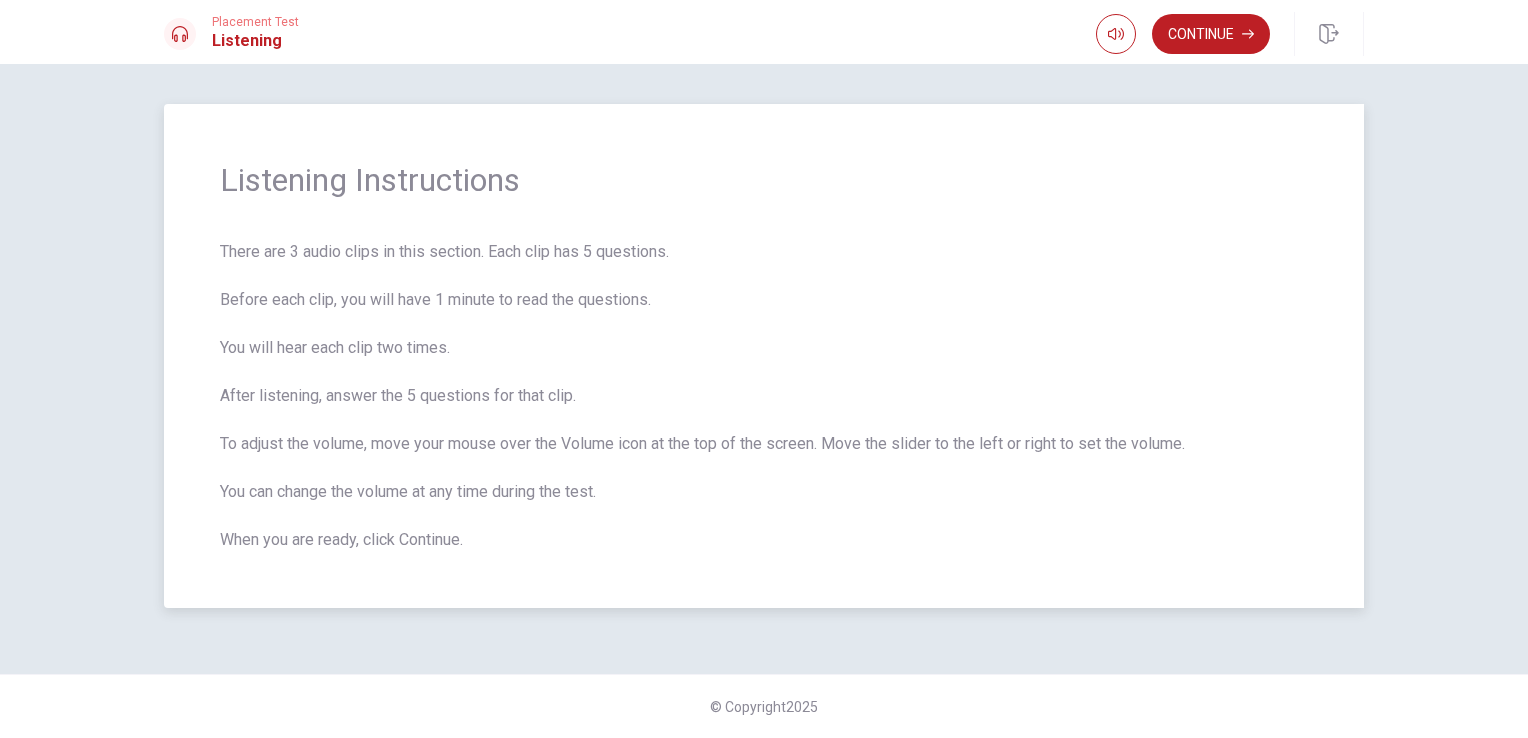 click on "Listening Instructions
There are 3 audio clips in this section. Each clip has 5 questions.
Before each clip, you will have 1 minute to read the questions.
You will hear each clip two times.
After listening, answer the 5 questions for that clip.
To adjust the volume, move your mouse over the Volume icon at the top of the screen. Move the slider to the left or right to set the volume.
You can change the volume at any time during the test.
When you are ready, click Continue." at bounding box center (764, 356) 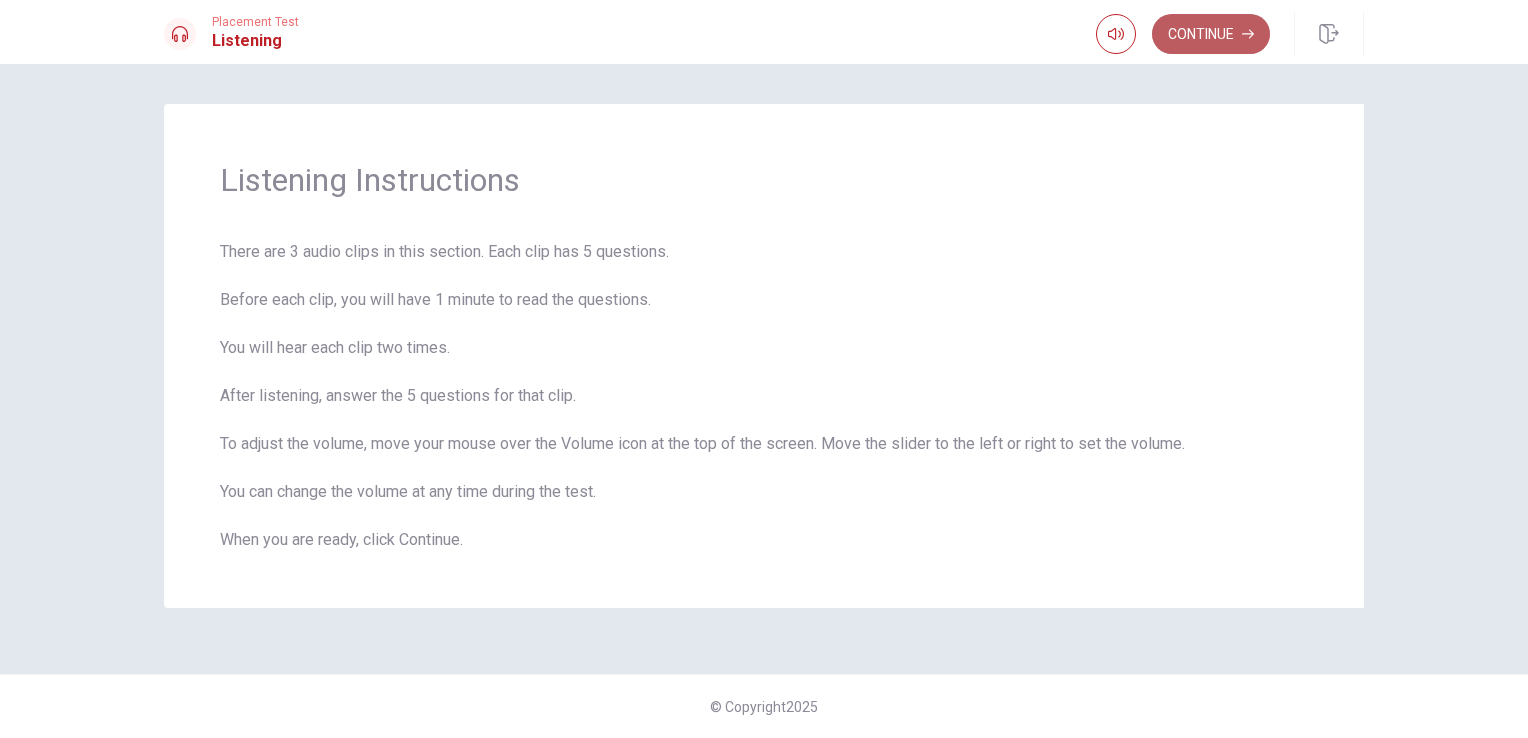 click on "Continue" at bounding box center (1211, 34) 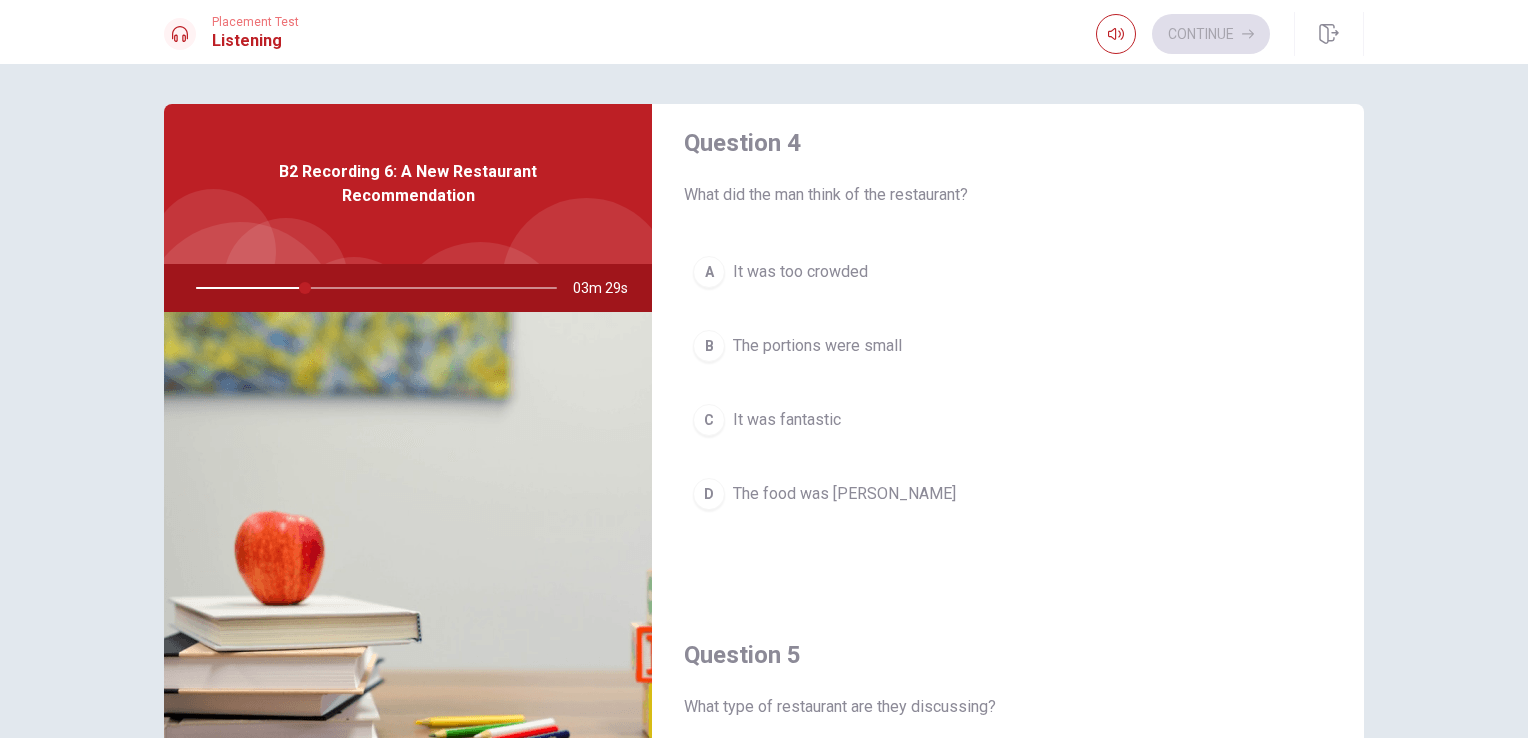 scroll, scrollTop: 1856, scrollLeft: 0, axis: vertical 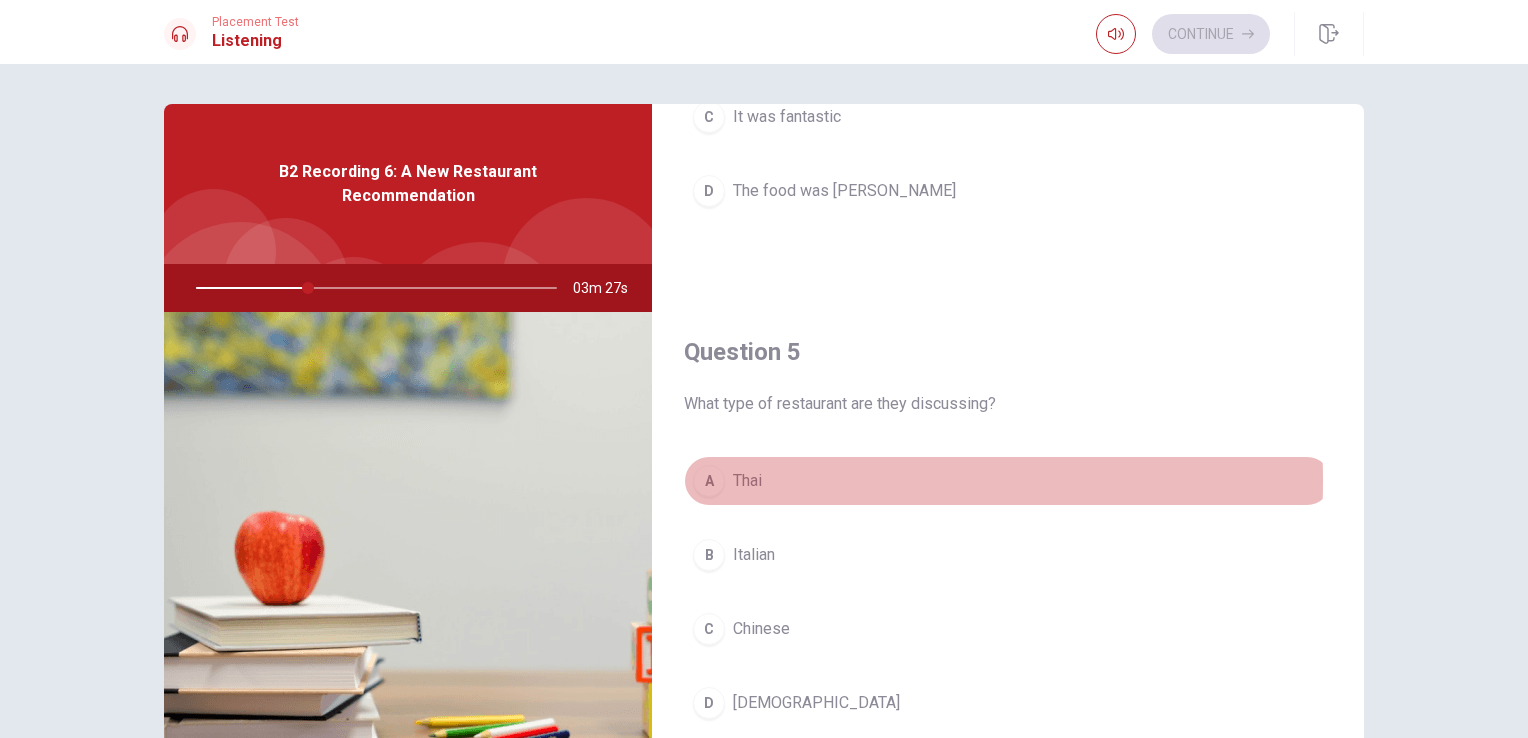 click on "Thai" at bounding box center [747, 481] 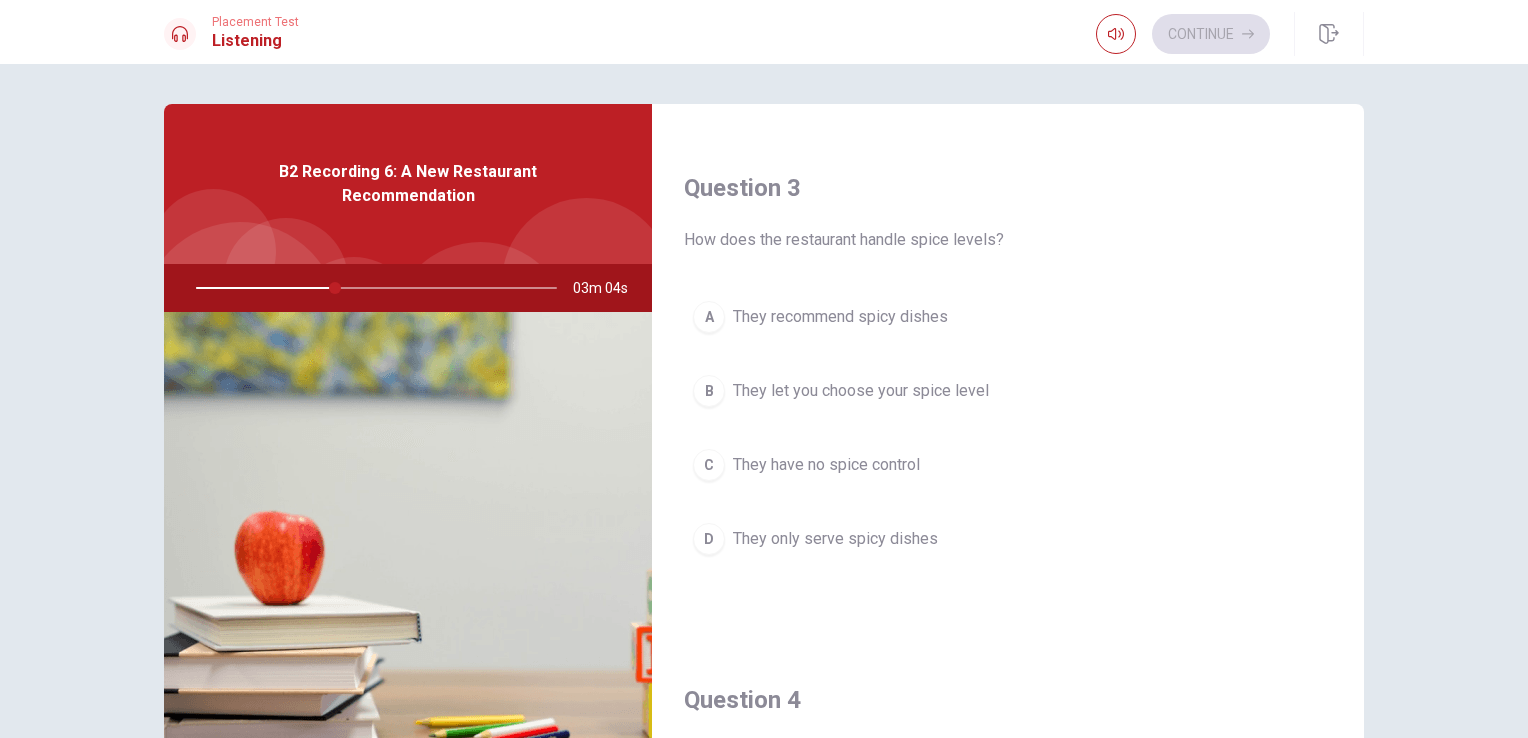 scroll, scrollTop: 996, scrollLeft: 0, axis: vertical 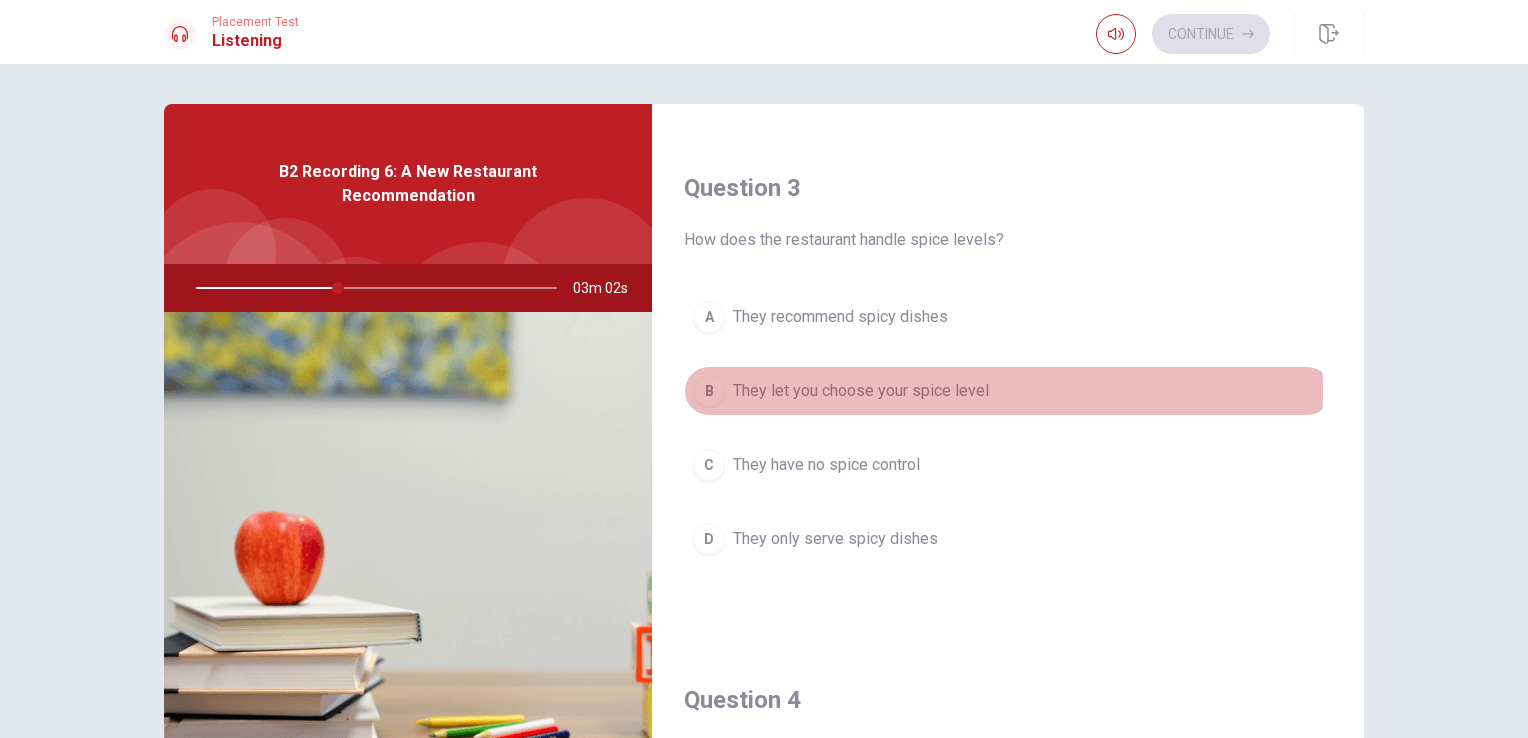 click on "They let you choose your spice level" at bounding box center [861, 391] 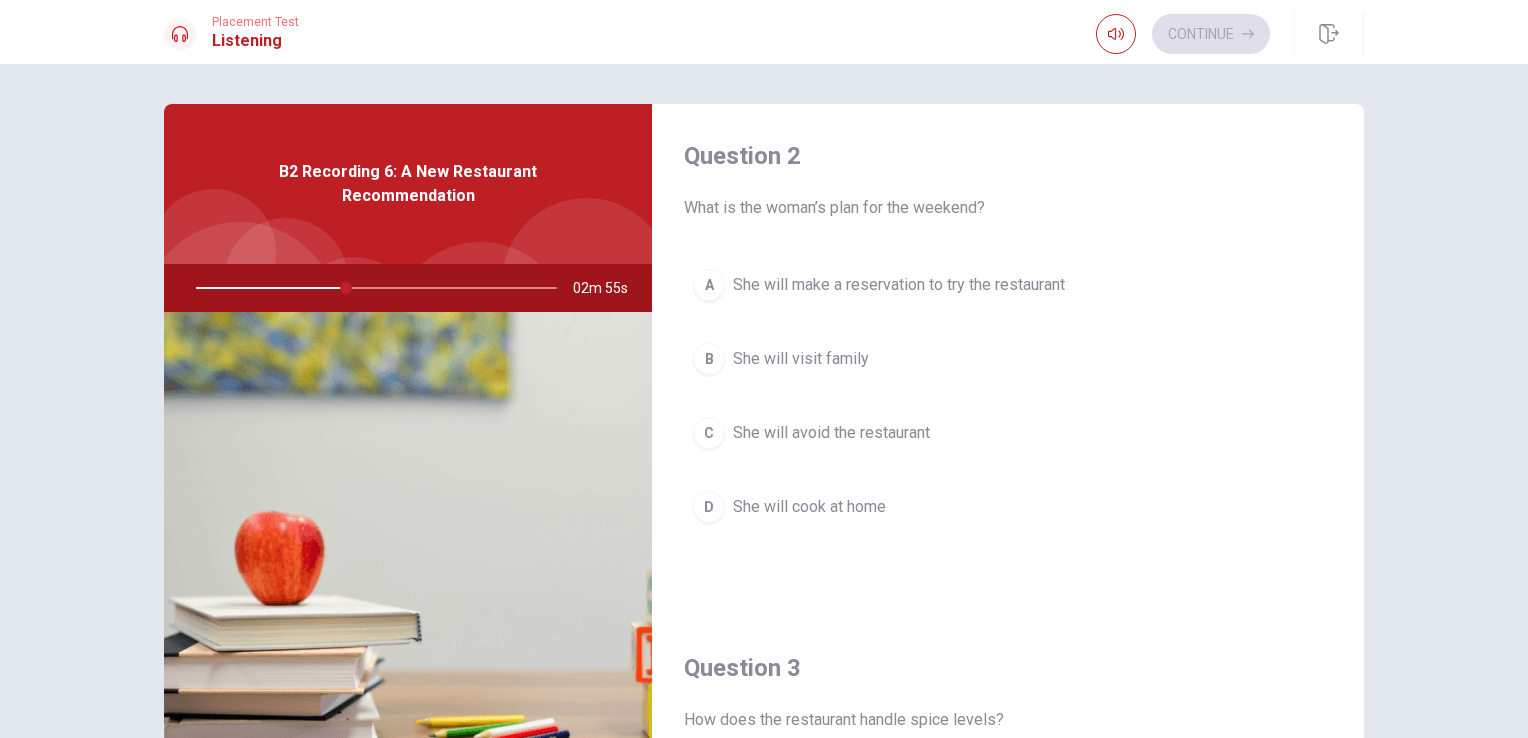 scroll, scrollTop: 520, scrollLeft: 0, axis: vertical 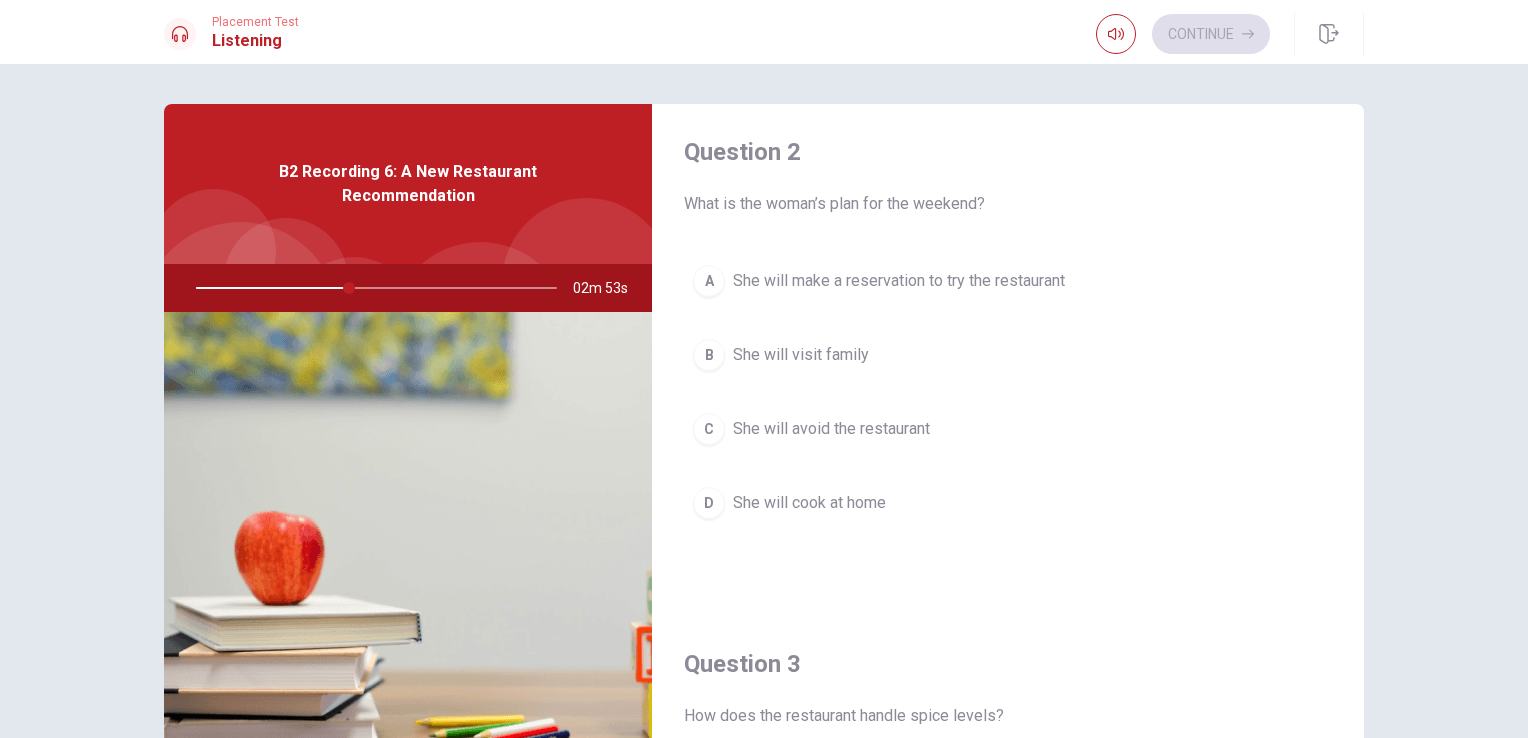 click on "She will make a reservation to try the restaurant" at bounding box center [899, 281] 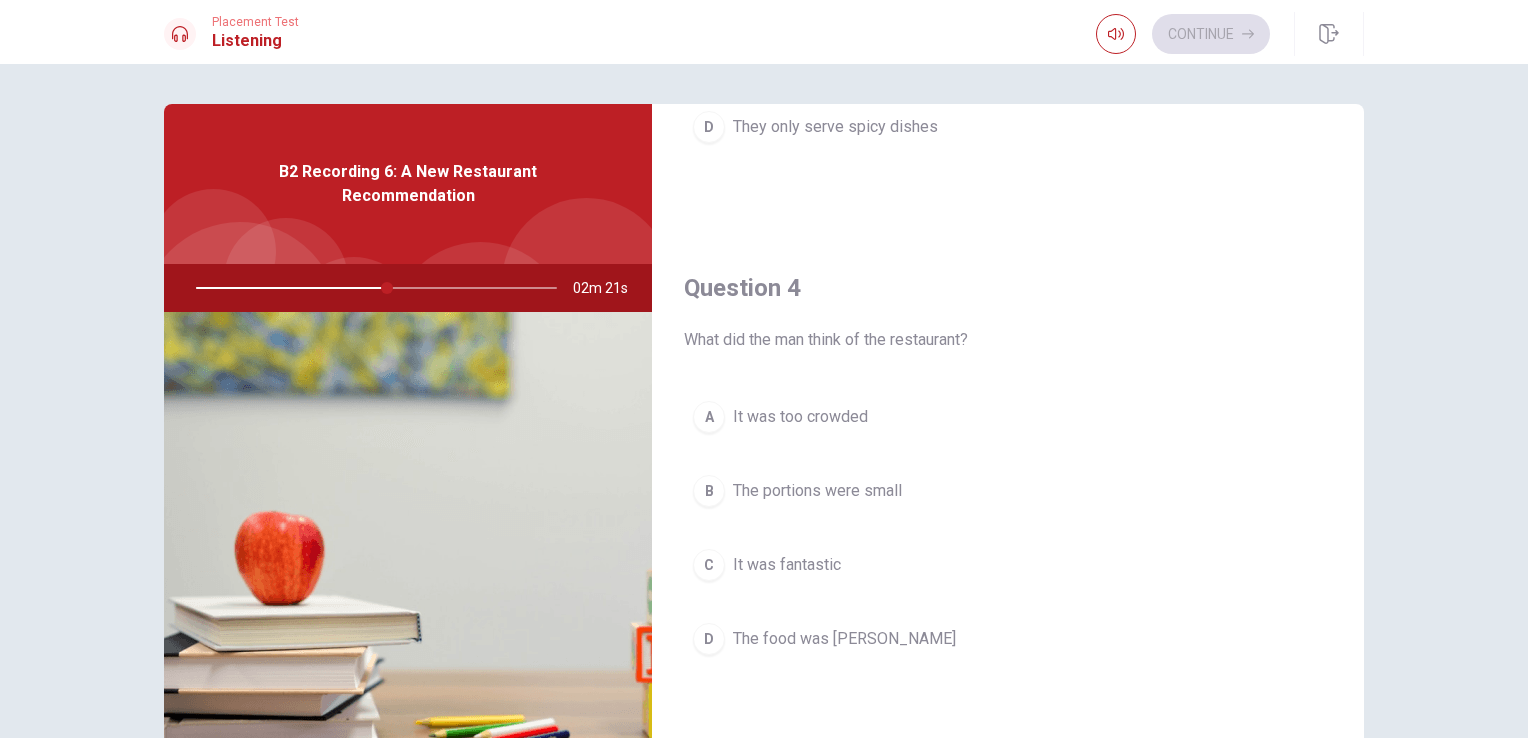 scroll, scrollTop: 1409, scrollLeft: 0, axis: vertical 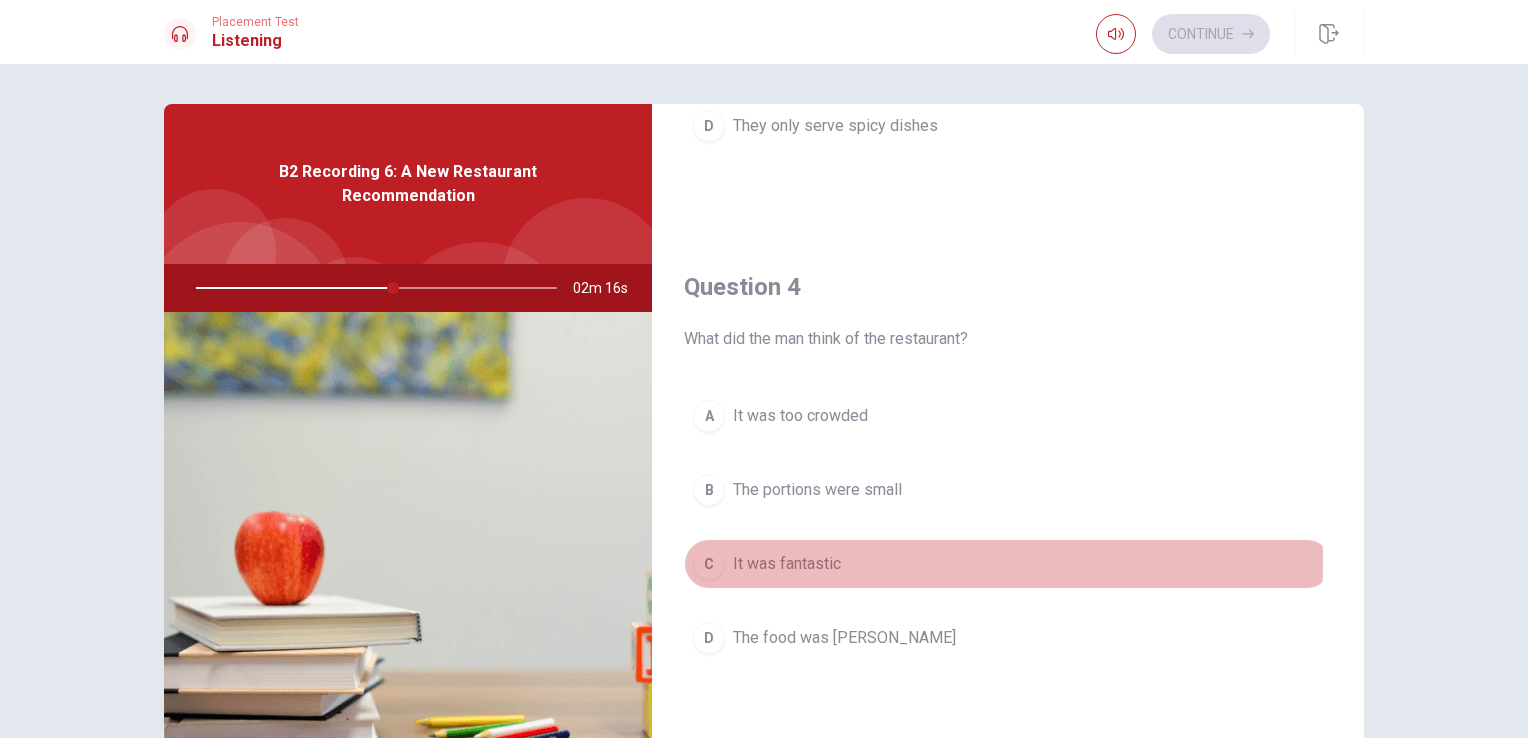 click on "It was fantastic" at bounding box center (787, 564) 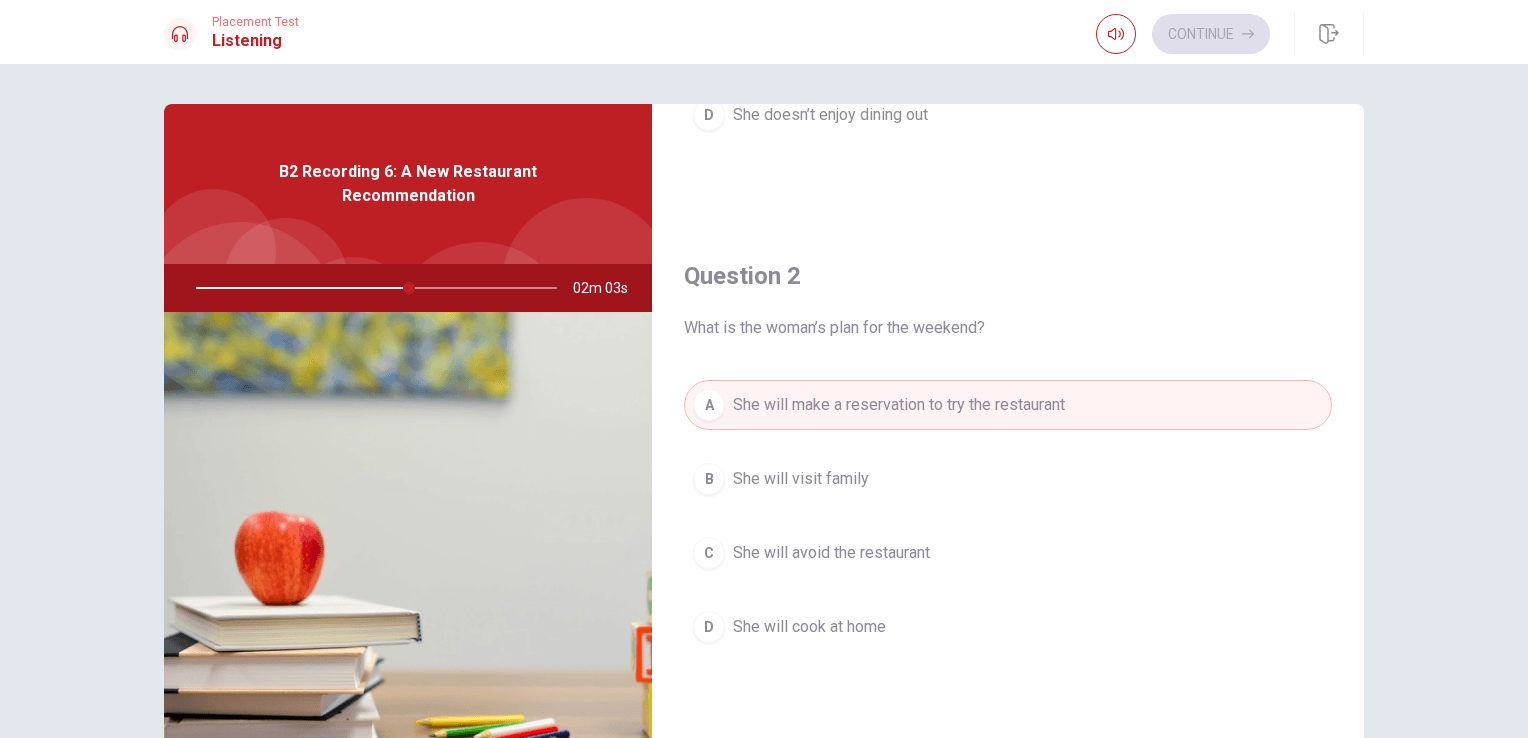 scroll, scrollTop: 0, scrollLeft: 0, axis: both 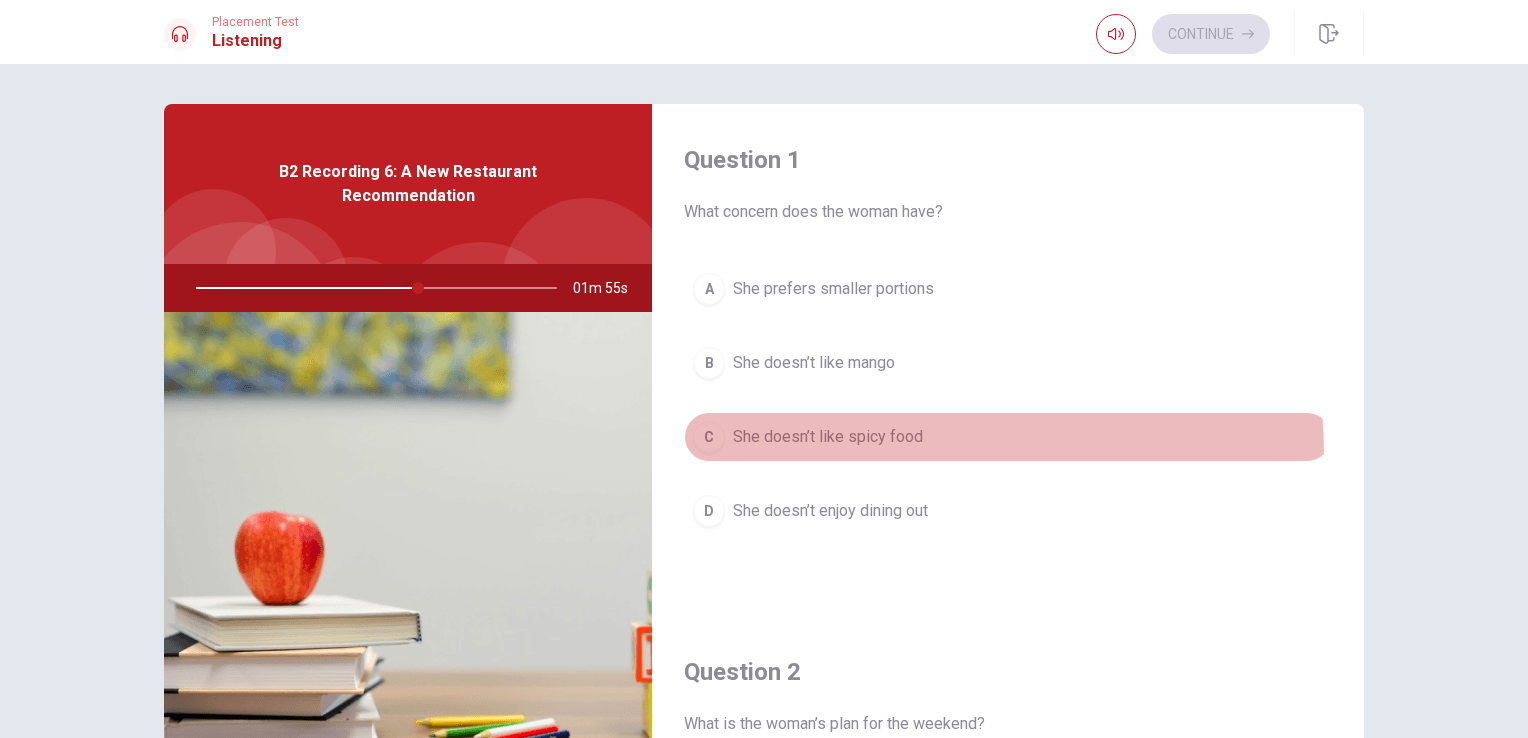 click on "C She doesn’t like spicy food" at bounding box center [1008, 437] 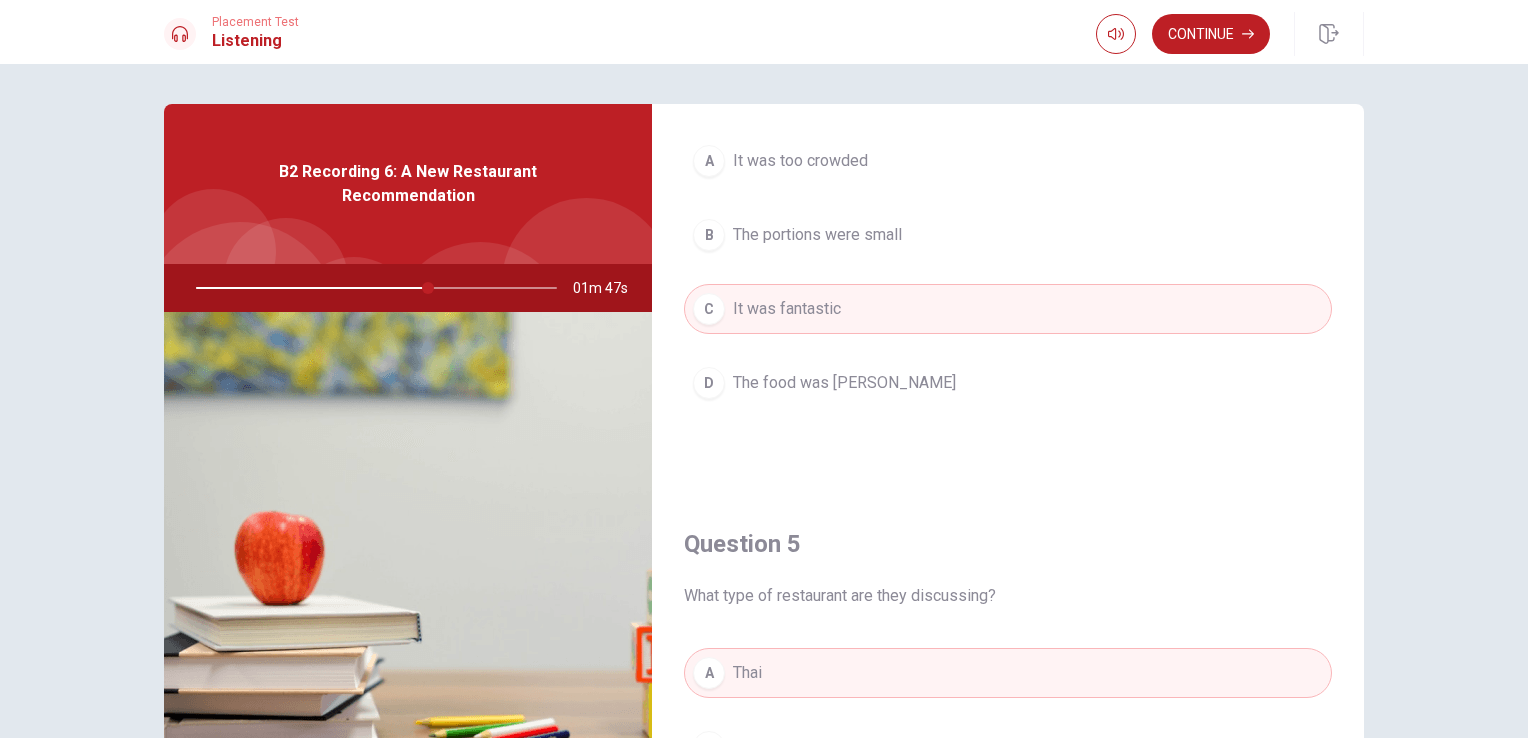 scroll, scrollTop: 1856, scrollLeft: 0, axis: vertical 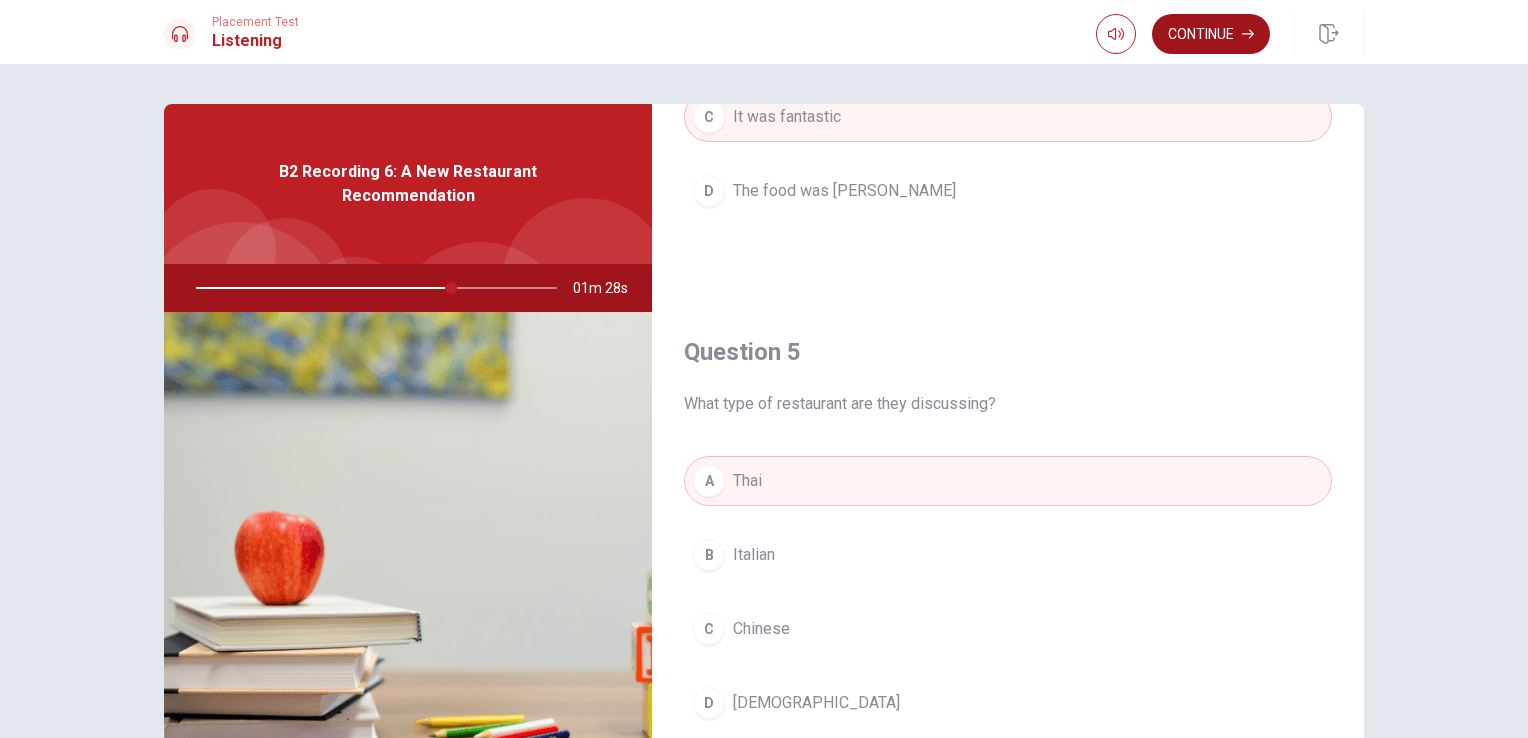 click on "Continue" at bounding box center (1211, 34) 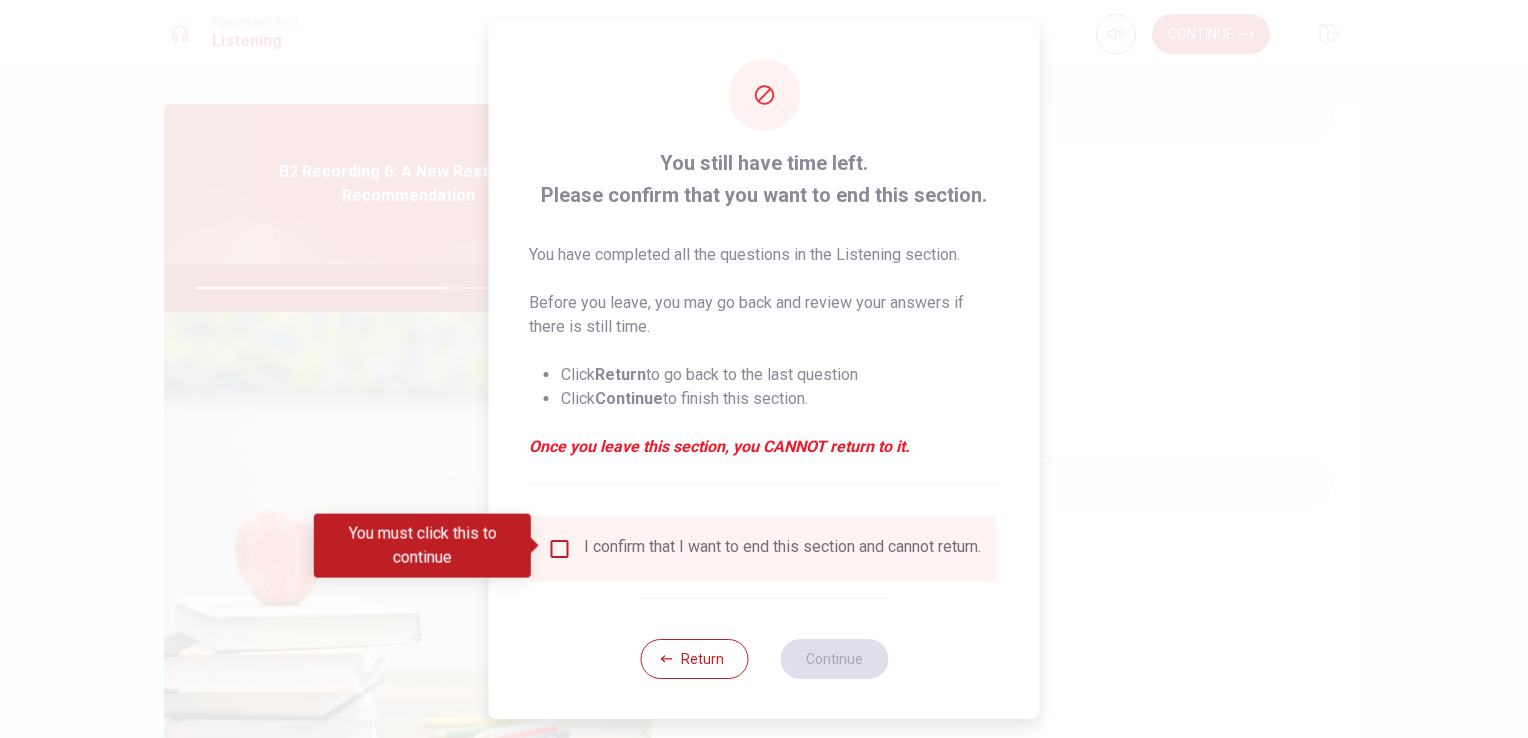 click at bounding box center [560, 549] 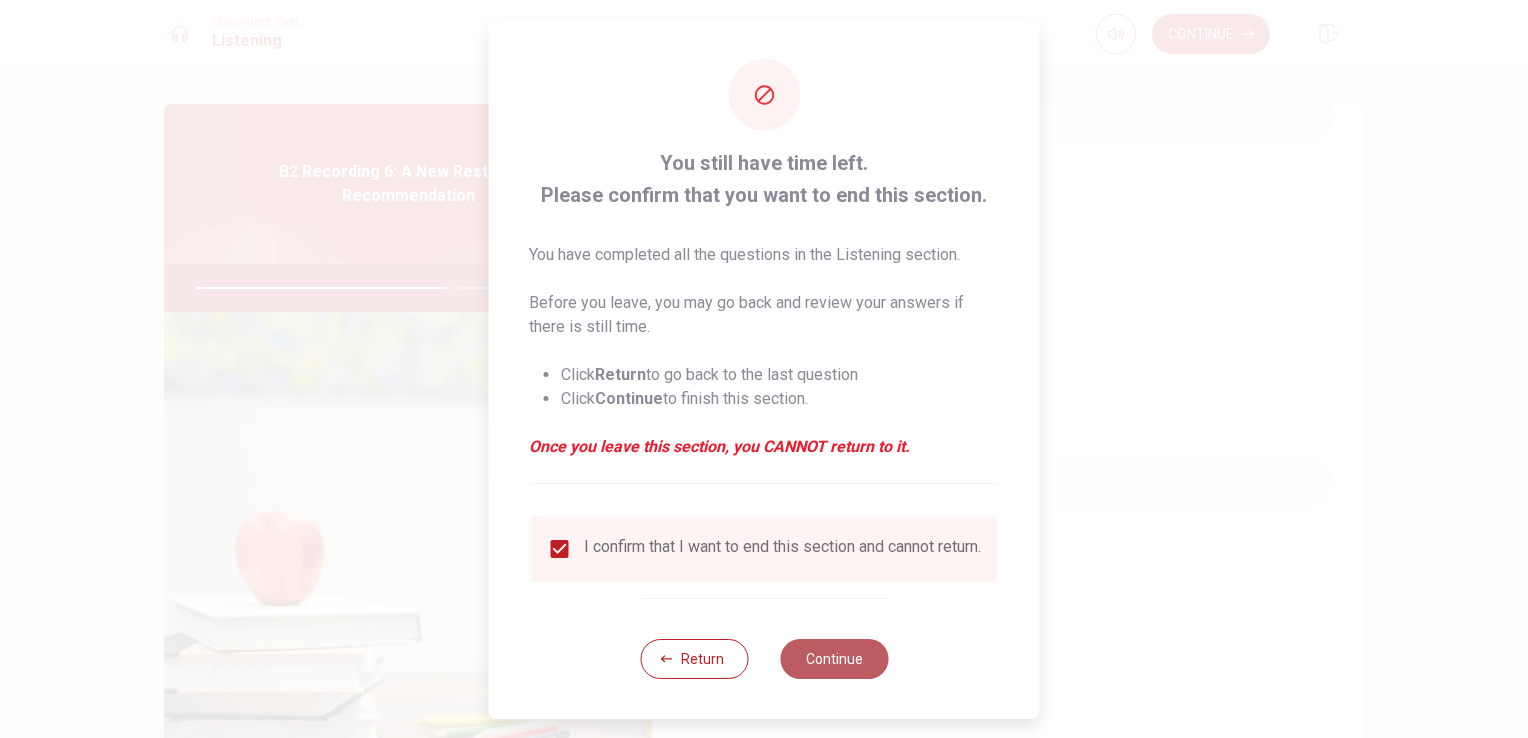 click on "Continue" at bounding box center [834, 659] 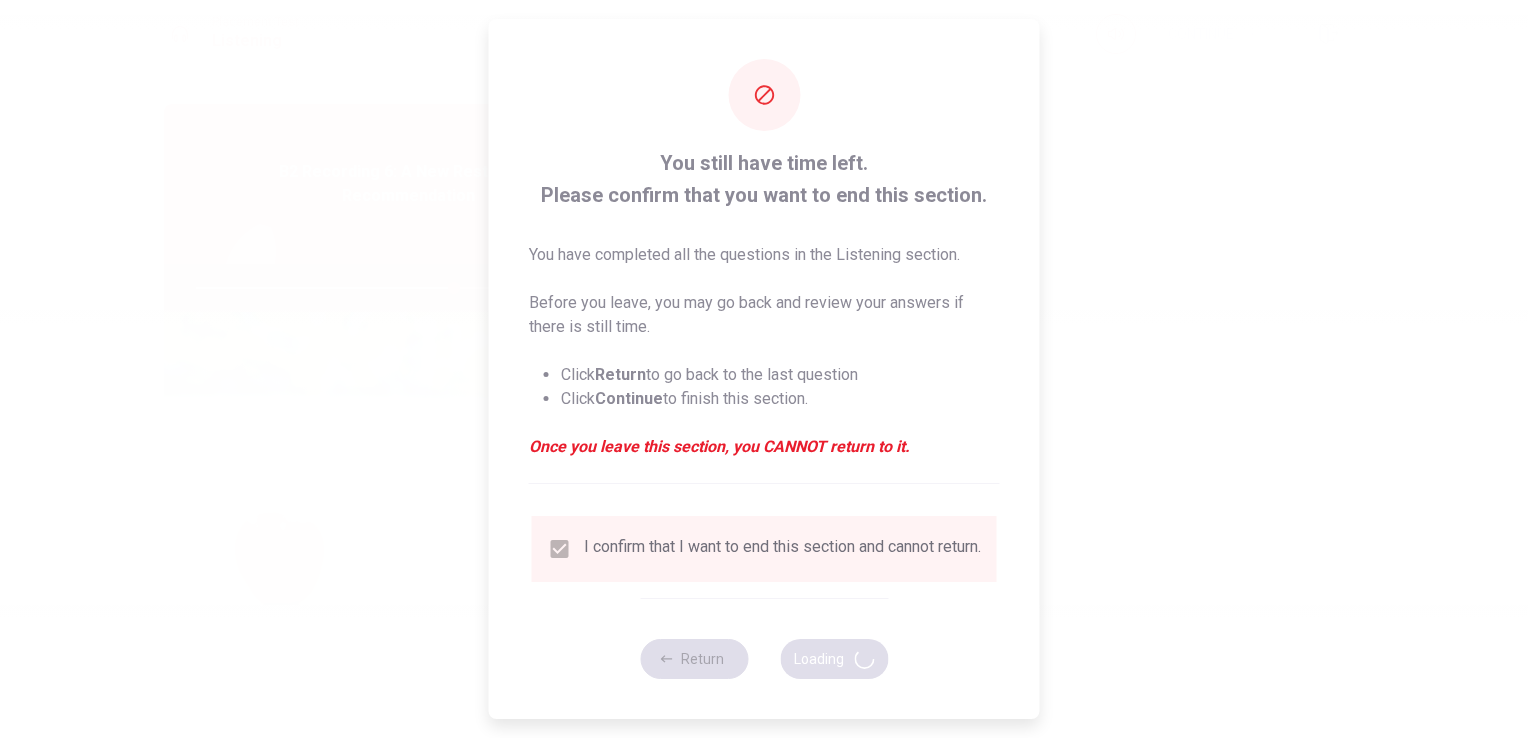 type on "72" 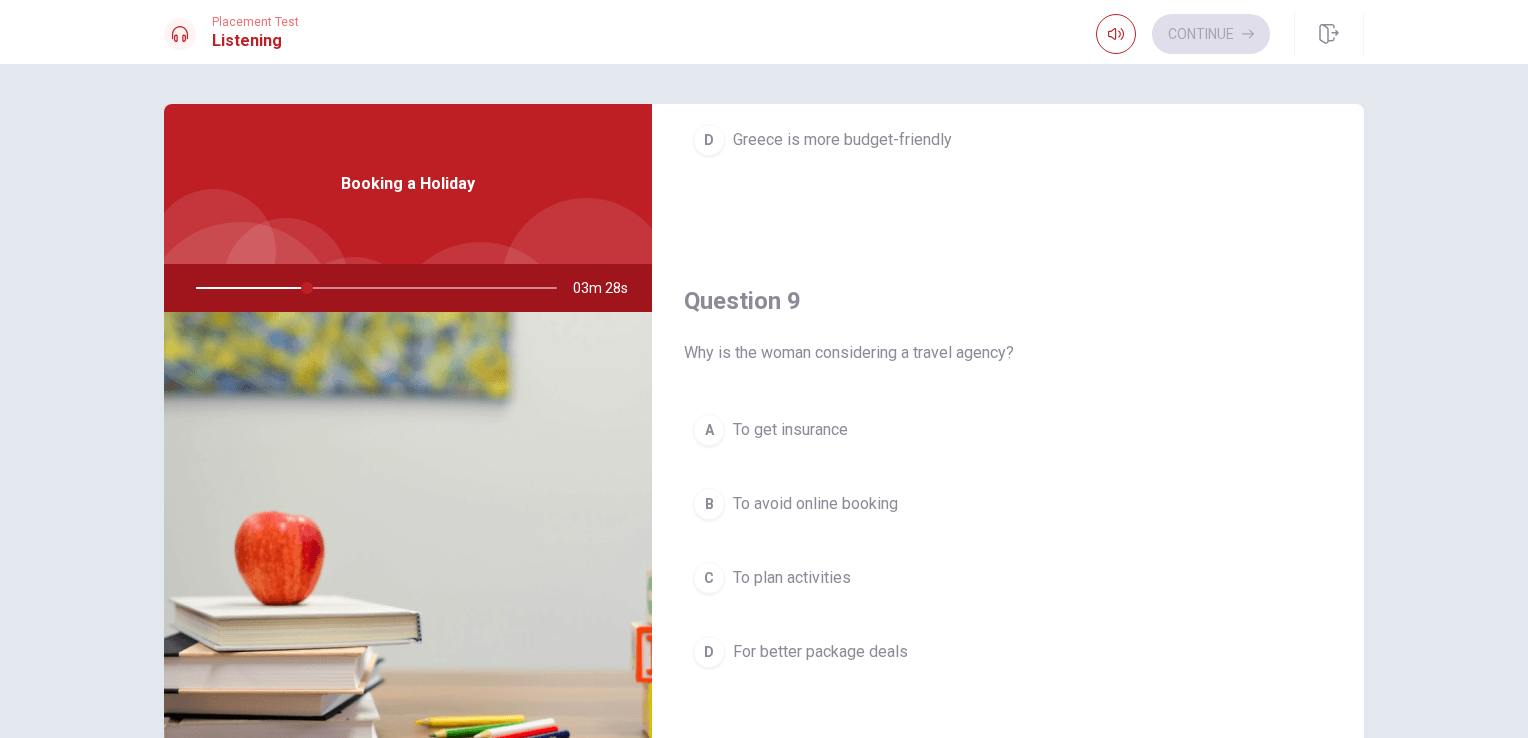 scroll, scrollTop: 1856, scrollLeft: 0, axis: vertical 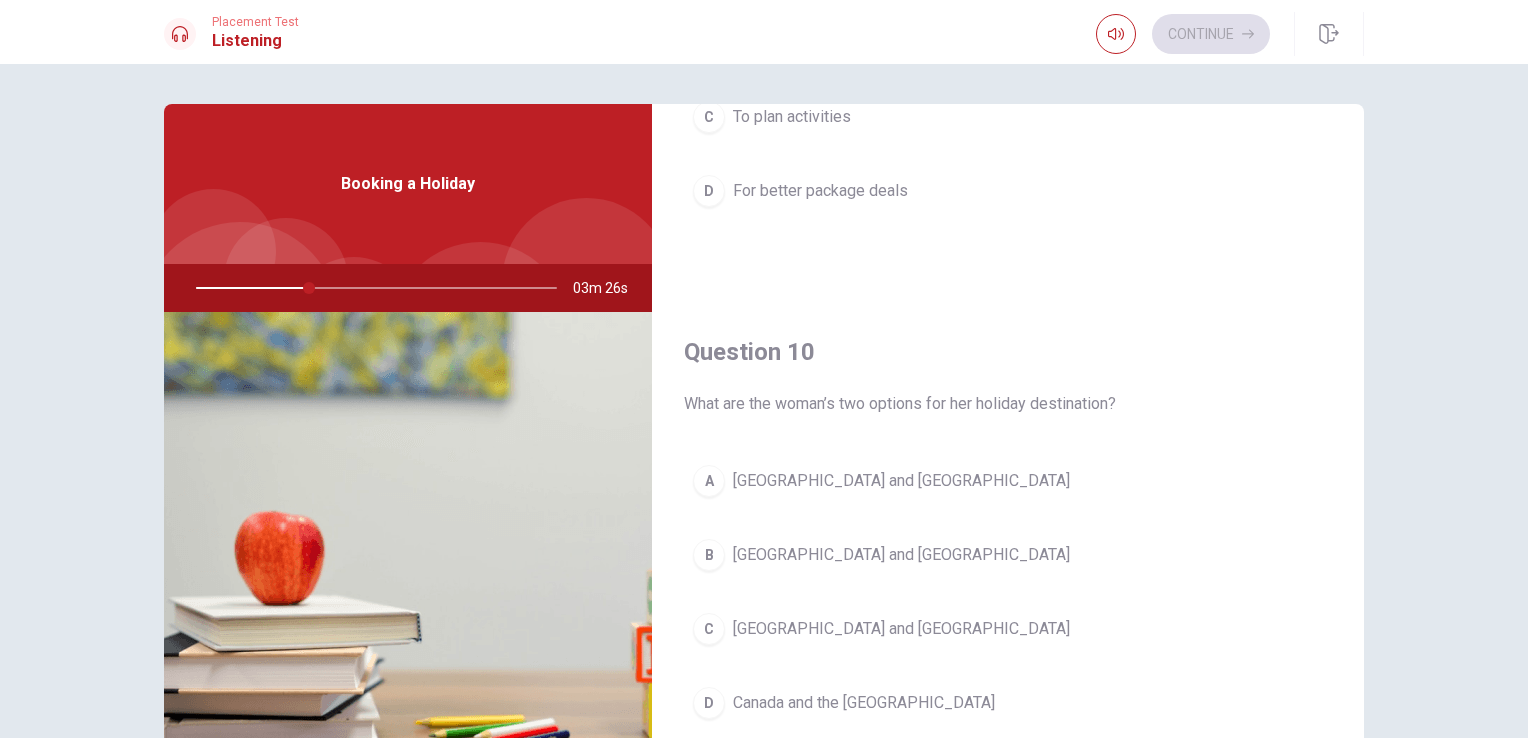 click on "[GEOGRAPHIC_DATA] and [GEOGRAPHIC_DATA]" at bounding box center (901, 629) 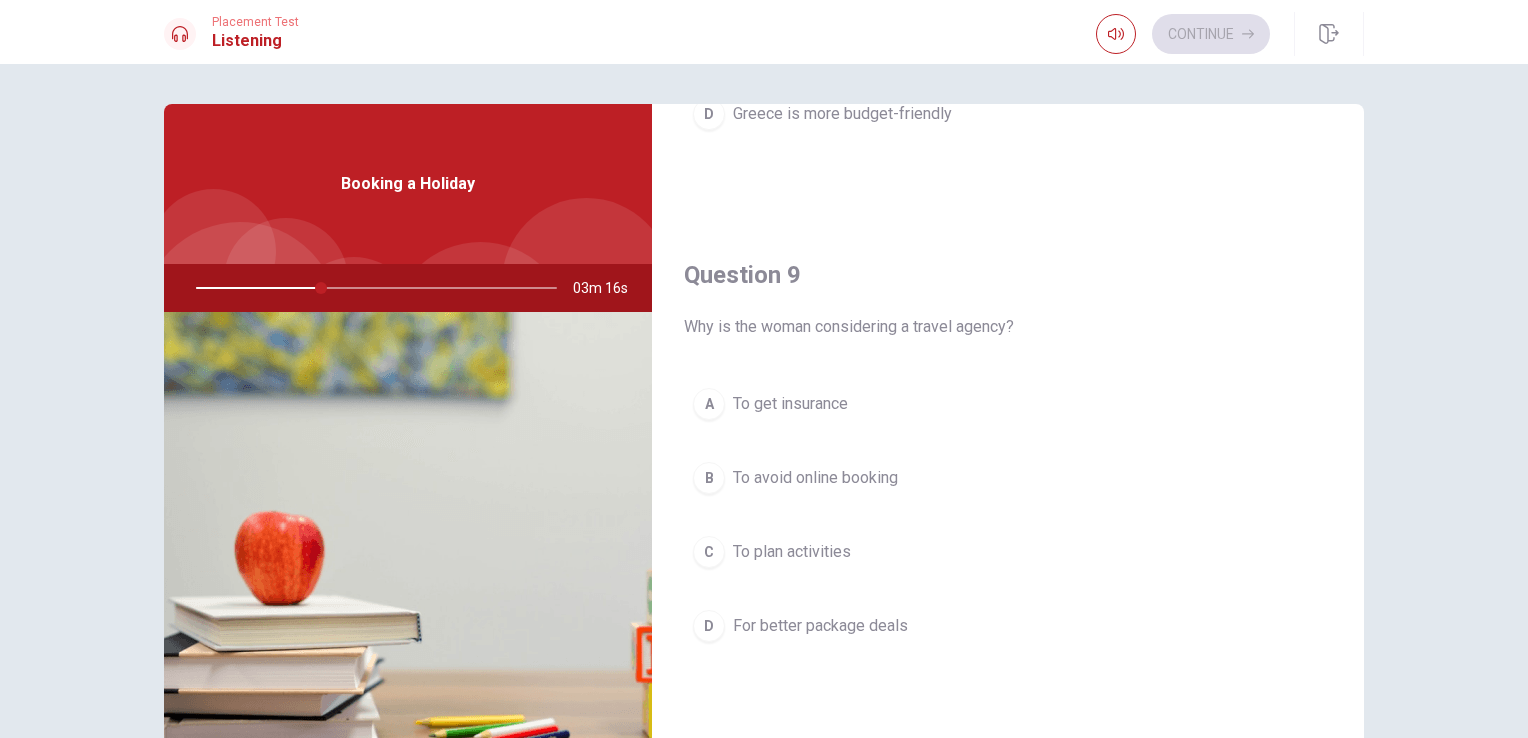 scroll, scrollTop: 1420, scrollLeft: 0, axis: vertical 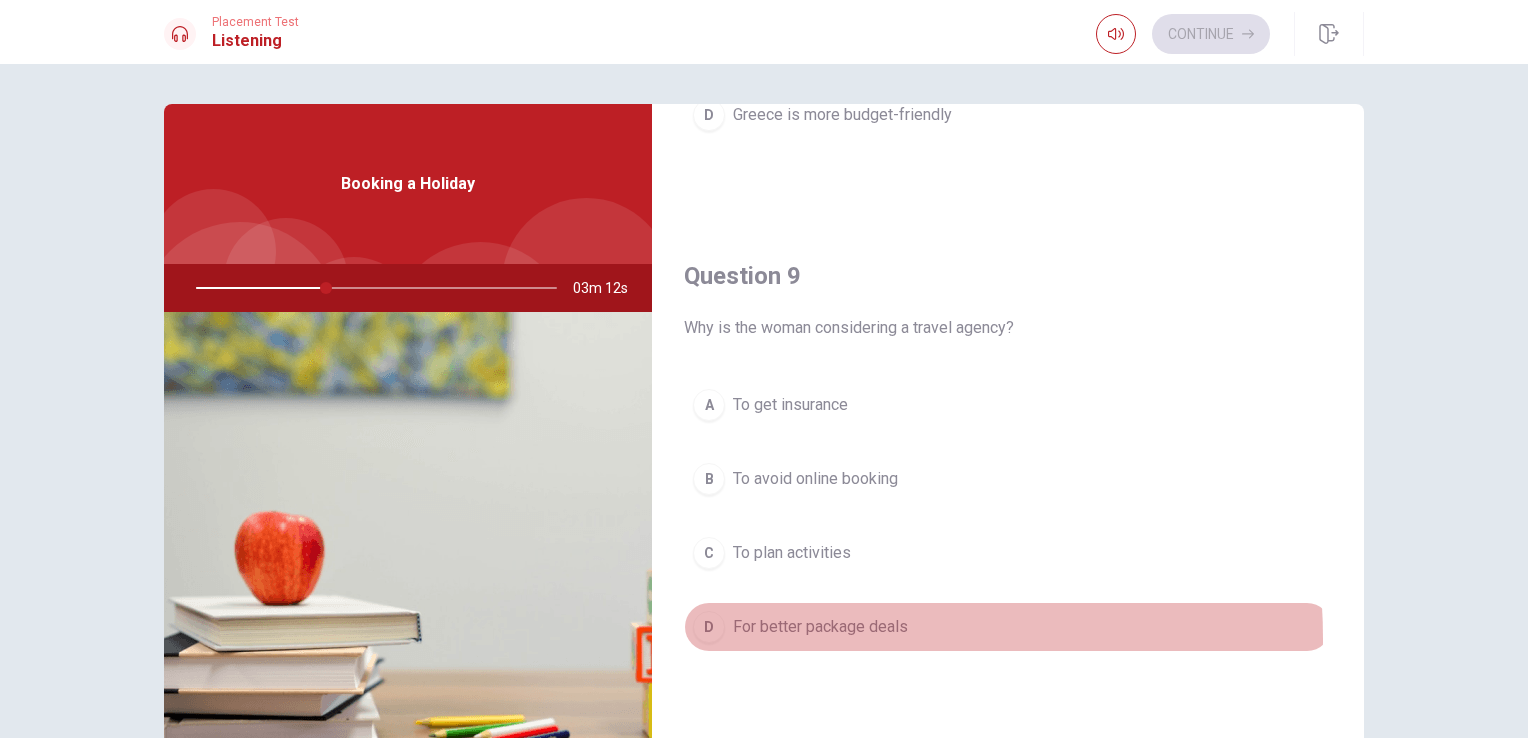 click on "D For better package deals" at bounding box center (1008, 627) 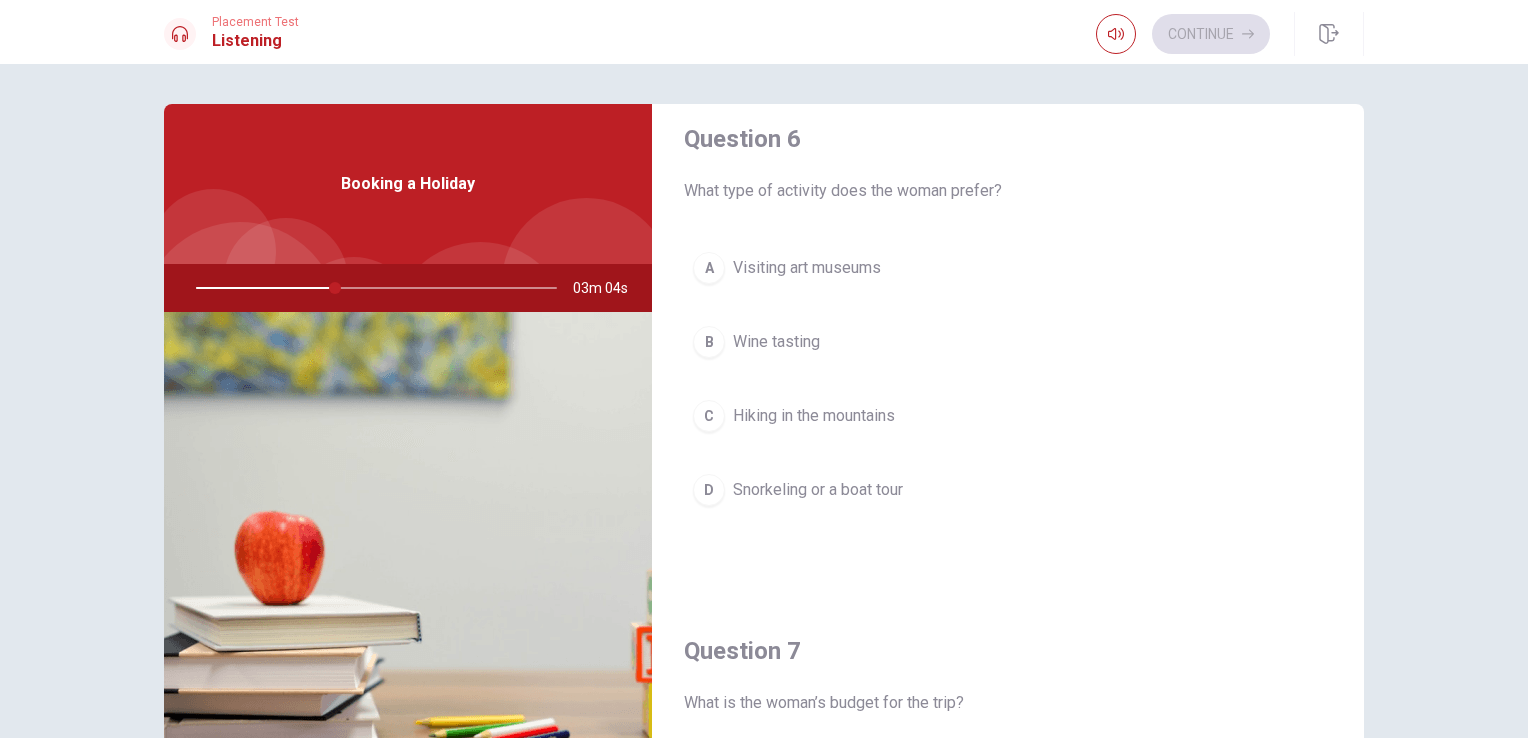 scroll, scrollTop: 20, scrollLeft: 0, axis: vertical 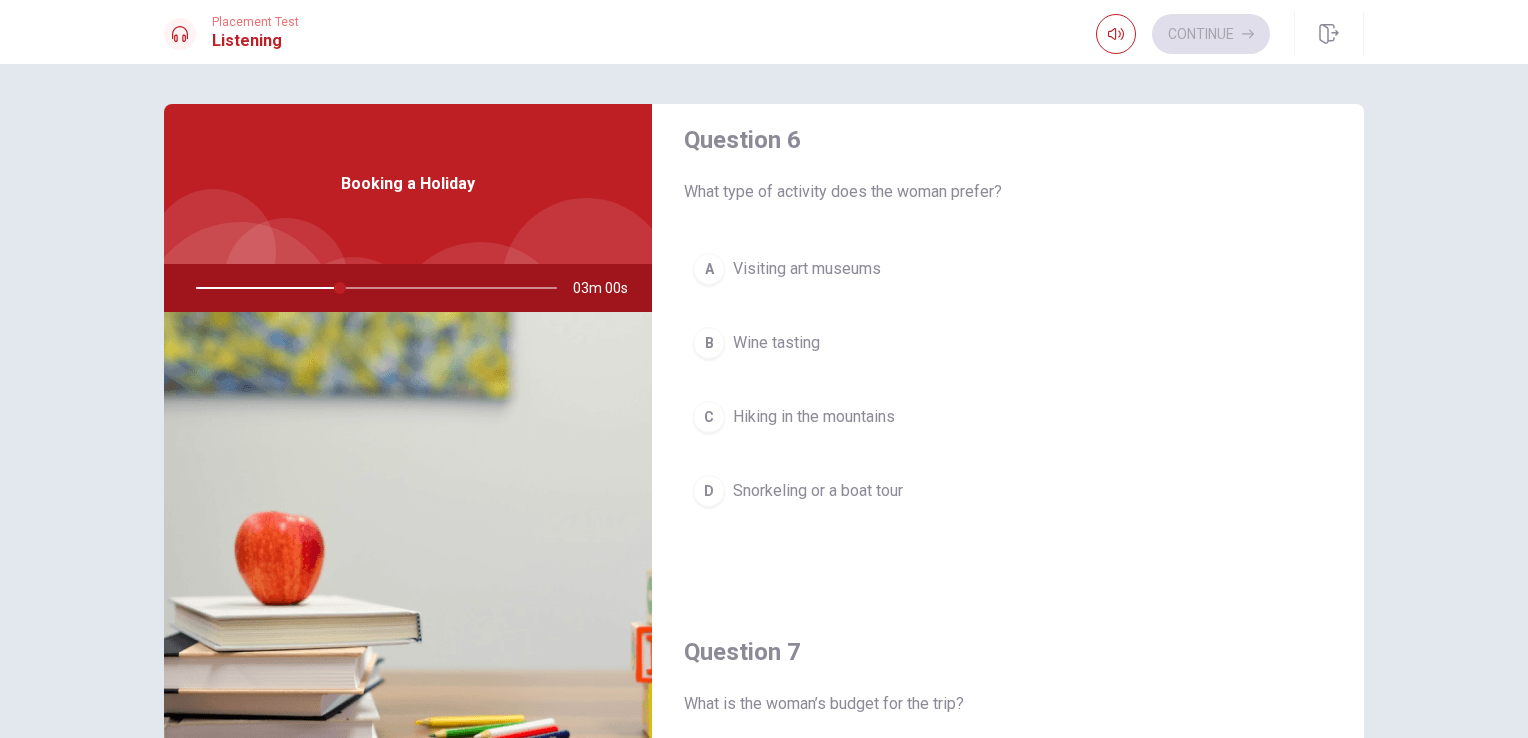click on "Snorkeling or a boat tour" at bounding box center (818, 491) 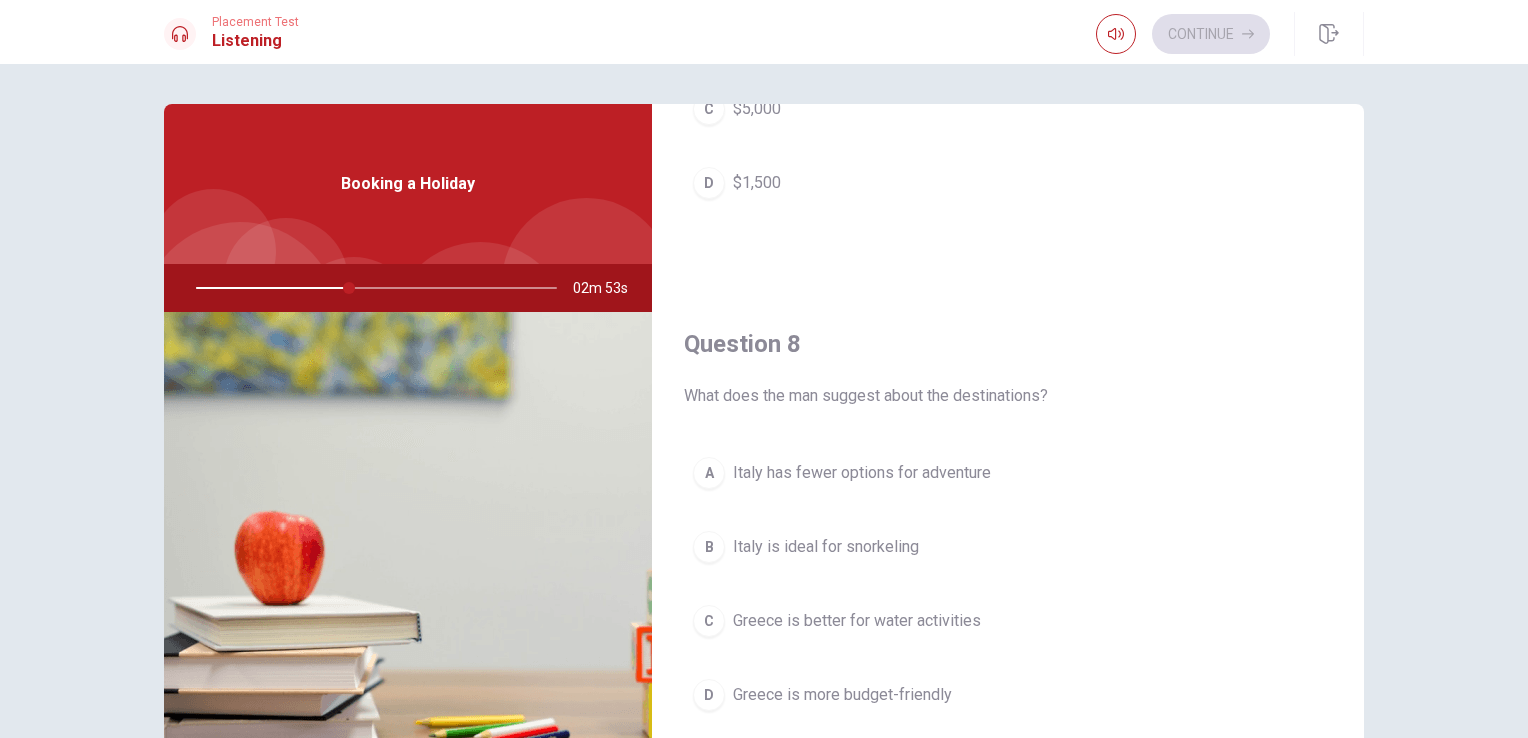 scroll, scrollTop: 937, scrollLeft: 0, axis: vertical 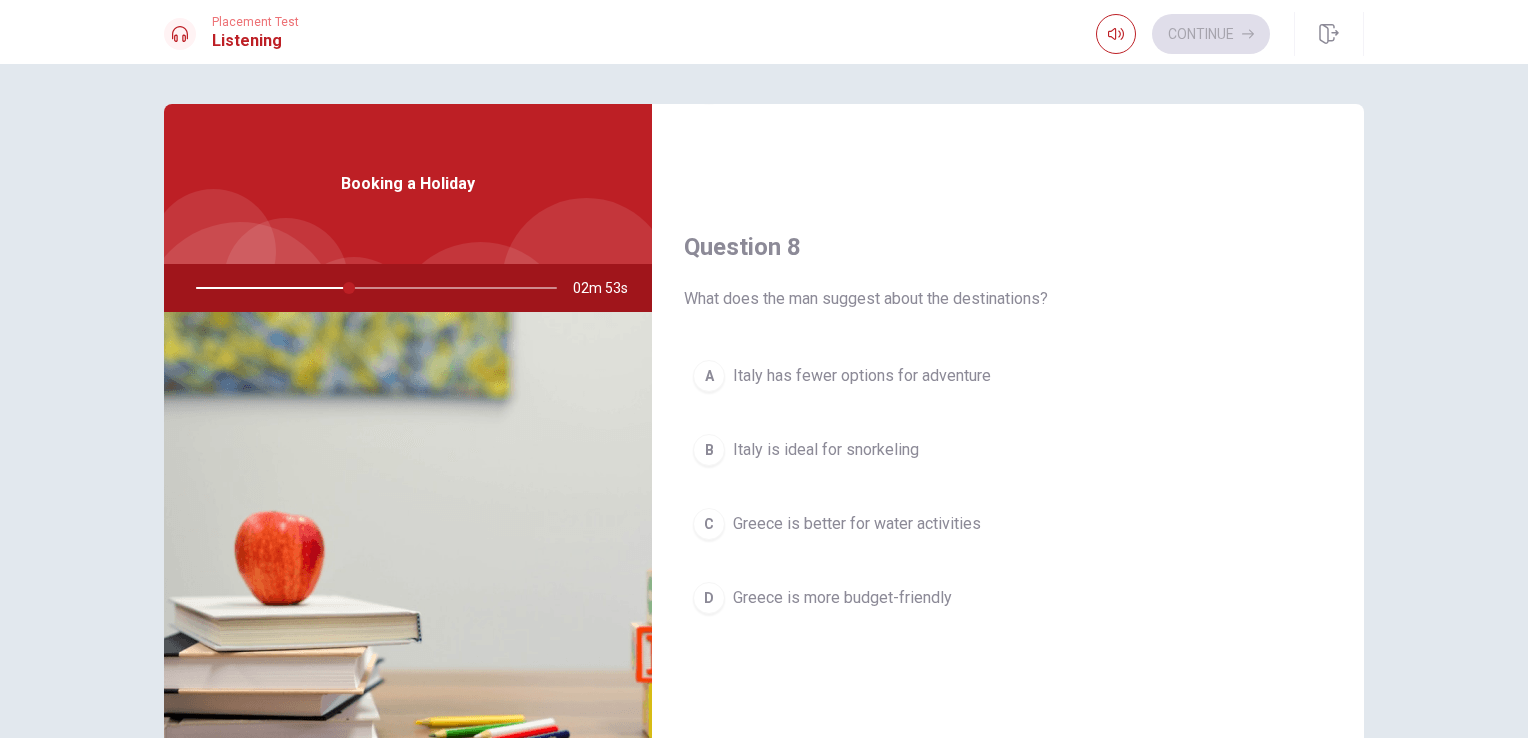click on "Greece is better for water activities" at bounding box center (857, 524) 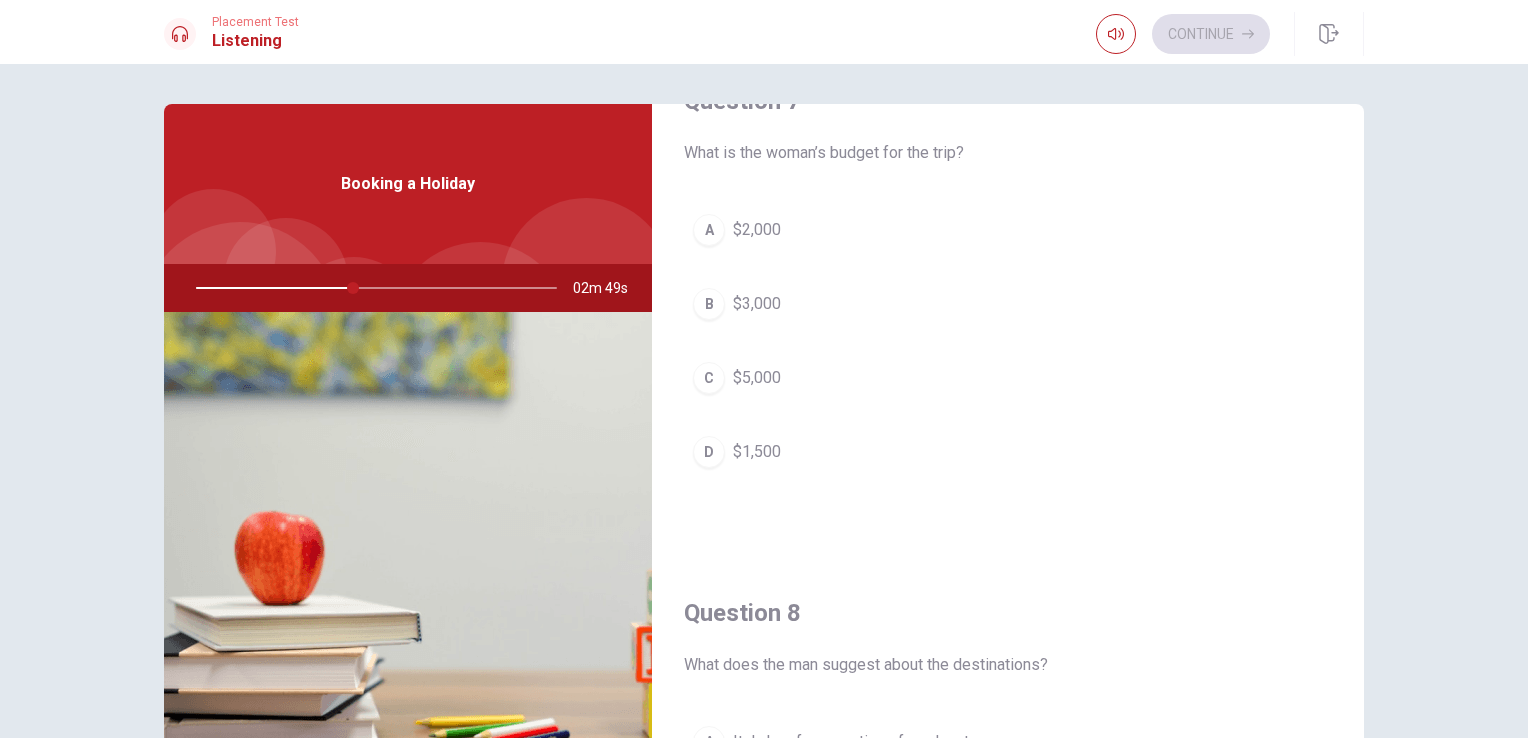 scroll, scrollTop: 556, scrollLeft: 0, axis: vertical 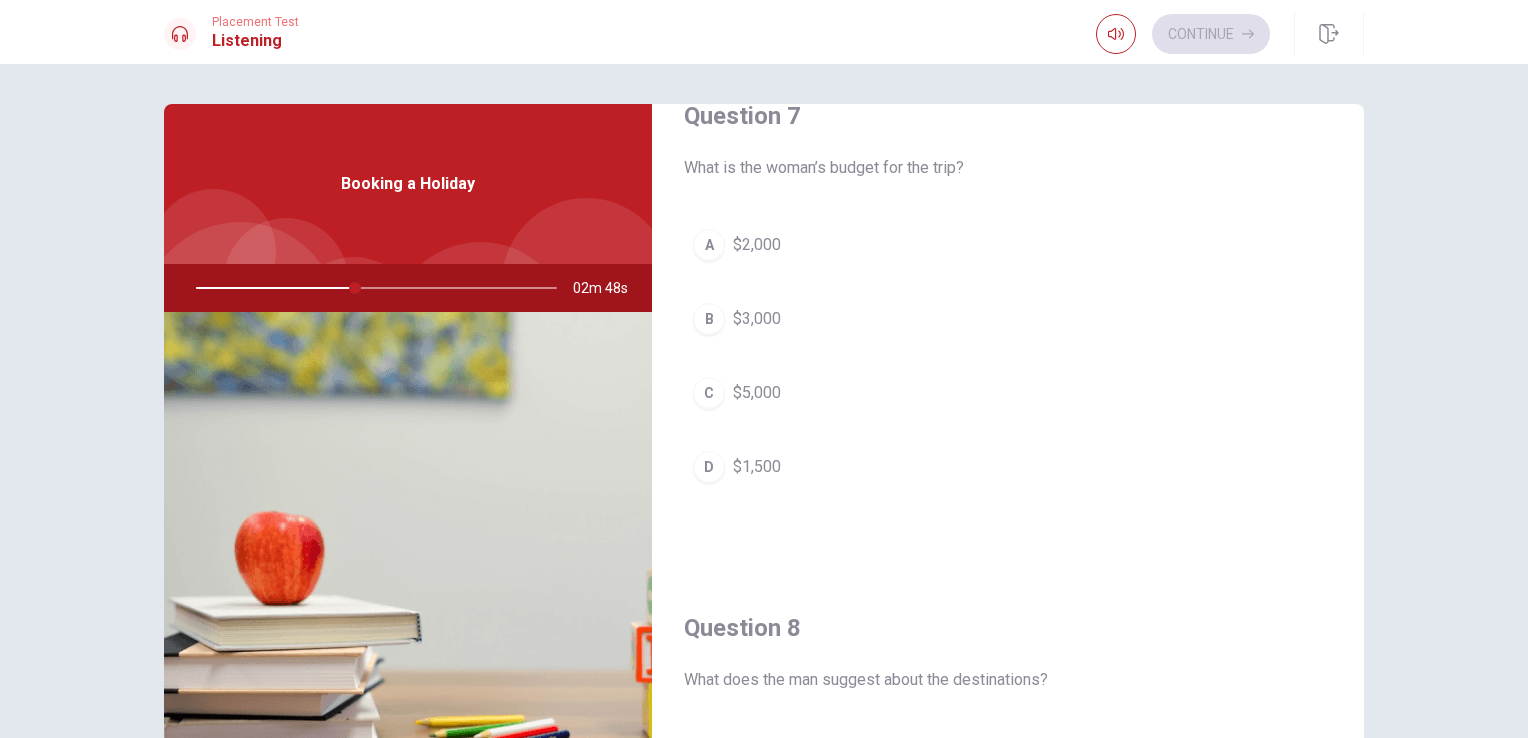 click on "$2,000" at bounding box center (757, 245) 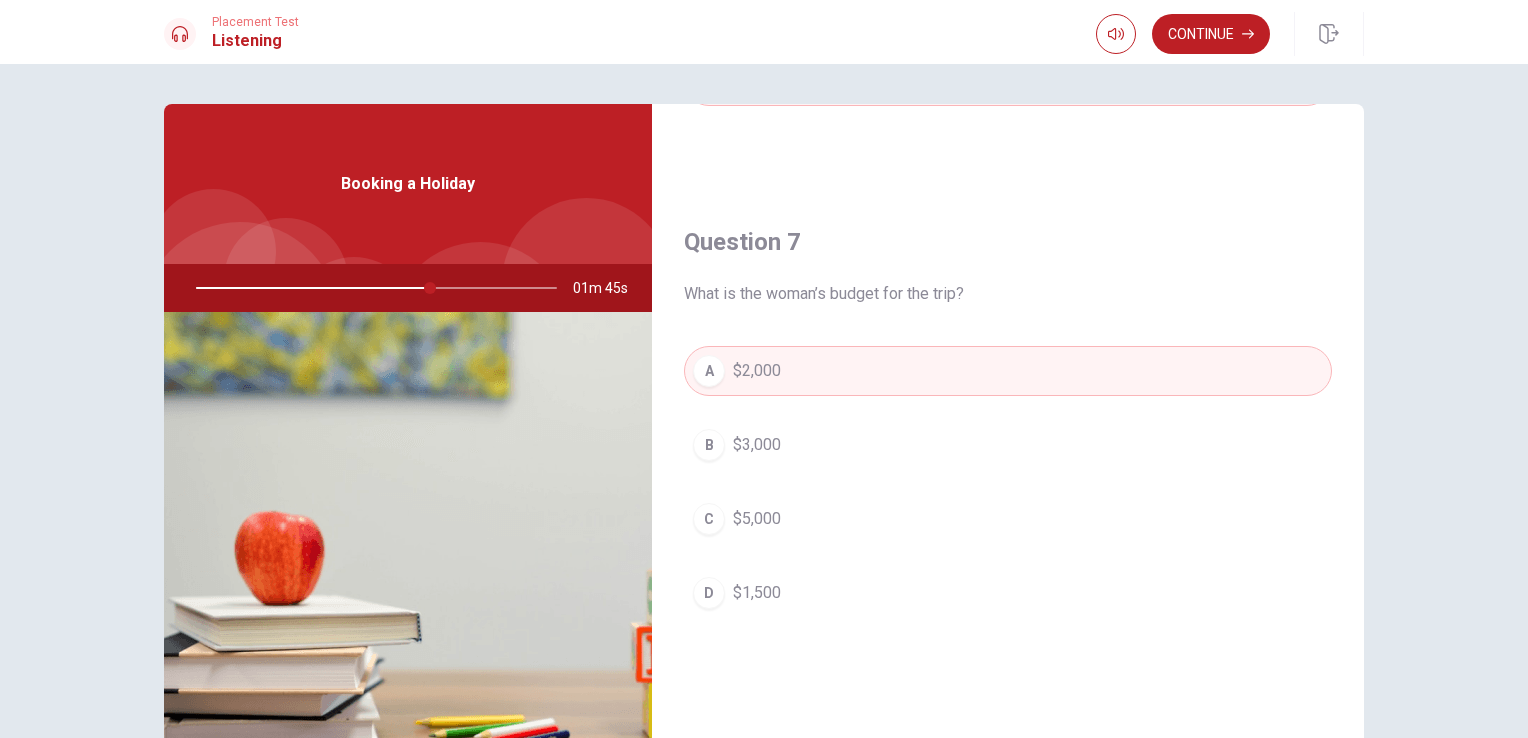 scroll, scrollTop: 415, scrollLeft: 0, axis: vertical 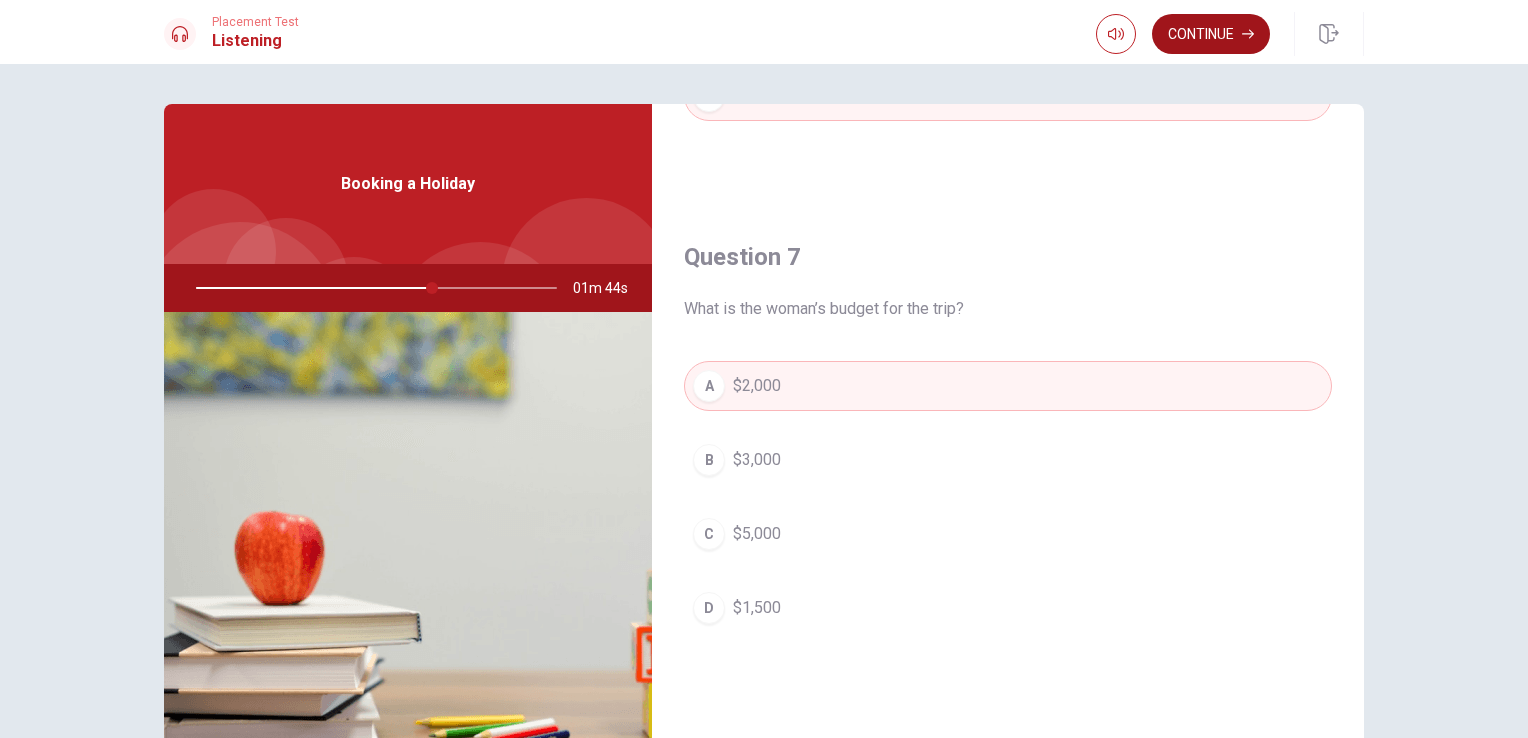 click on "Continue" at bounding box center [1211, 34] 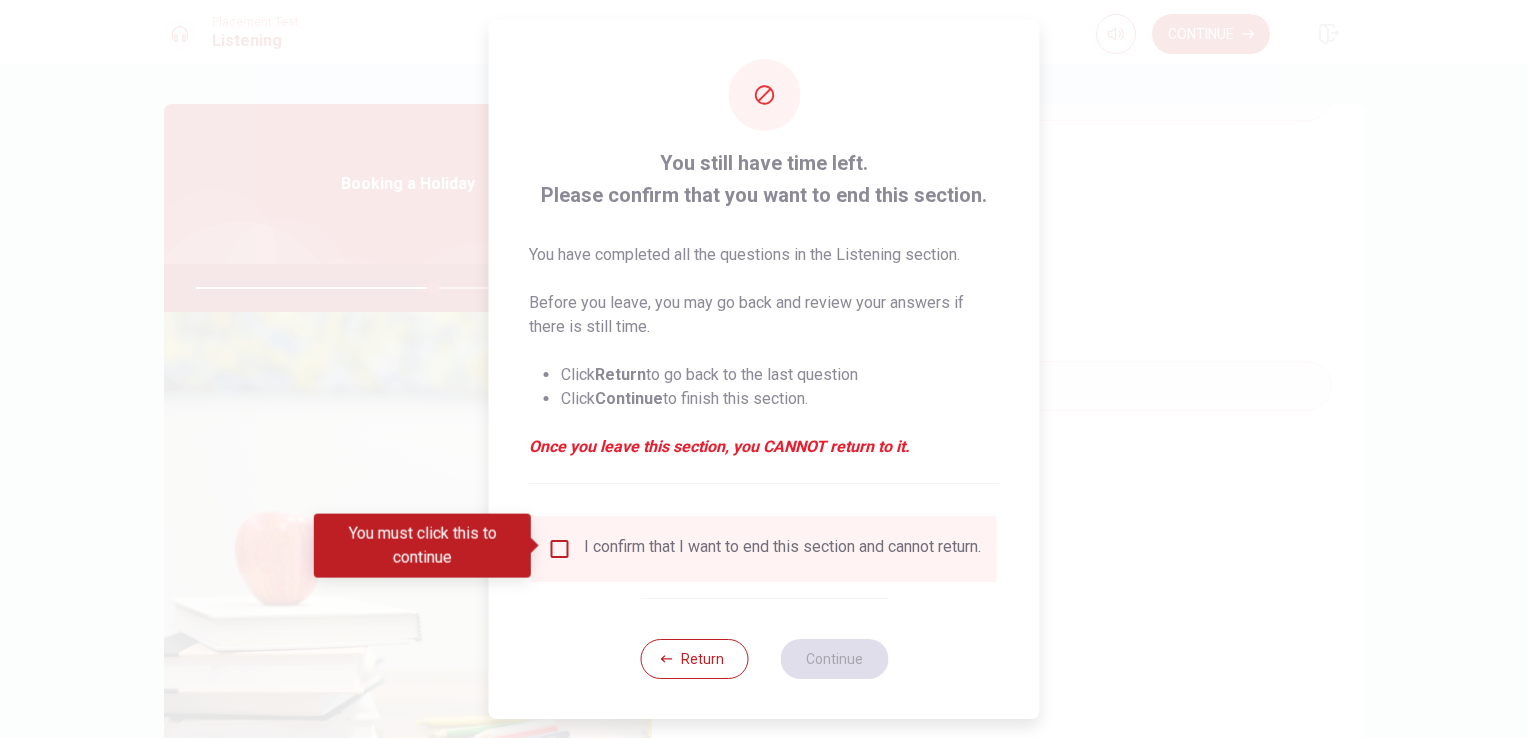click on "I confirm that I want to end this section and cannot return." at bounding box center [764, 549] 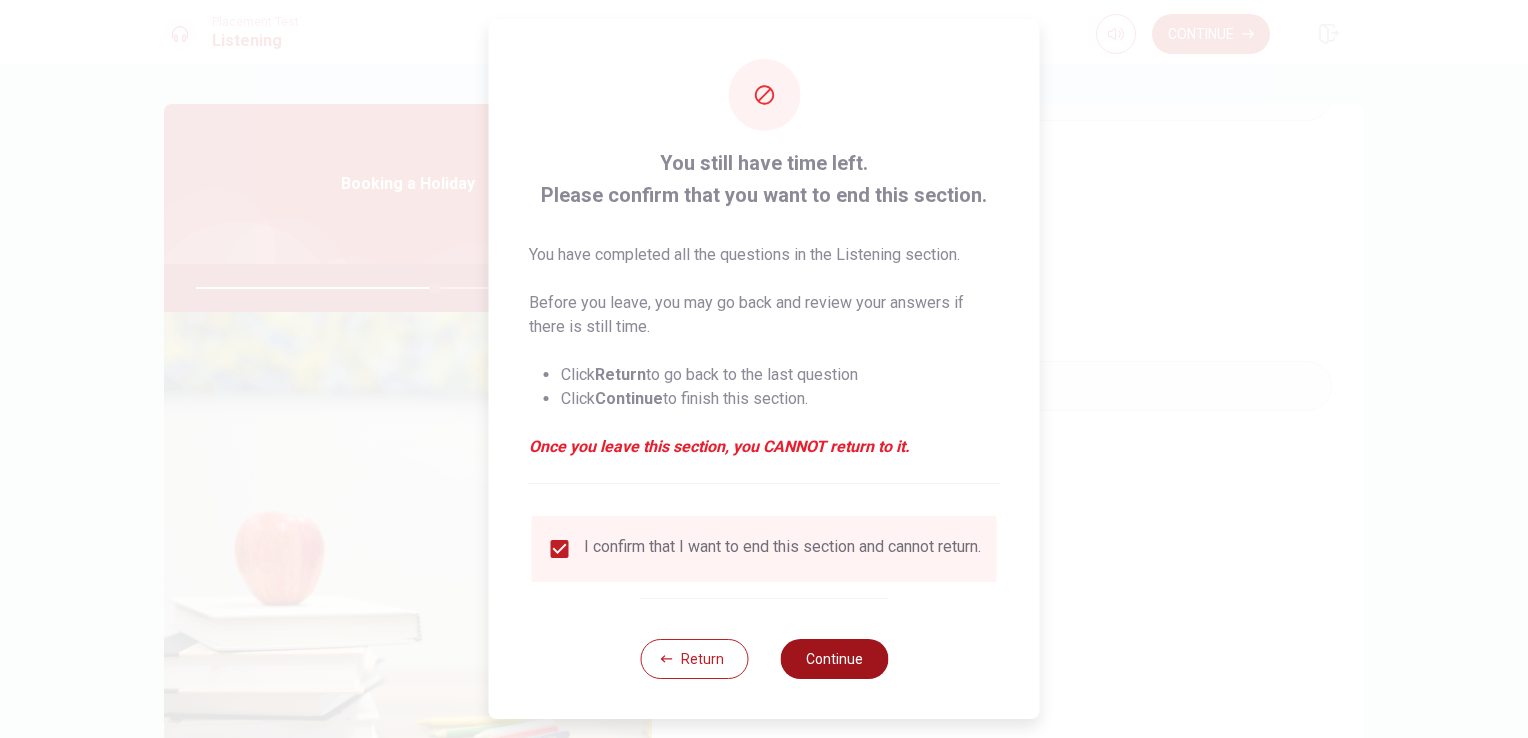 click on "Continue" at bounding box center (834, 659) 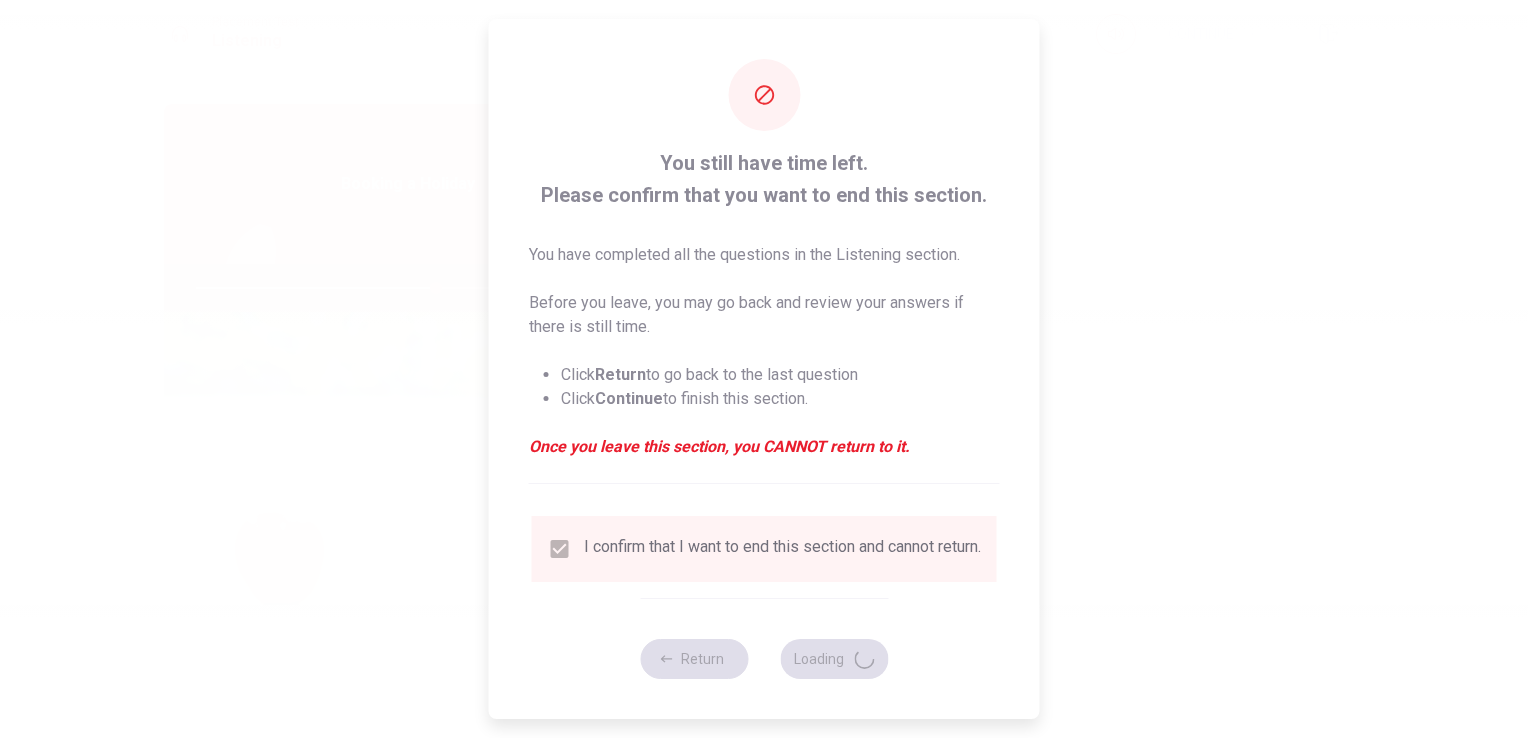 type on "67" 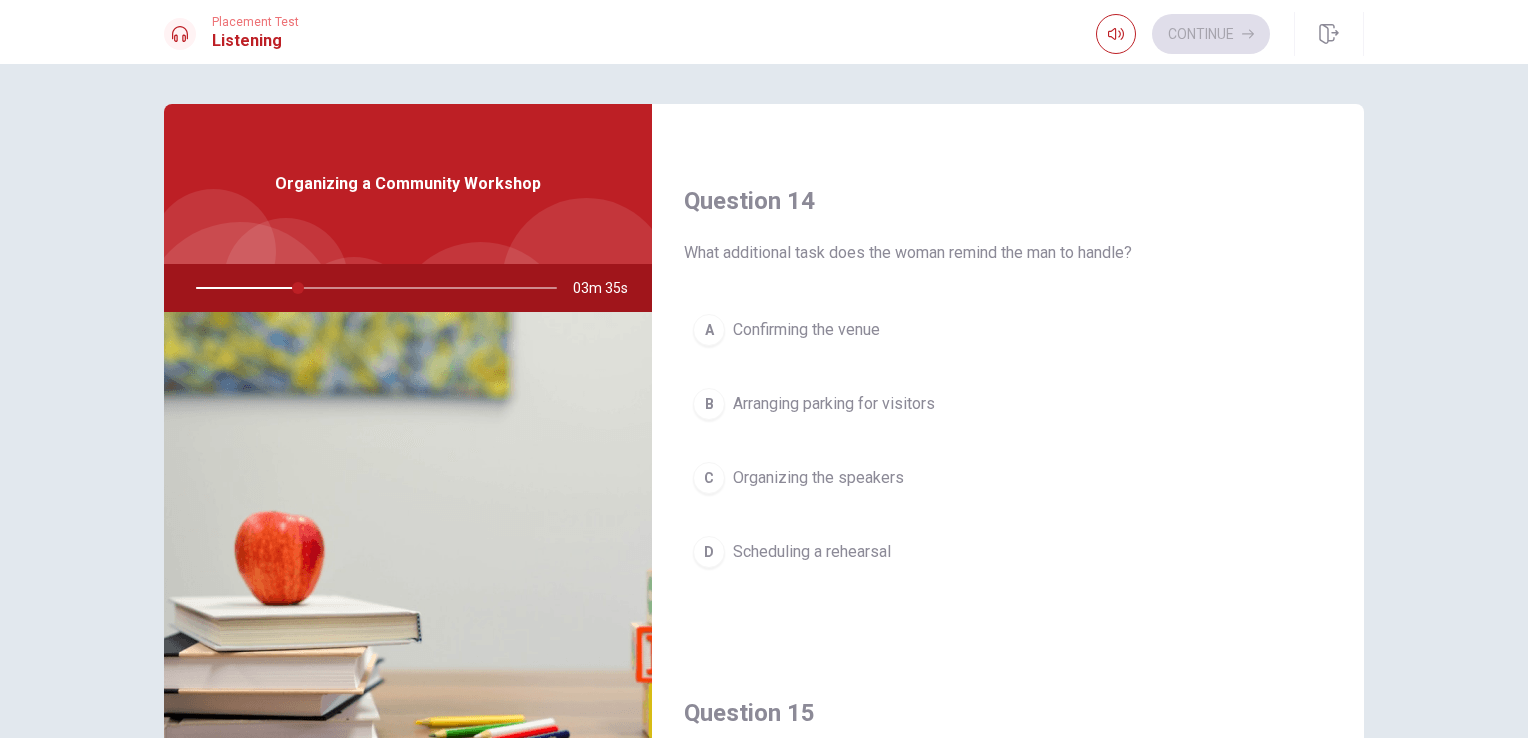 scroll, scrollTop: 1856, scrollLeft: 0, axis: vertical 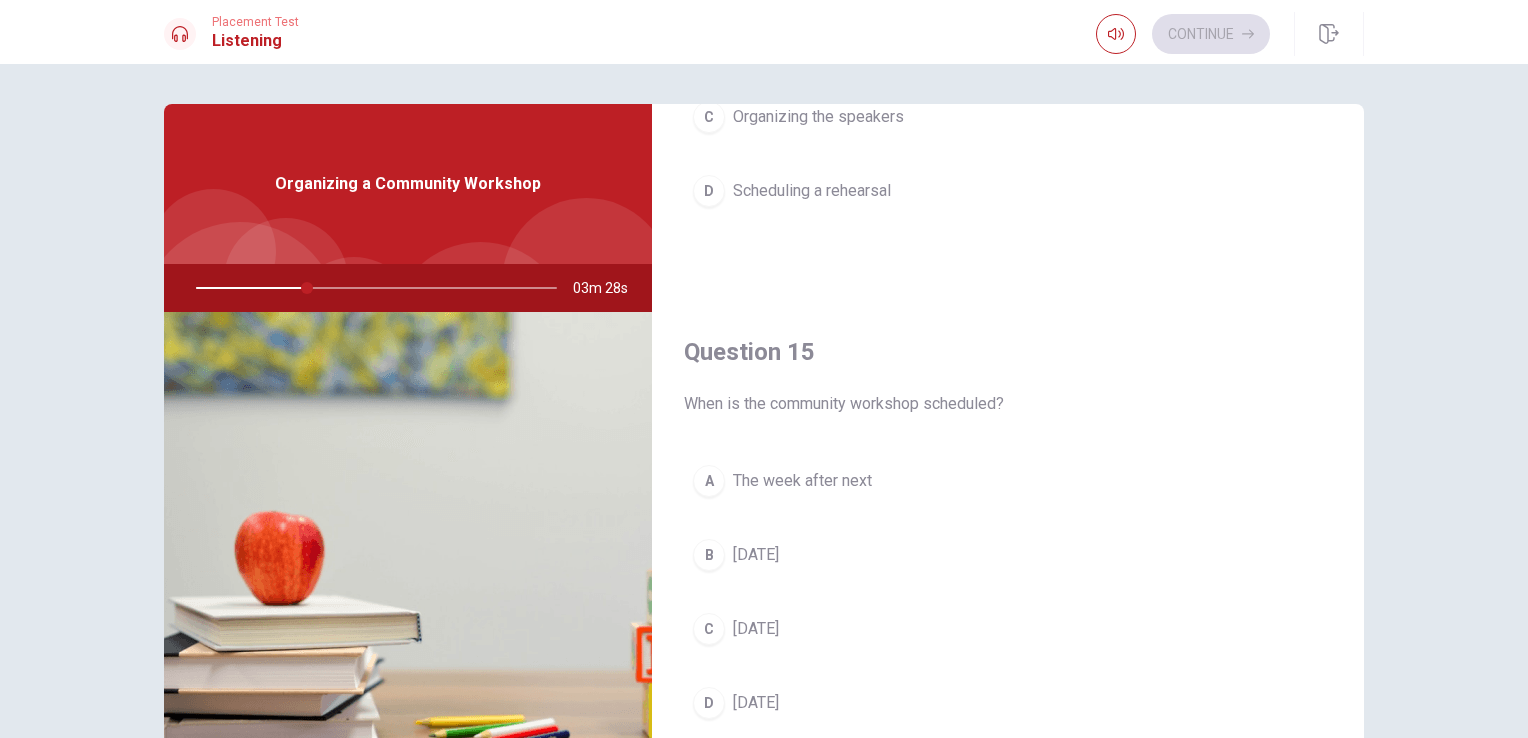 click on "D [DATE]" at bounding box center [1008, 703] 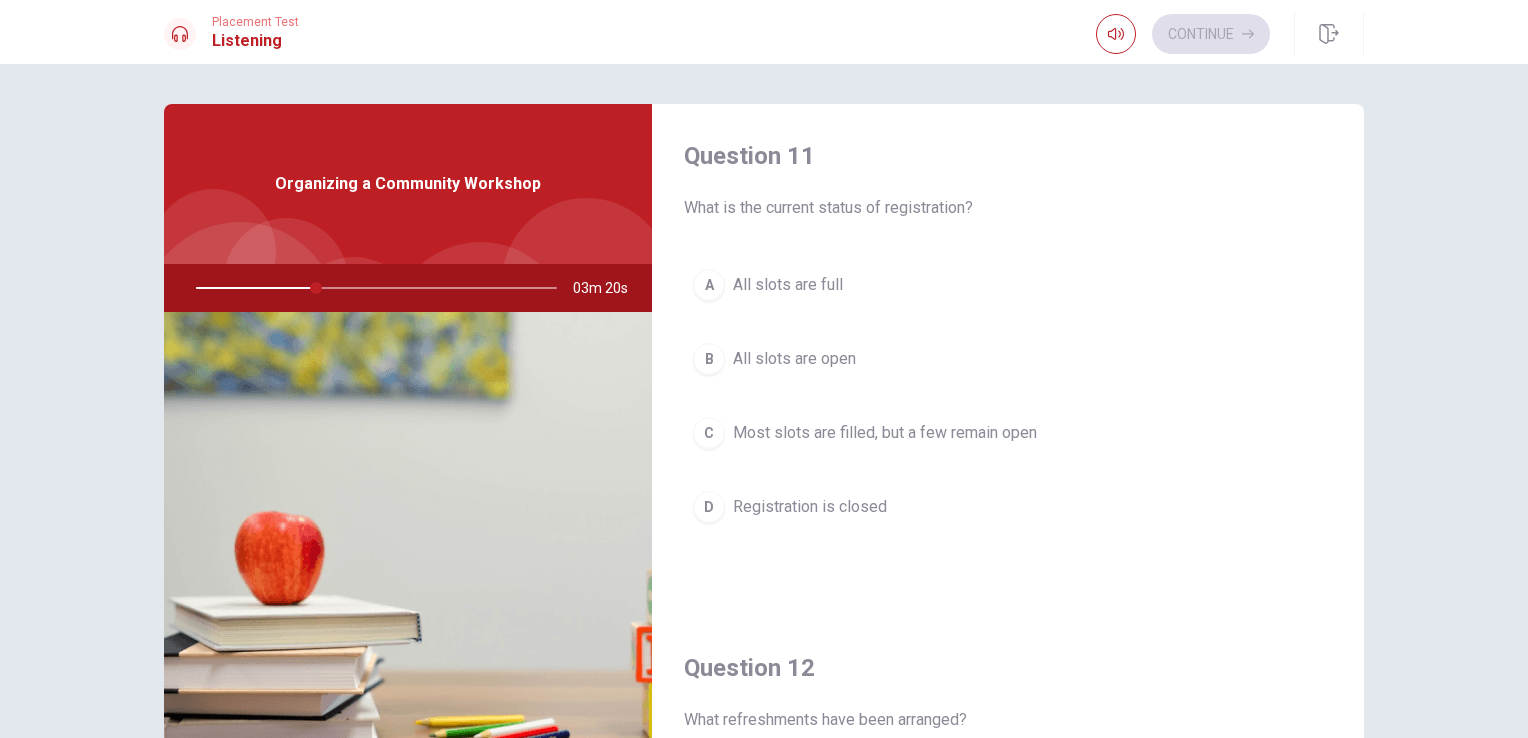 scroll, scrollTop: 0, scrollLeft: 0, axis: both 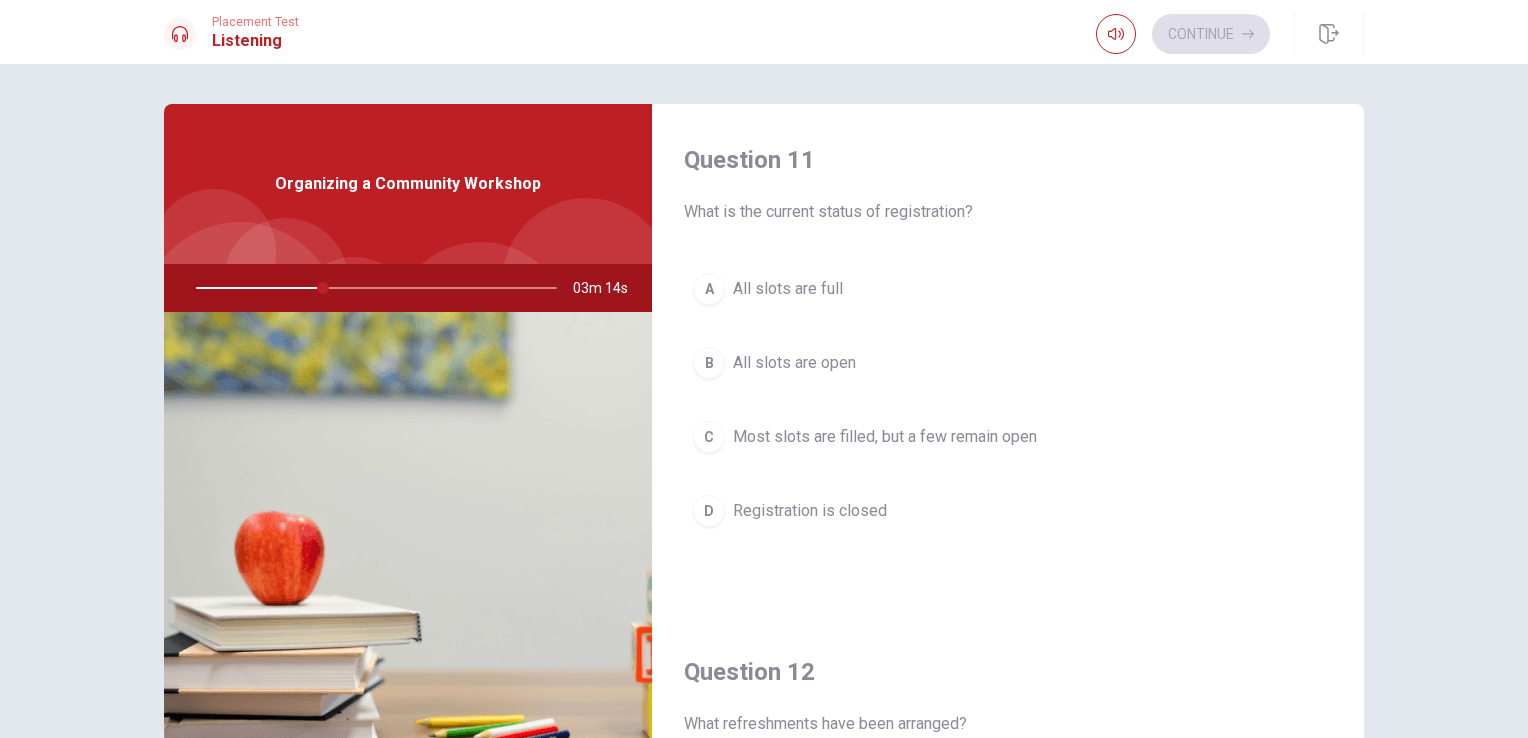 click on "Most slots are filled, but a few remain open" at bounding box center [885, 437] 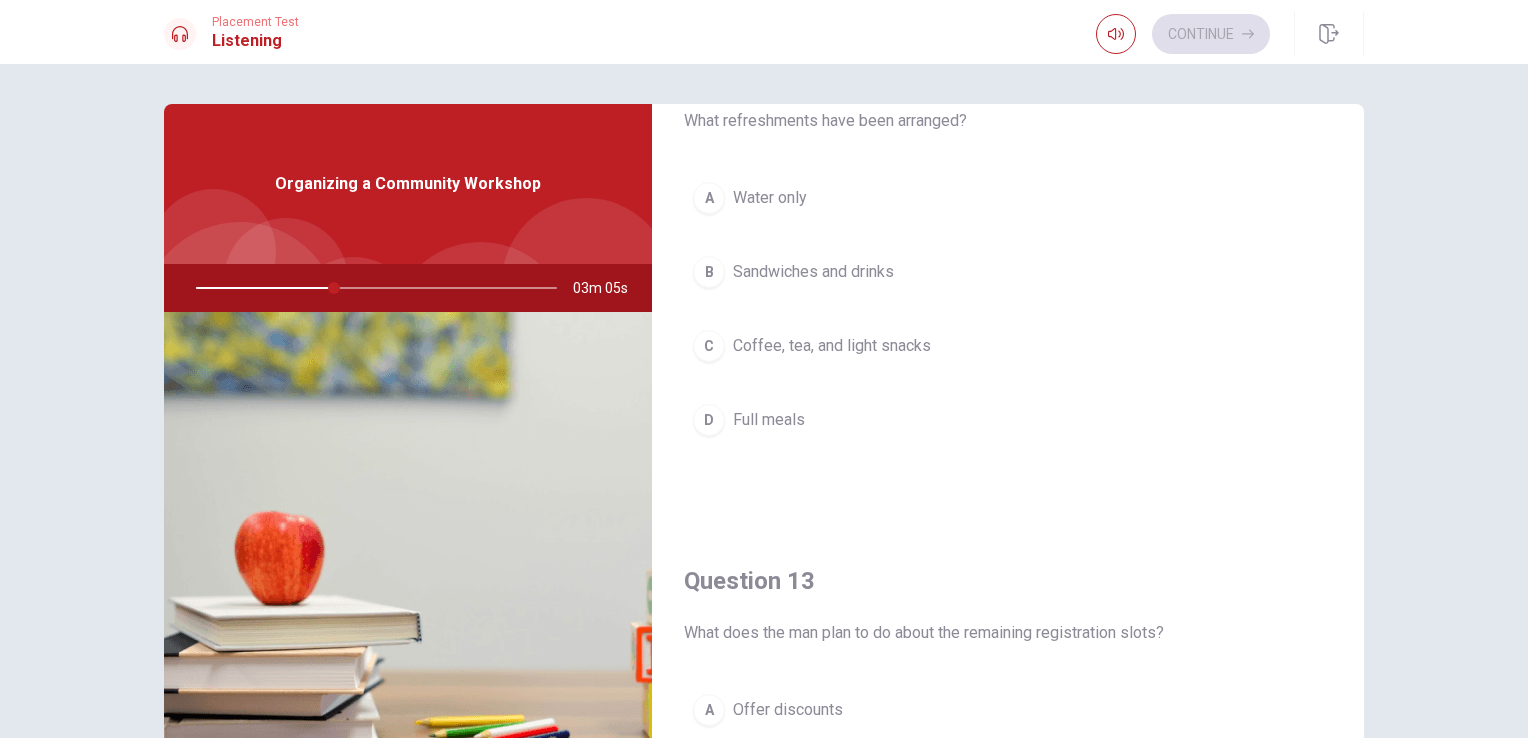 scroll, scrollTop: 602, scrollLeft: 0, axis: vertical 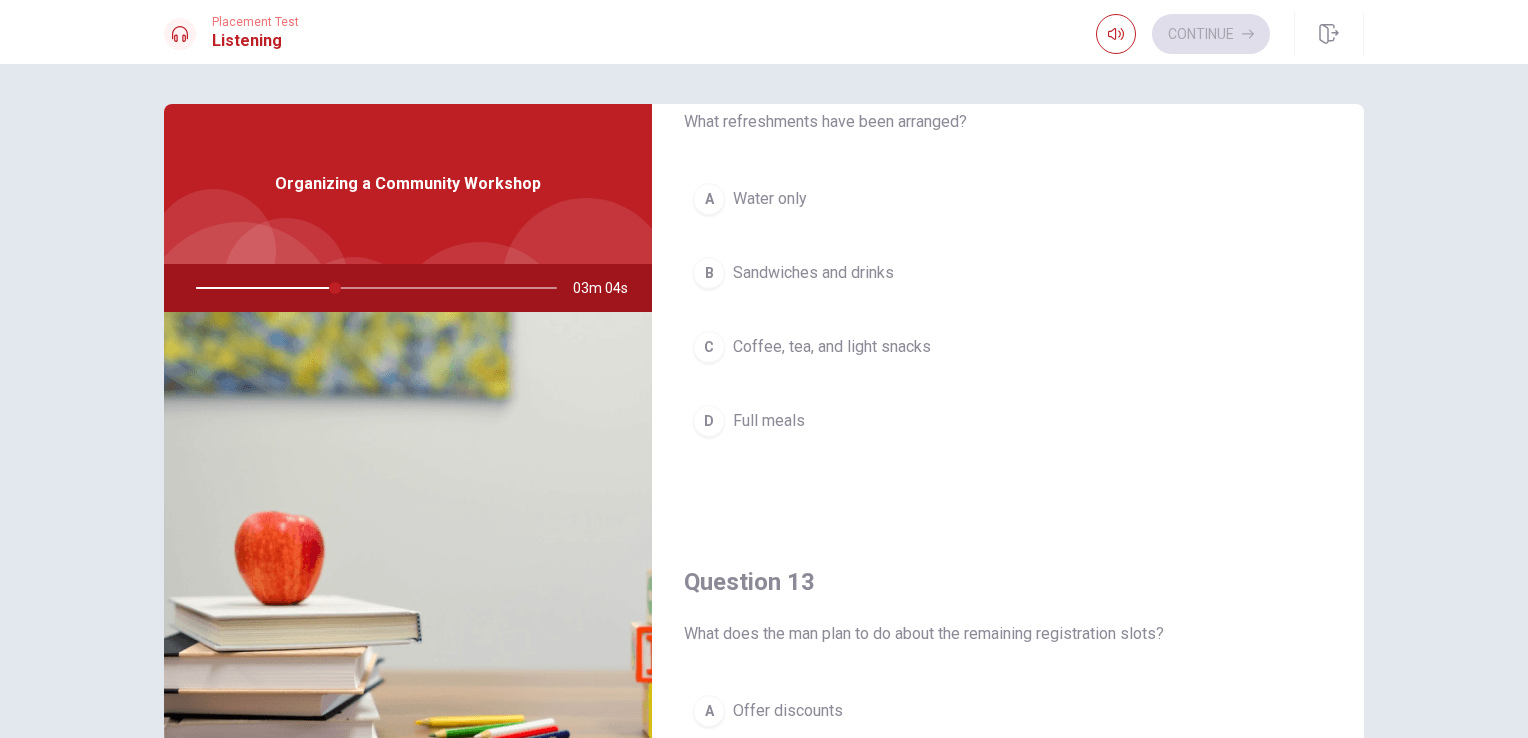 click on "Coffee, tea, and light snacks" at bounding box center [832, 347] 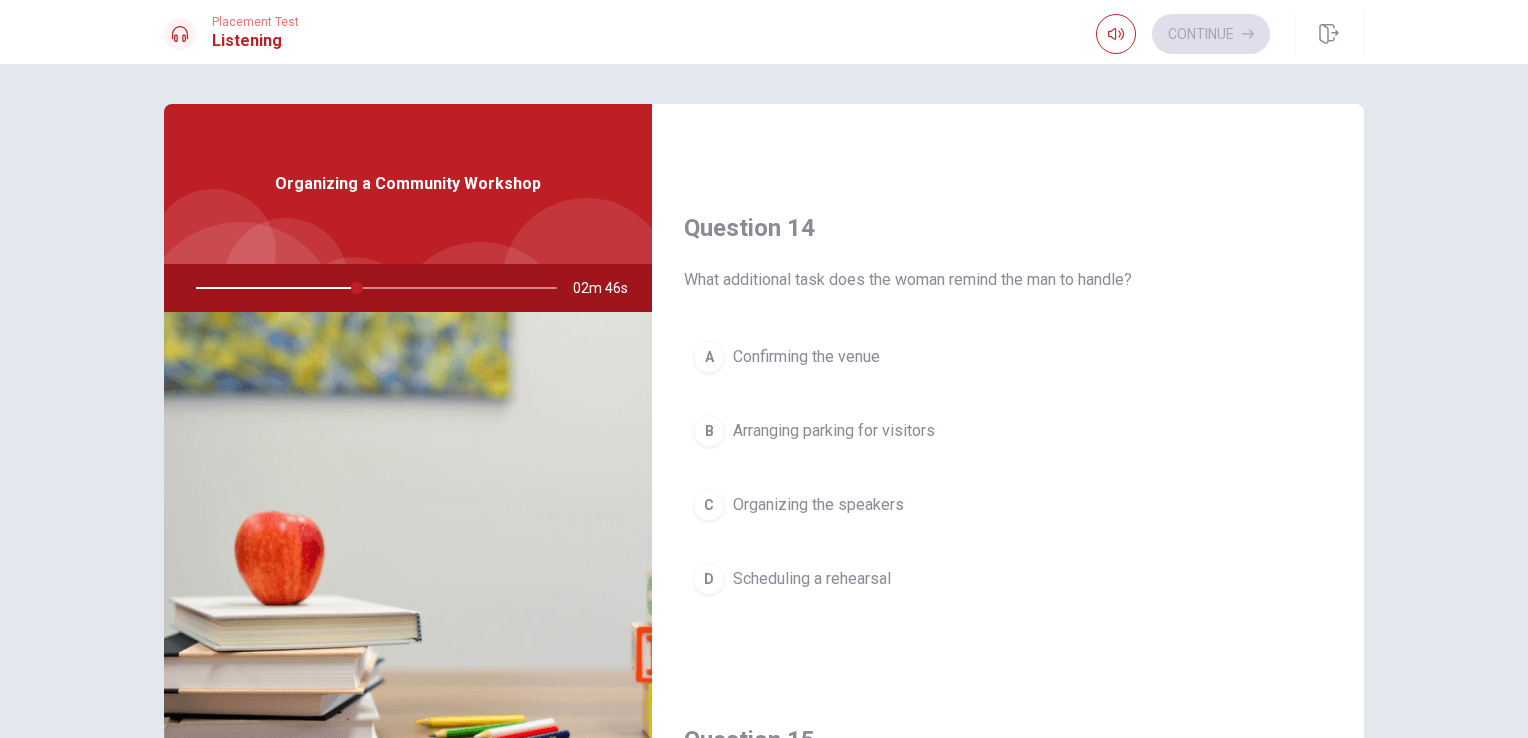 scroll, scrollTop: 1469, scrollLeft: 0, axis: vertical 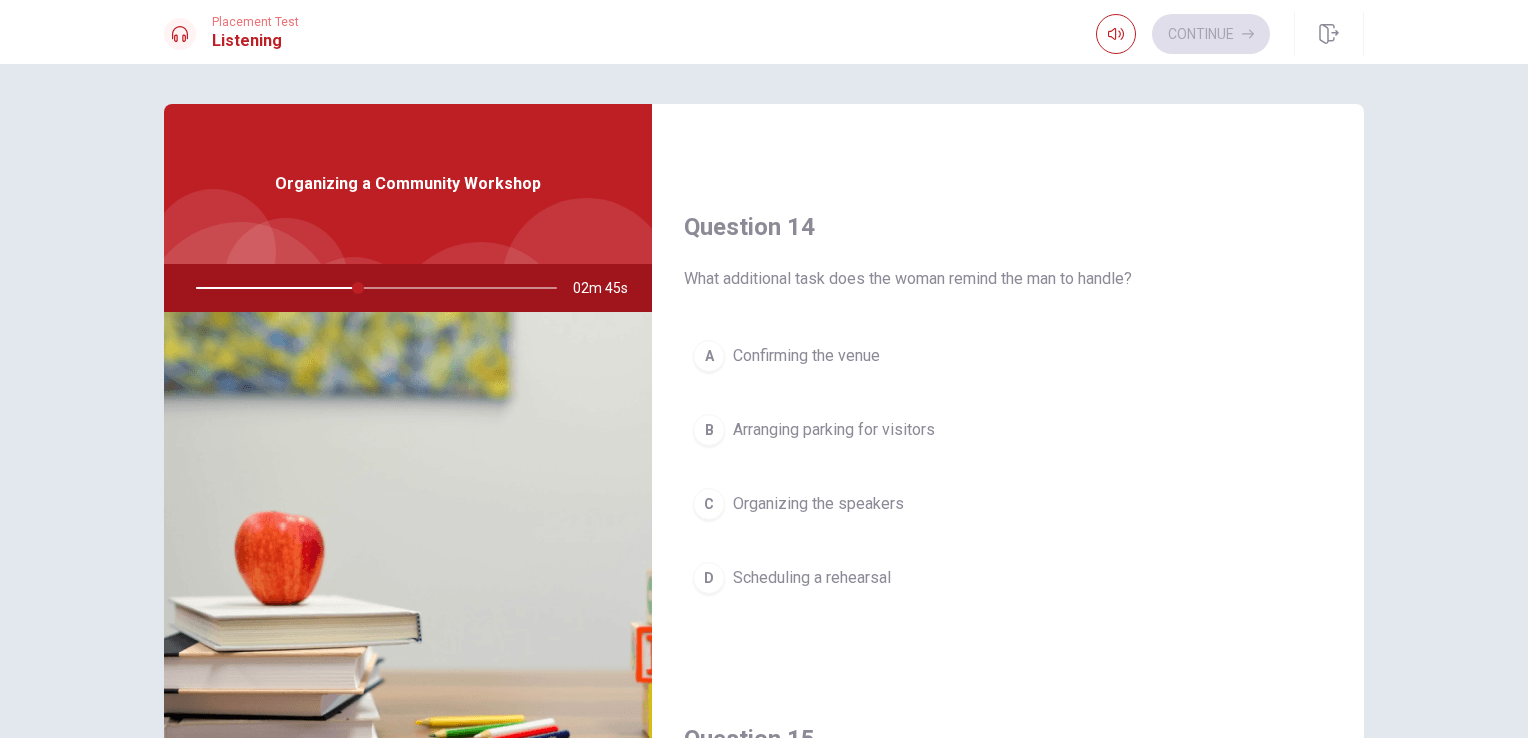 click on "Arranging parking for visitors" at bounding box center (834, 430) 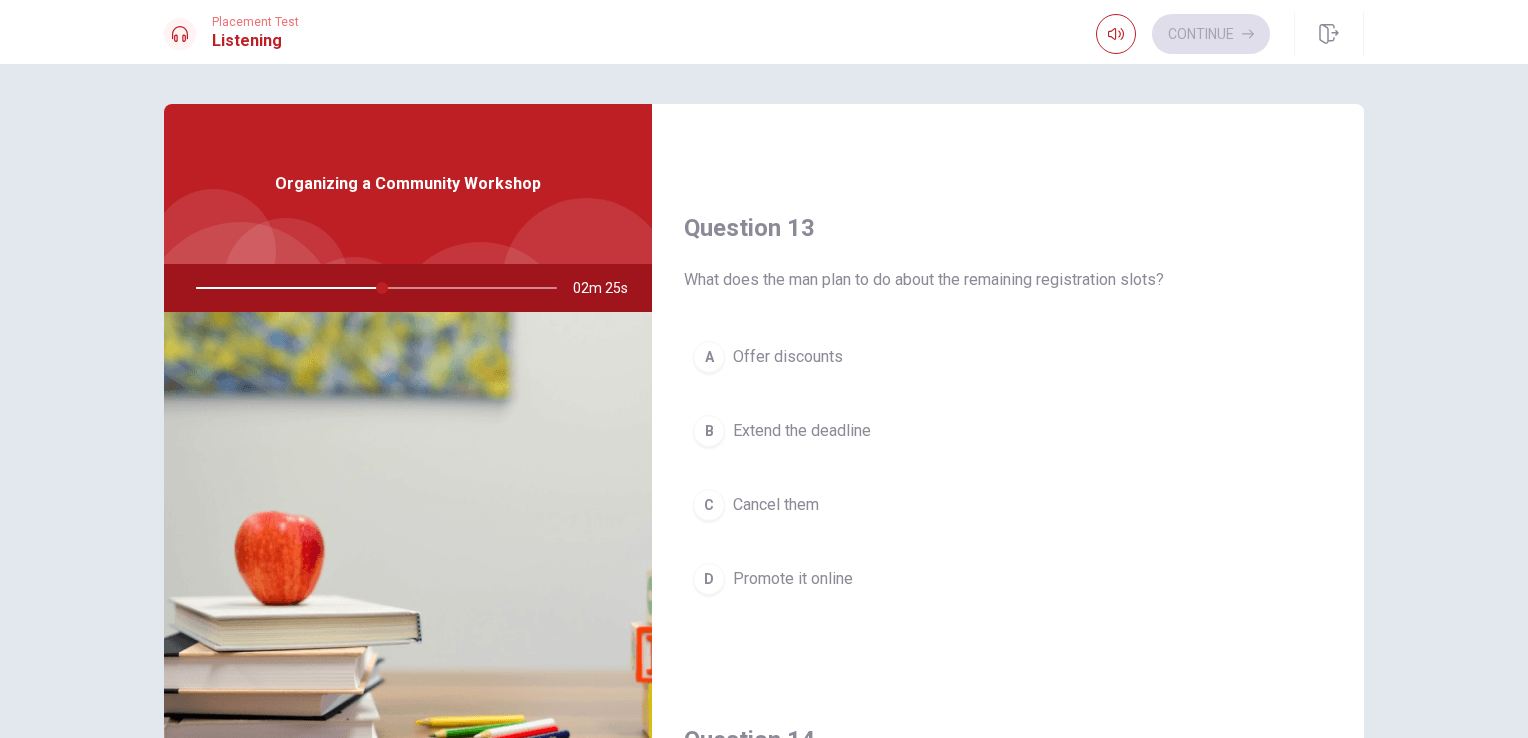 scroll, scrollTop: 955, scrollLeft: 0, axis: vertical 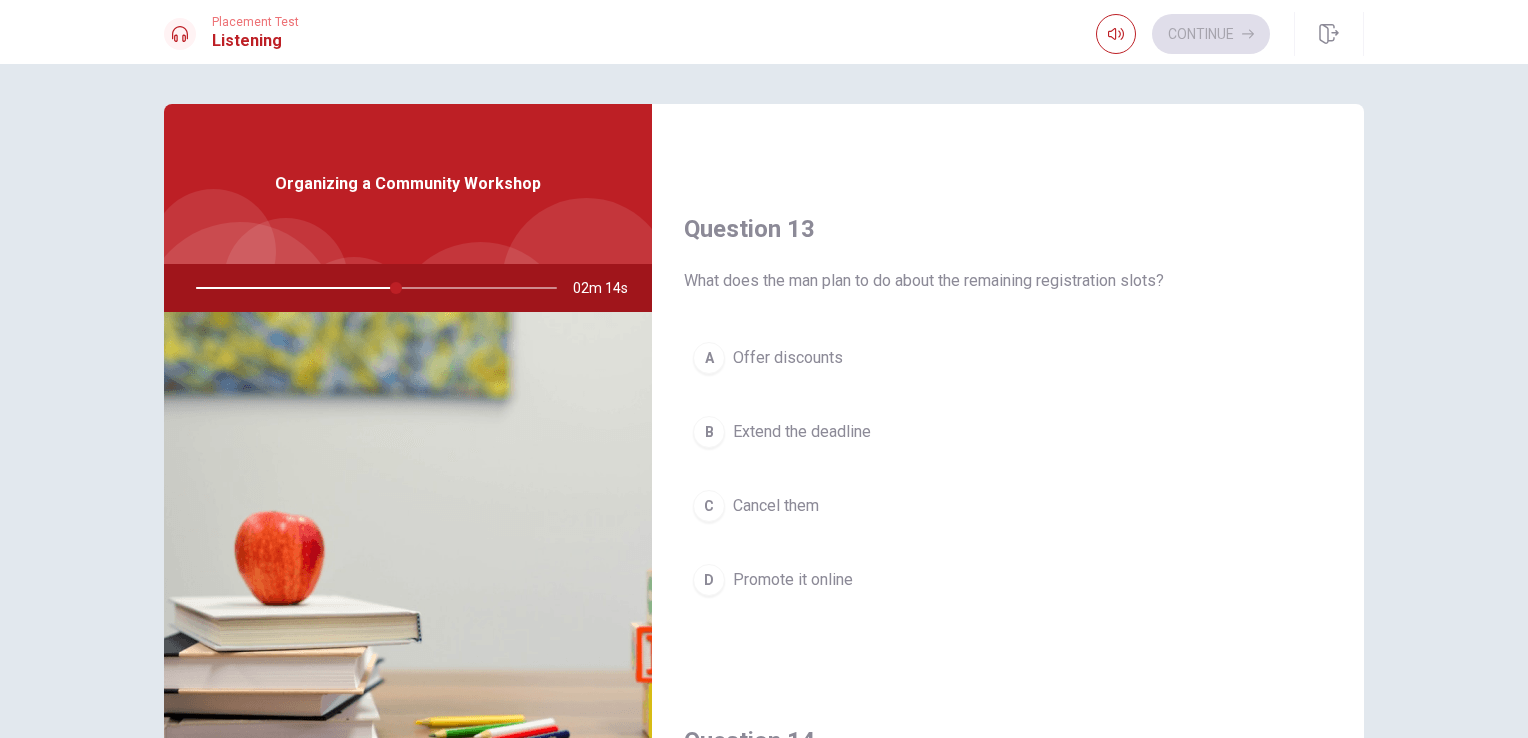 click on "D Promote it online" at bounding box center [1008, 580] 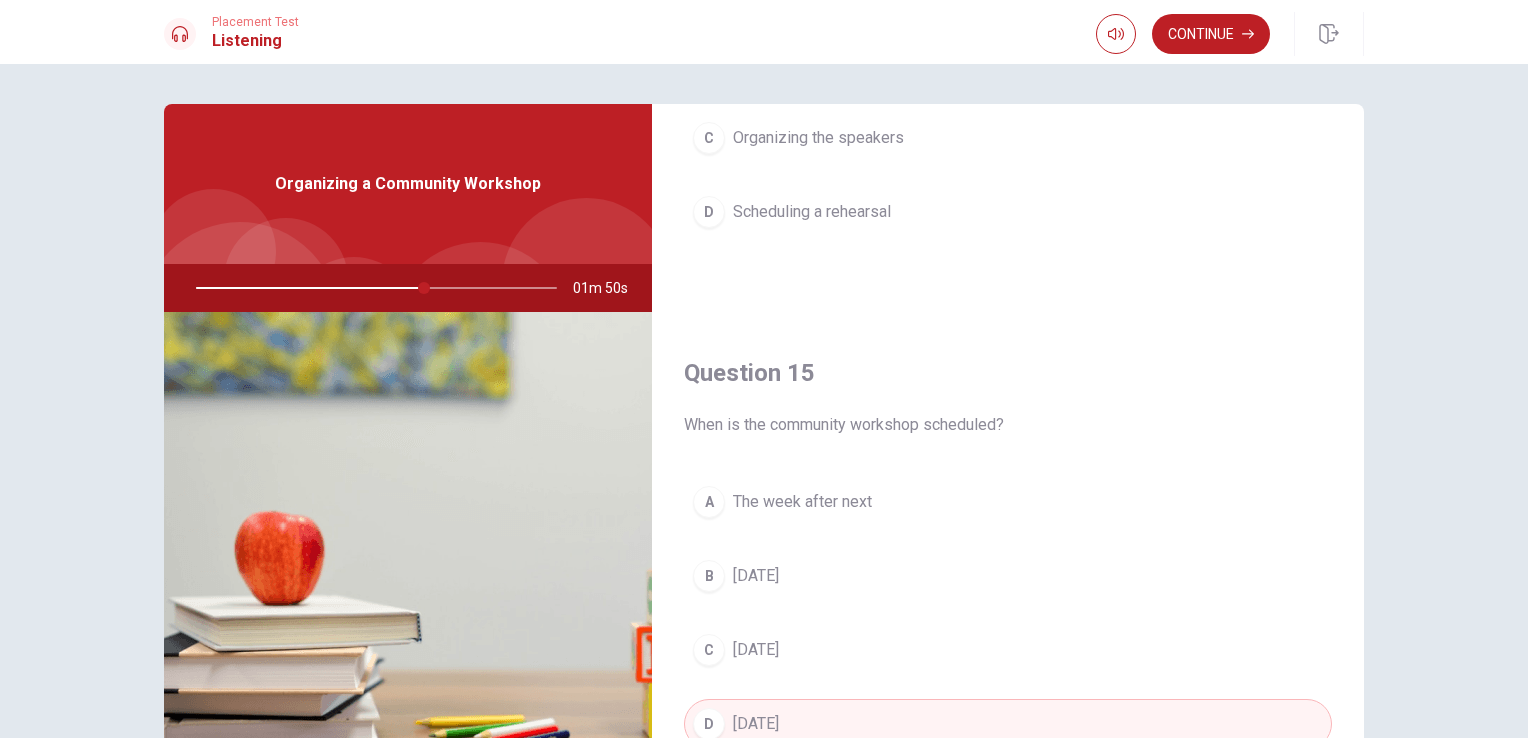 scroll, scrollTop: 1856, scrollLeft: 0, axis: vertical 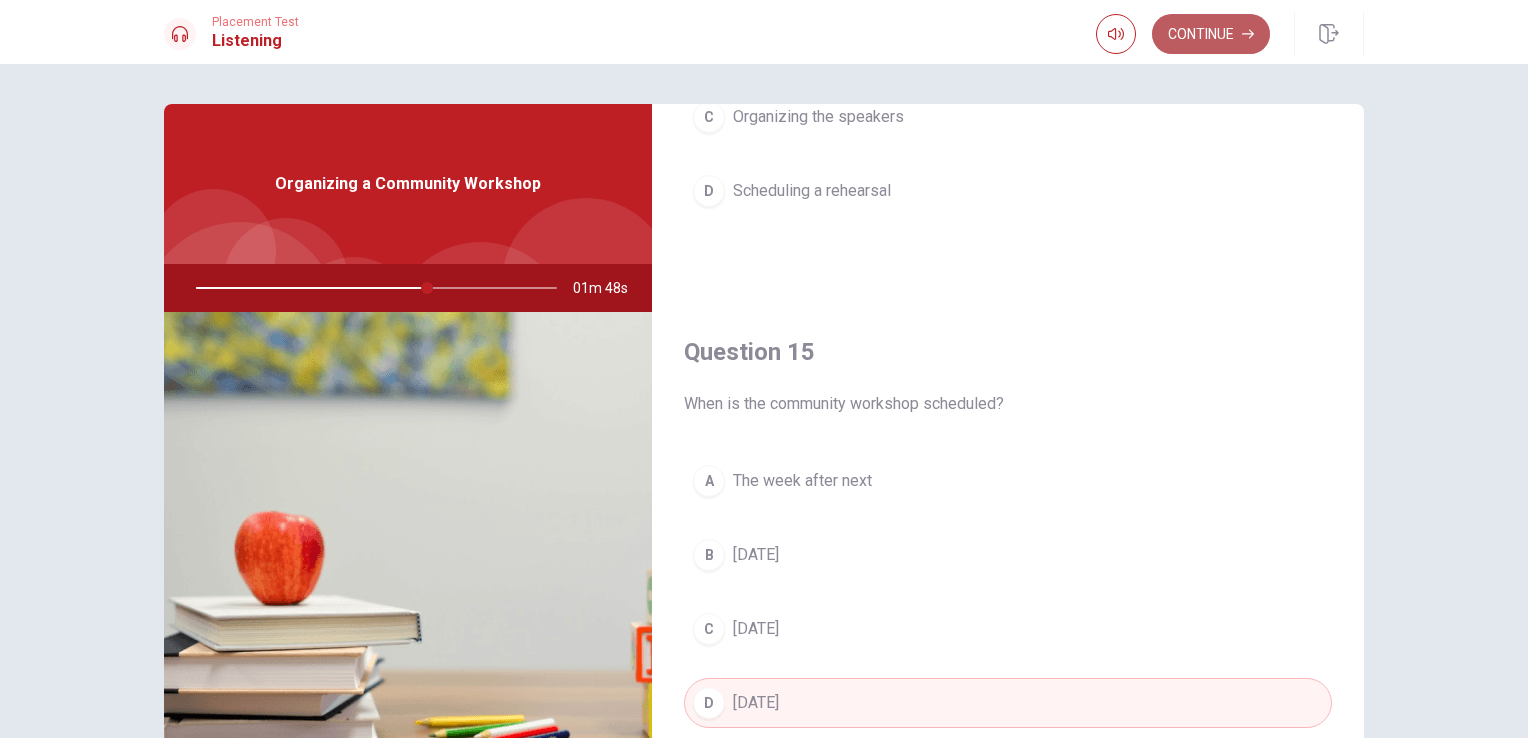 click on "Continue" at bounding box center (1211, 34) 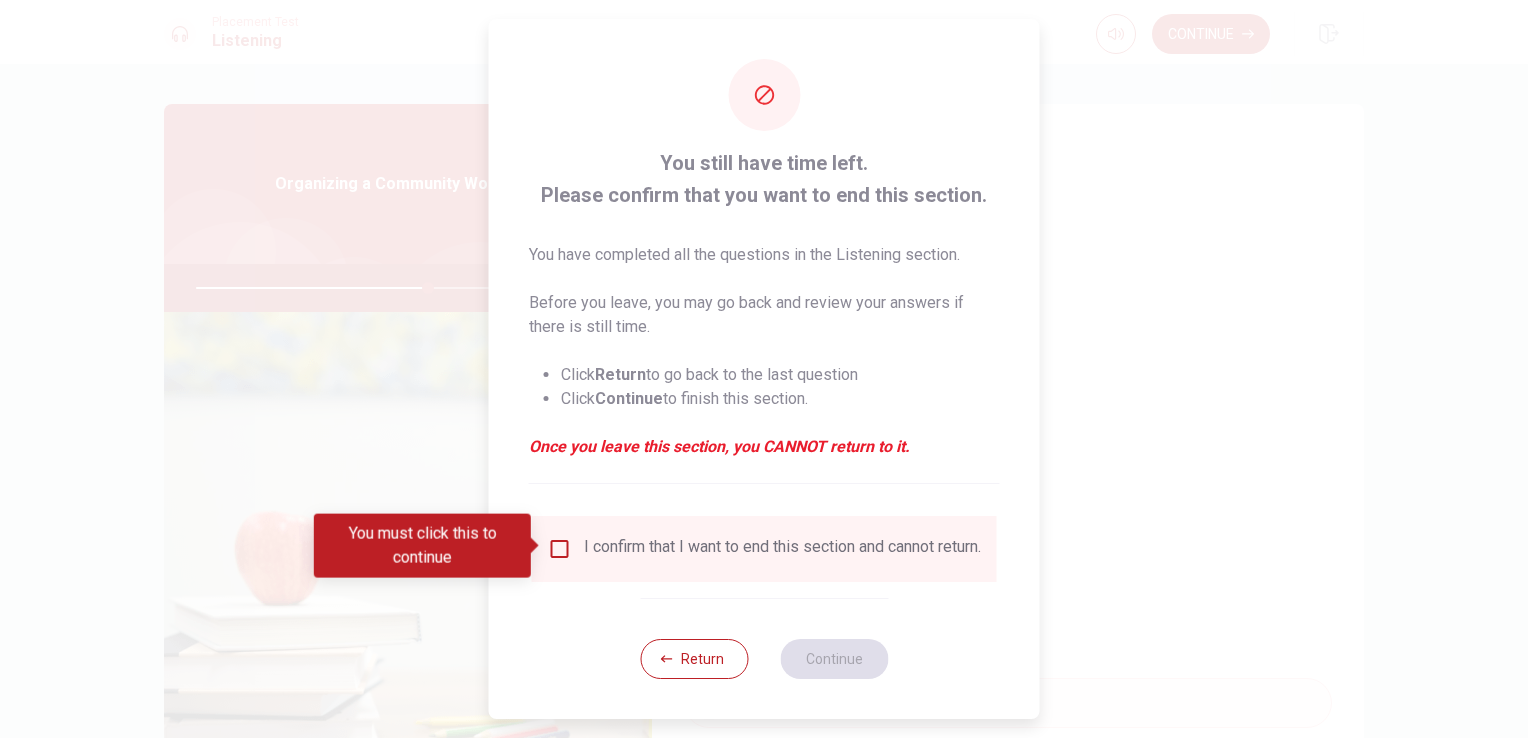 click at bounding box center (560, 549) 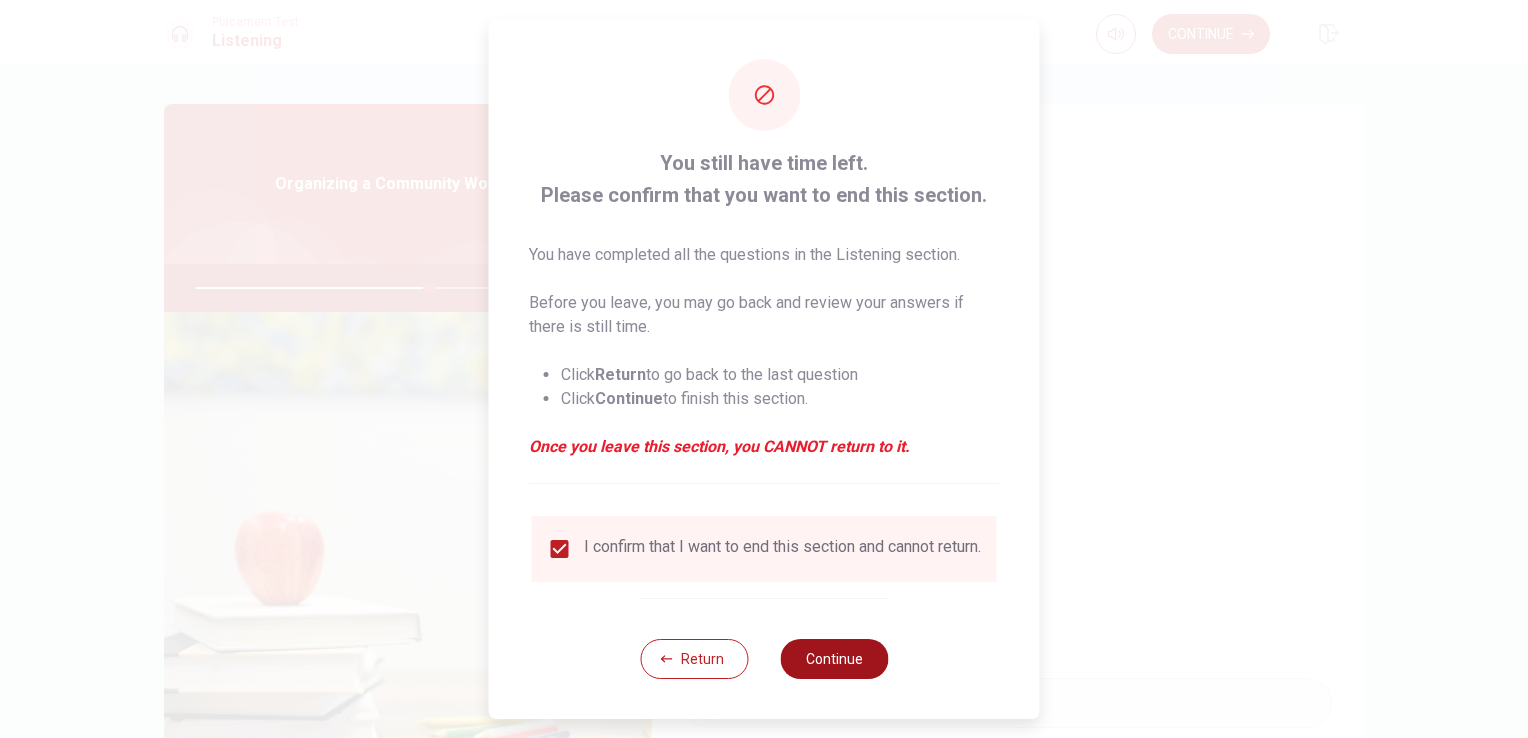 click on "Continue" at bounding box center (834, 659) 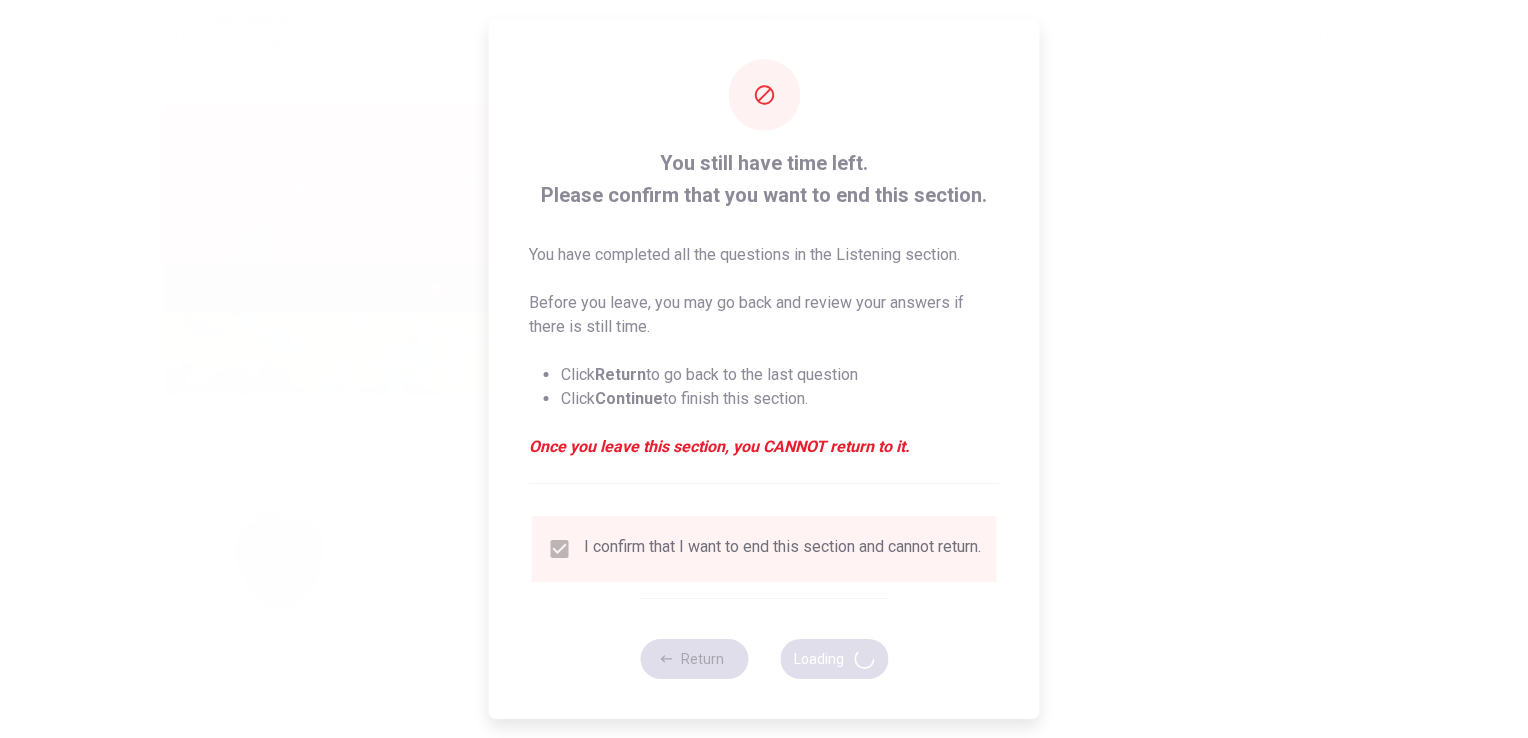 type on "67" 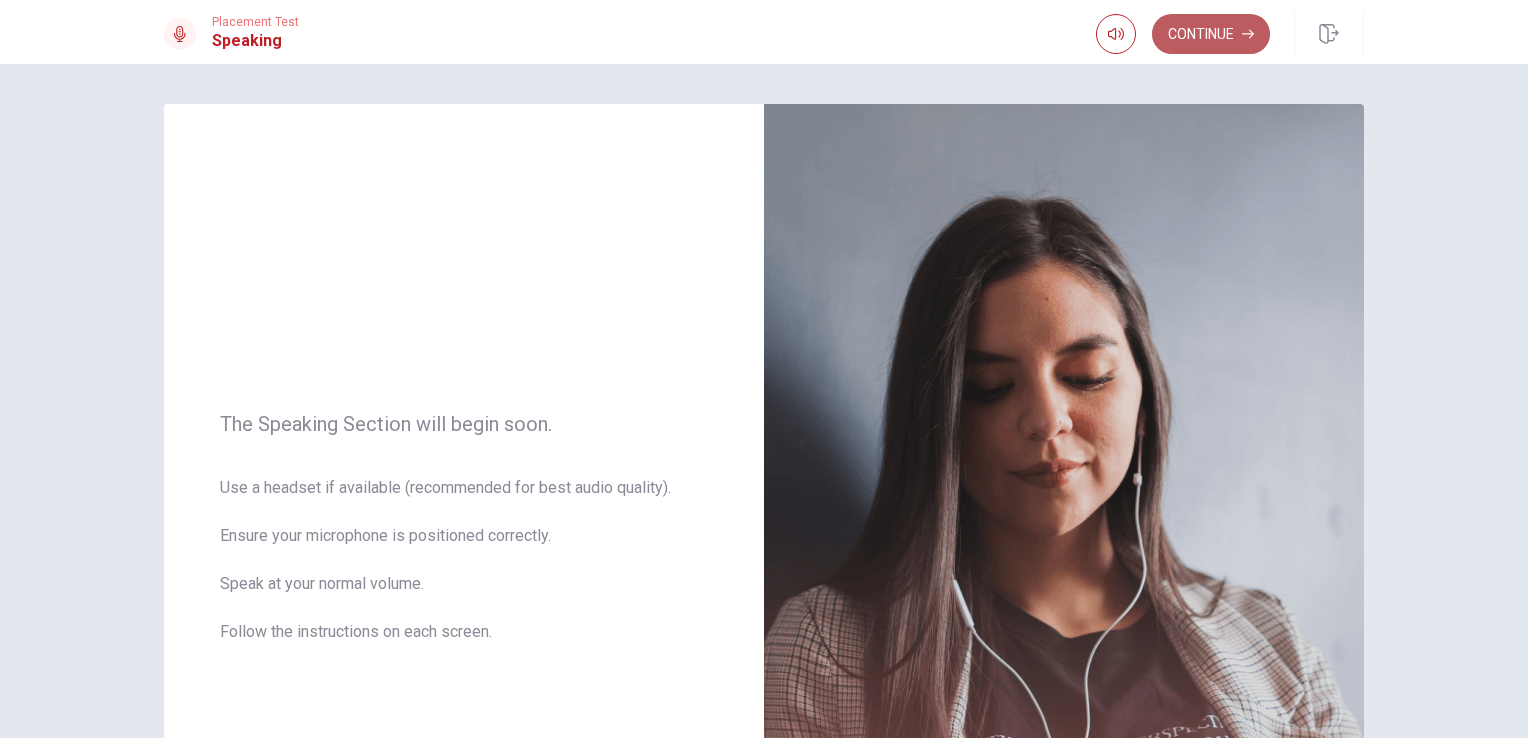click on "Continue" at bounding box center (1211, 34) 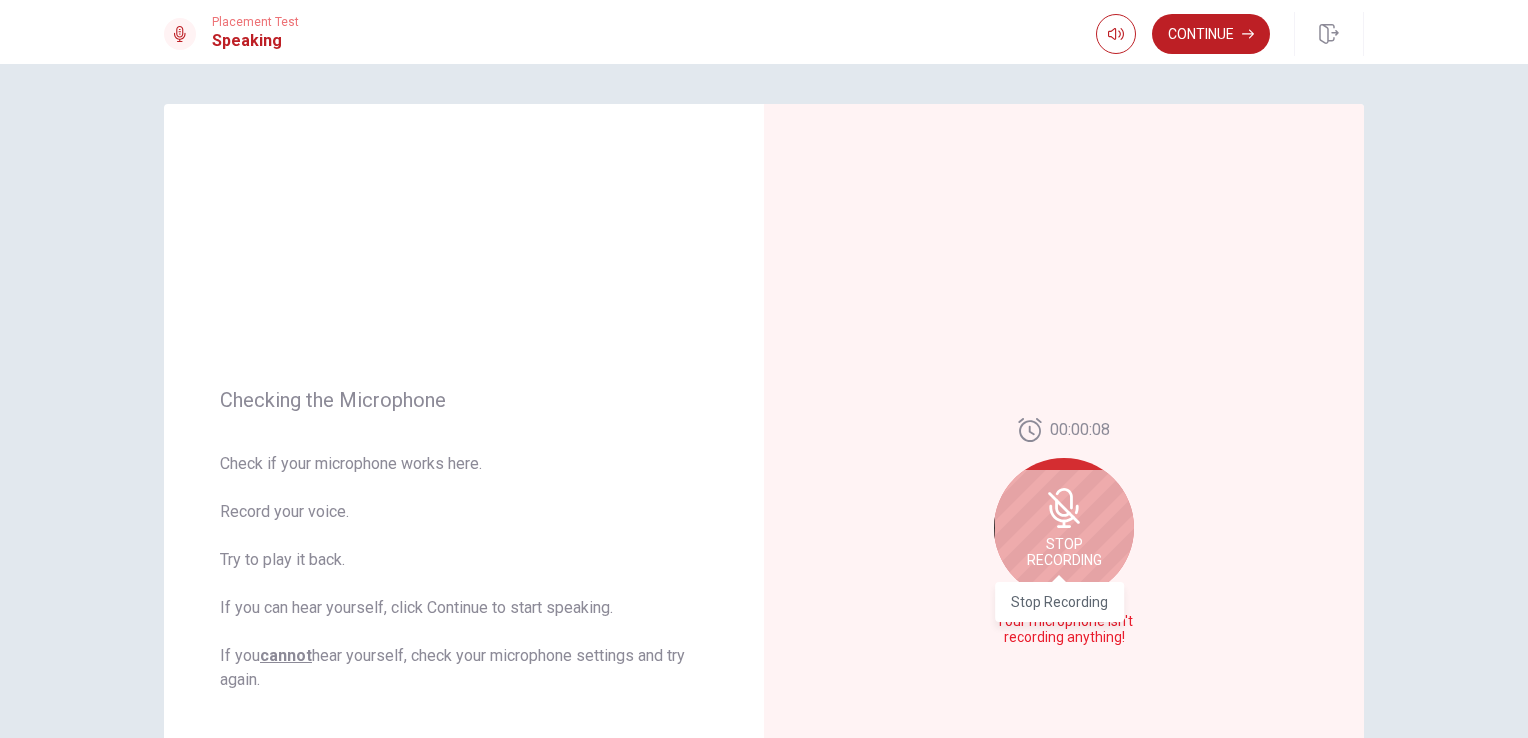 click on "Stop Recording" at bounding box center (1059, 595) 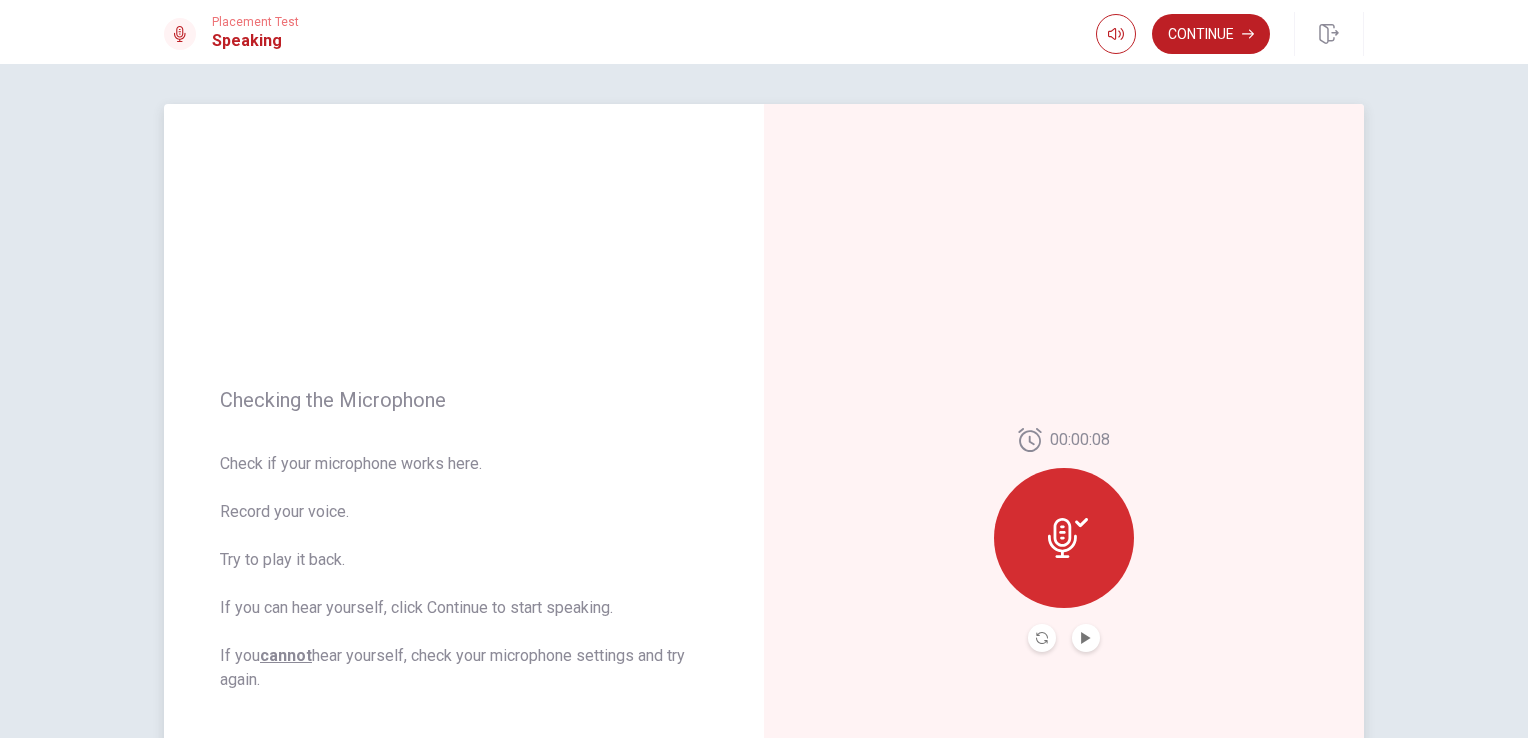 click 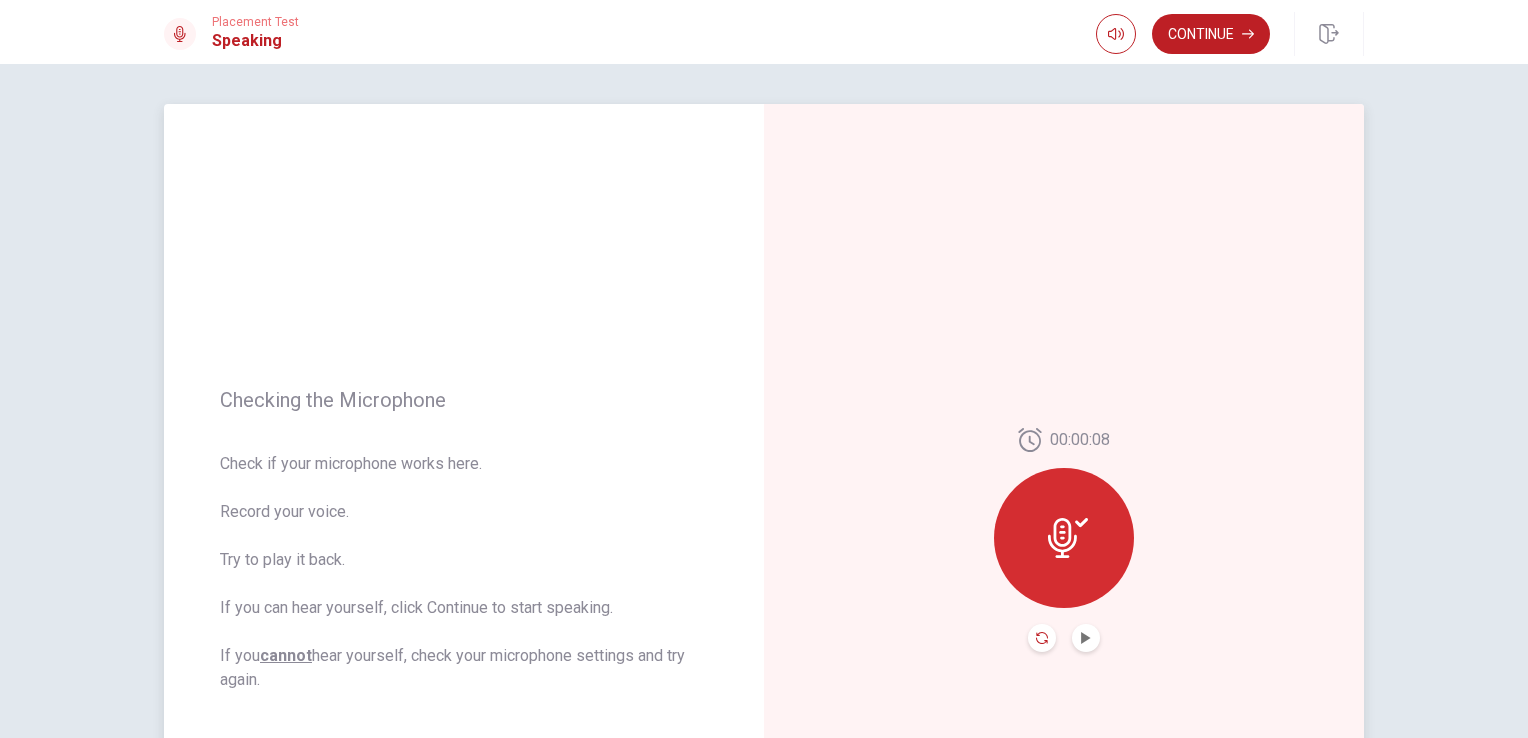 click 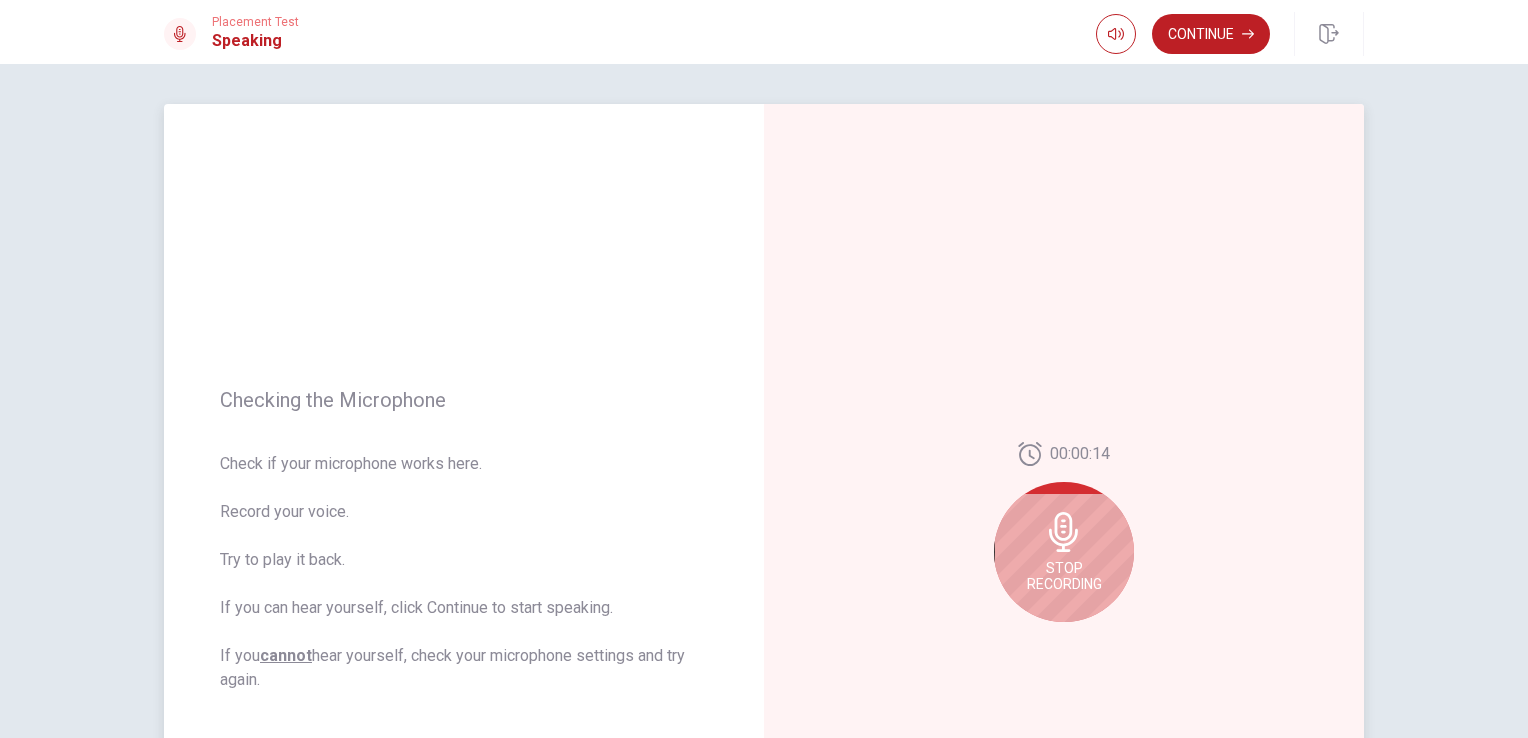 click 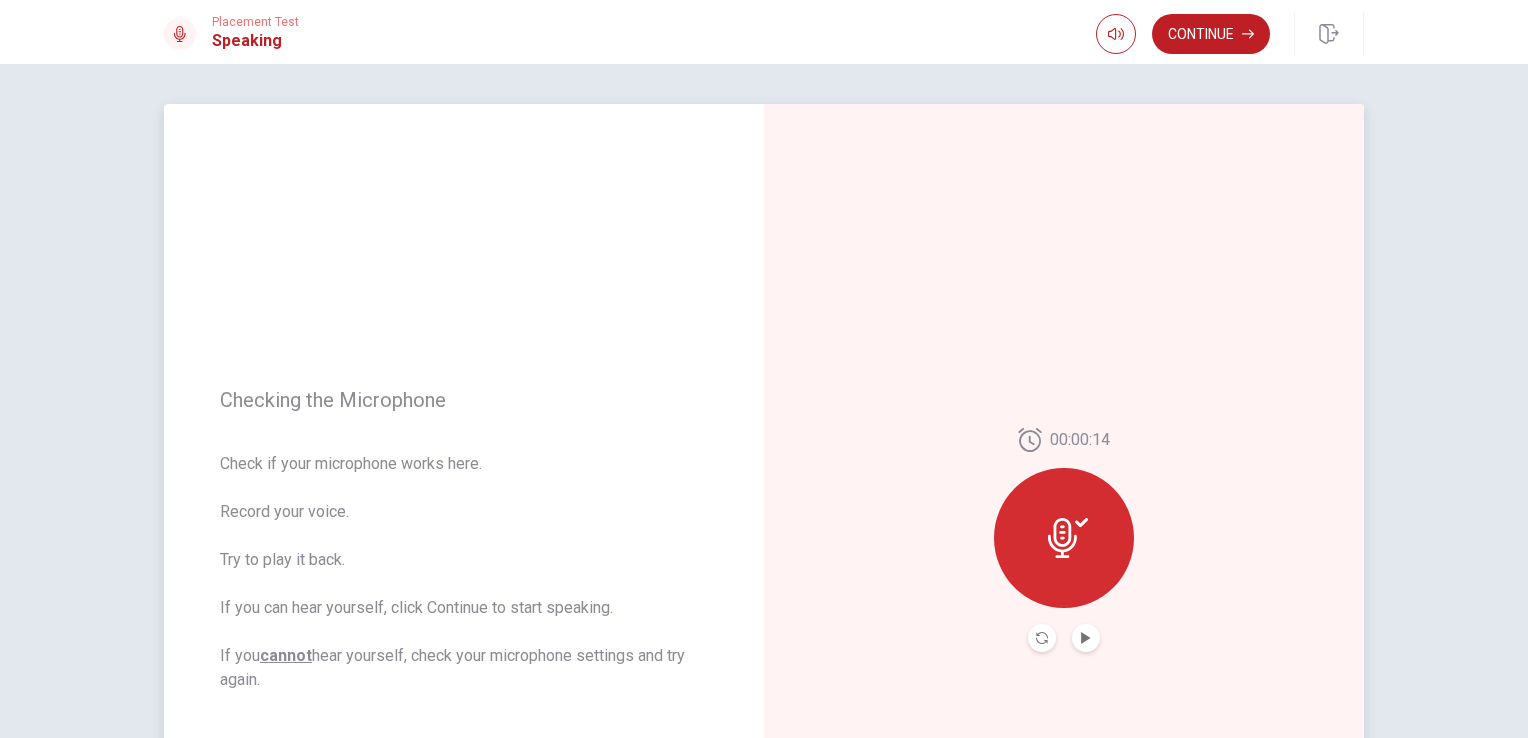click 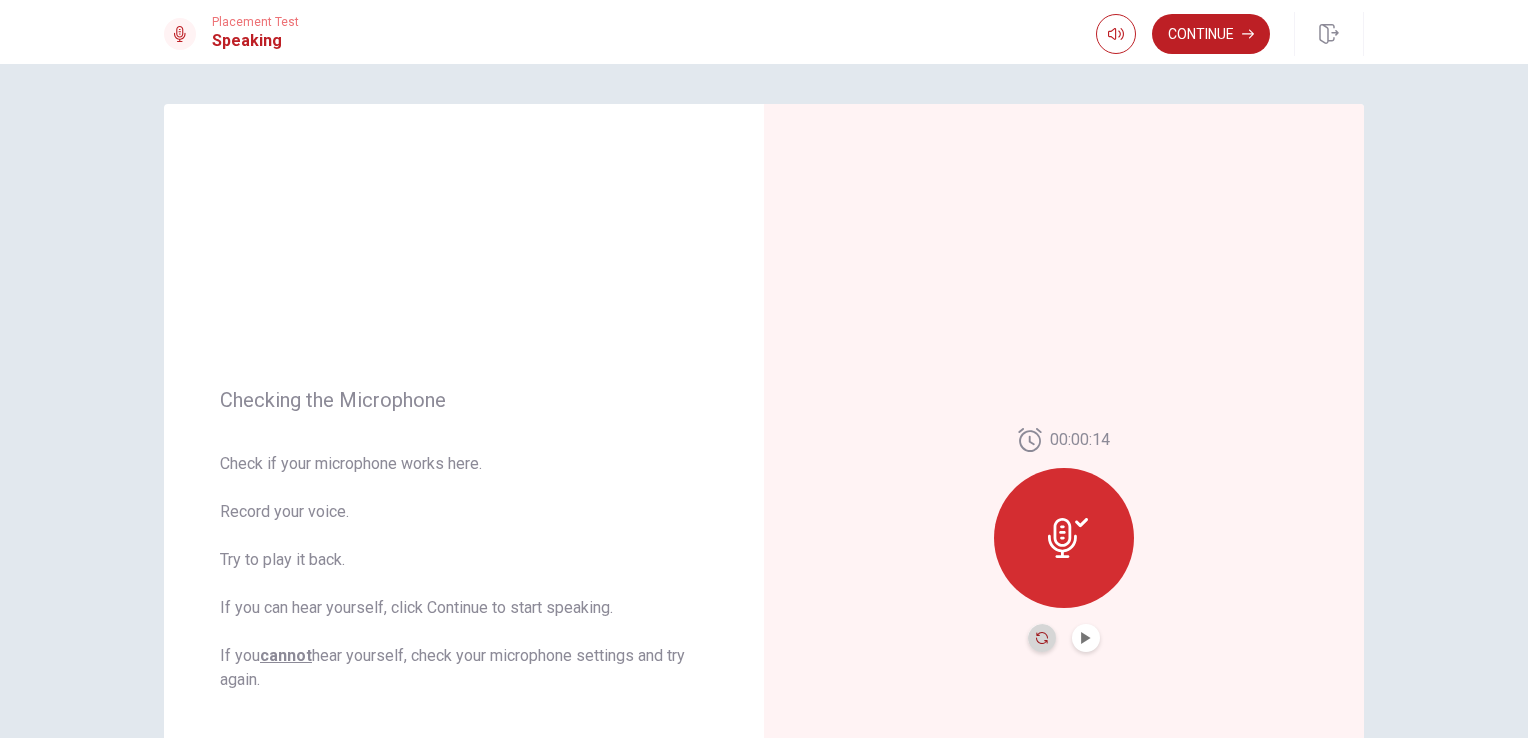 click 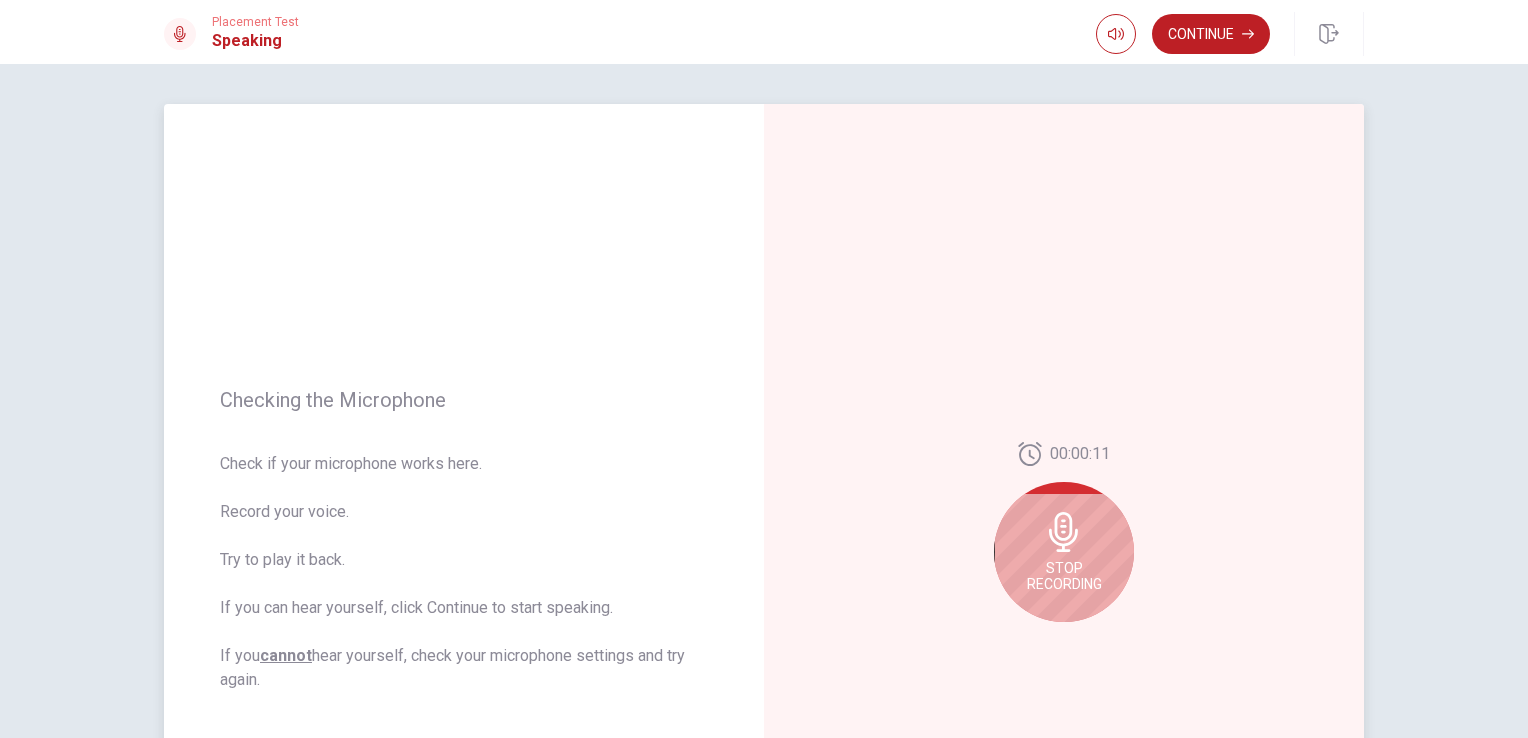 click on "Stop   Recording" at bounding box center (1064, 576) 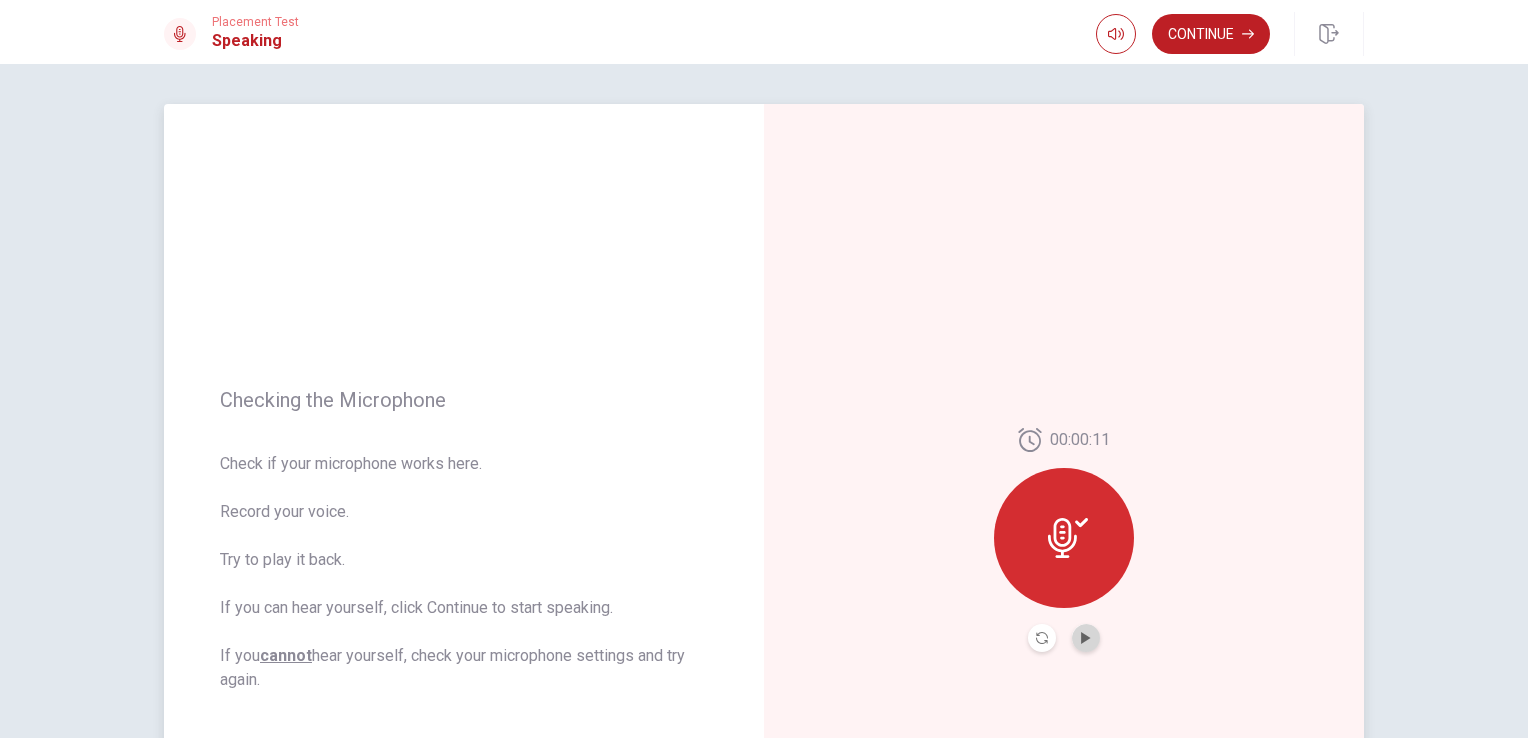 click at bounding box center (1086, 638) 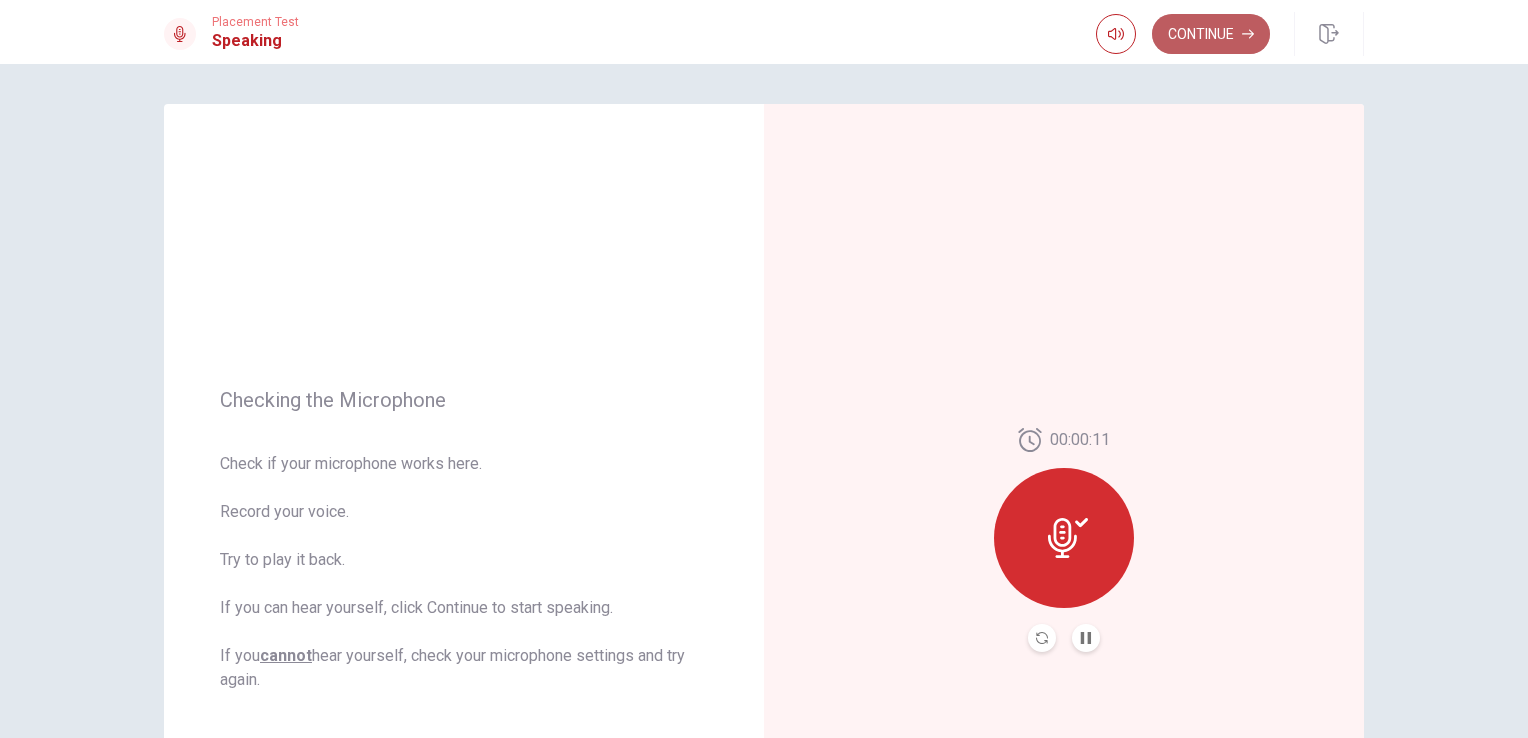 click on "Continue" at bounding box center [1211, 34] 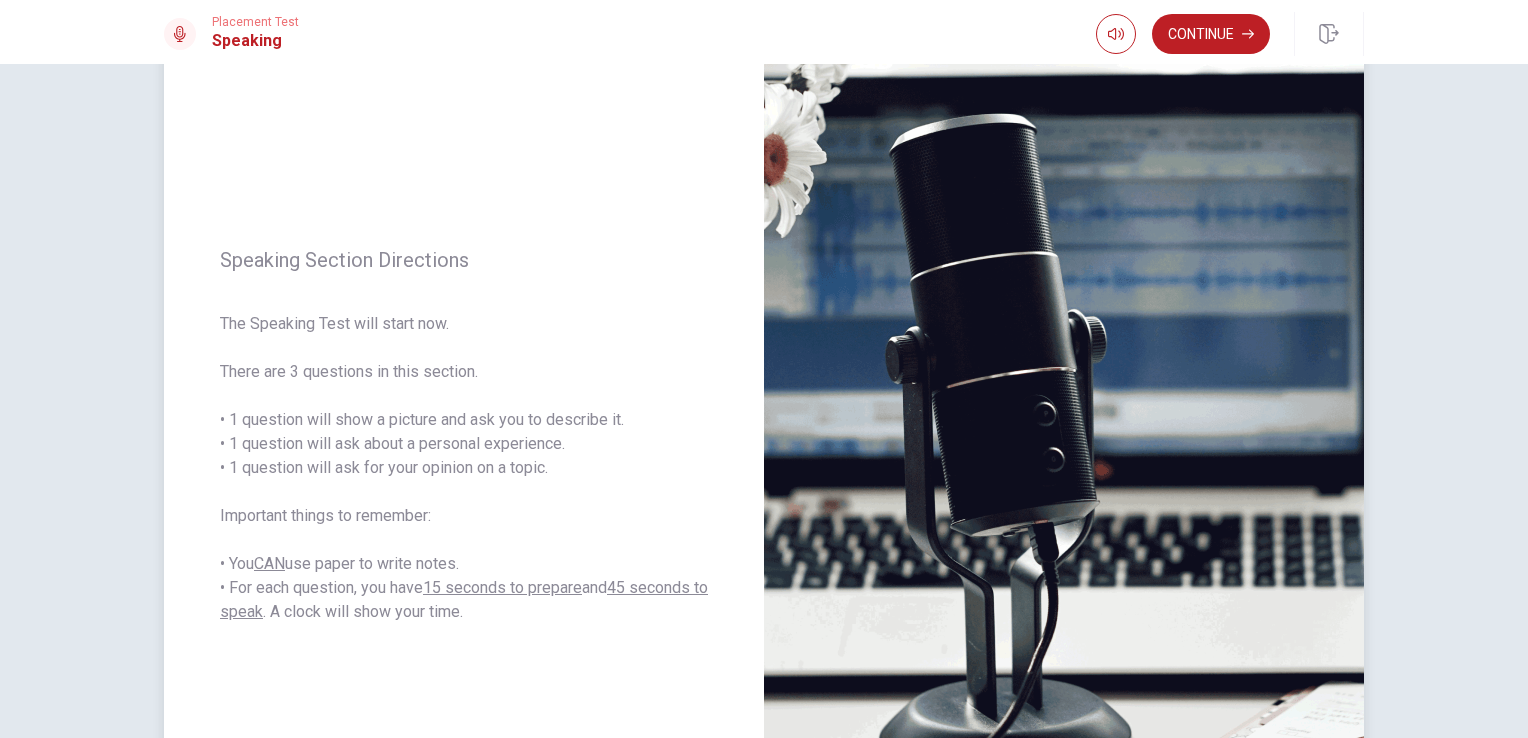 scroll, scrollTop: 100, scrollLeft: 0, axis: vertical 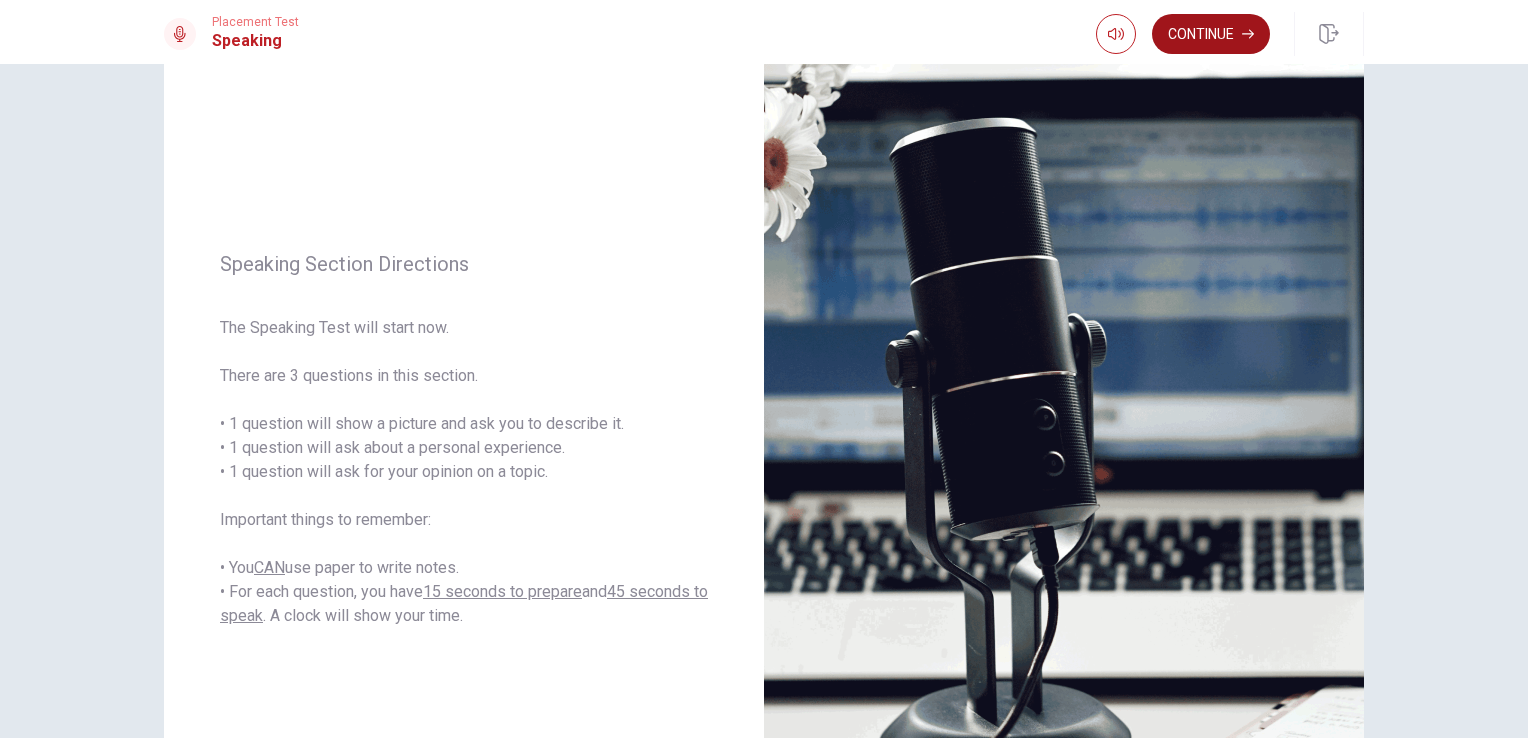 click on "Continue" at bounding box center (1211, 34) 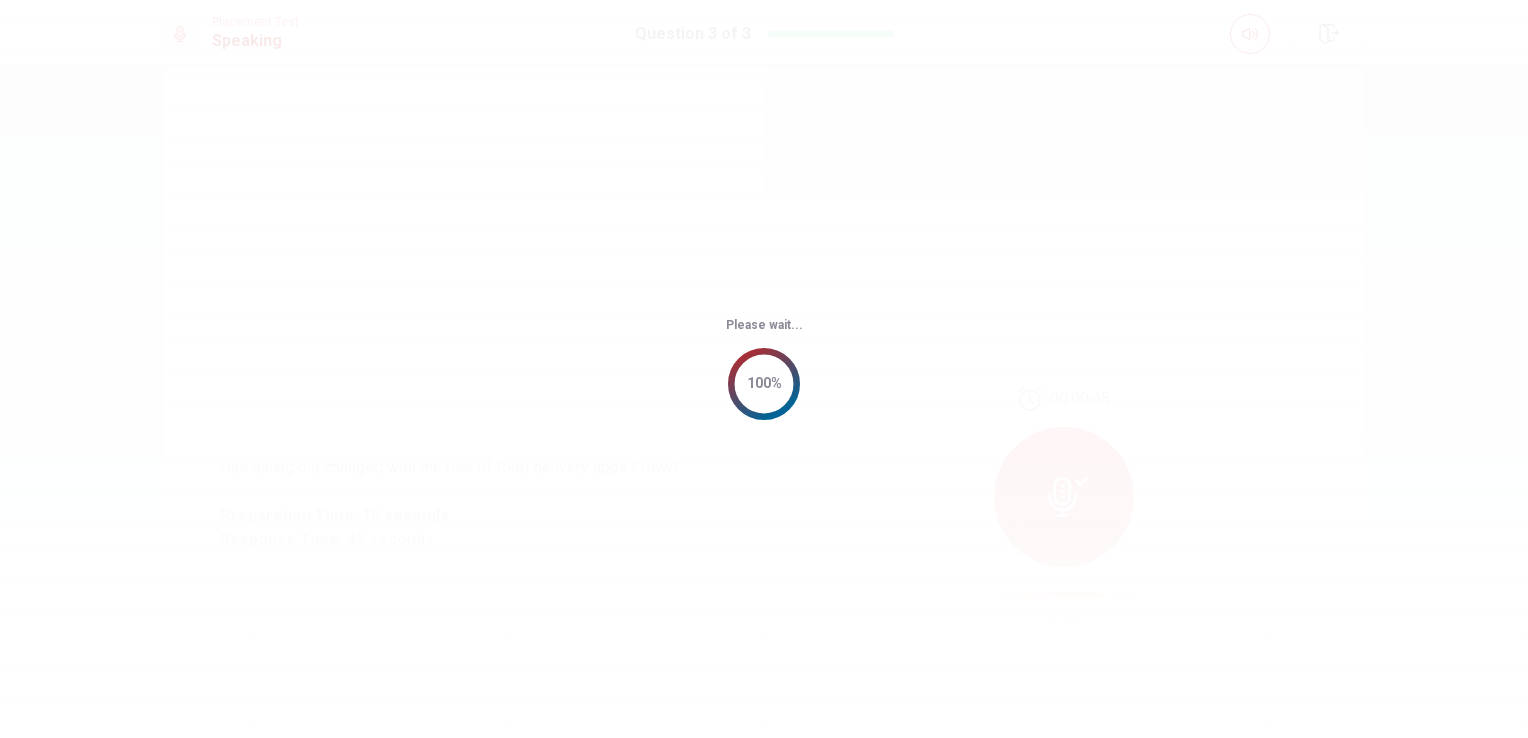 scroll, scrollTop: 0, scrollLeft: 0, axis: both 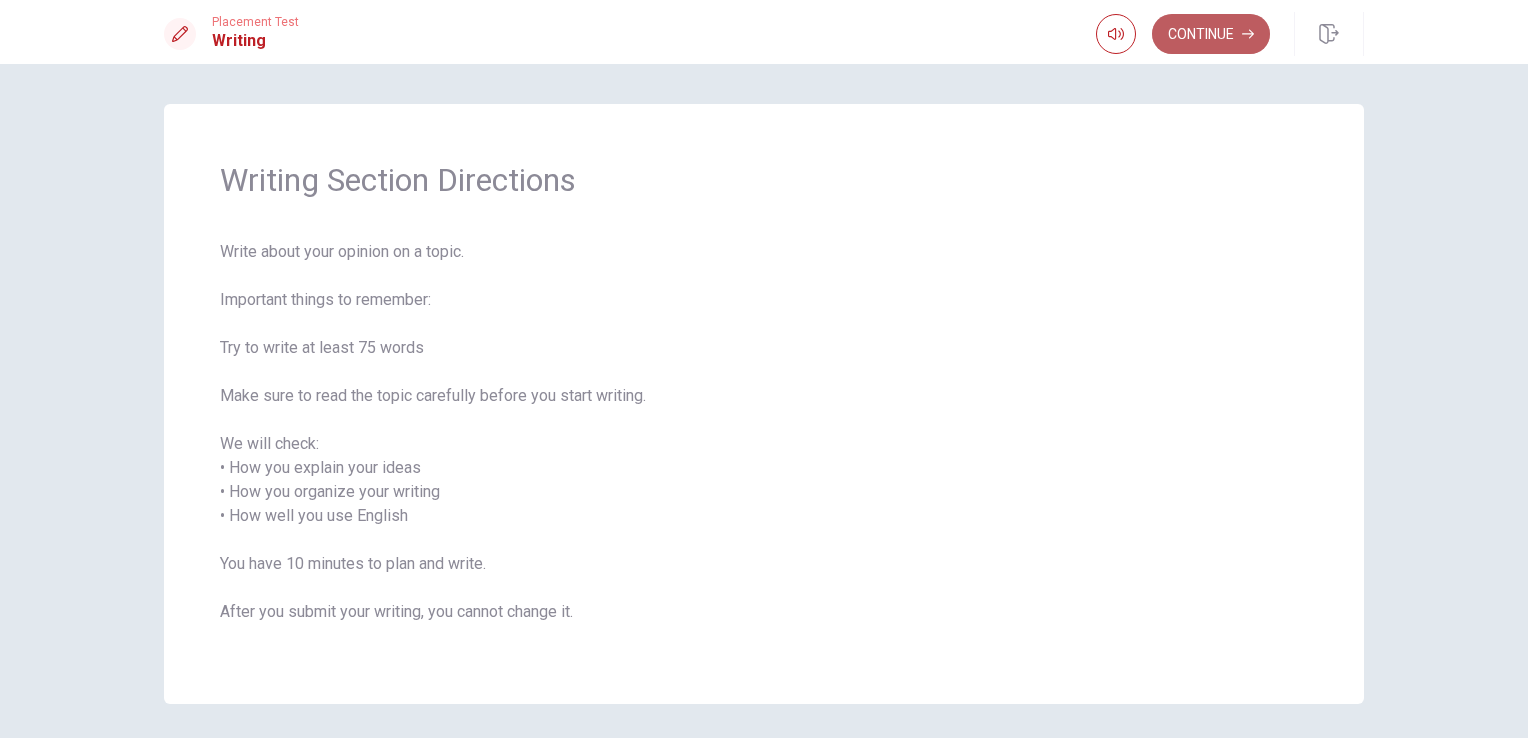 click on "Continue" at bounding box center [1211, 34] 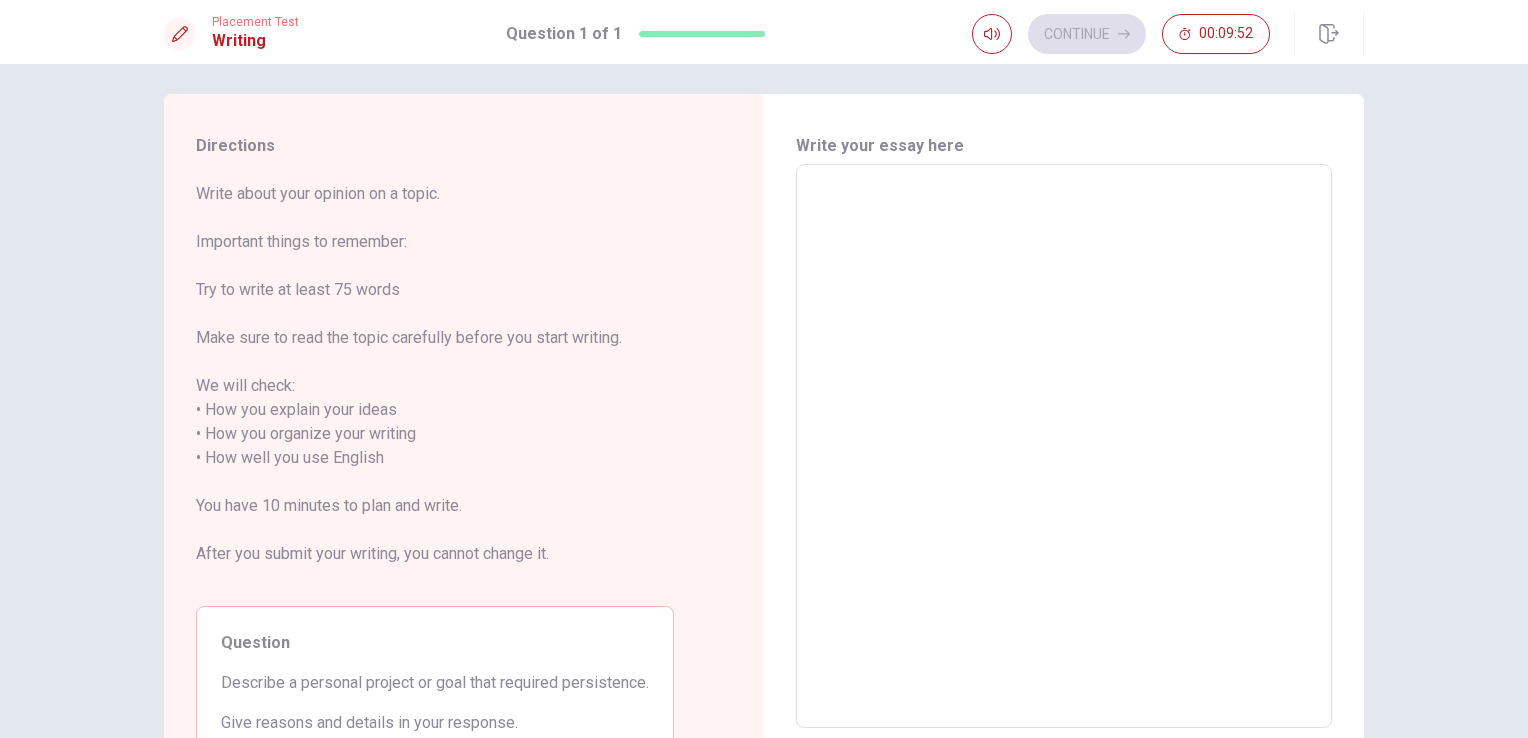 scroll, scrollTop: 0, scrollLeft: 0, axis: both 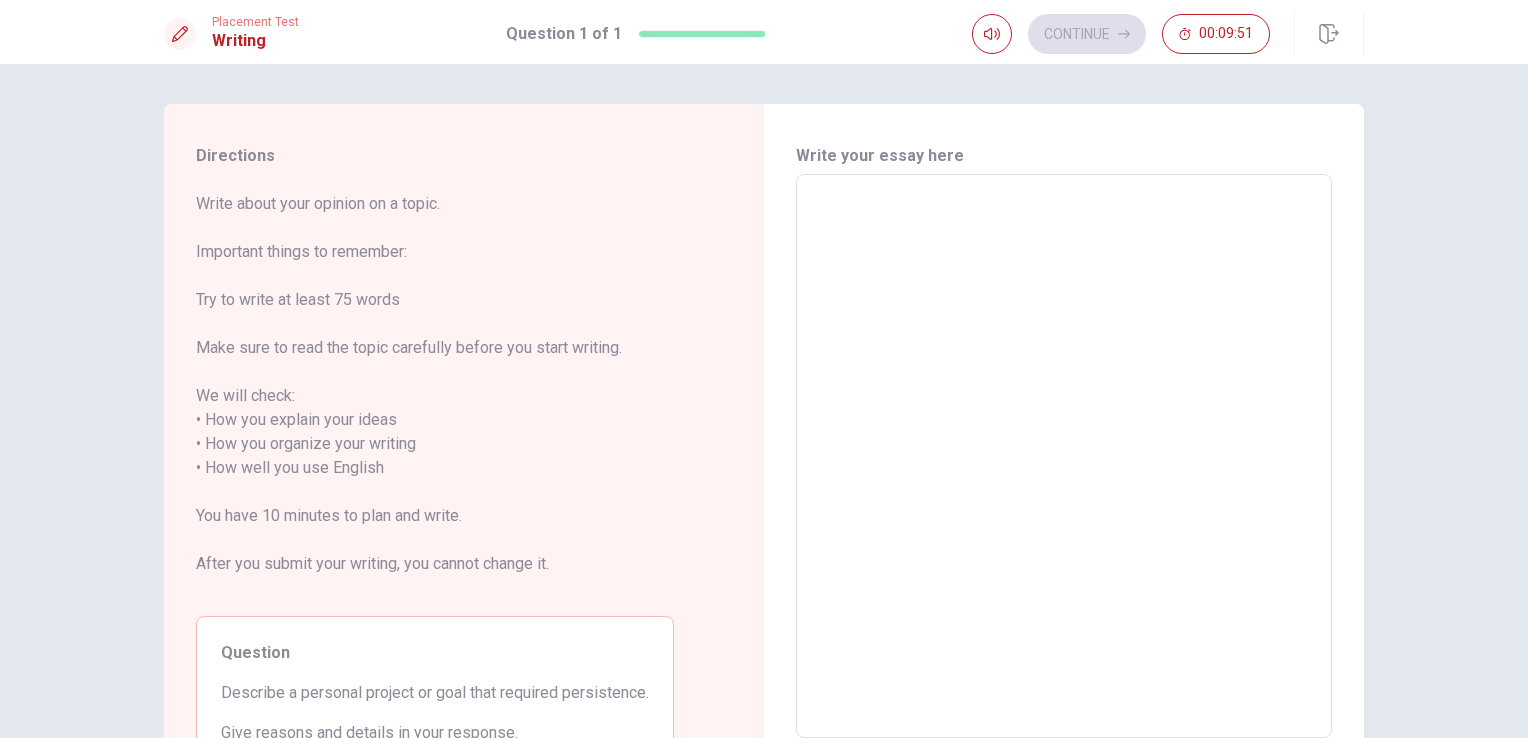 click at bounding box center [1064, 456] 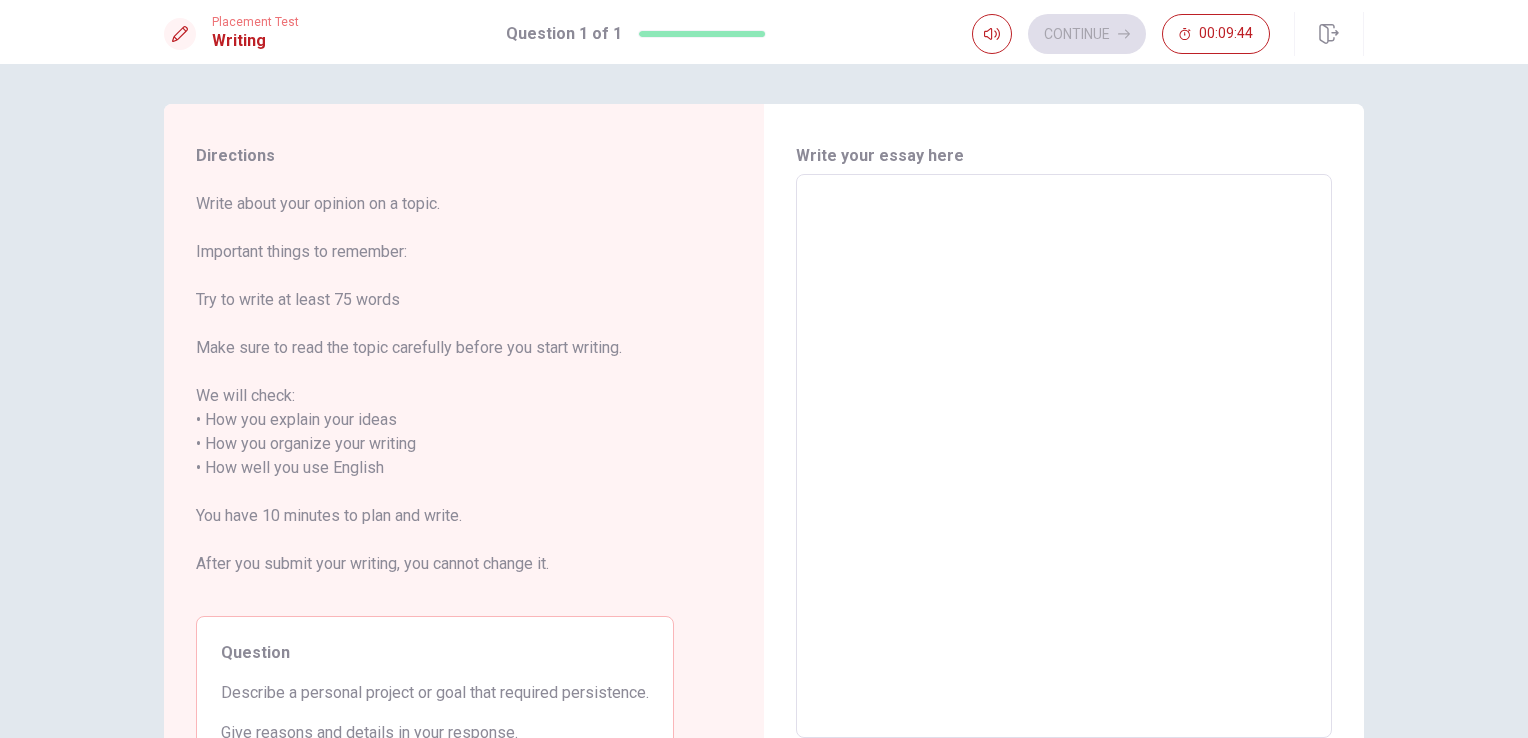 type on "M" 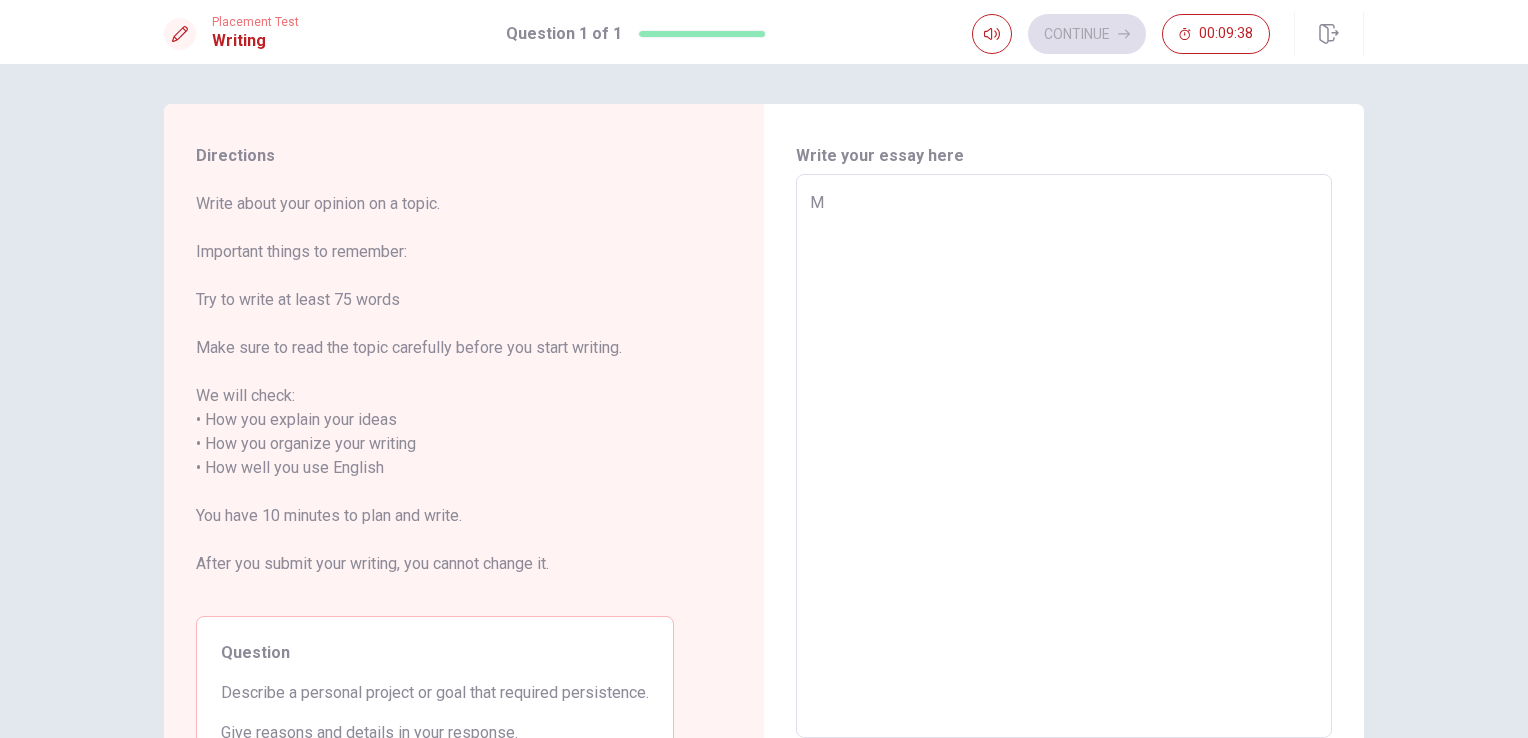 type on "x" 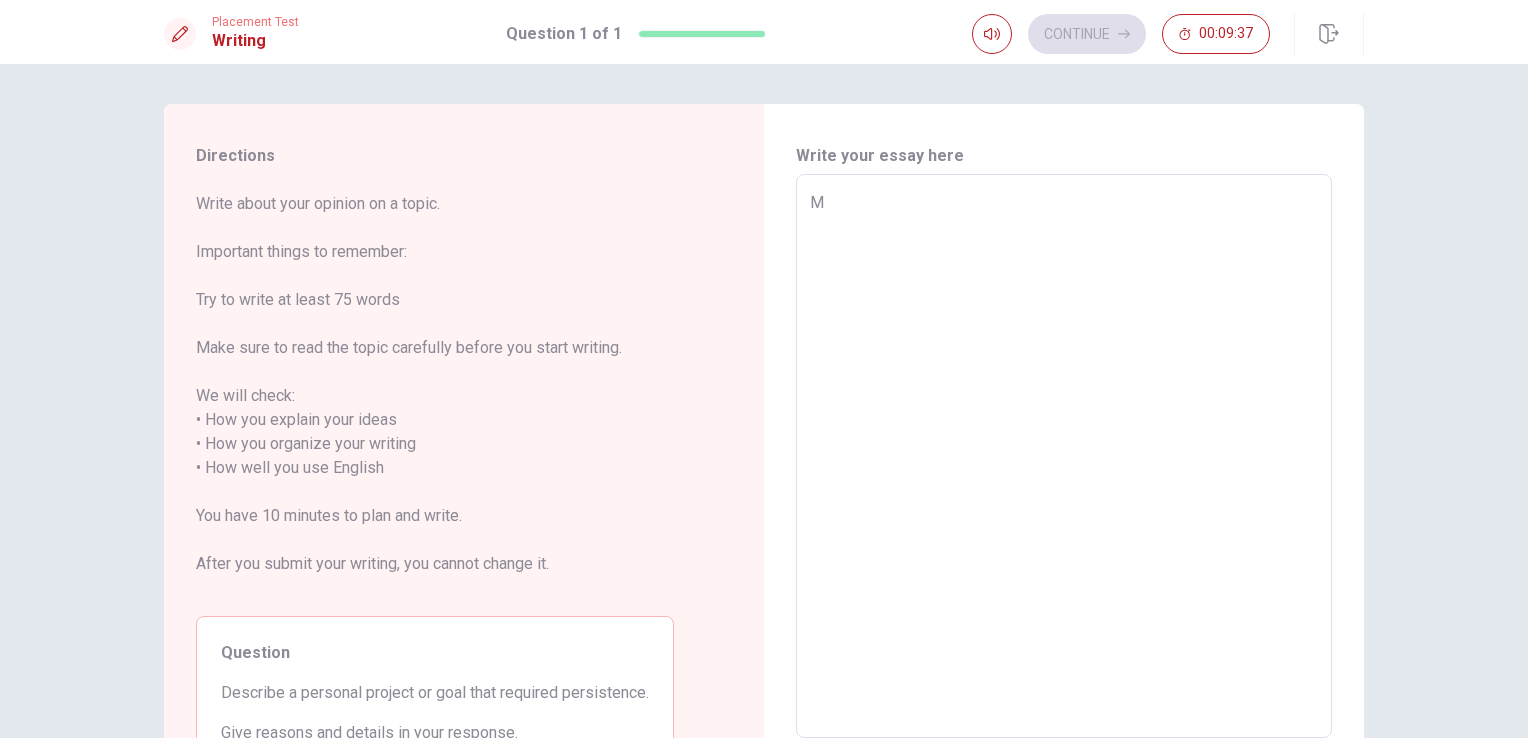 type on "MY" 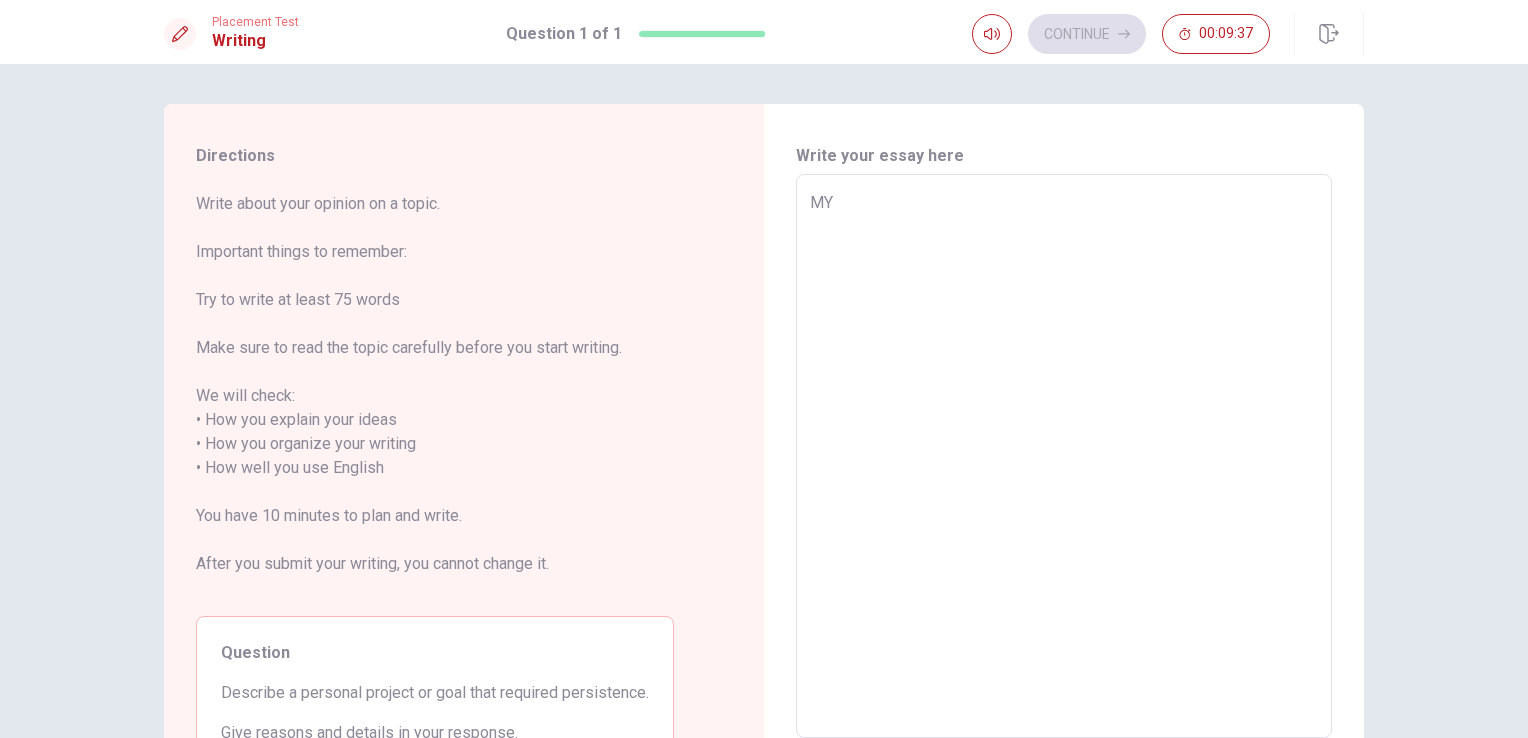 type on "x" 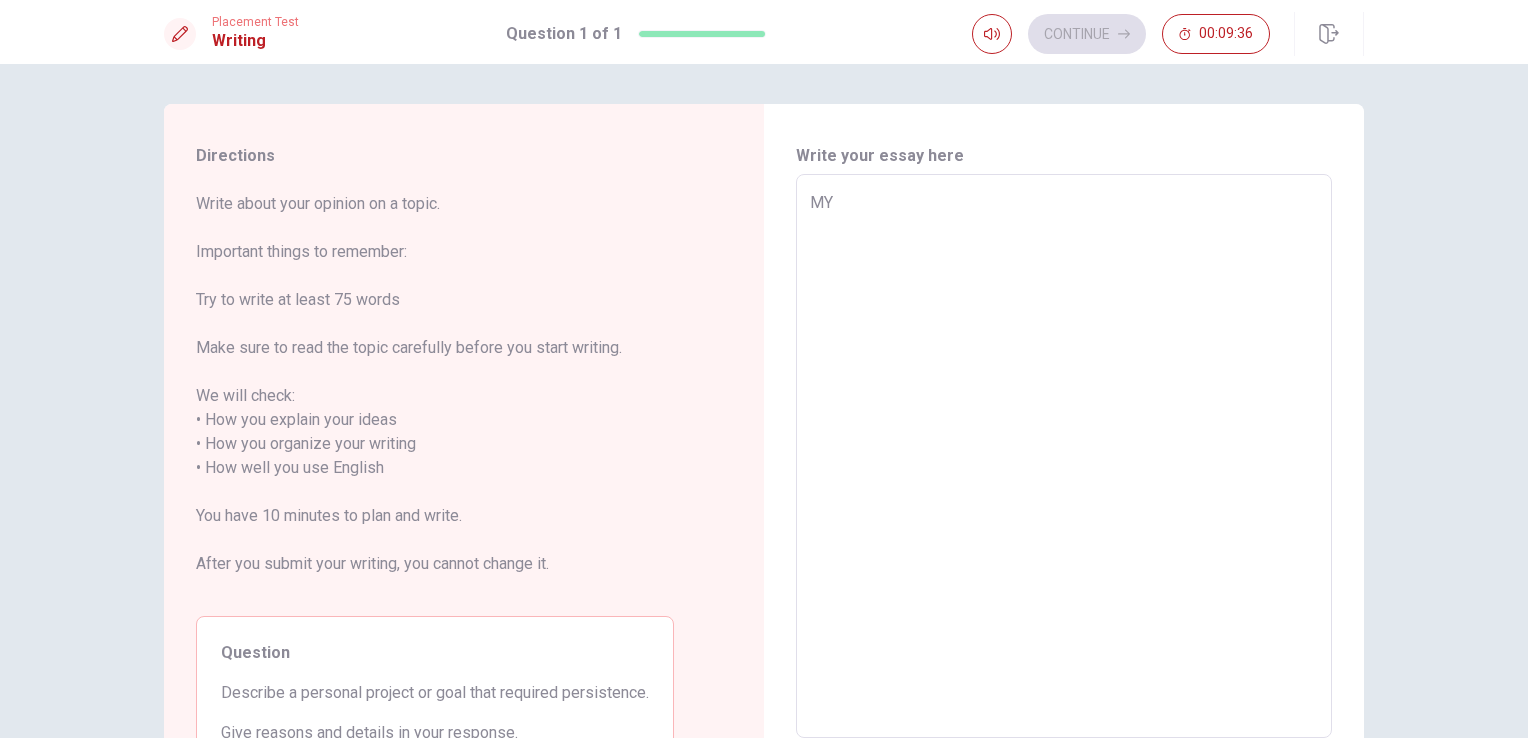 type on "M" 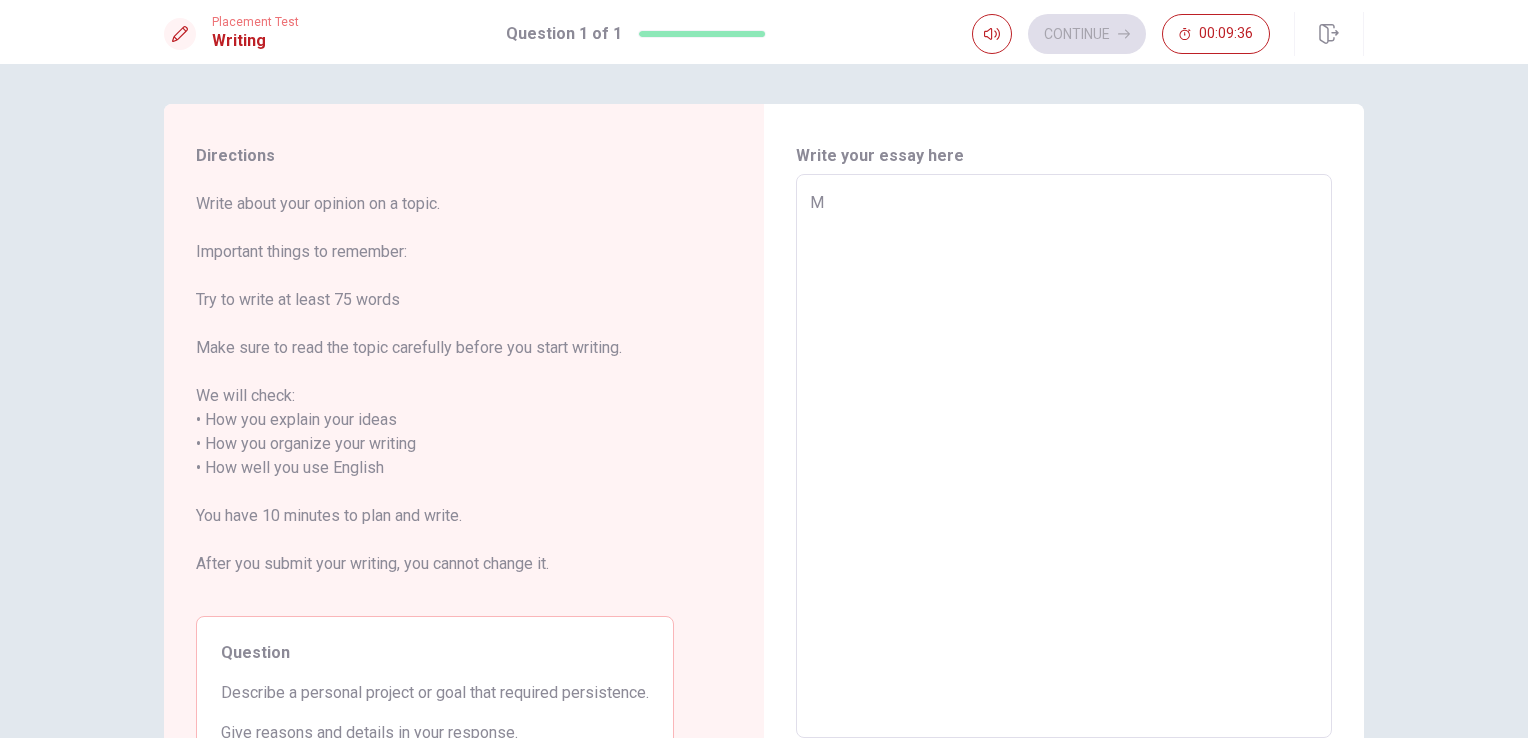 type on "x" 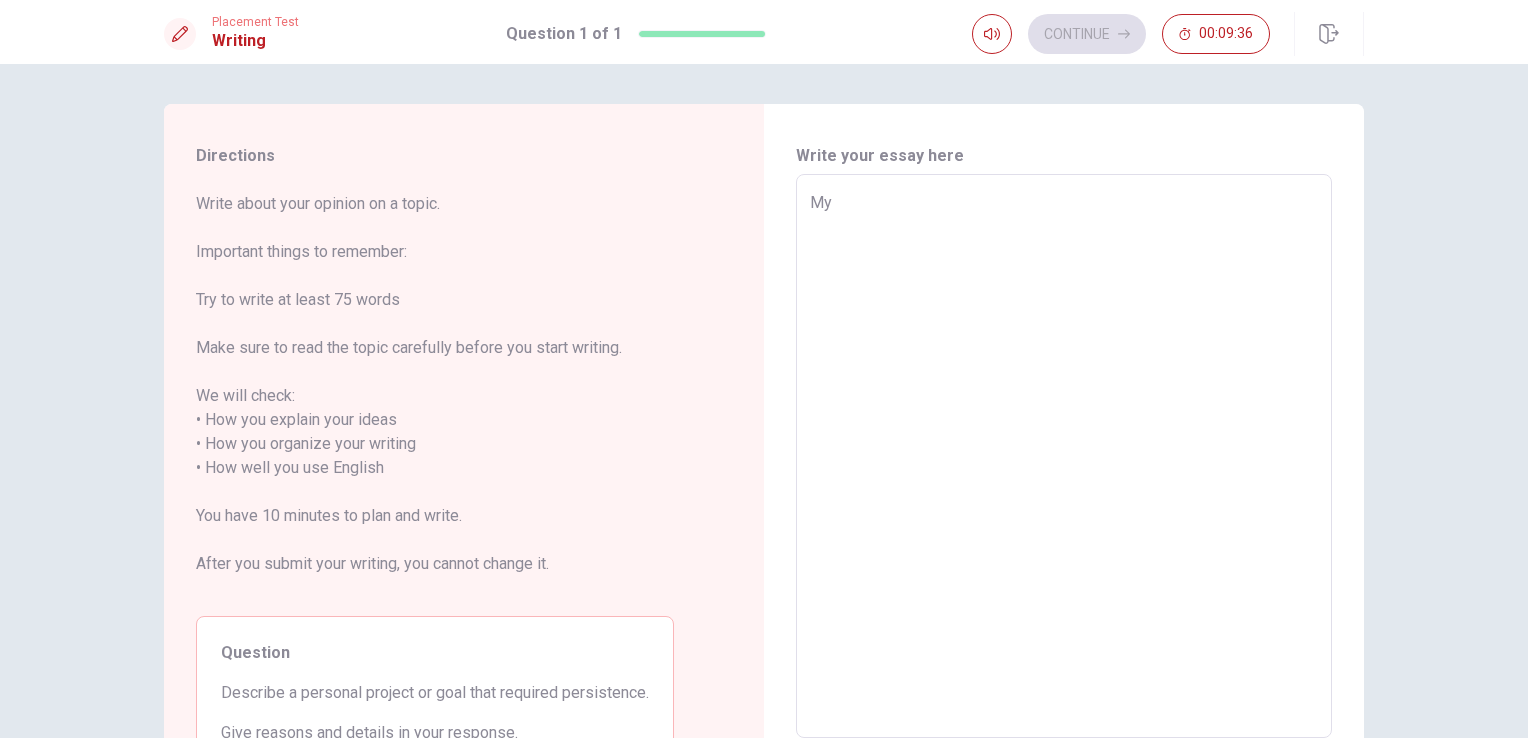 type on "x" 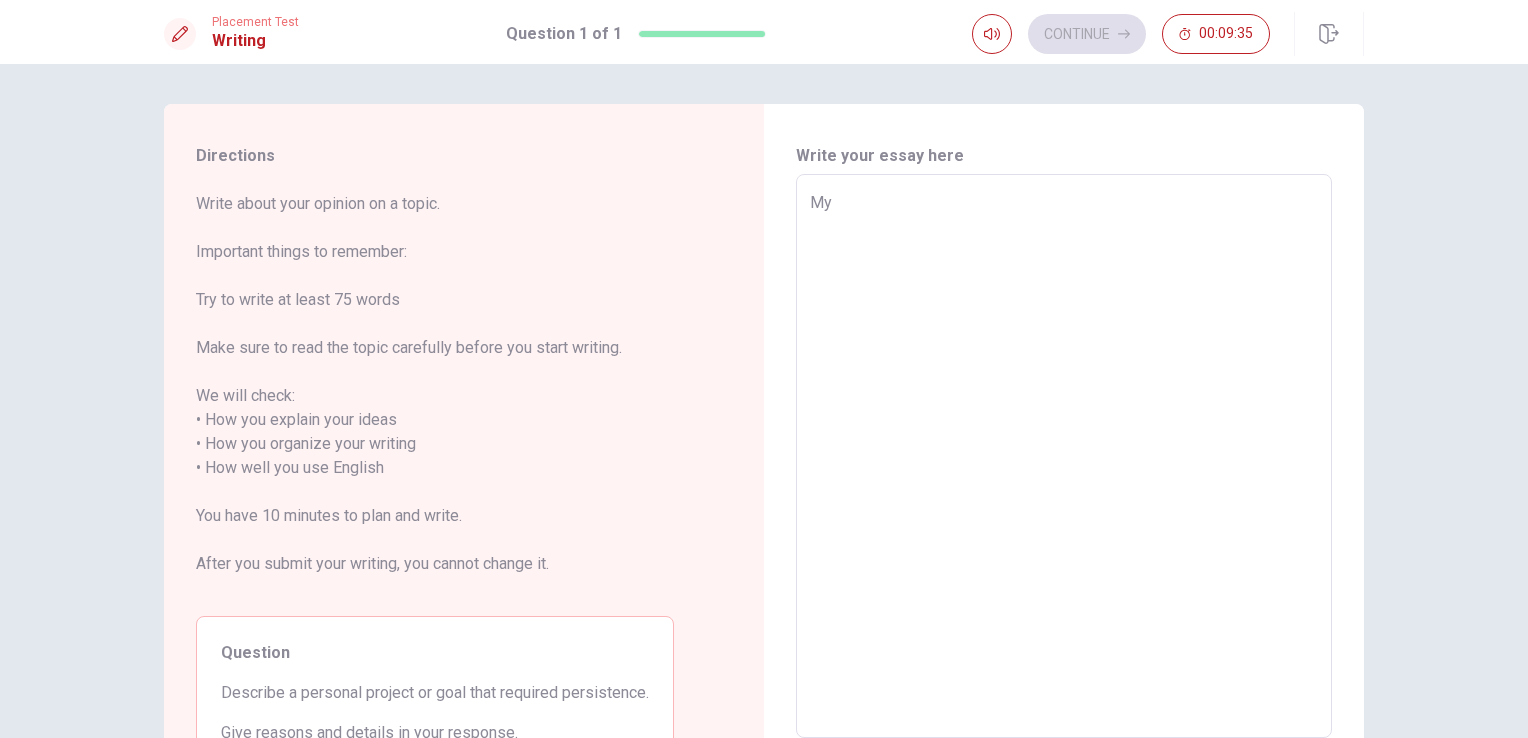 type on "M" 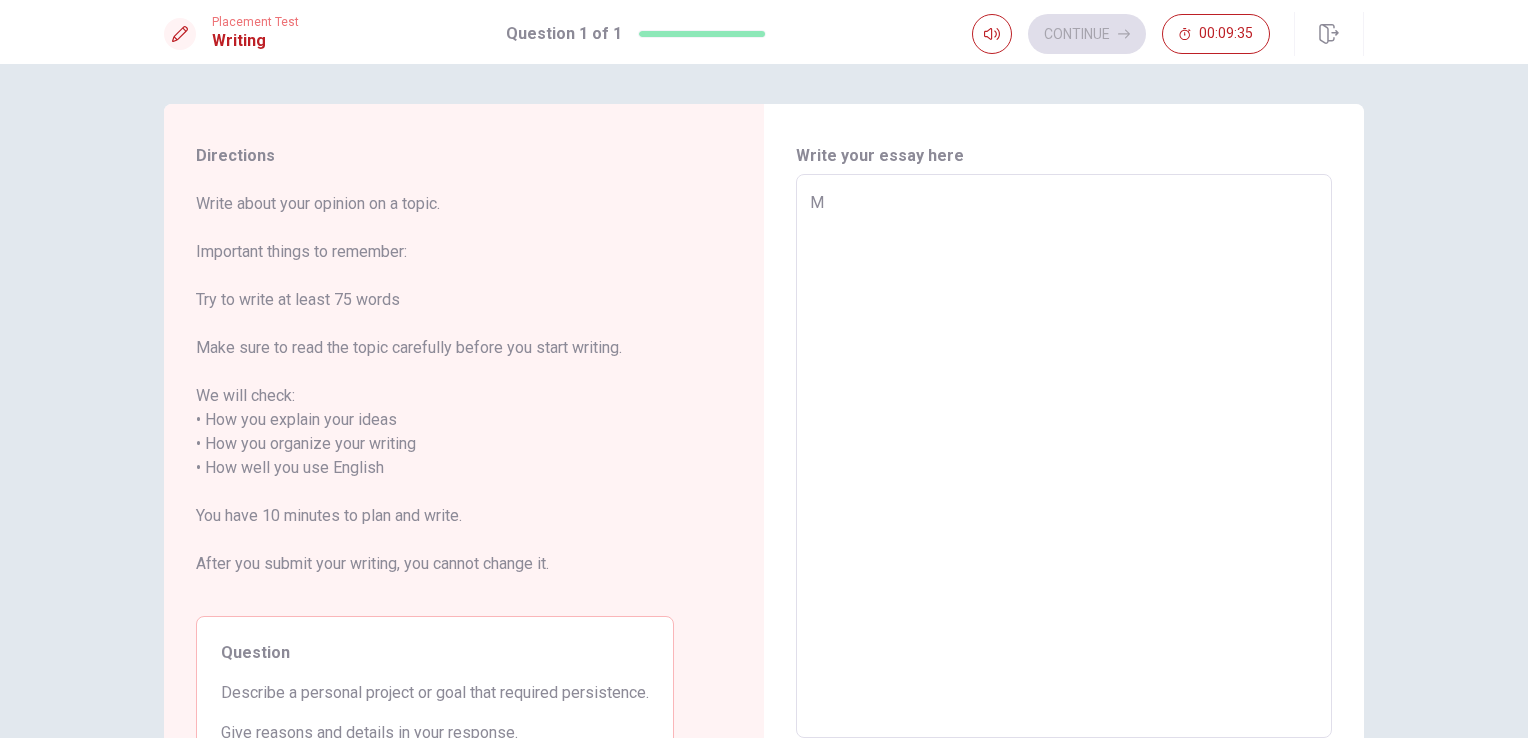 type on "x" 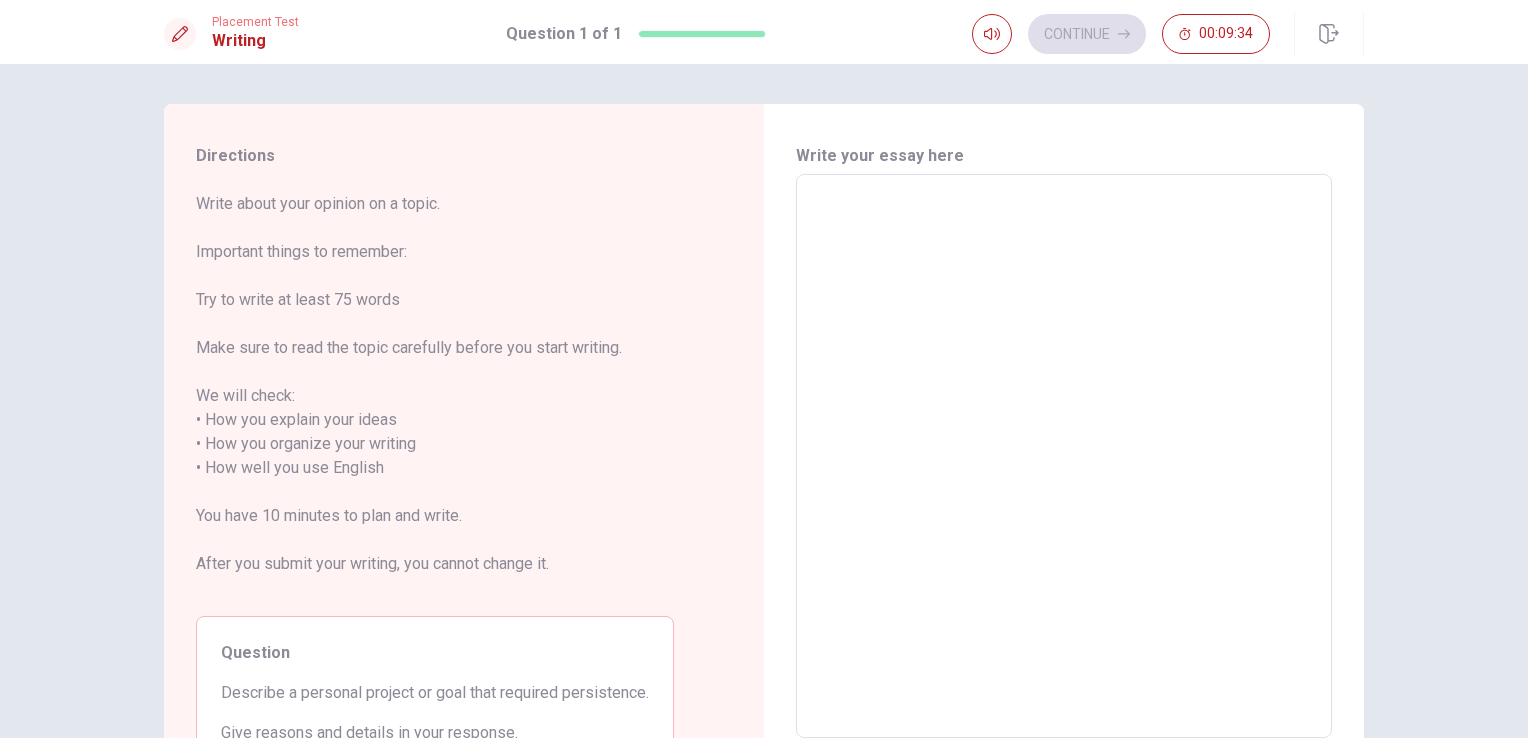 type on "I" 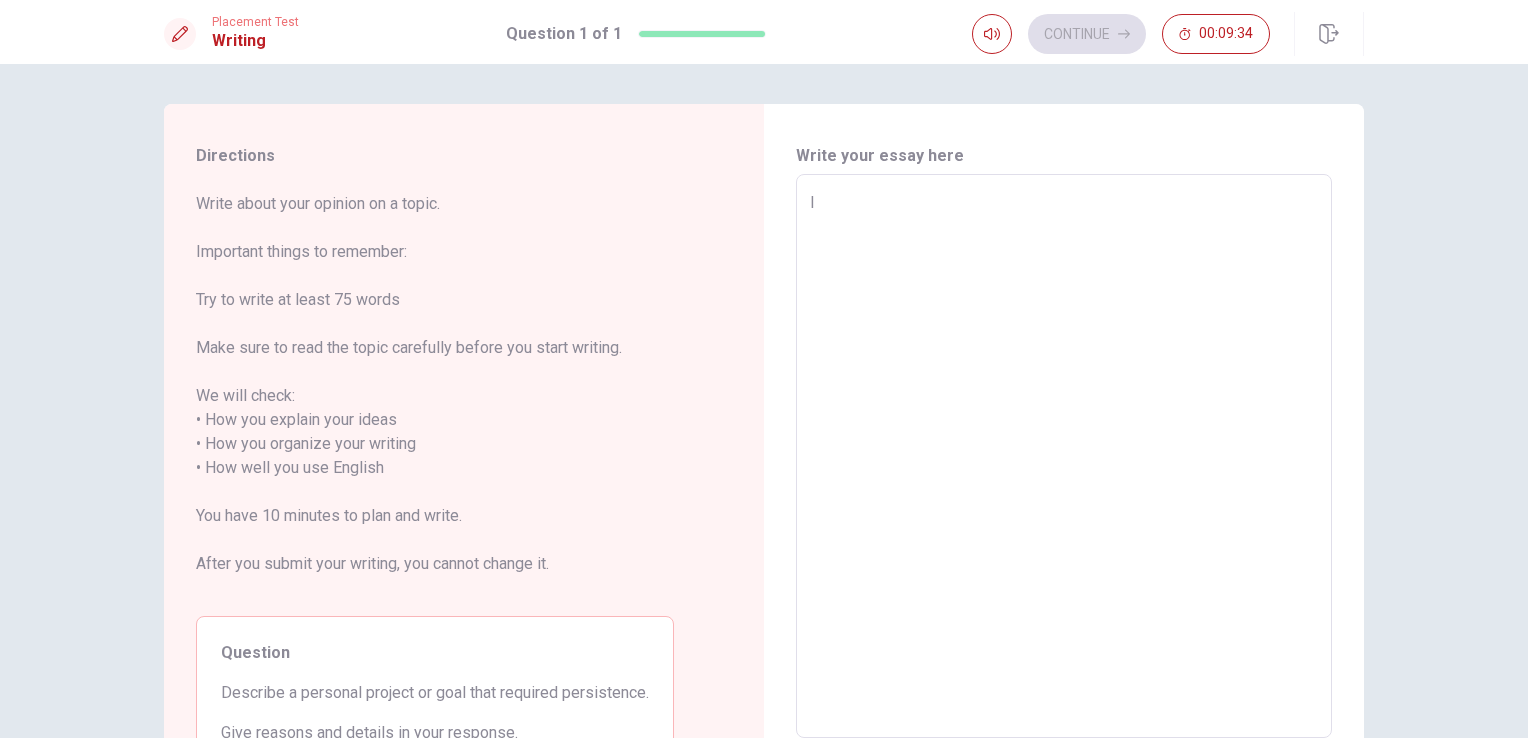 type on "x" 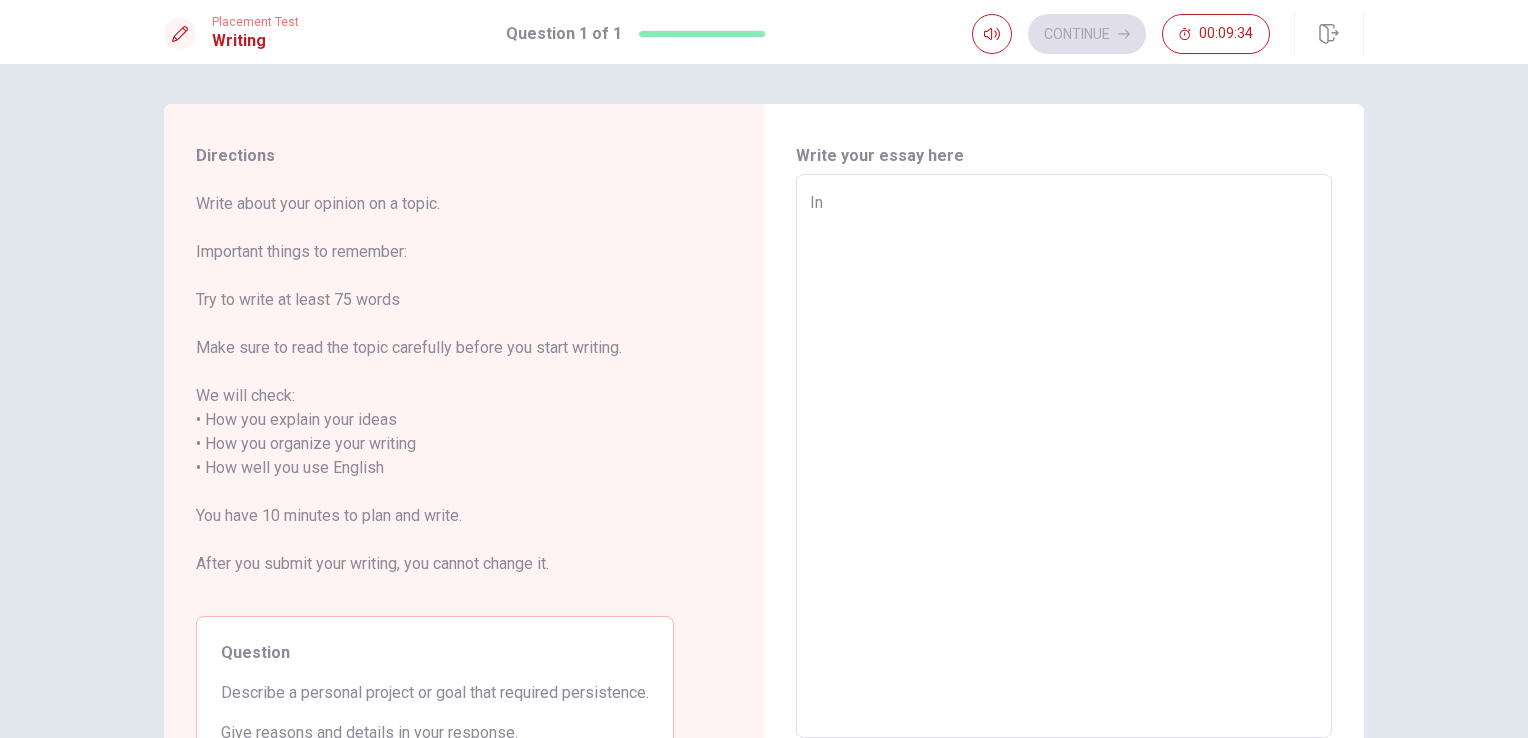type on "x" 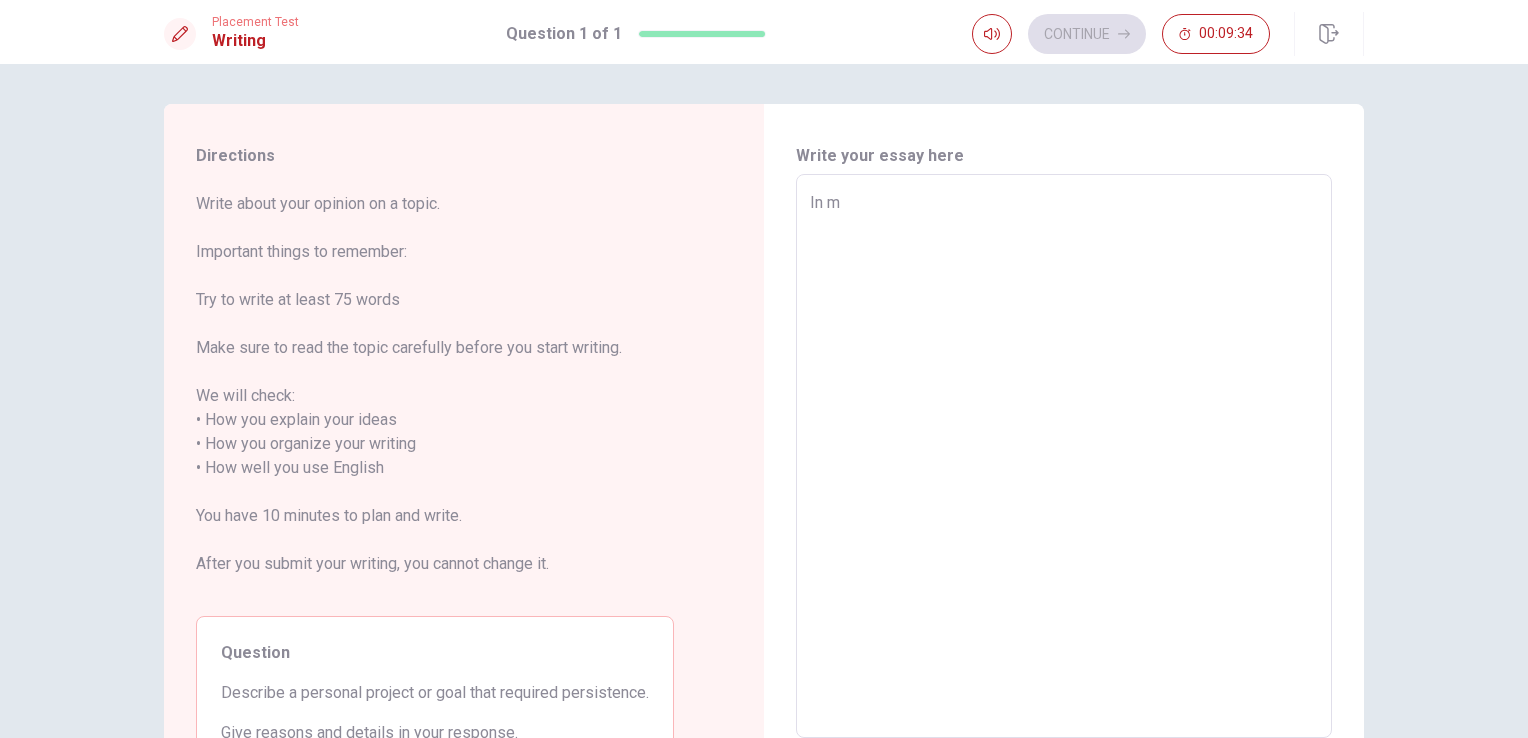 type on "x" 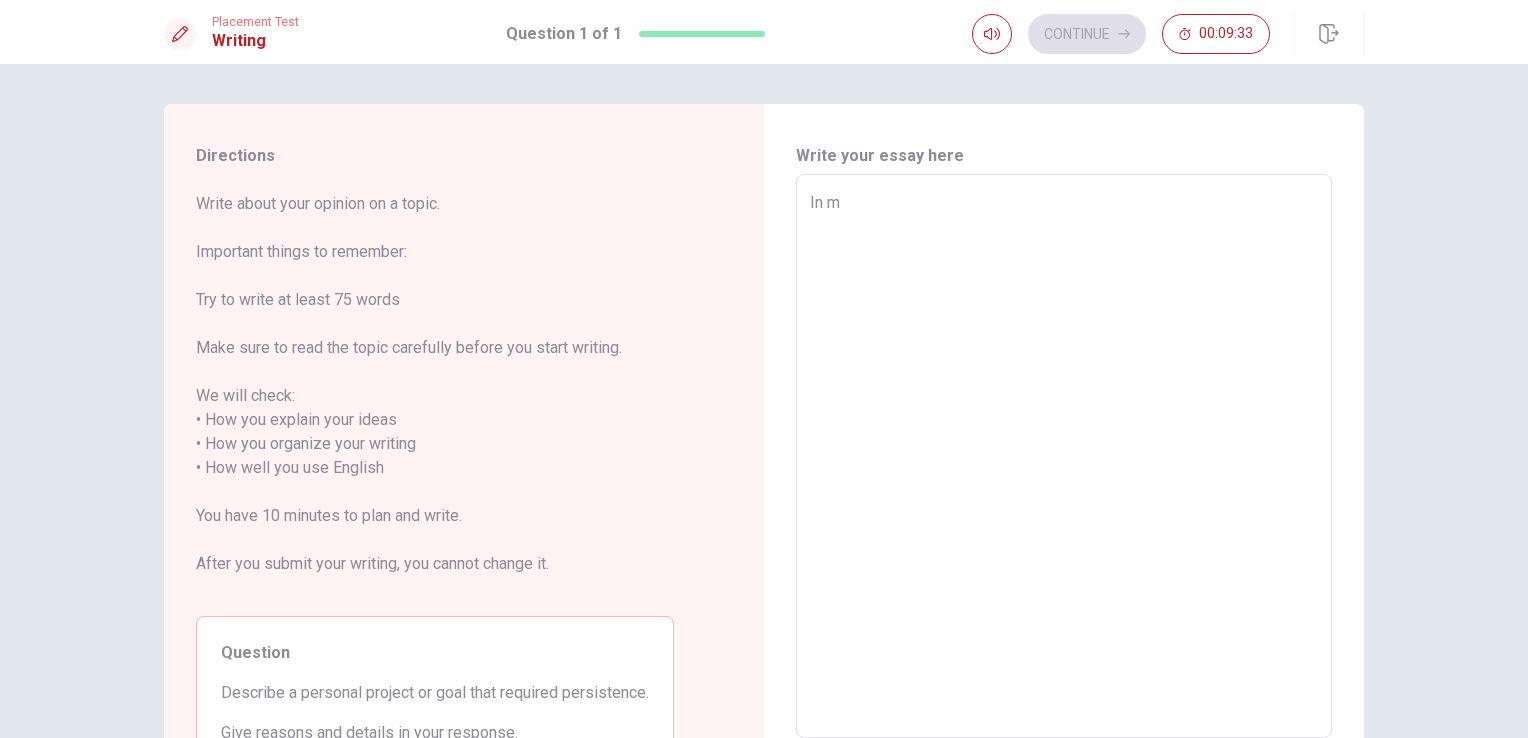 type on "In my" 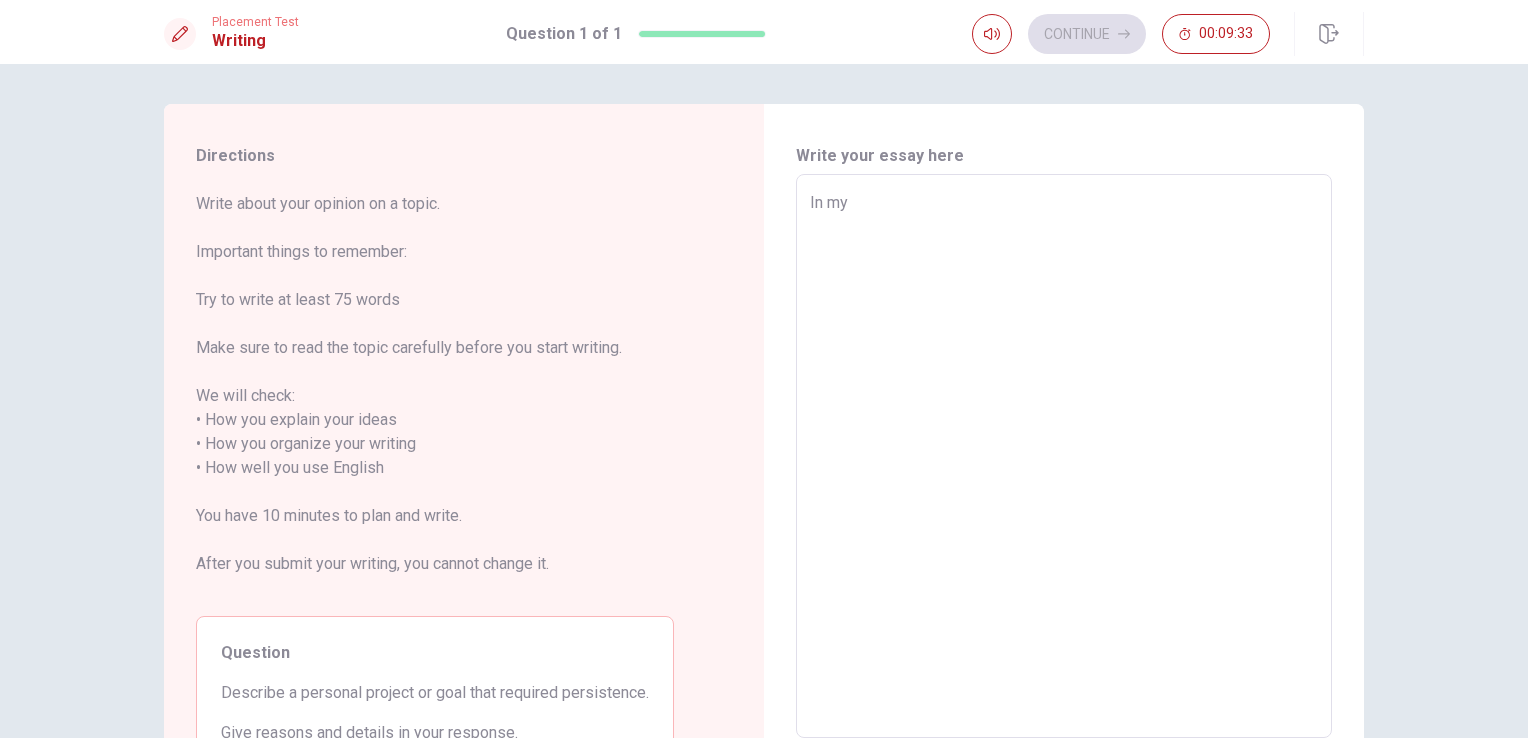 type on "x" 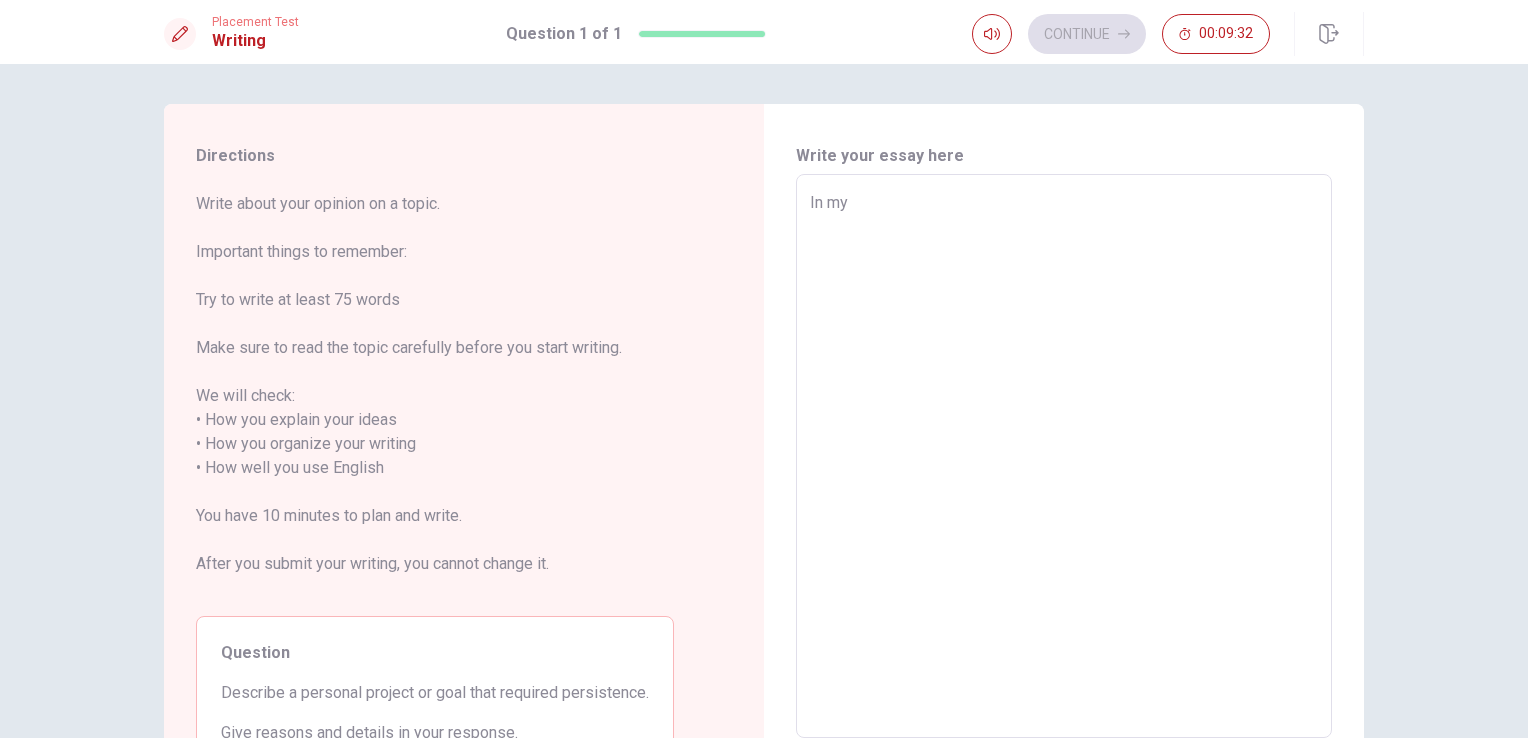 type on "In my l" 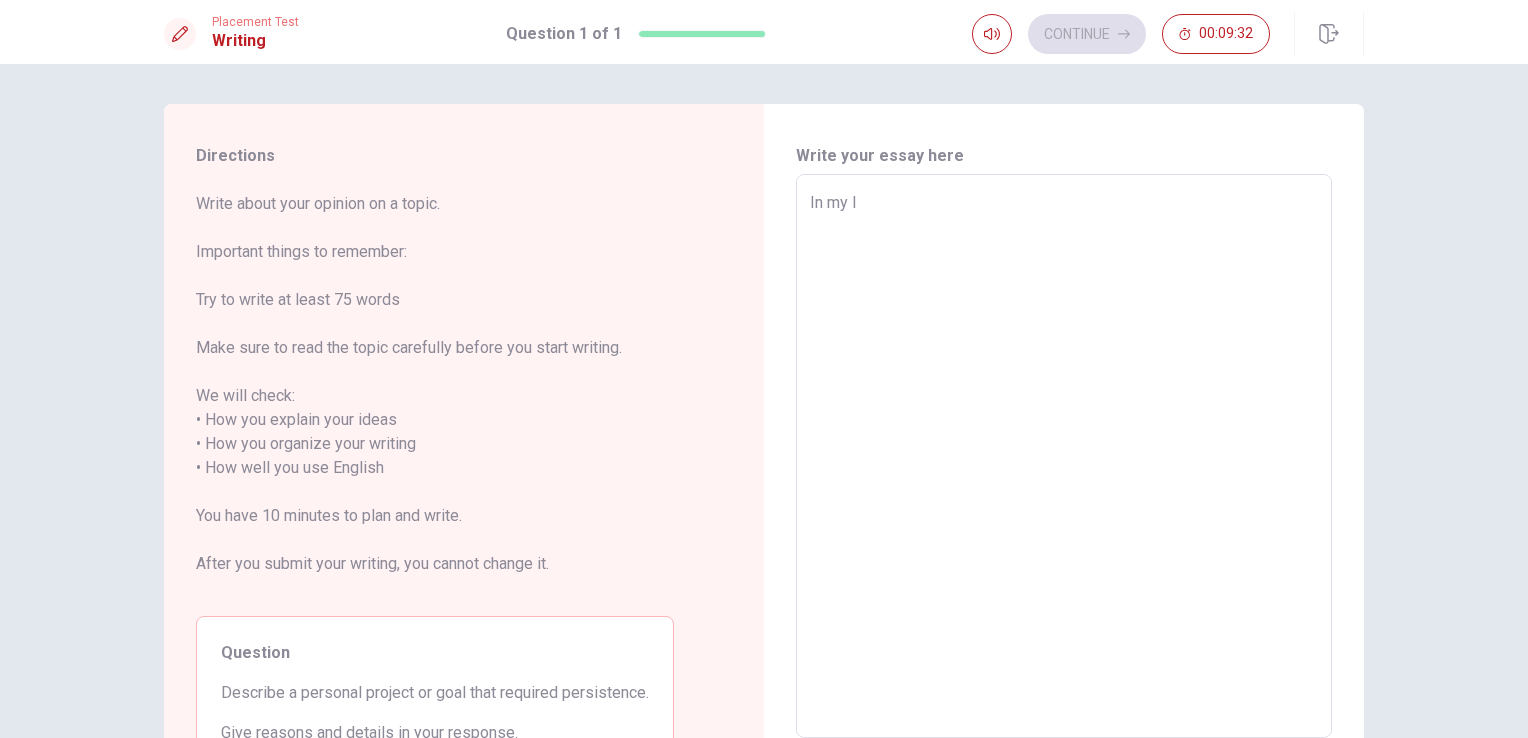 type on "x" 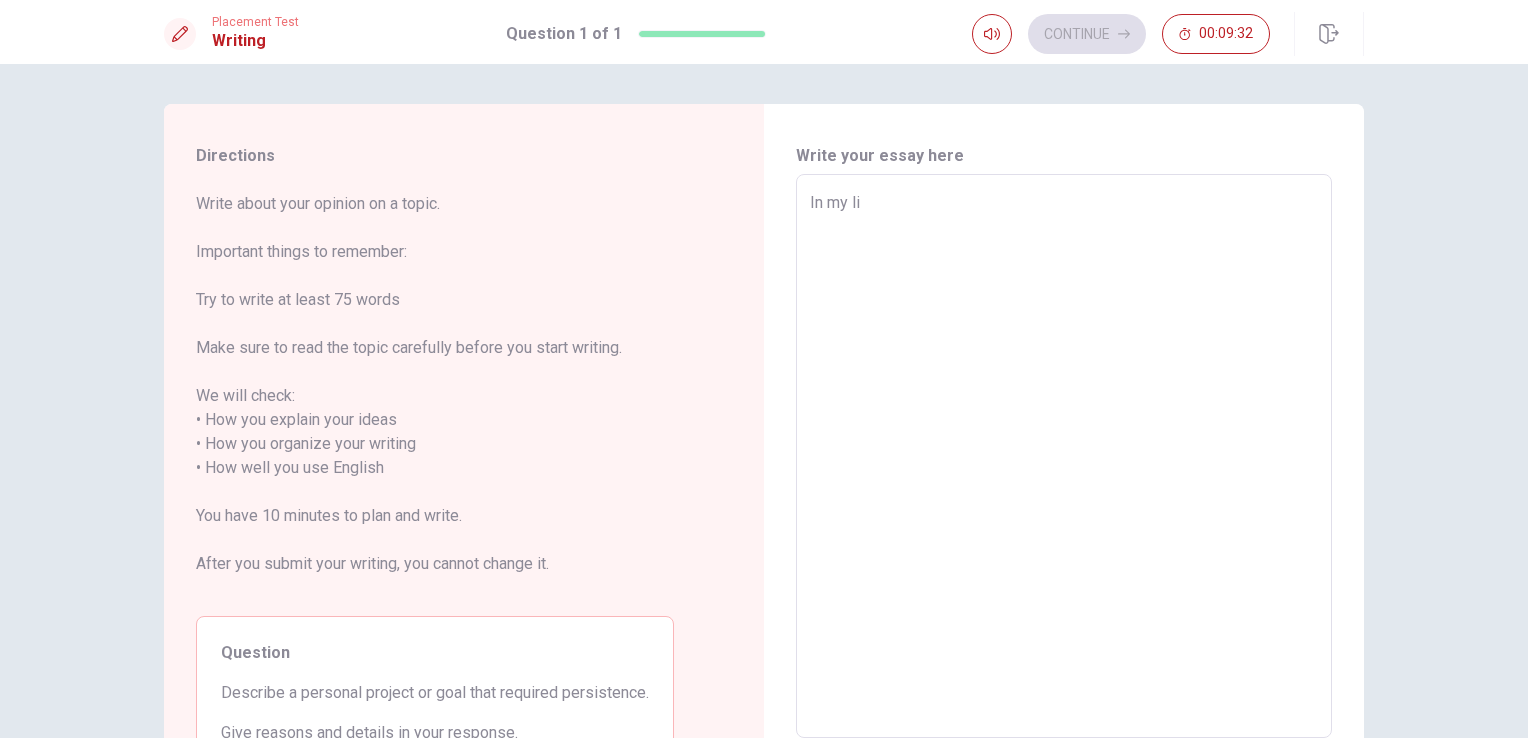 type on "x" 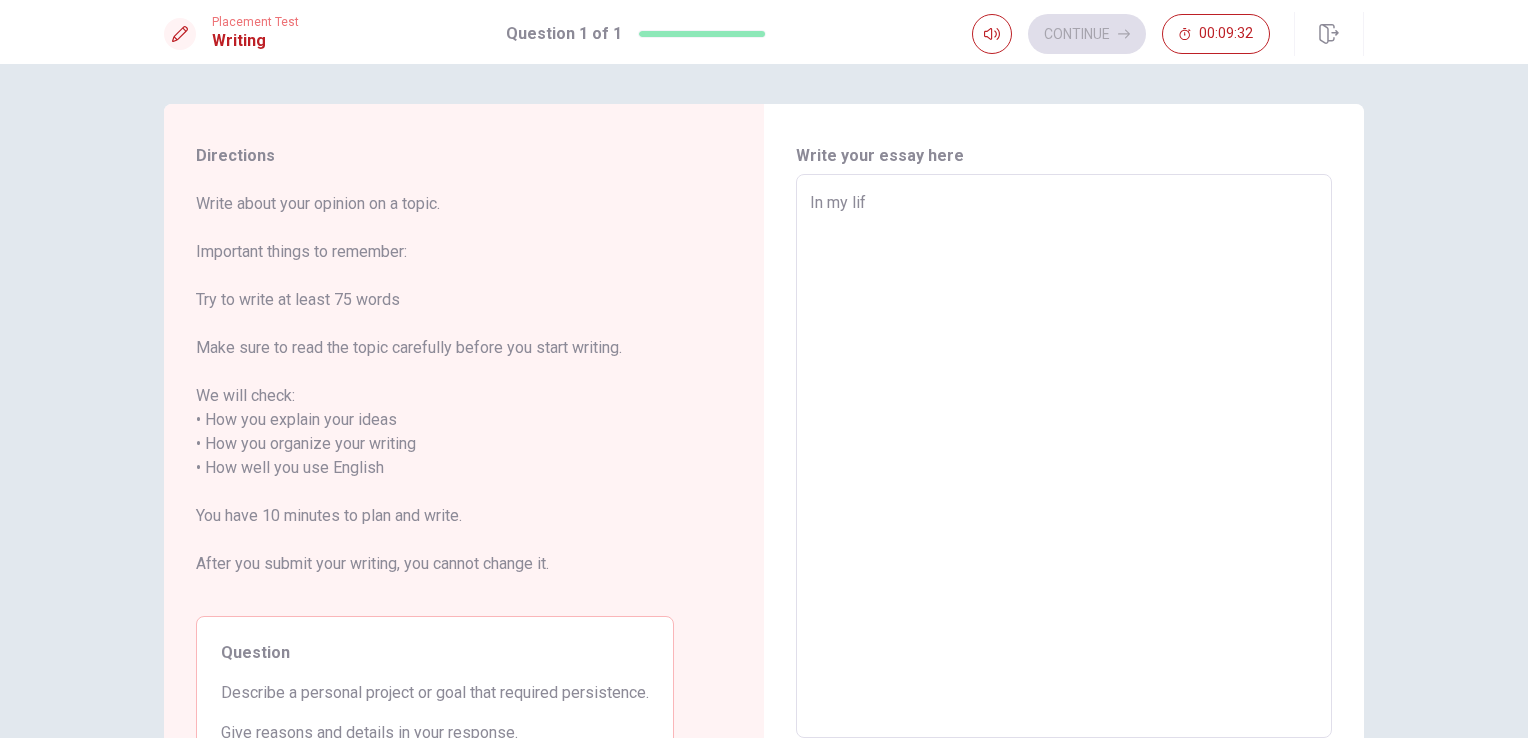 type on "x" 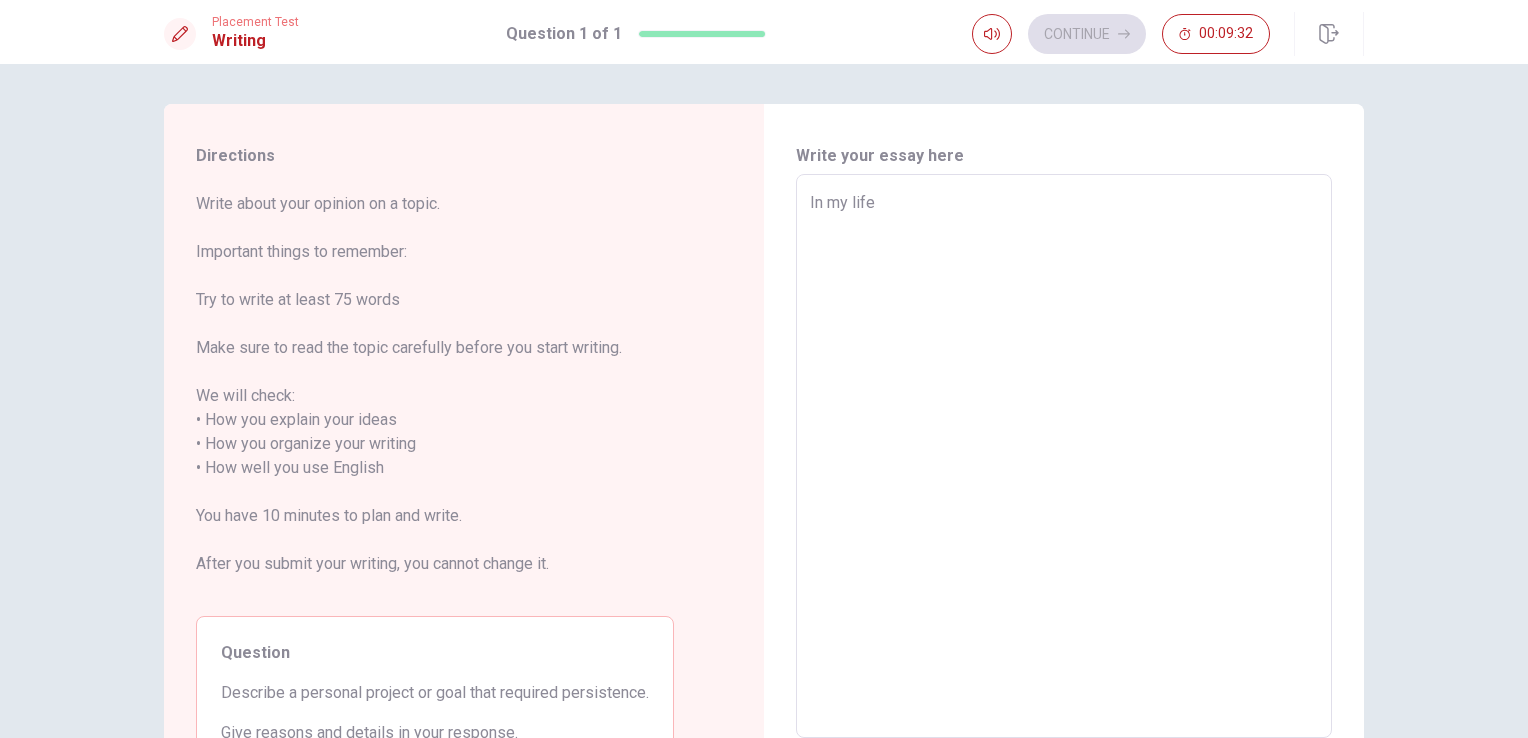 type on "x" 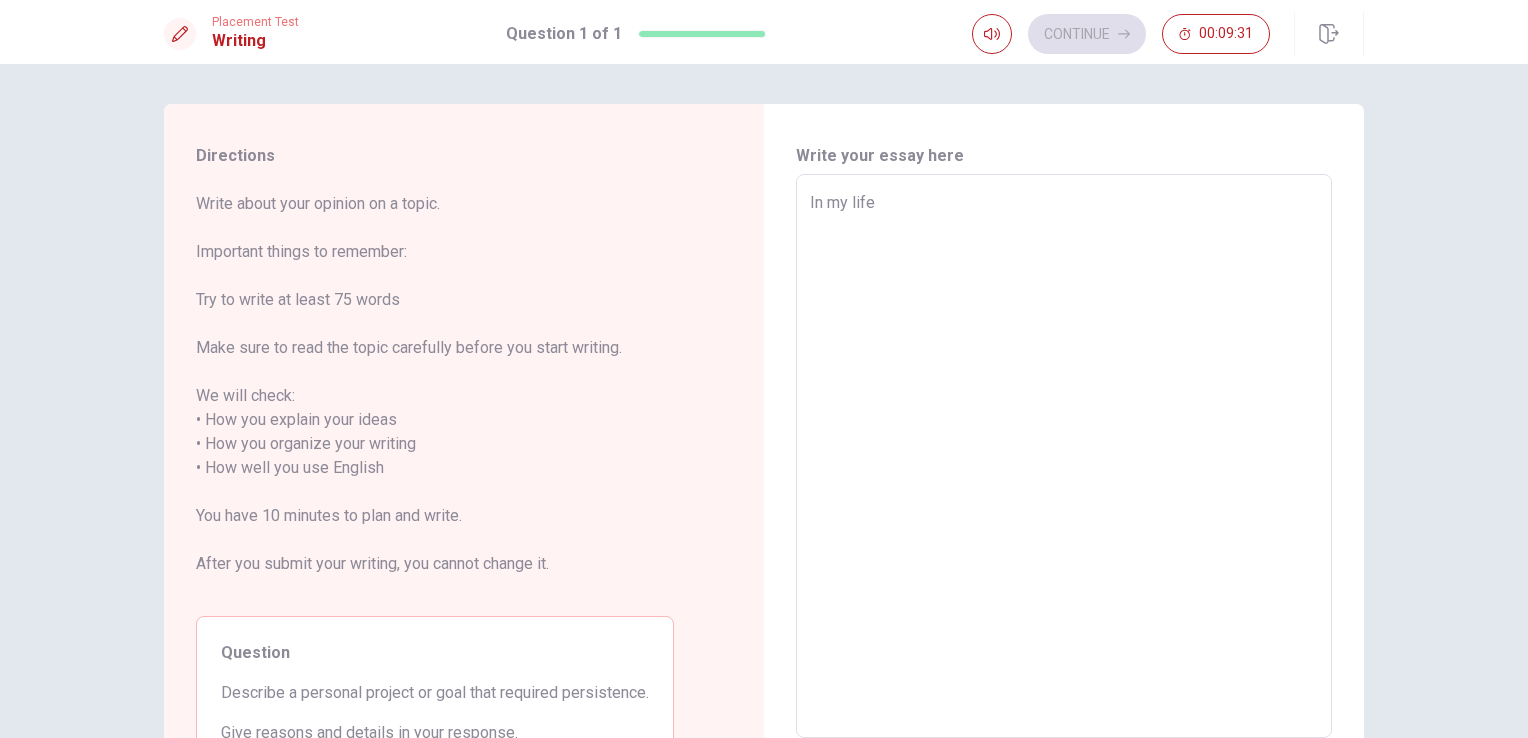 type on "In my life m" 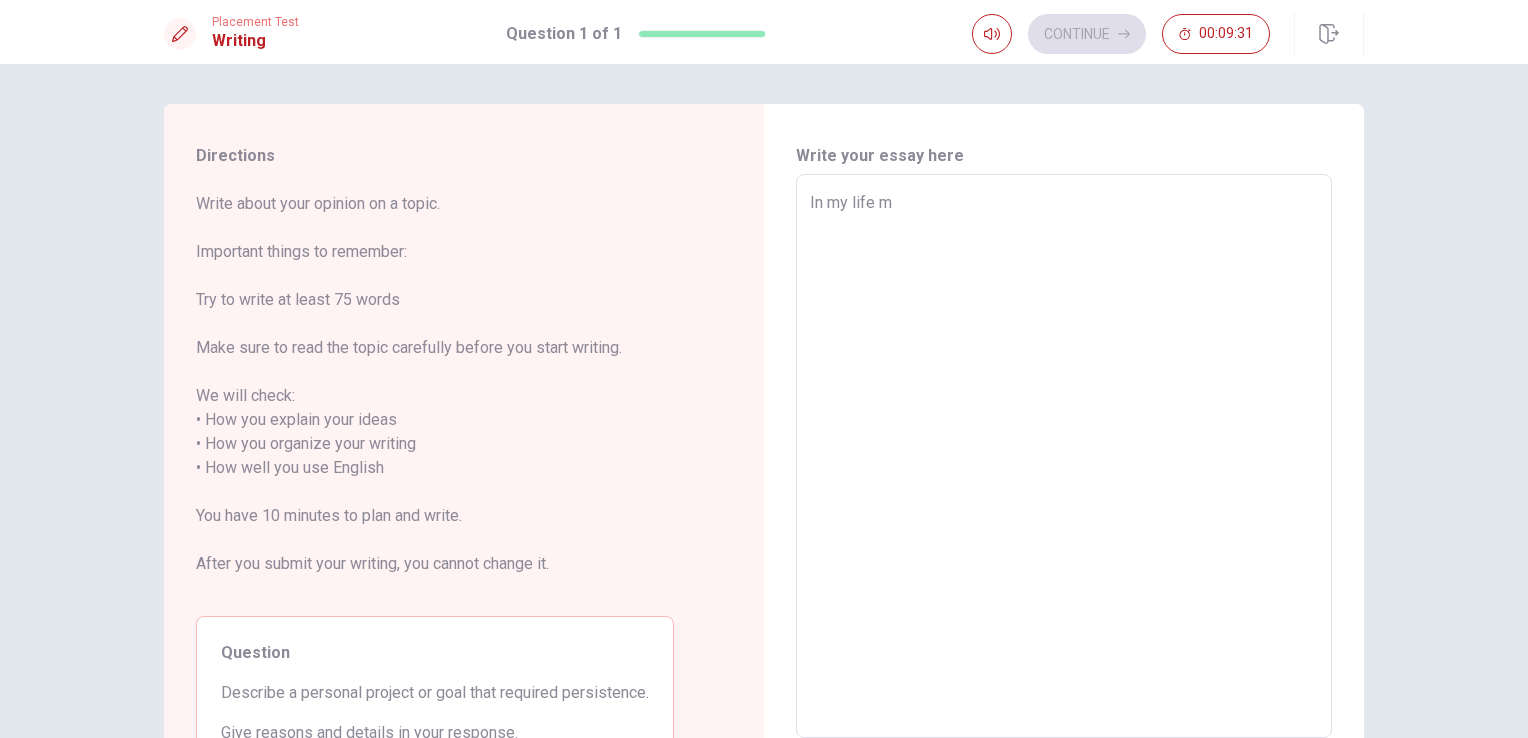 type on "x" 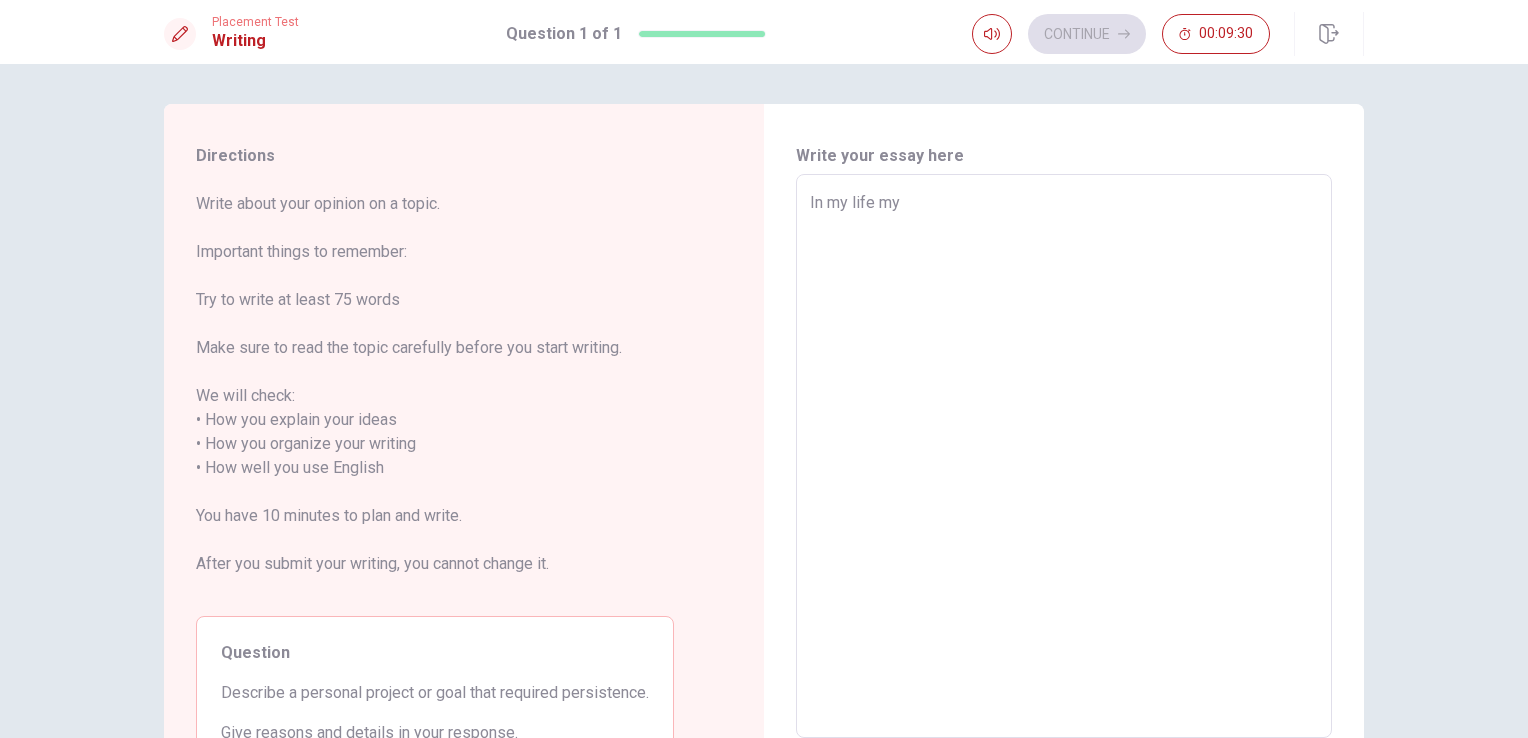 type on "x" 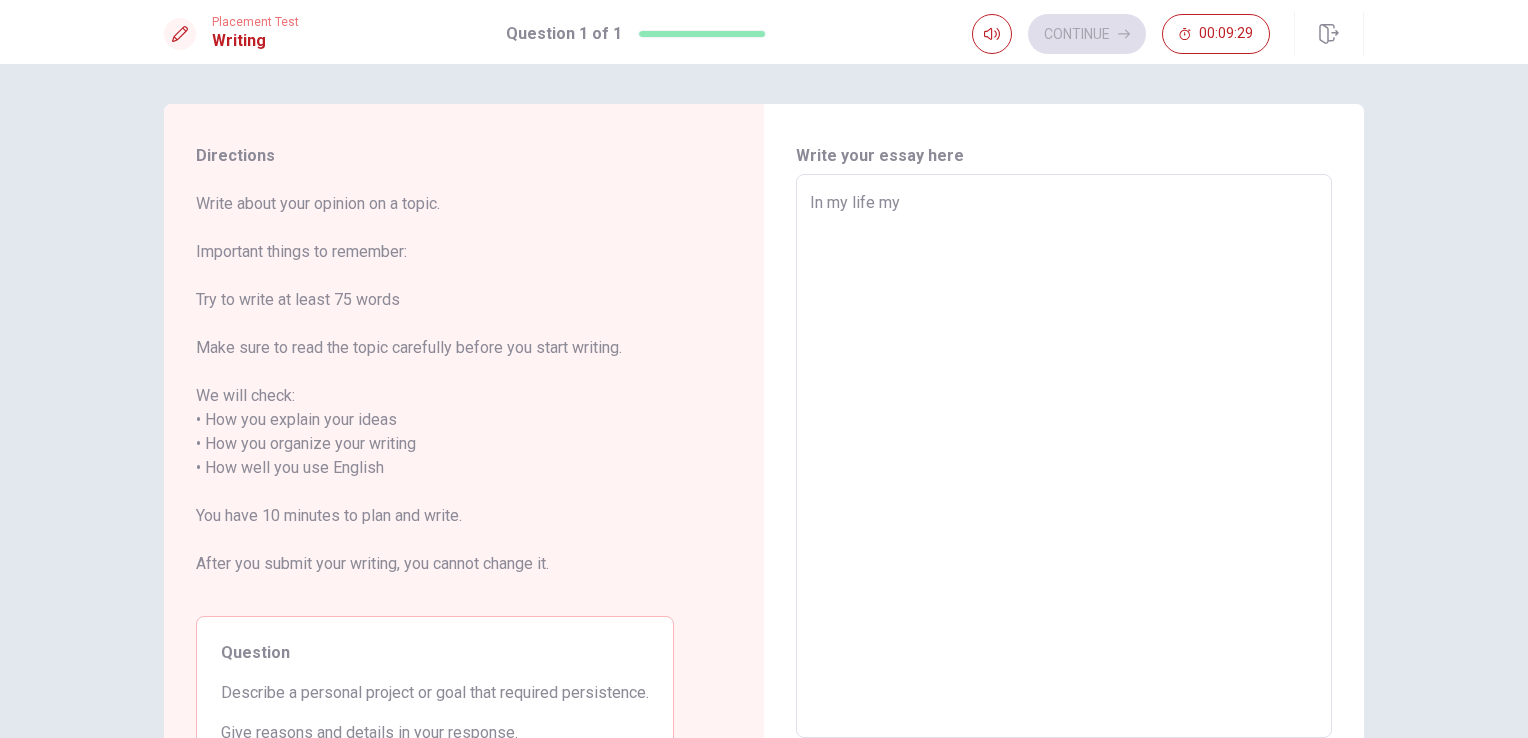 type on "In my life m" 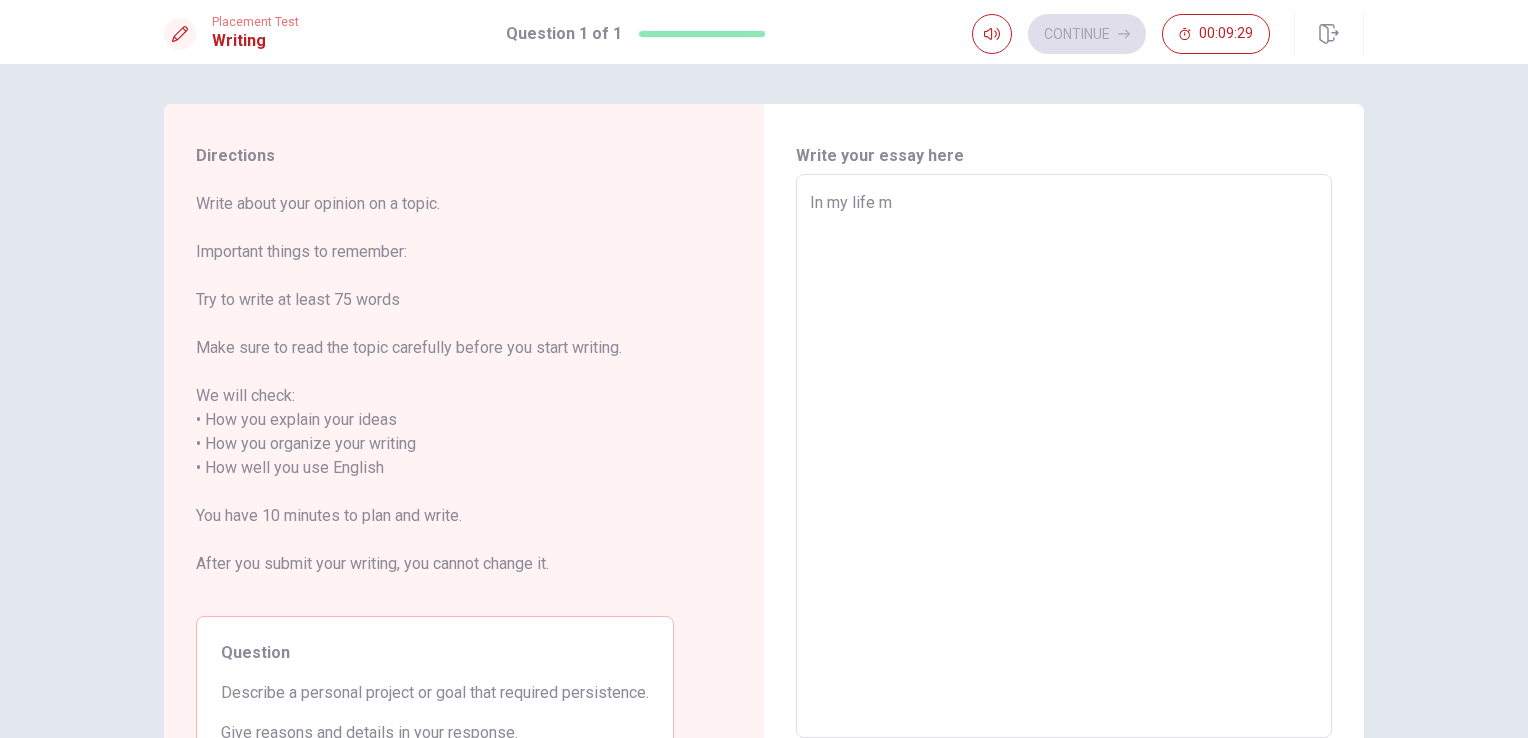 type on "x" 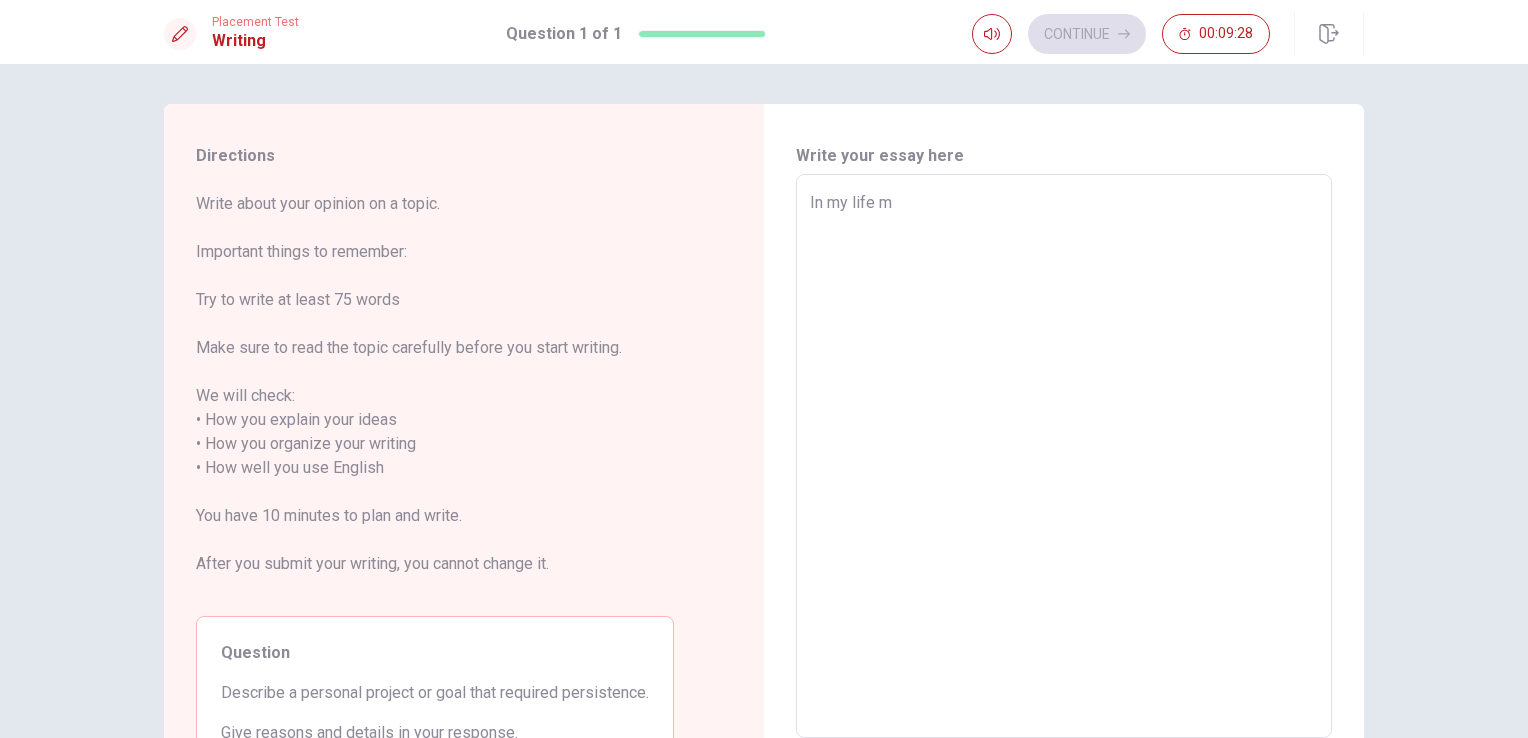type on "In my life my" 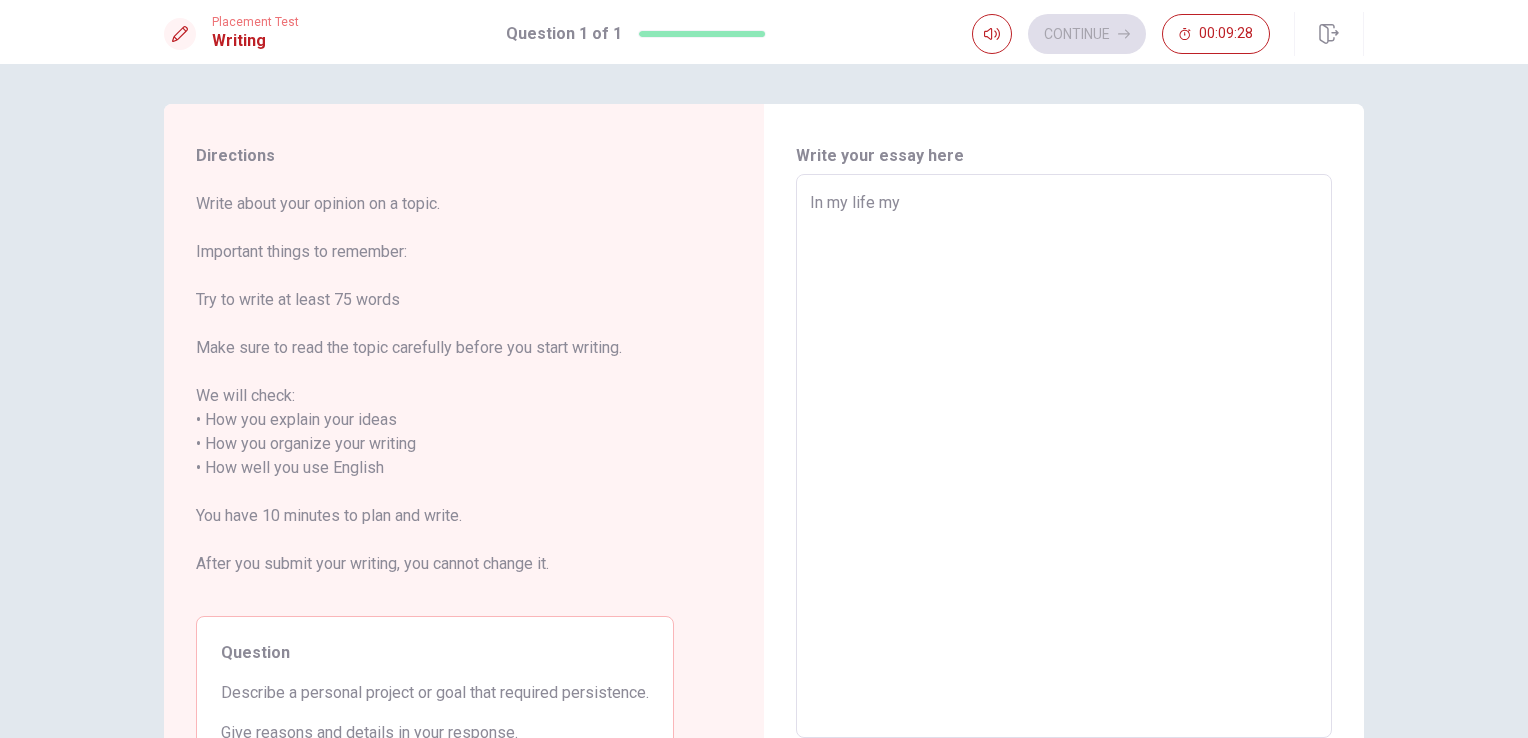 type on "x" 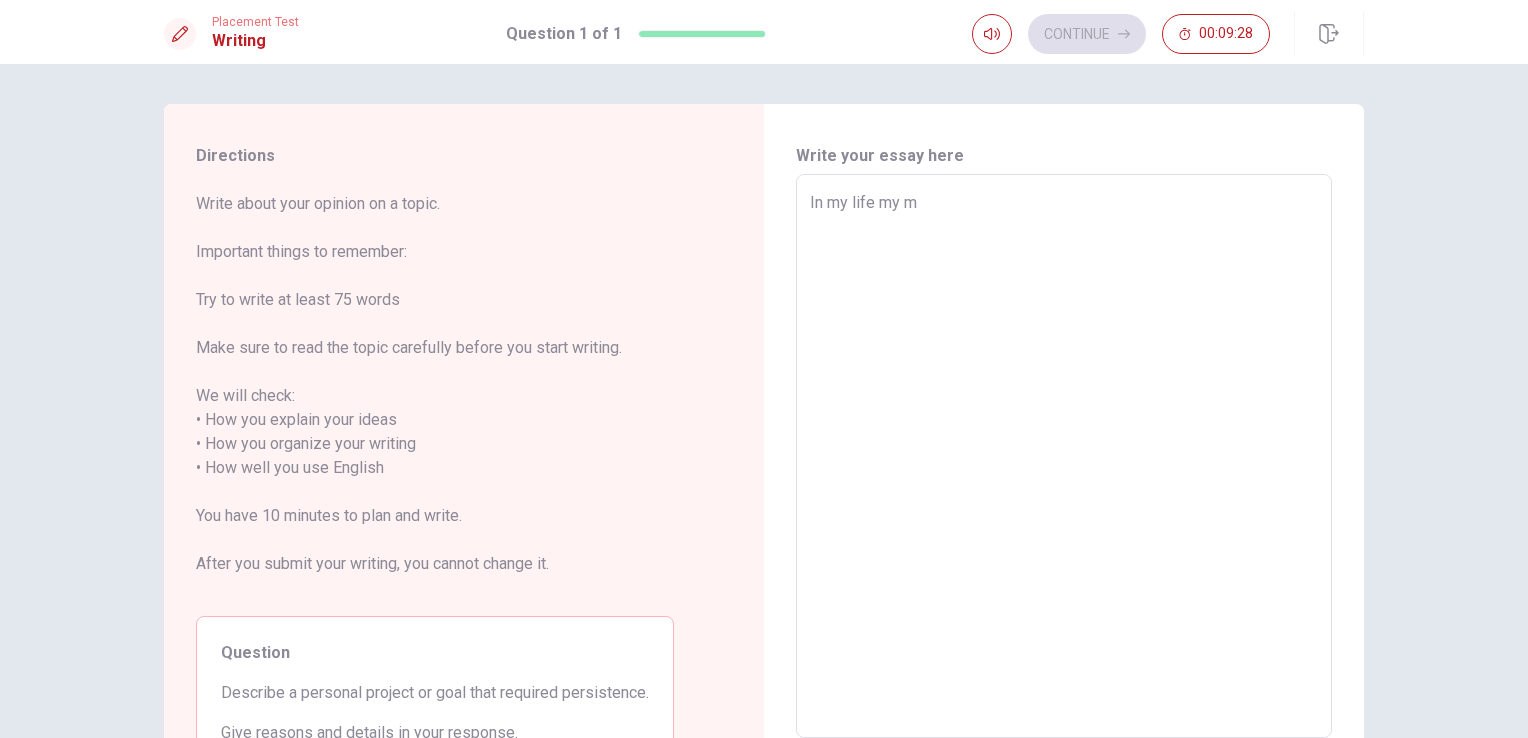 type on "x" 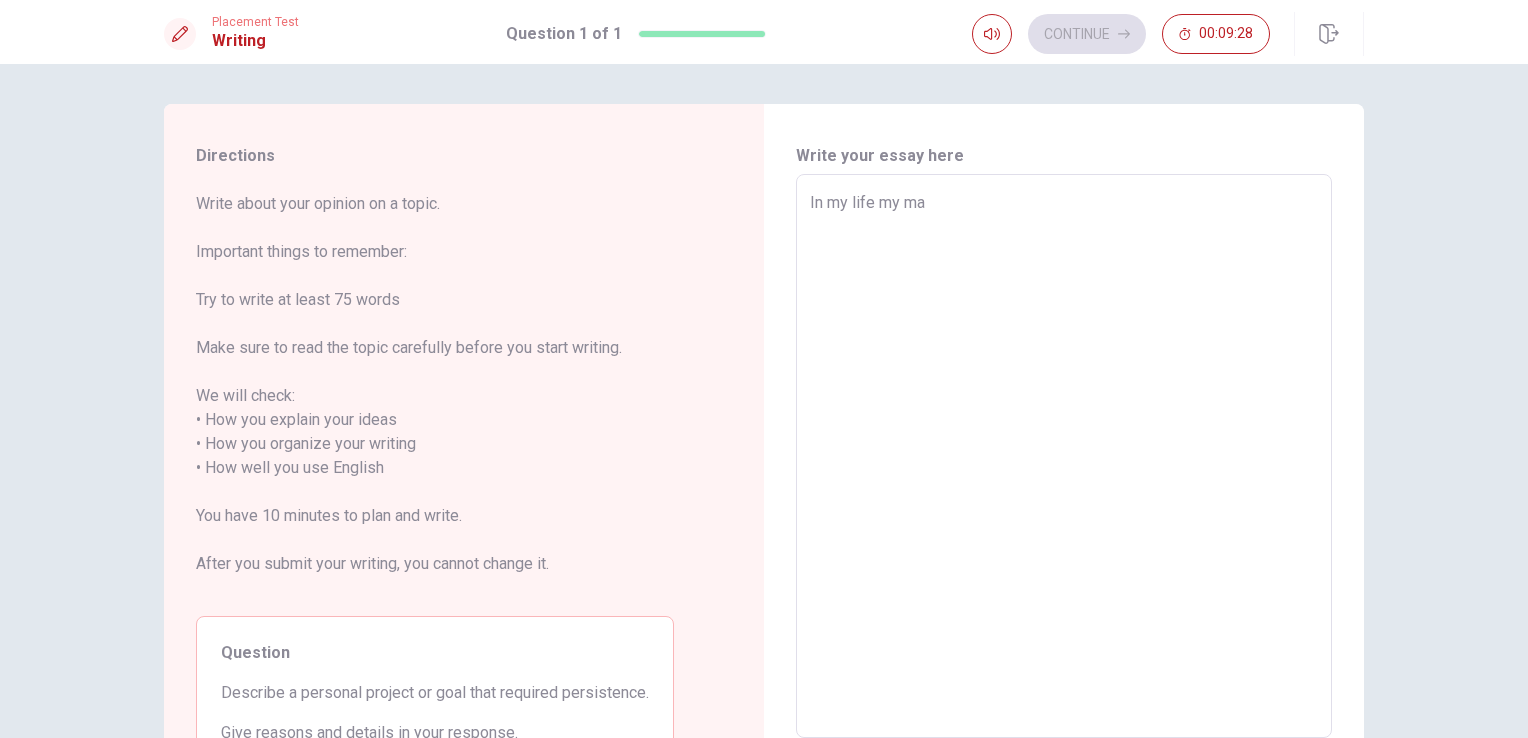 type on "x" 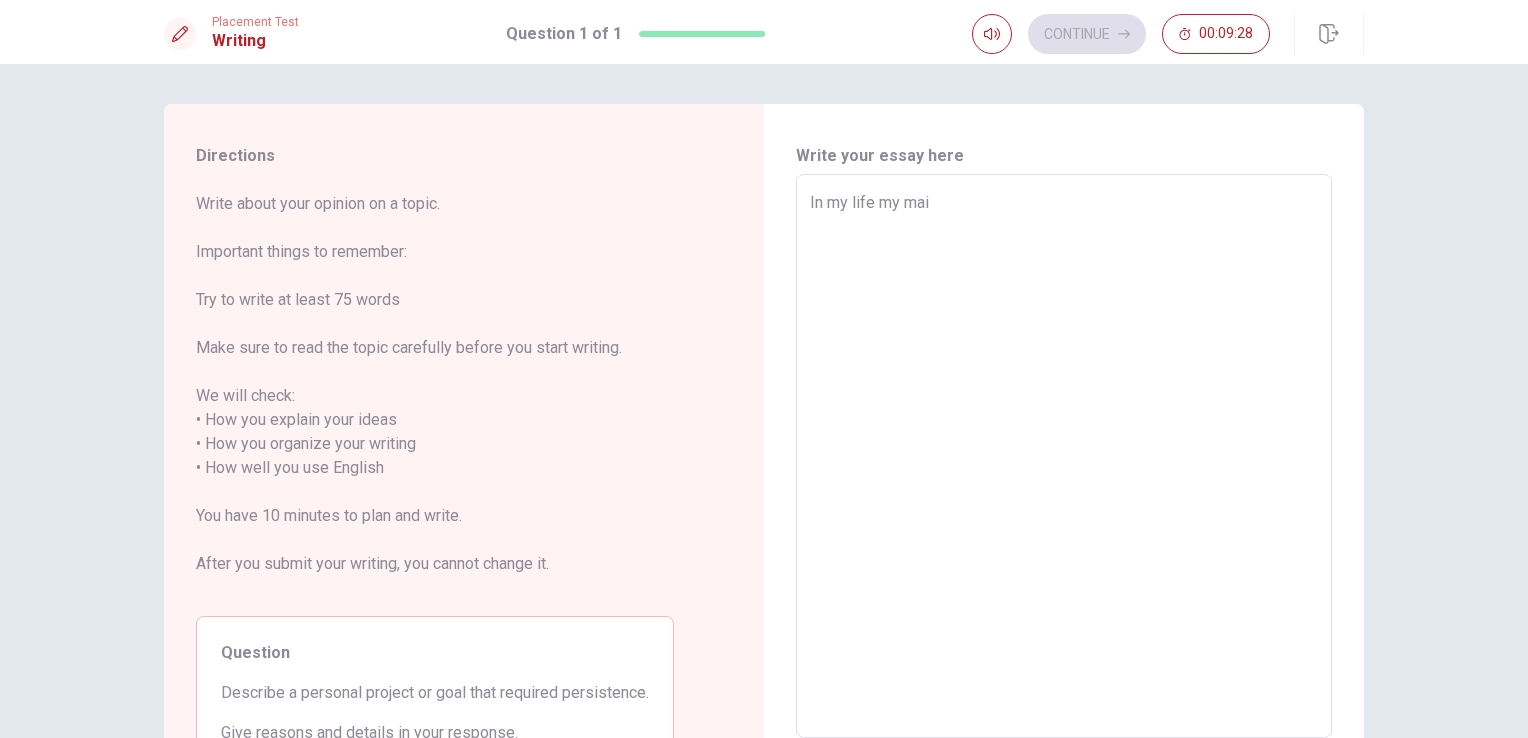 type on "x" 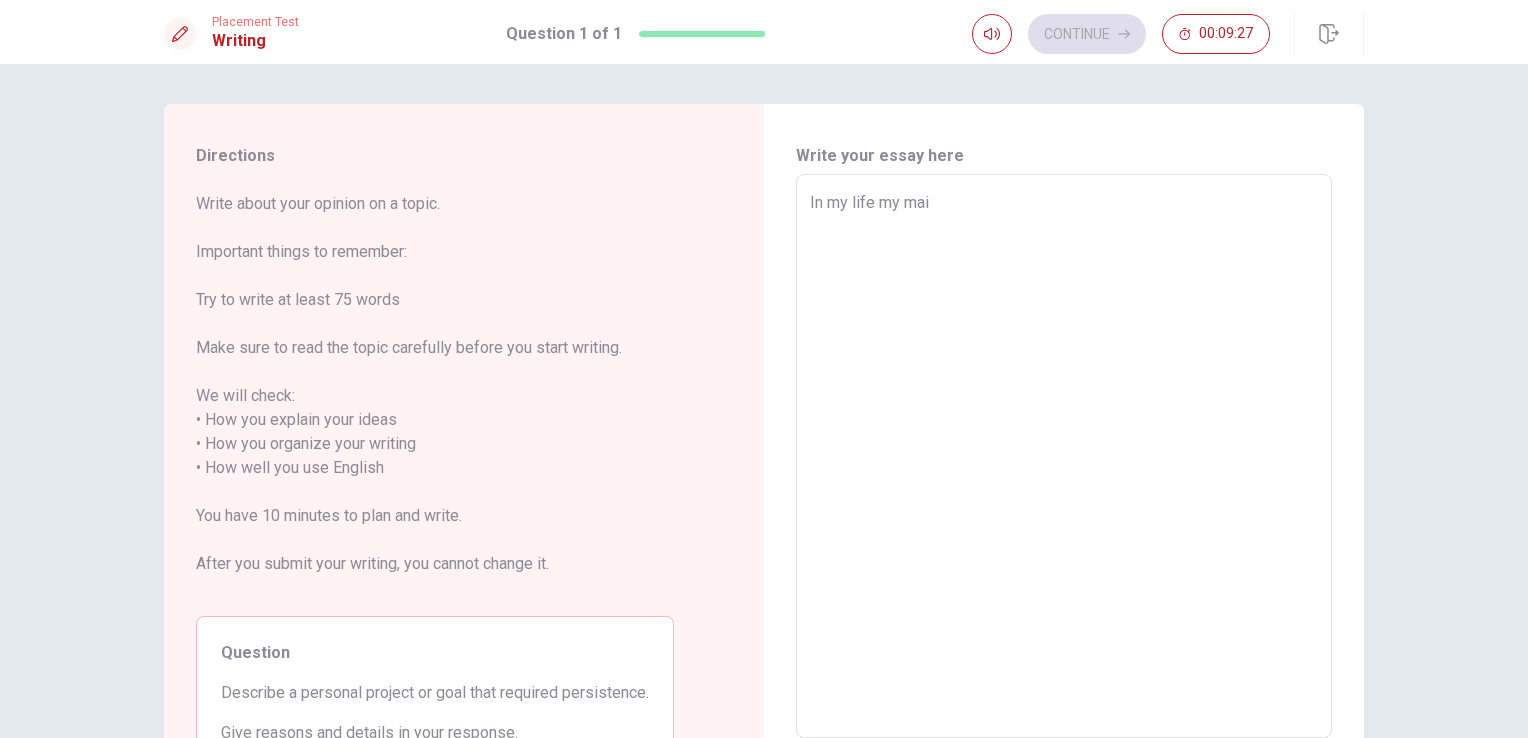 type on "In my life my main" 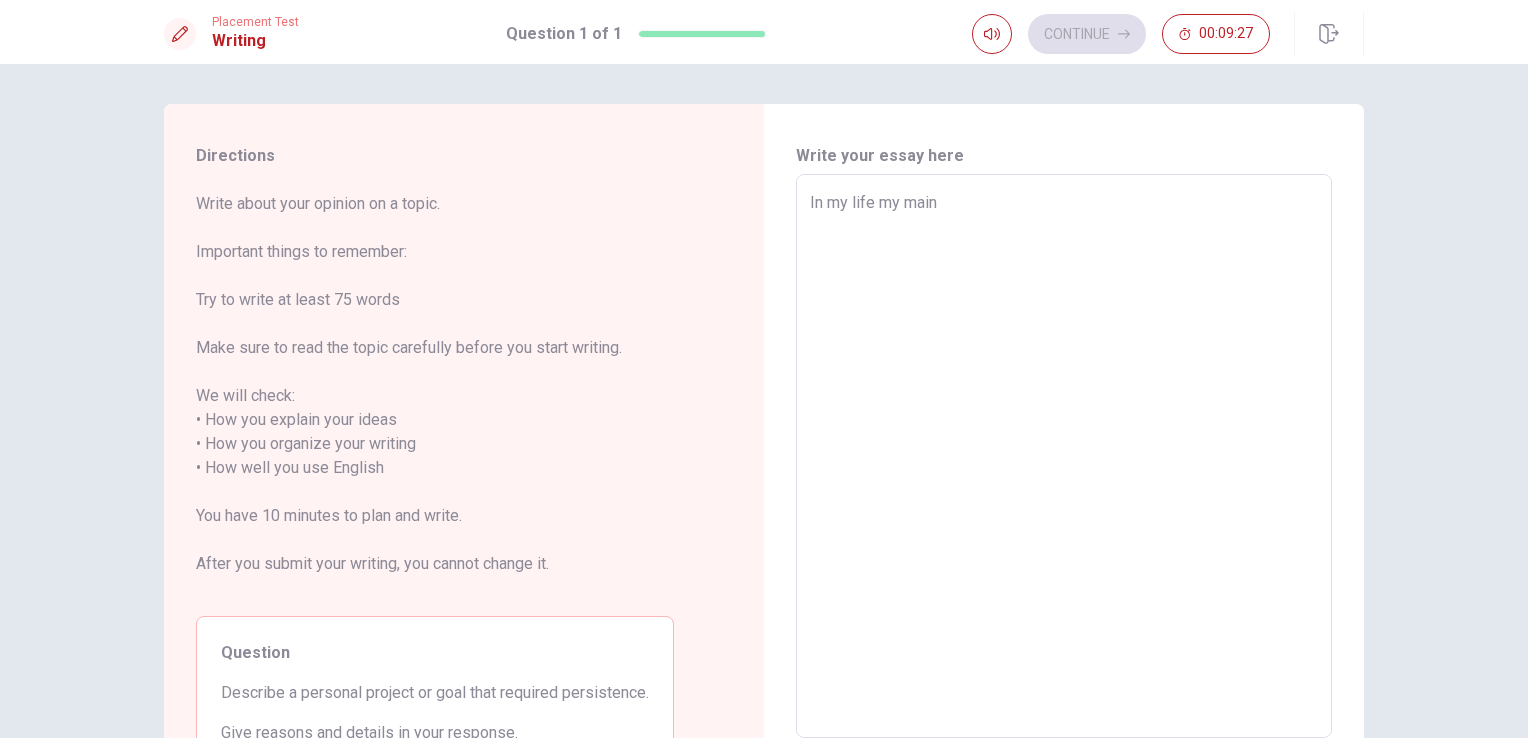 type on "x" 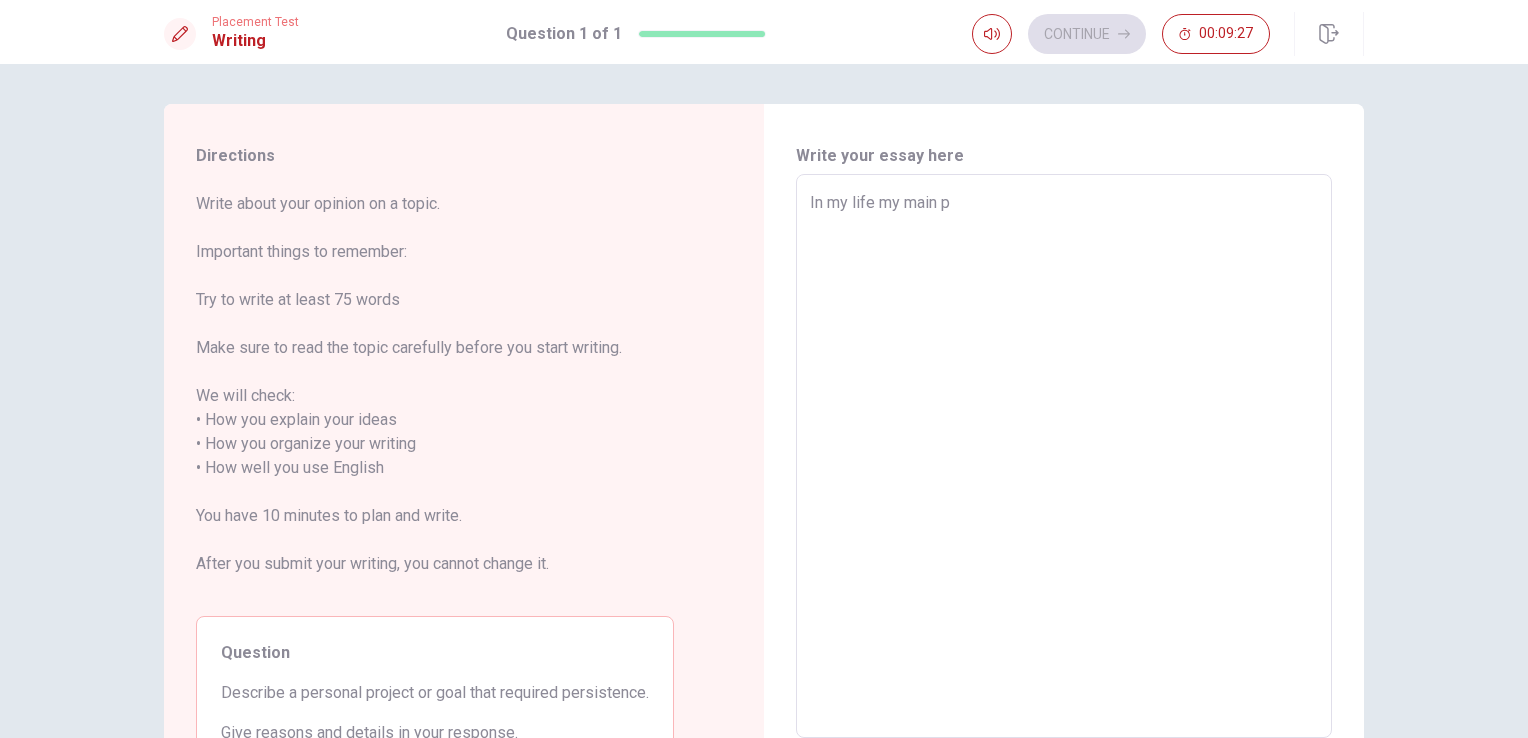 type on "x" 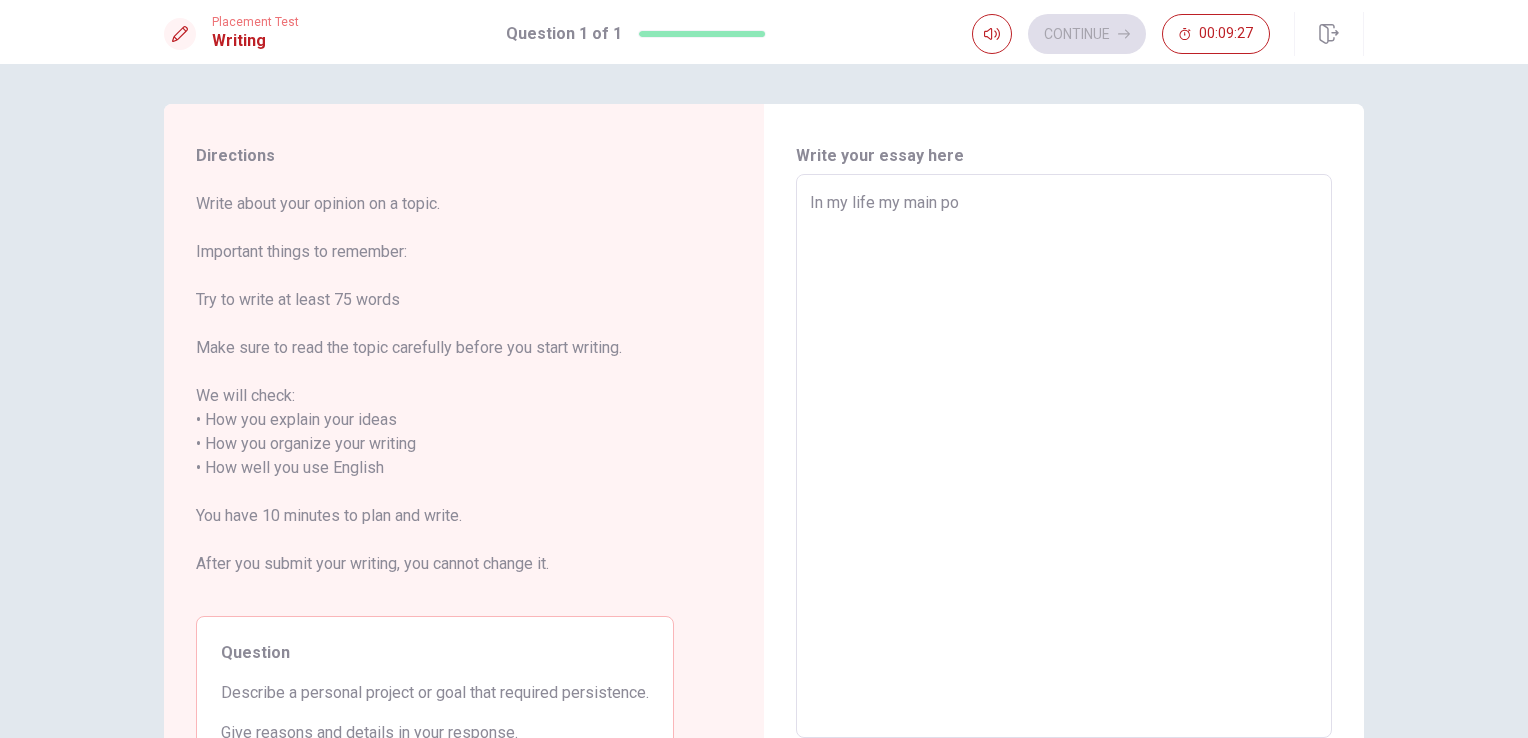 type on "x" 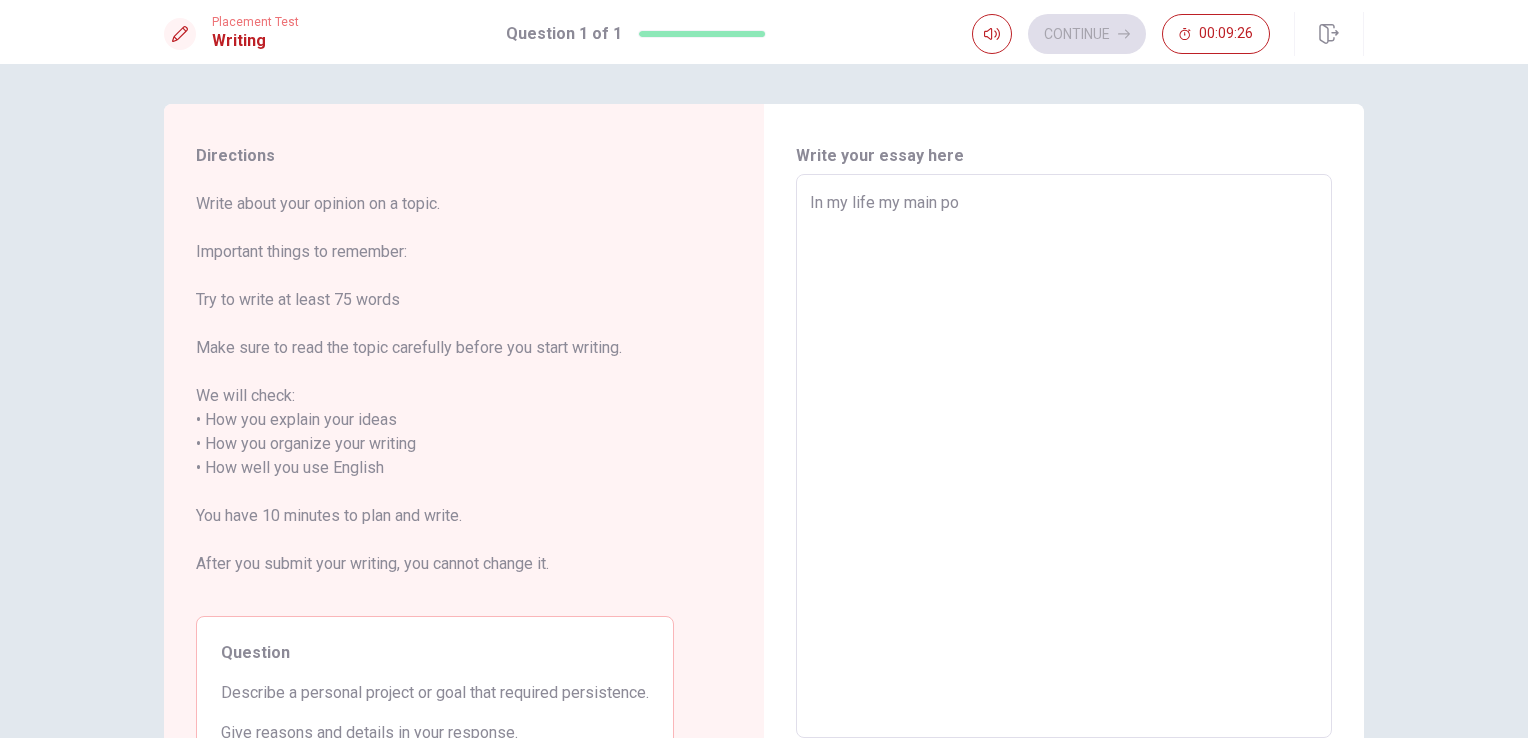 type on "In my life my main p" 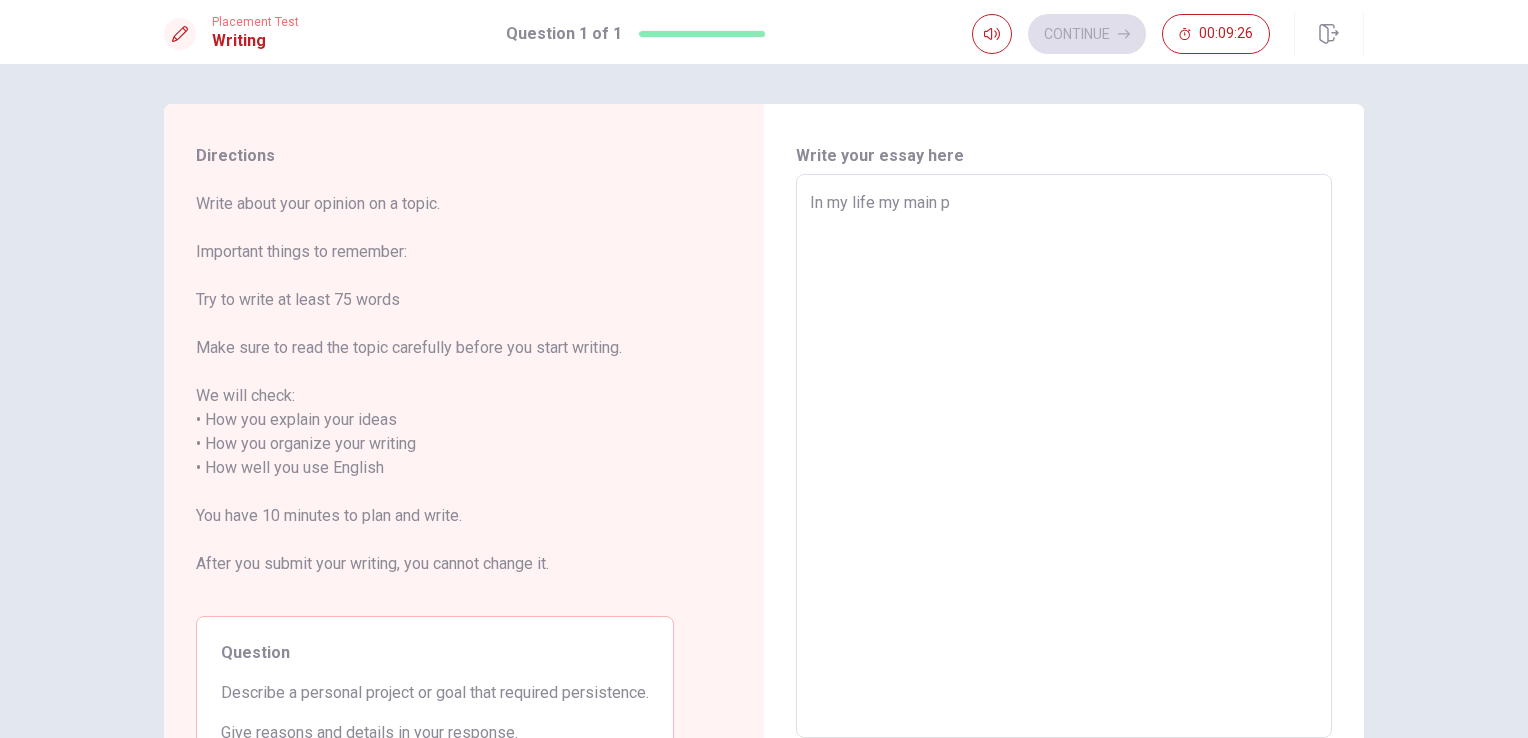 type on "x" 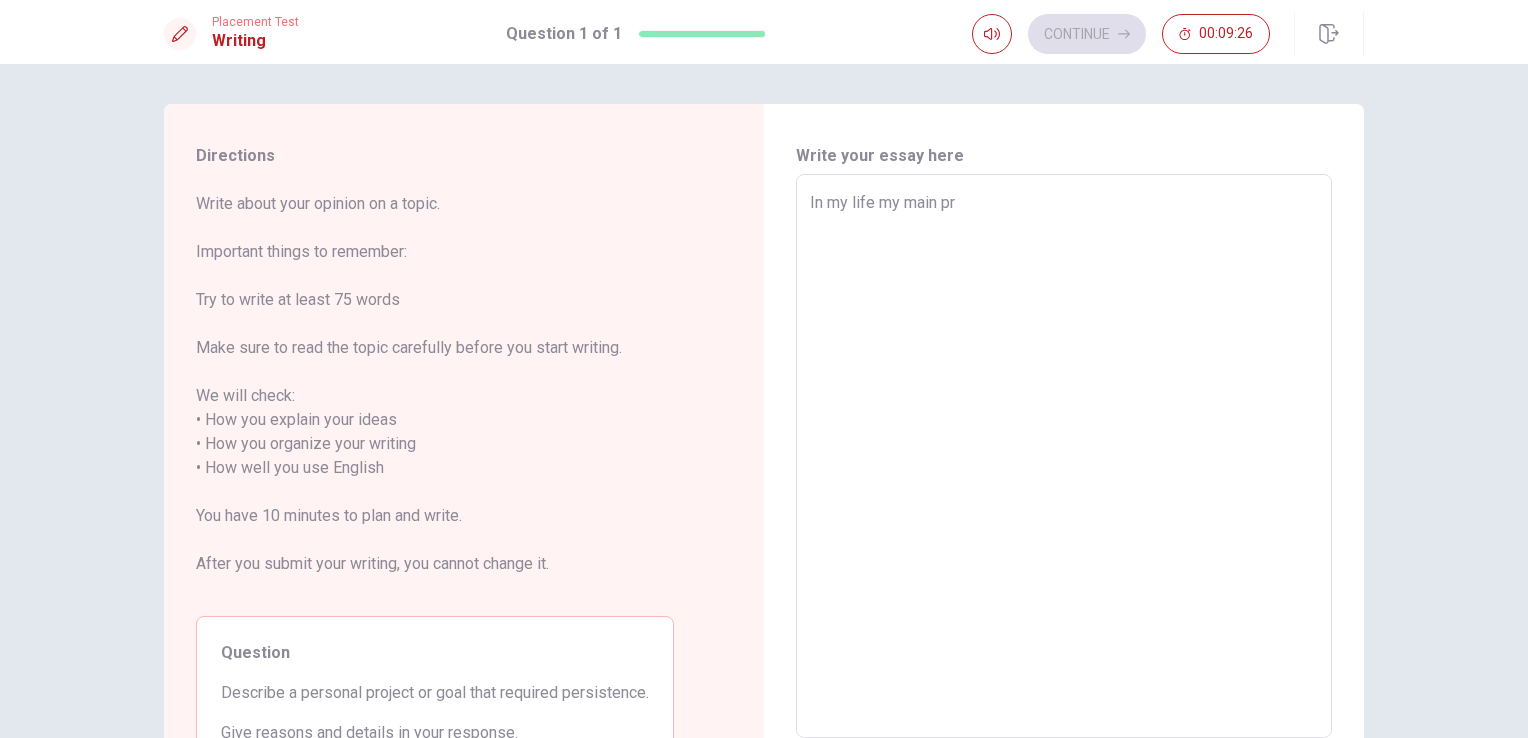type on "In my life my main pro" 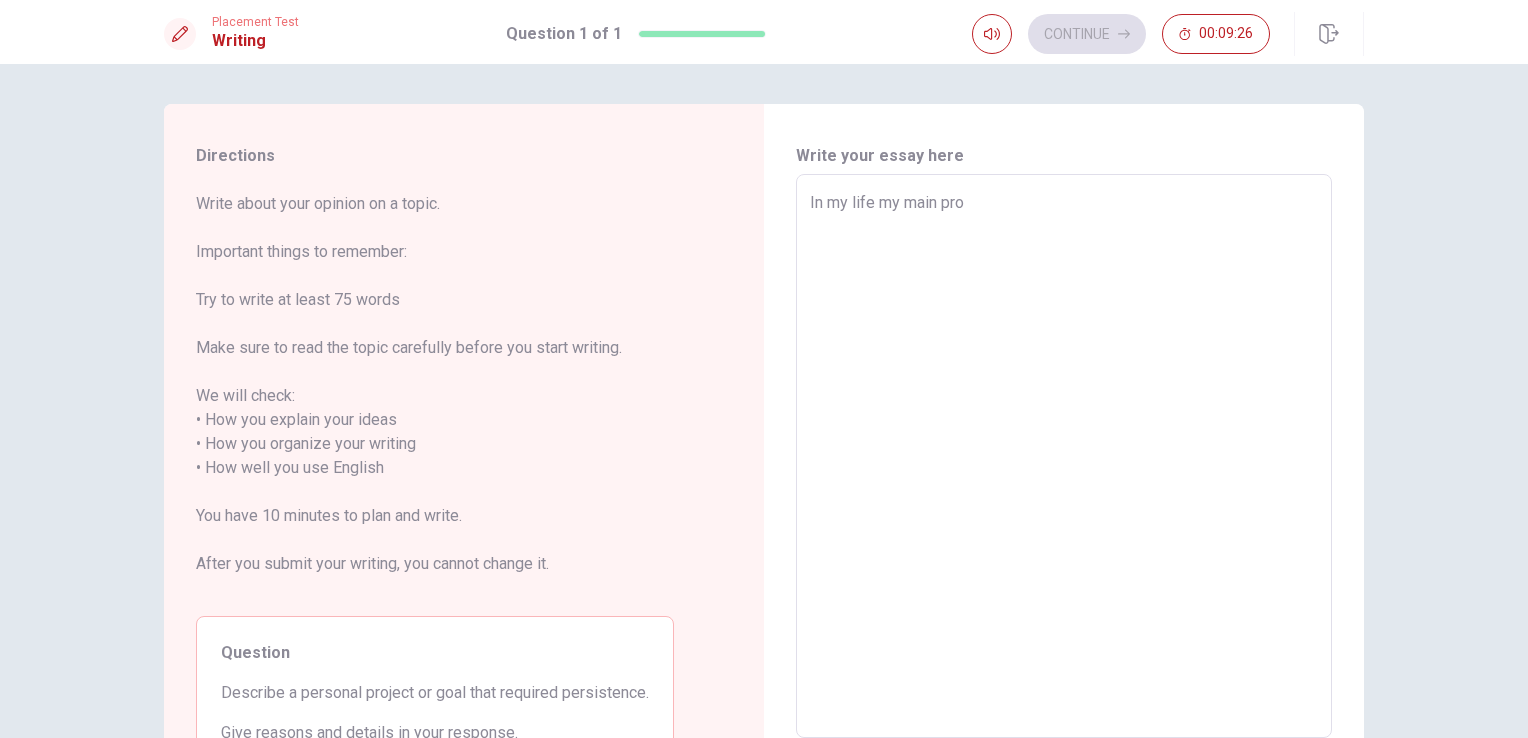 type on "In my life my main proj" 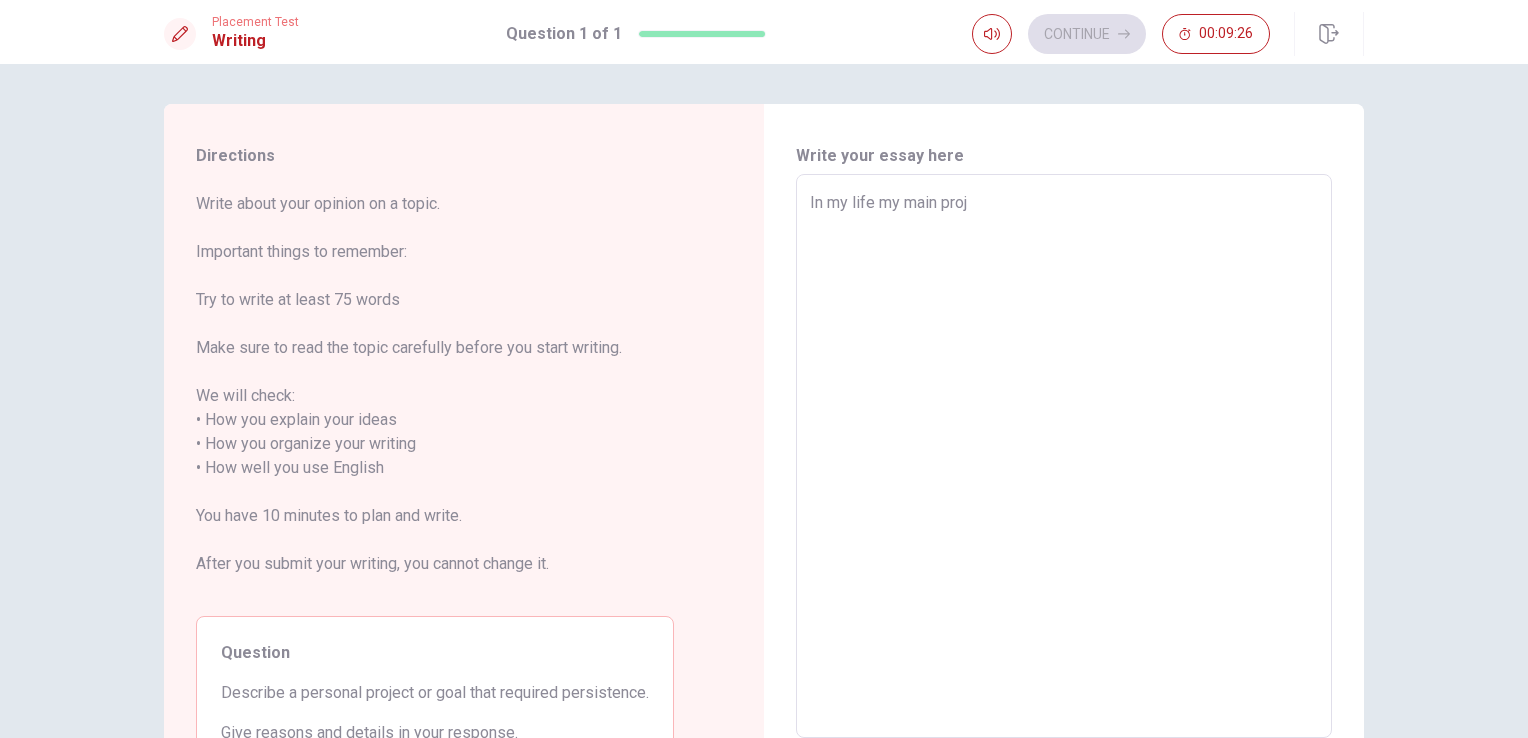 type on "x" 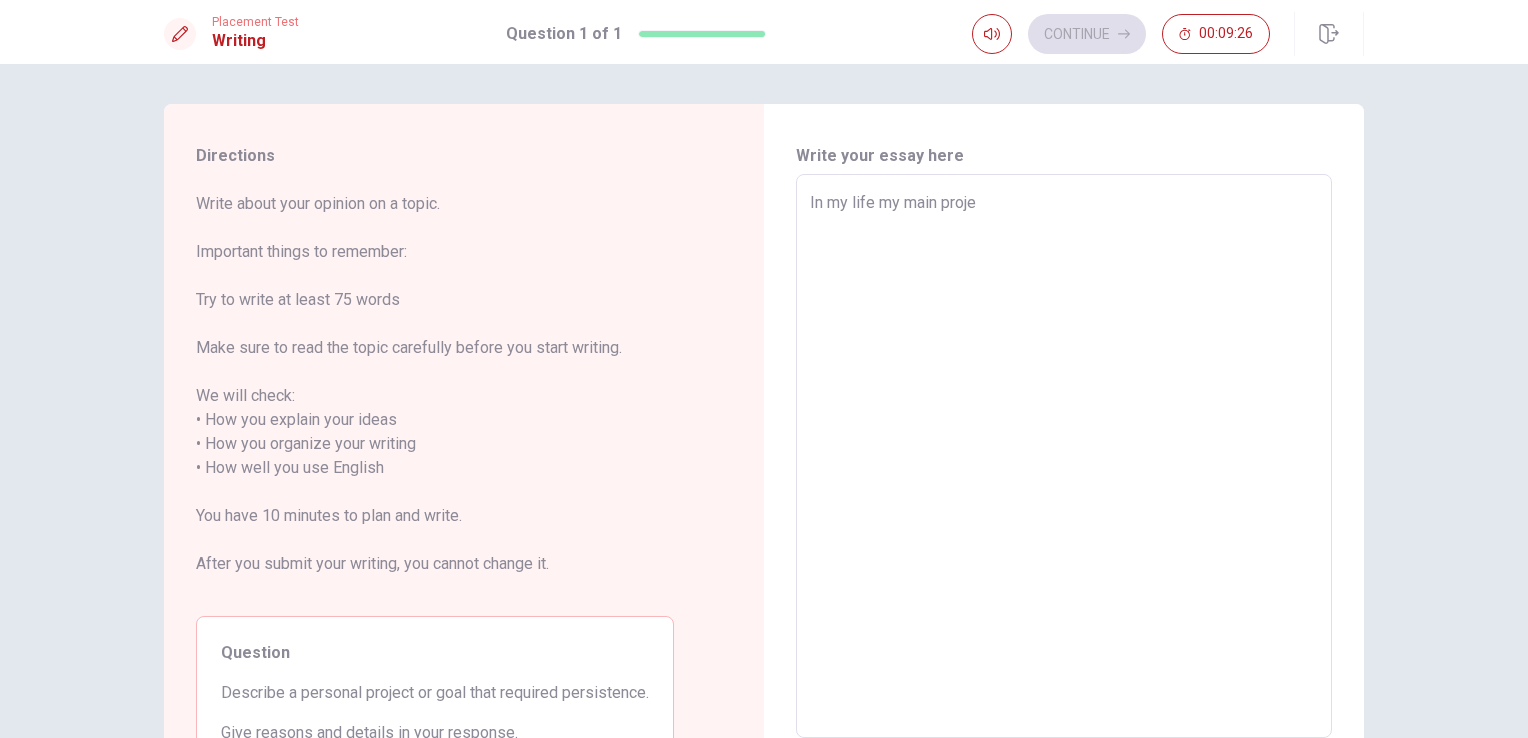 type on "x" 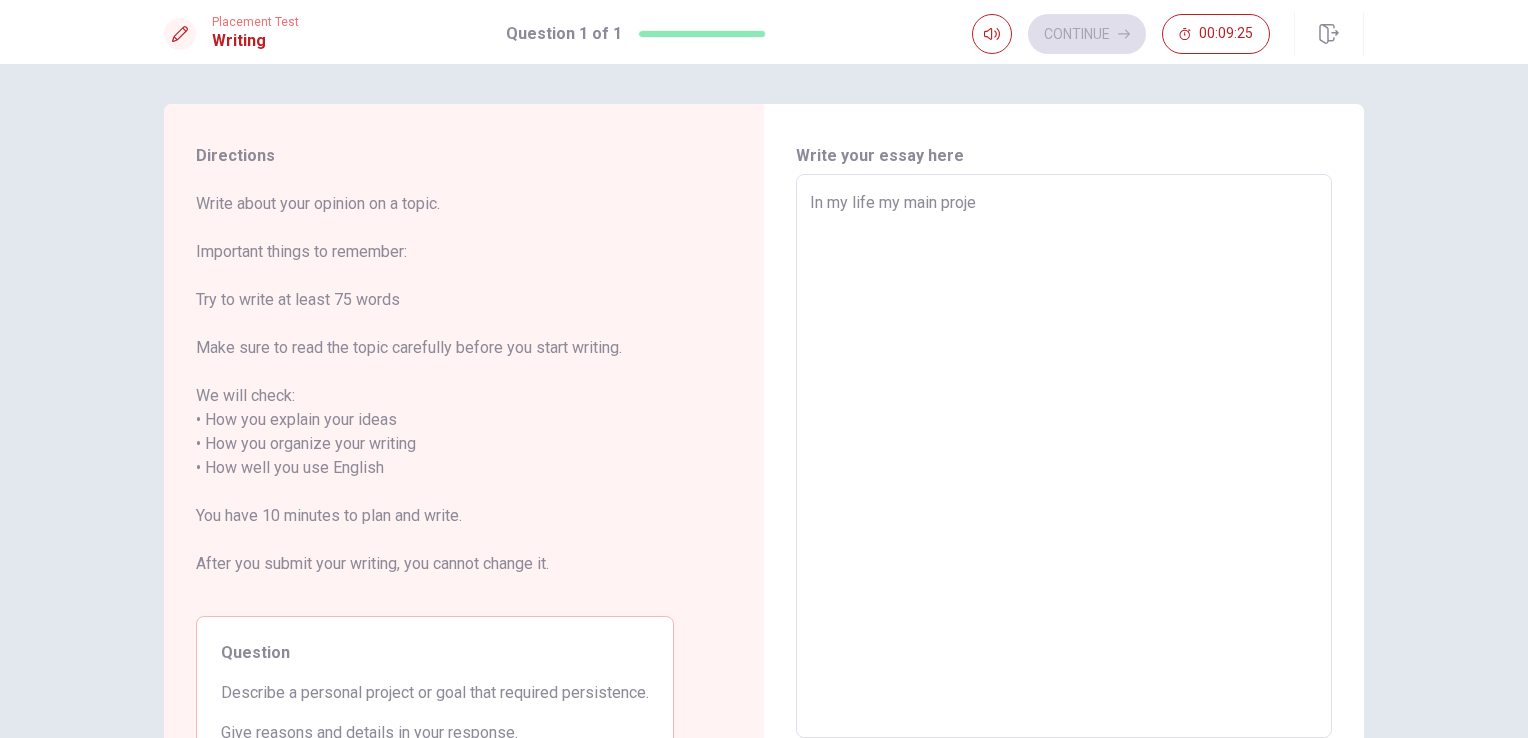 type on "In my life my main projec" 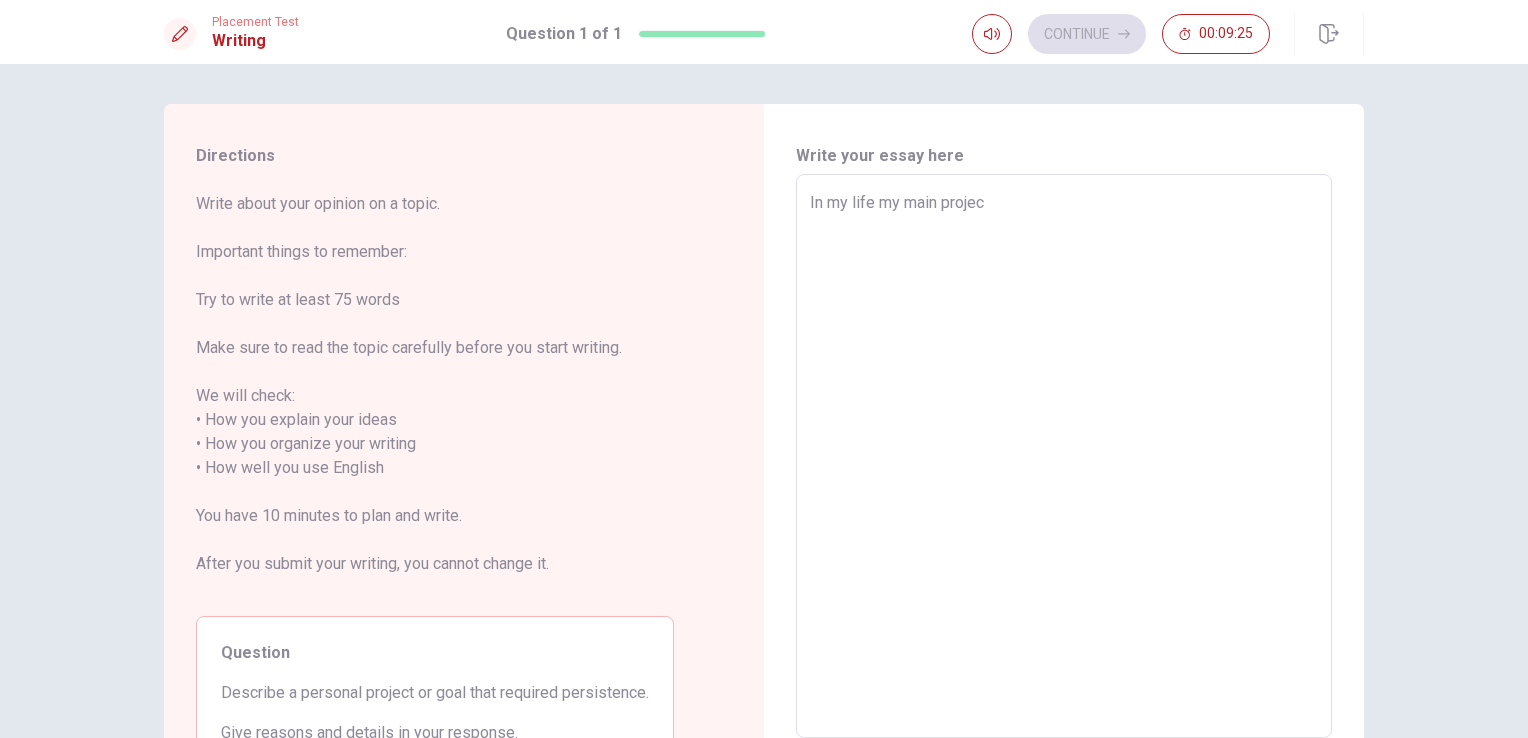 type on "x" 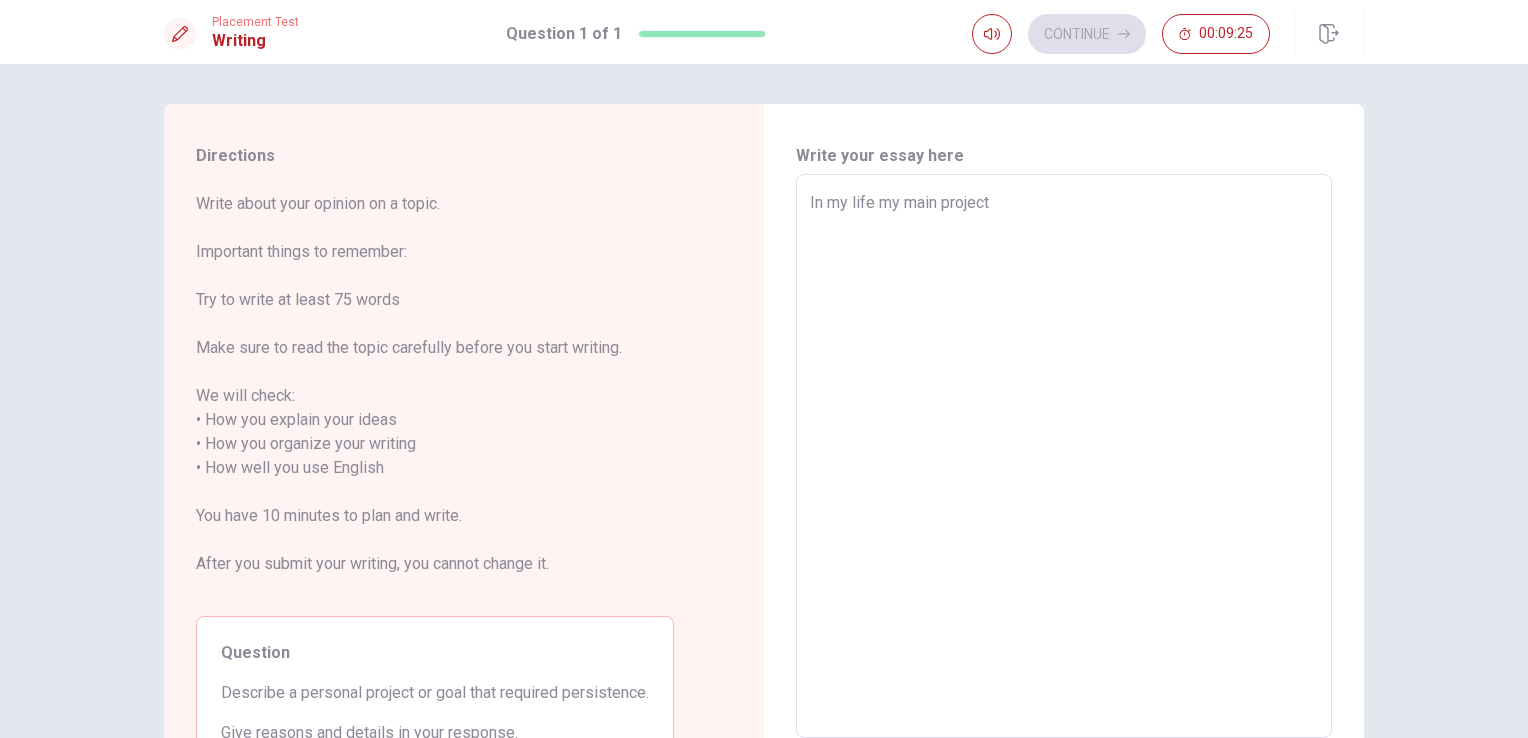type on "x" 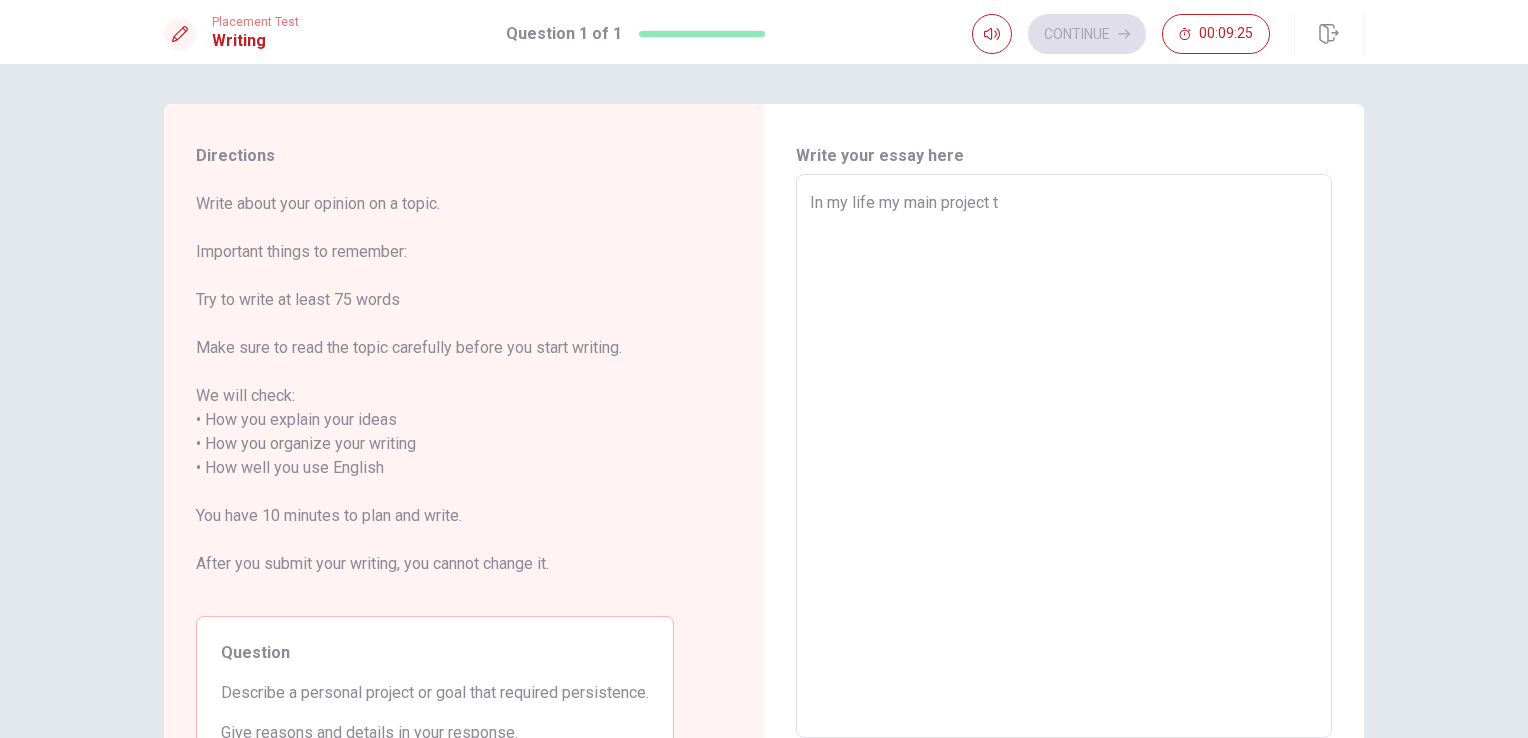 type on "x" 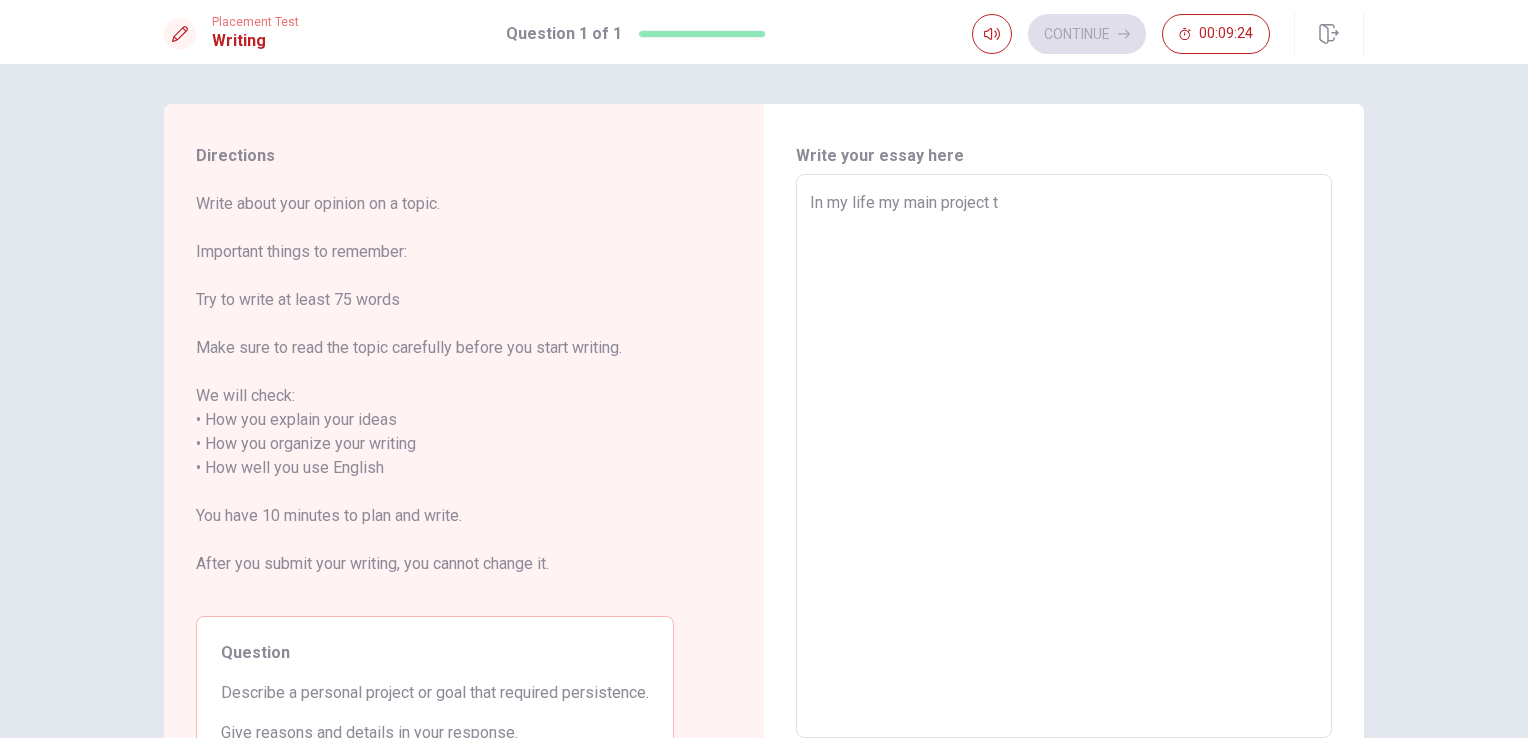 type on "In my life my main project th" 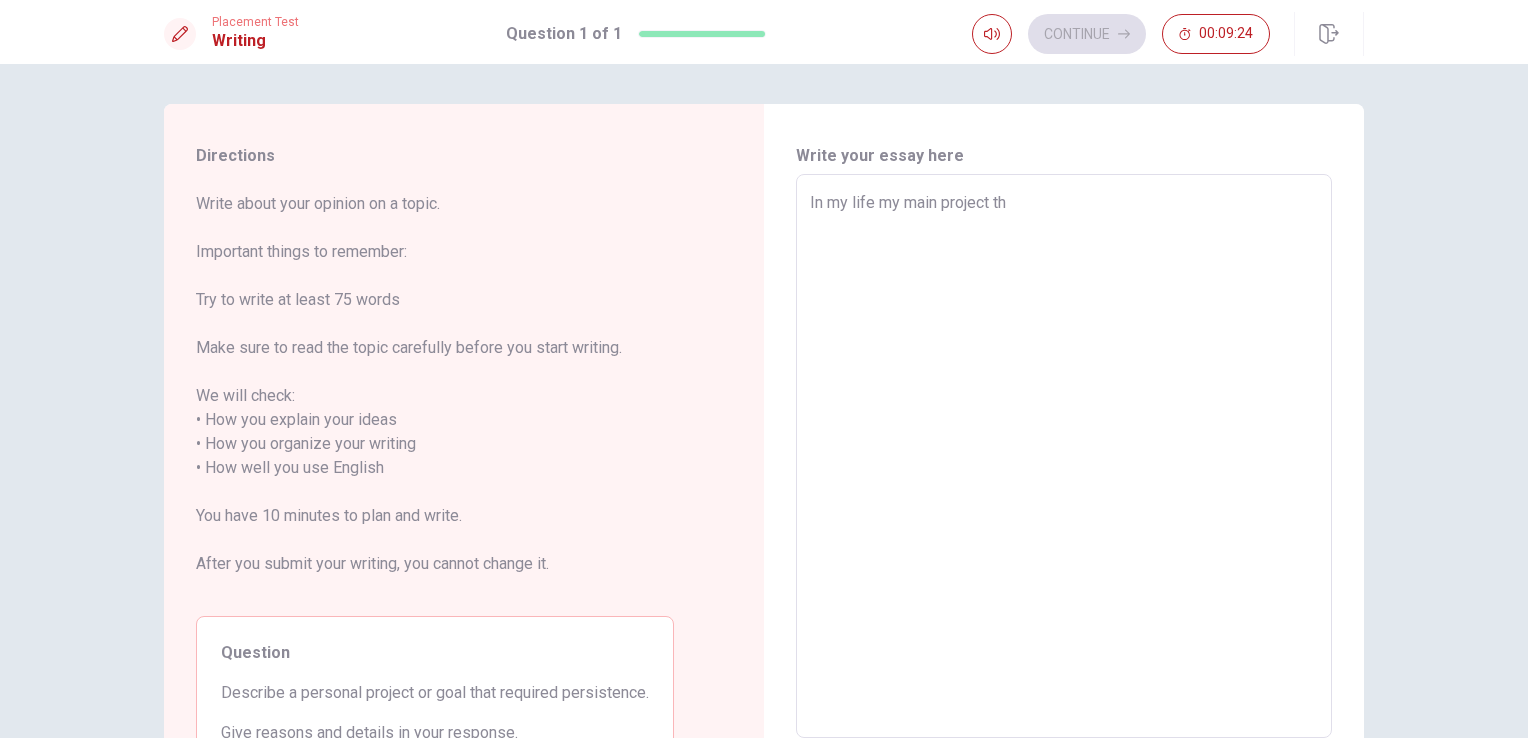 type on "x" 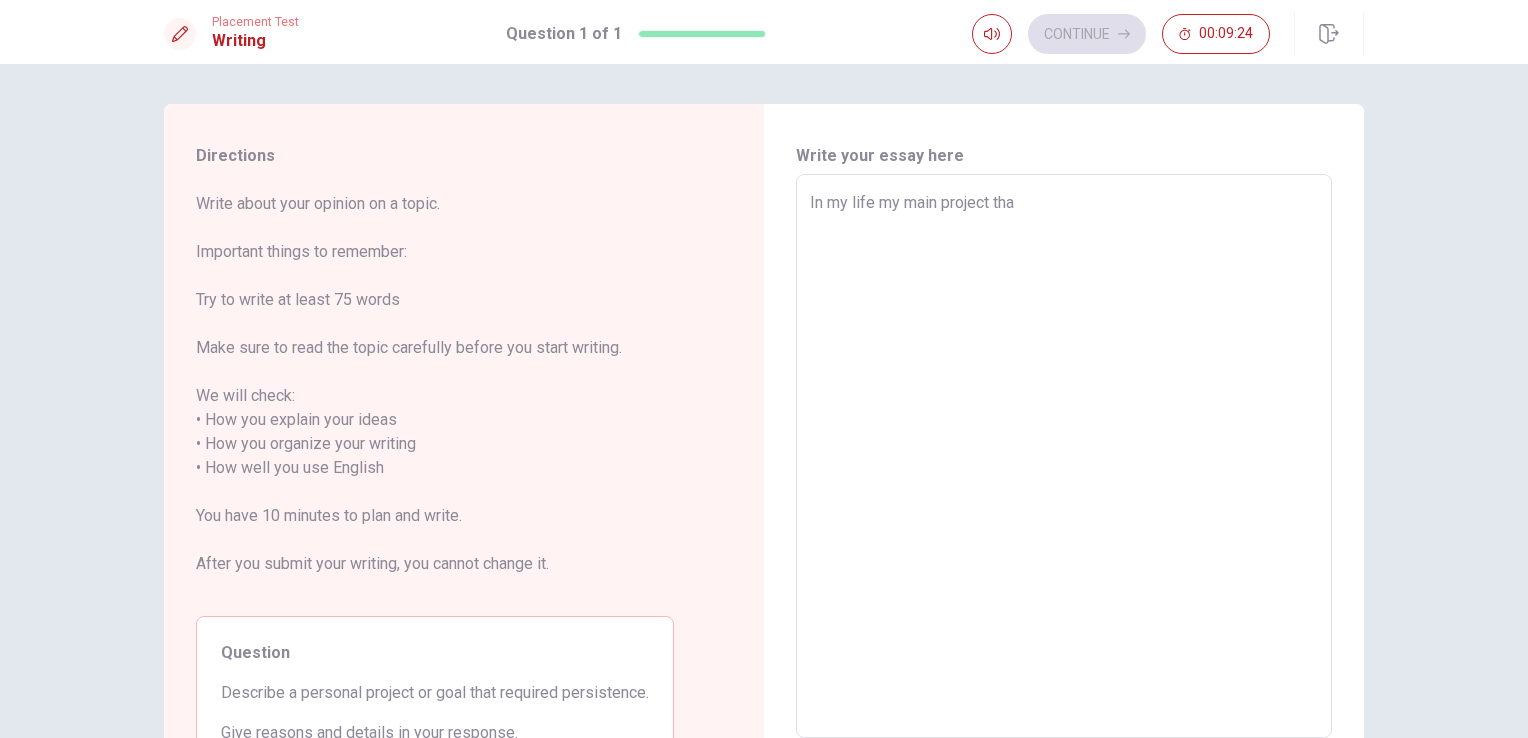 type on "x" 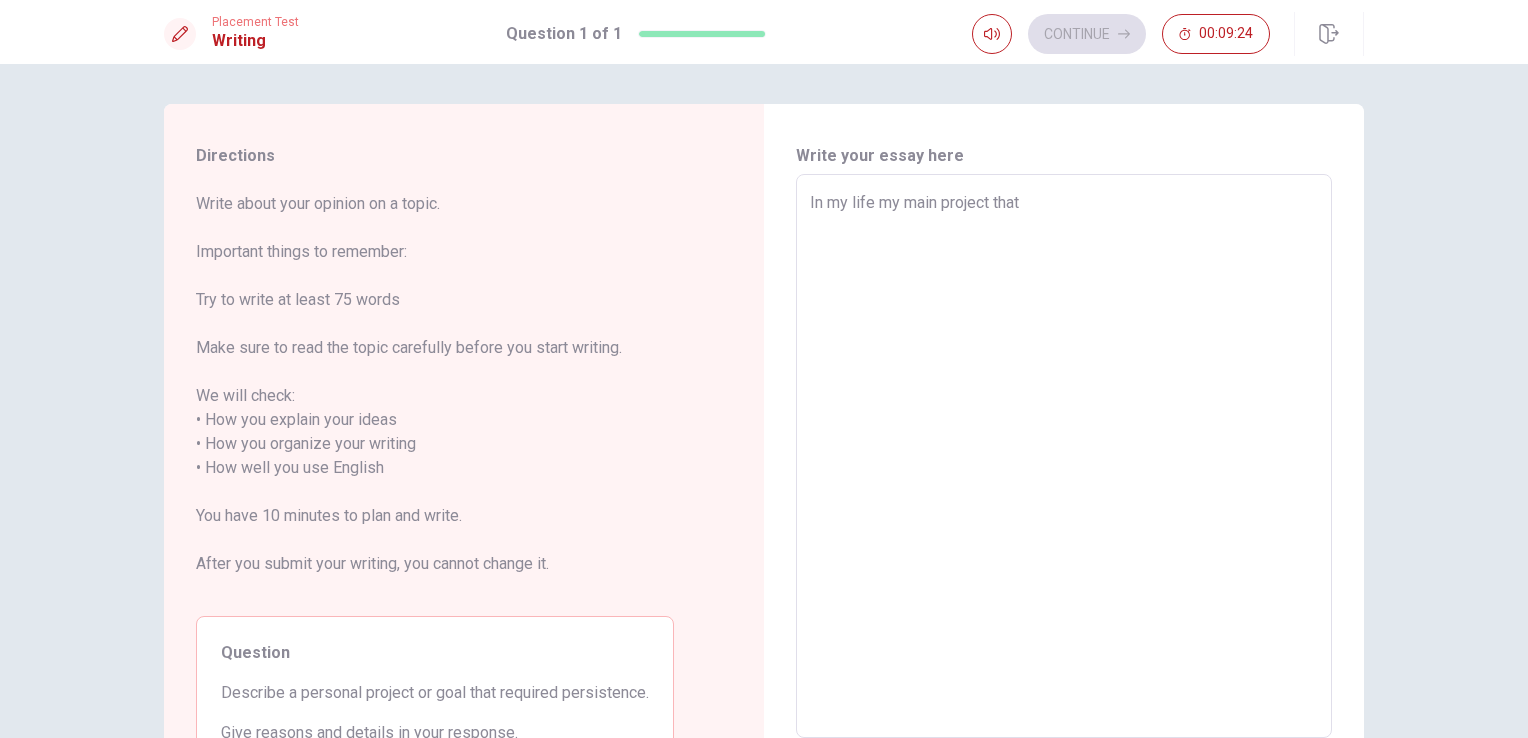 type on "In my life my main project that" 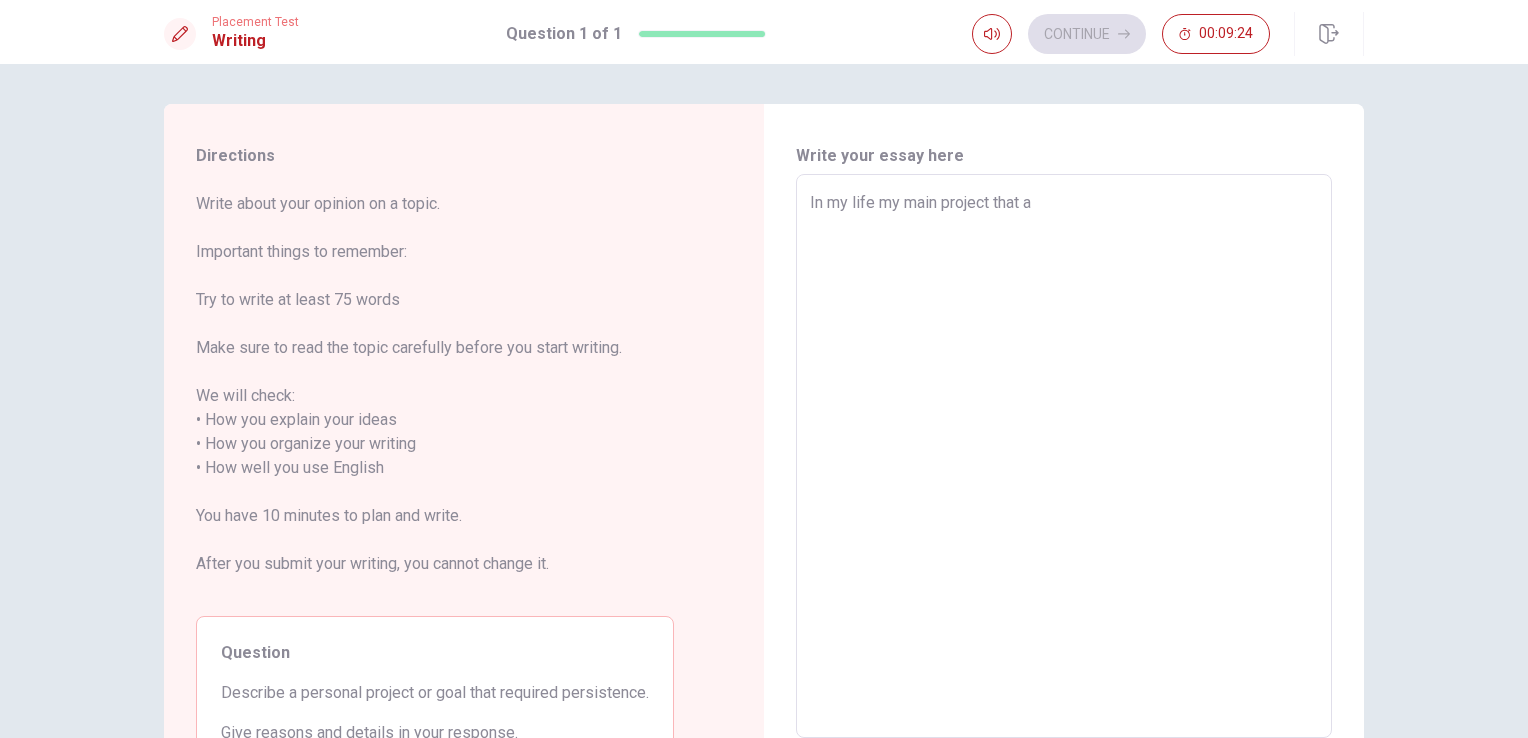 type on "x" 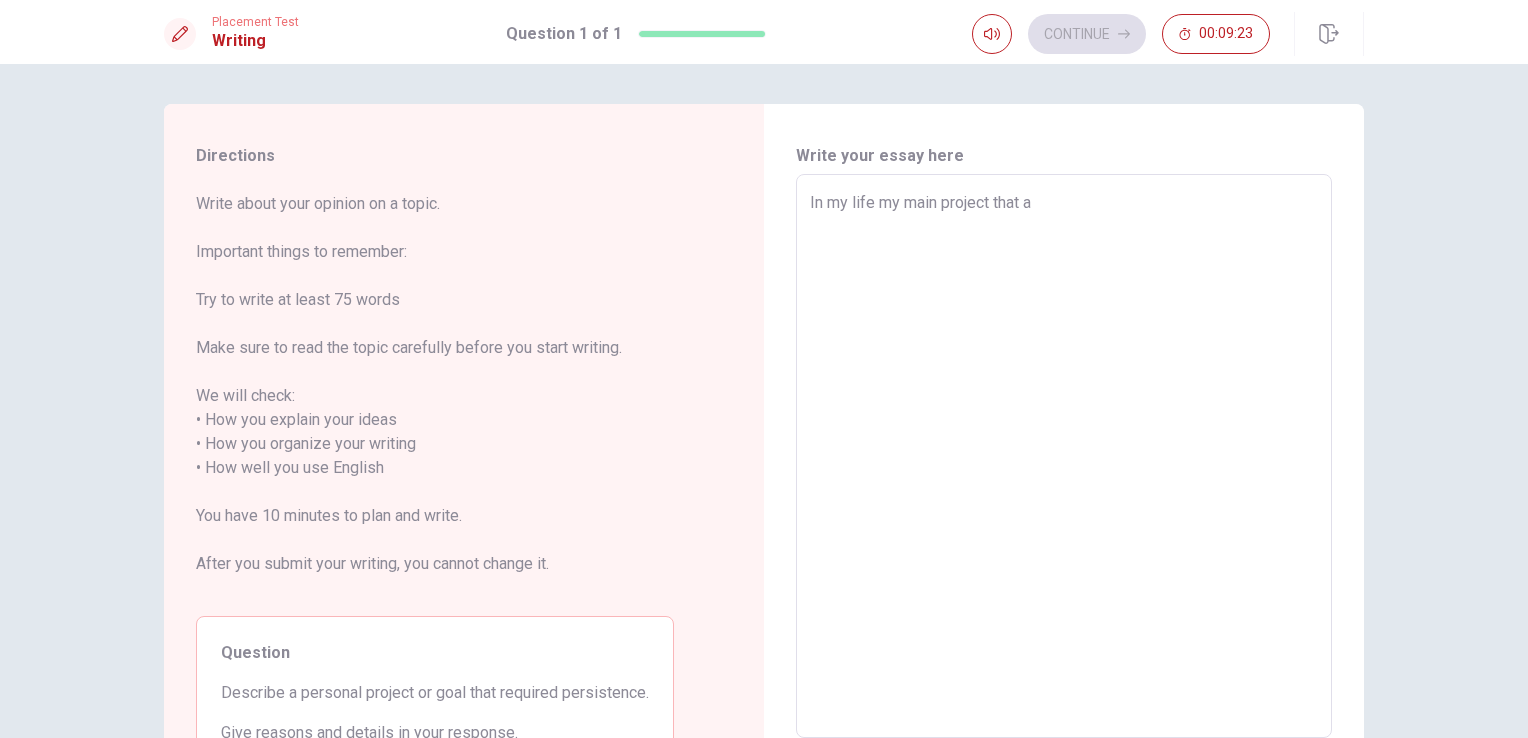 type on "In my life my main project that" 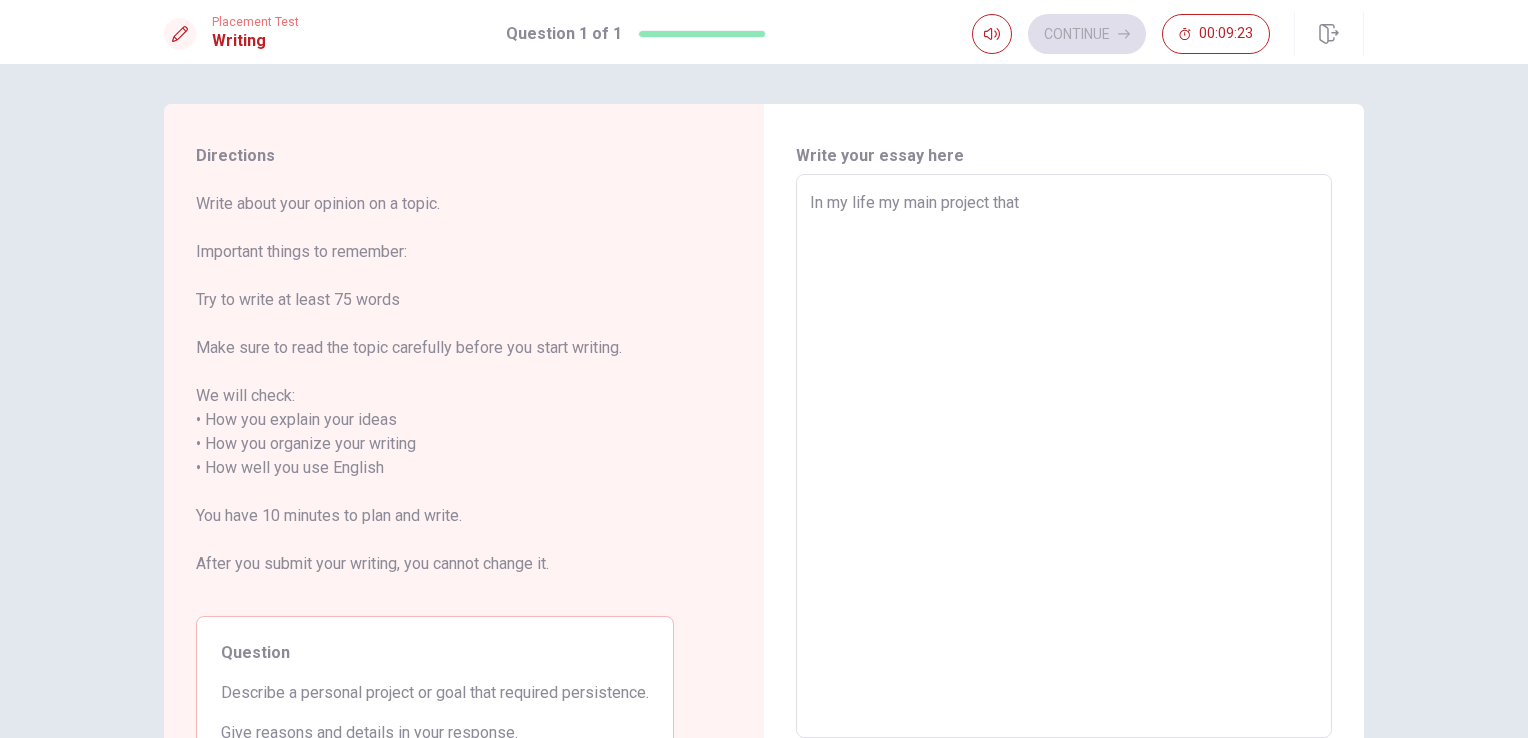 type on "x" 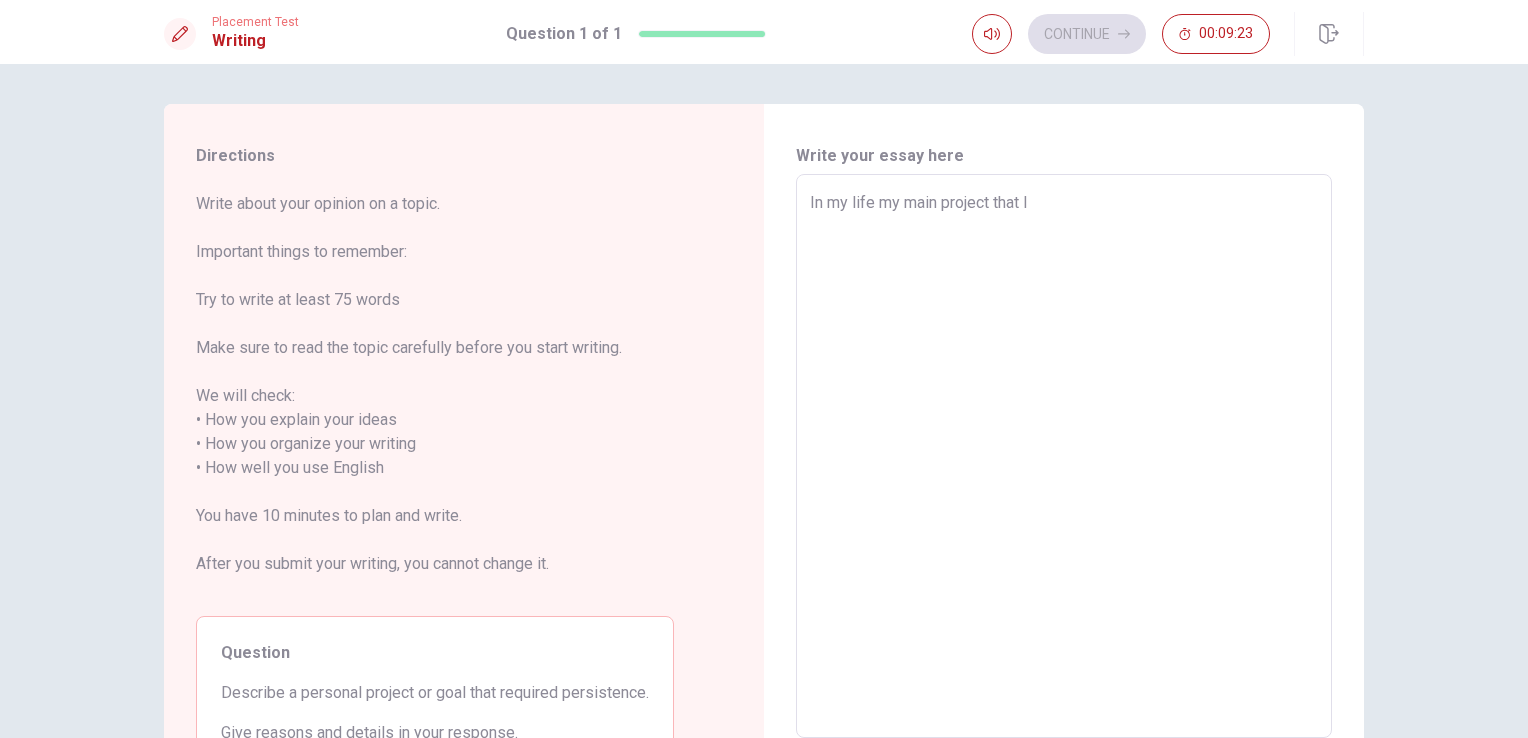 type on "x" 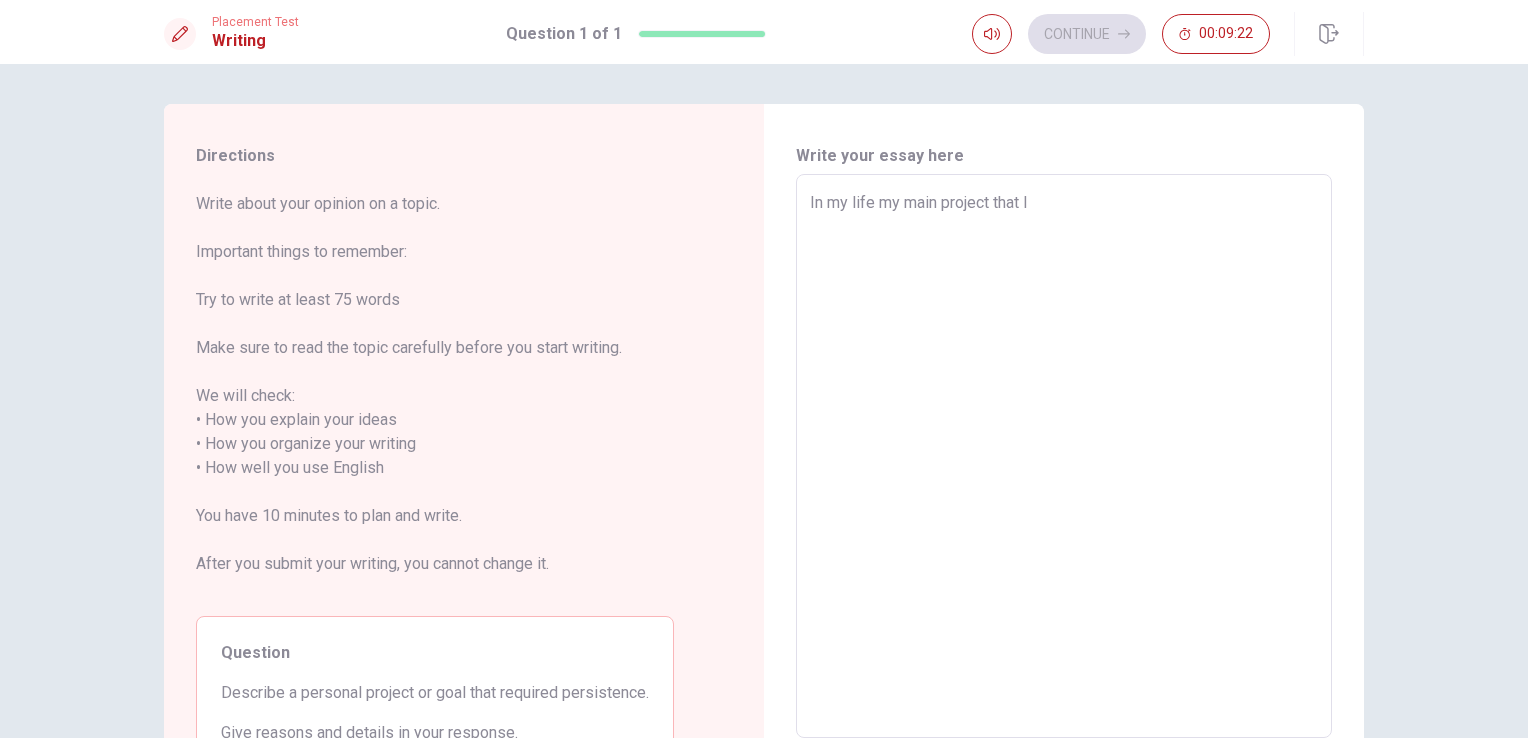 type on "In my life my main project that I" 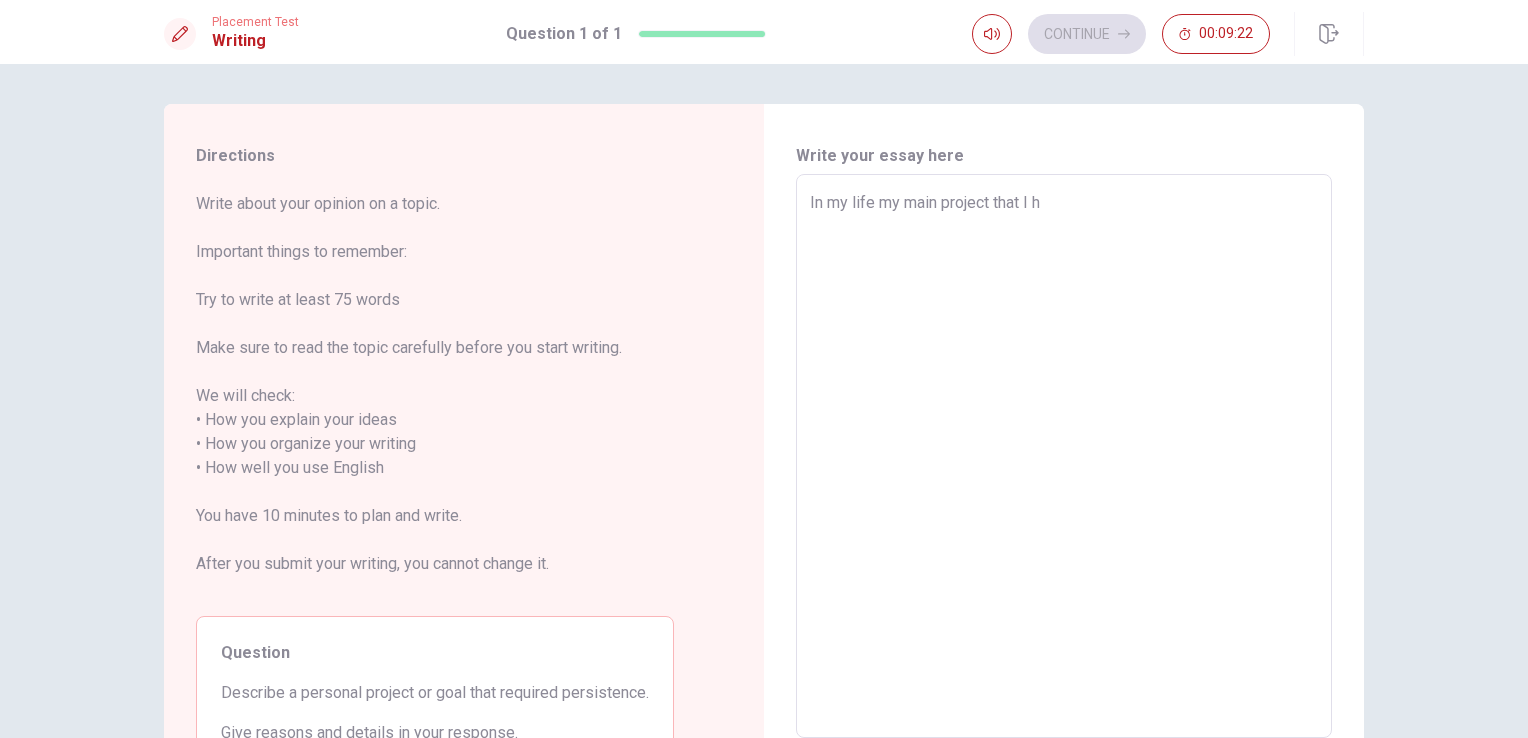 type on "x" 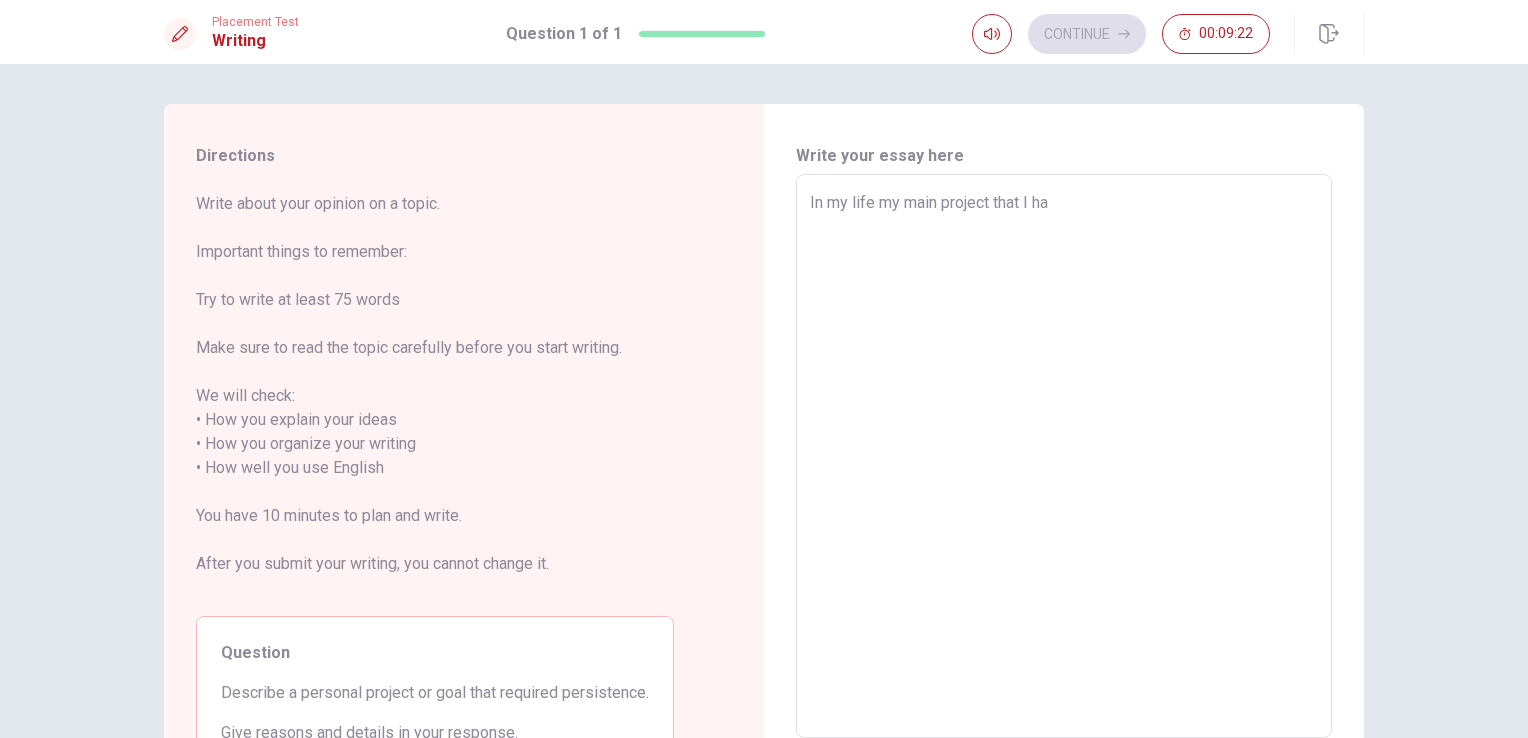 type on "x" 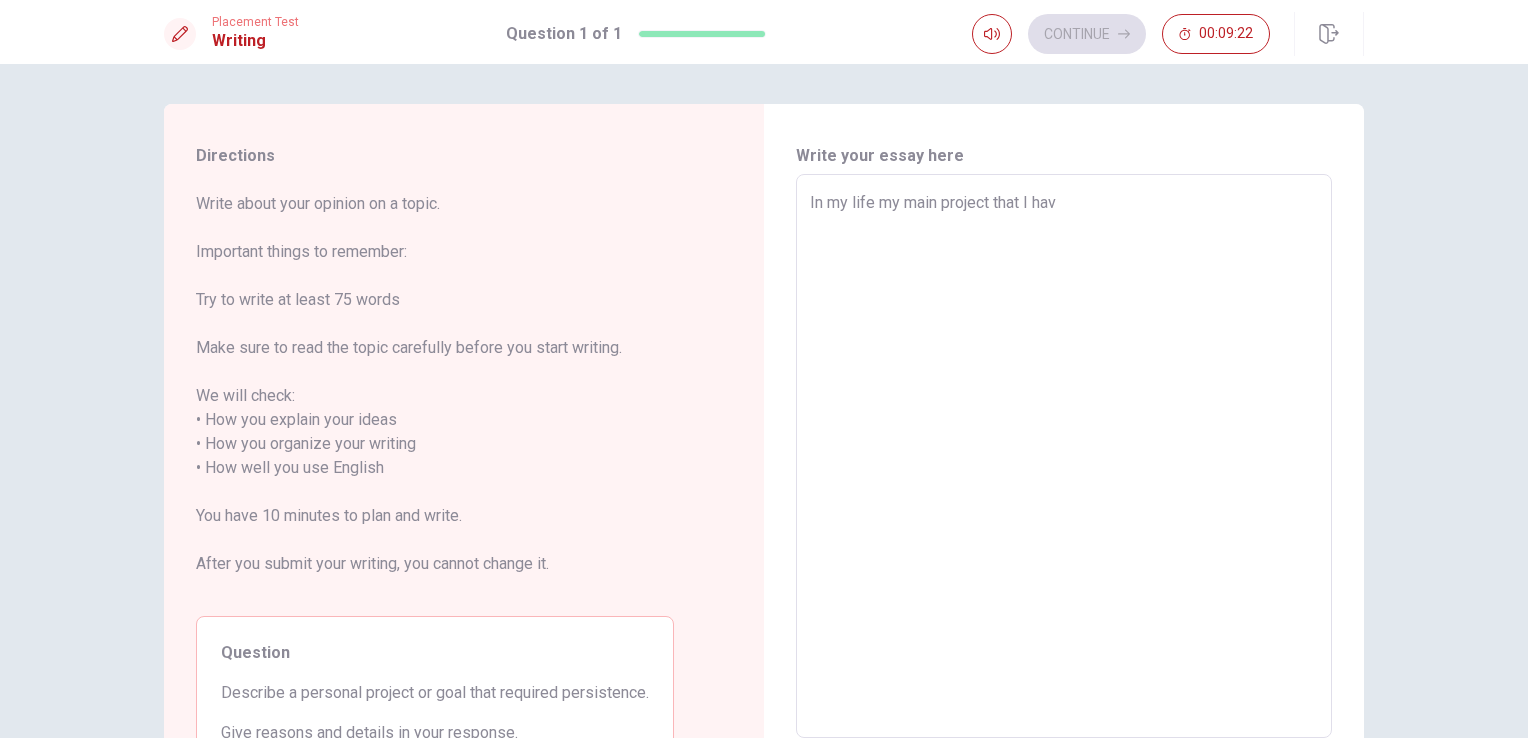 type on "x" 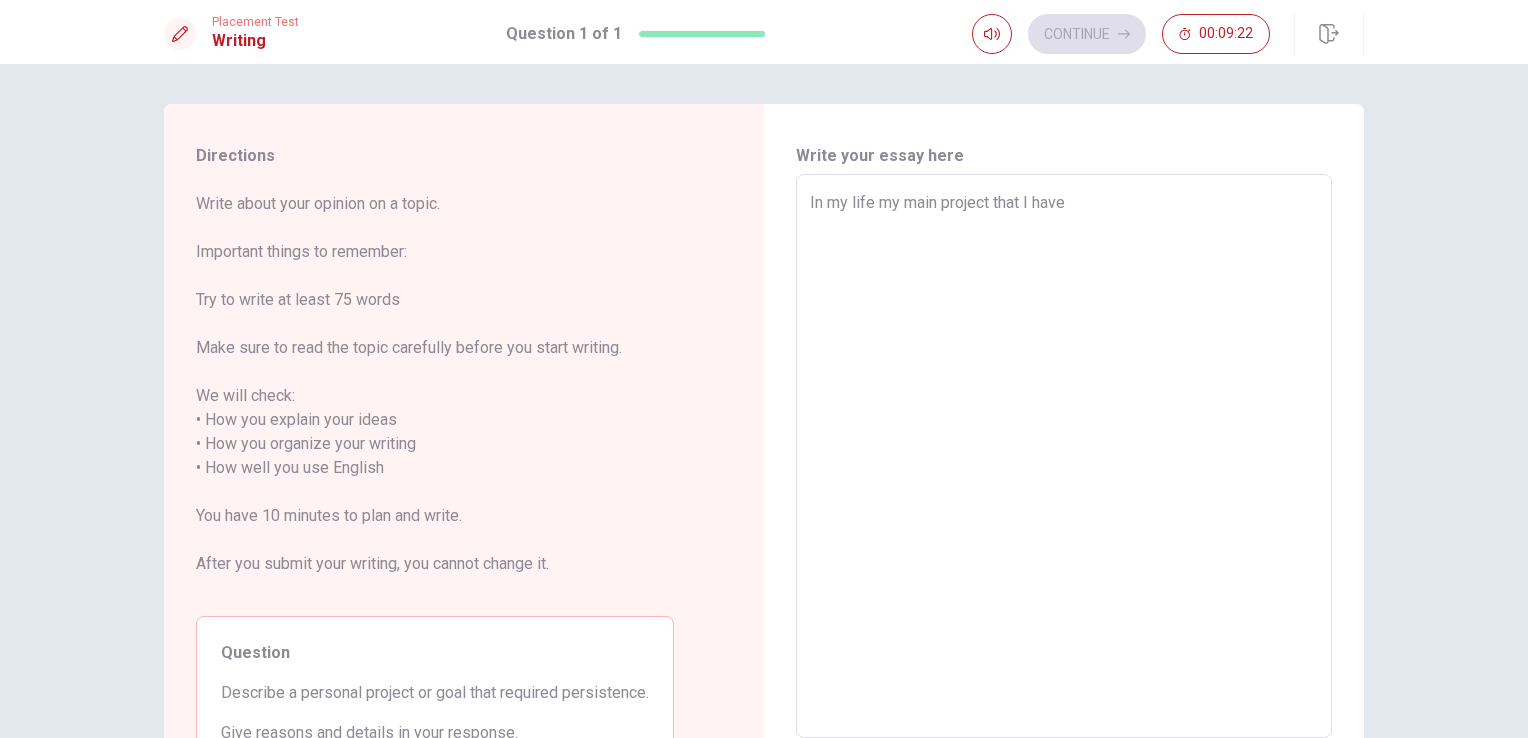 type on "x" 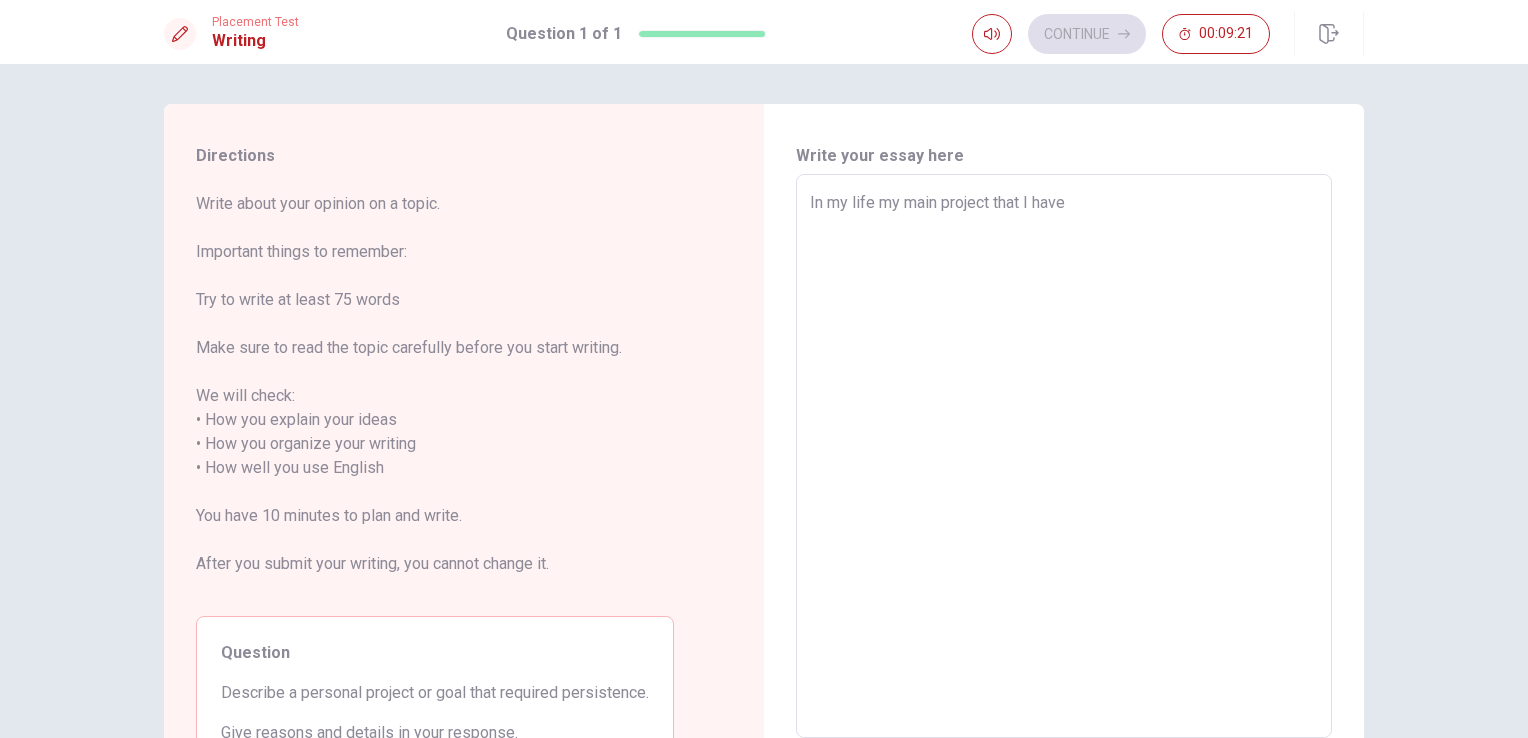 type on "x" 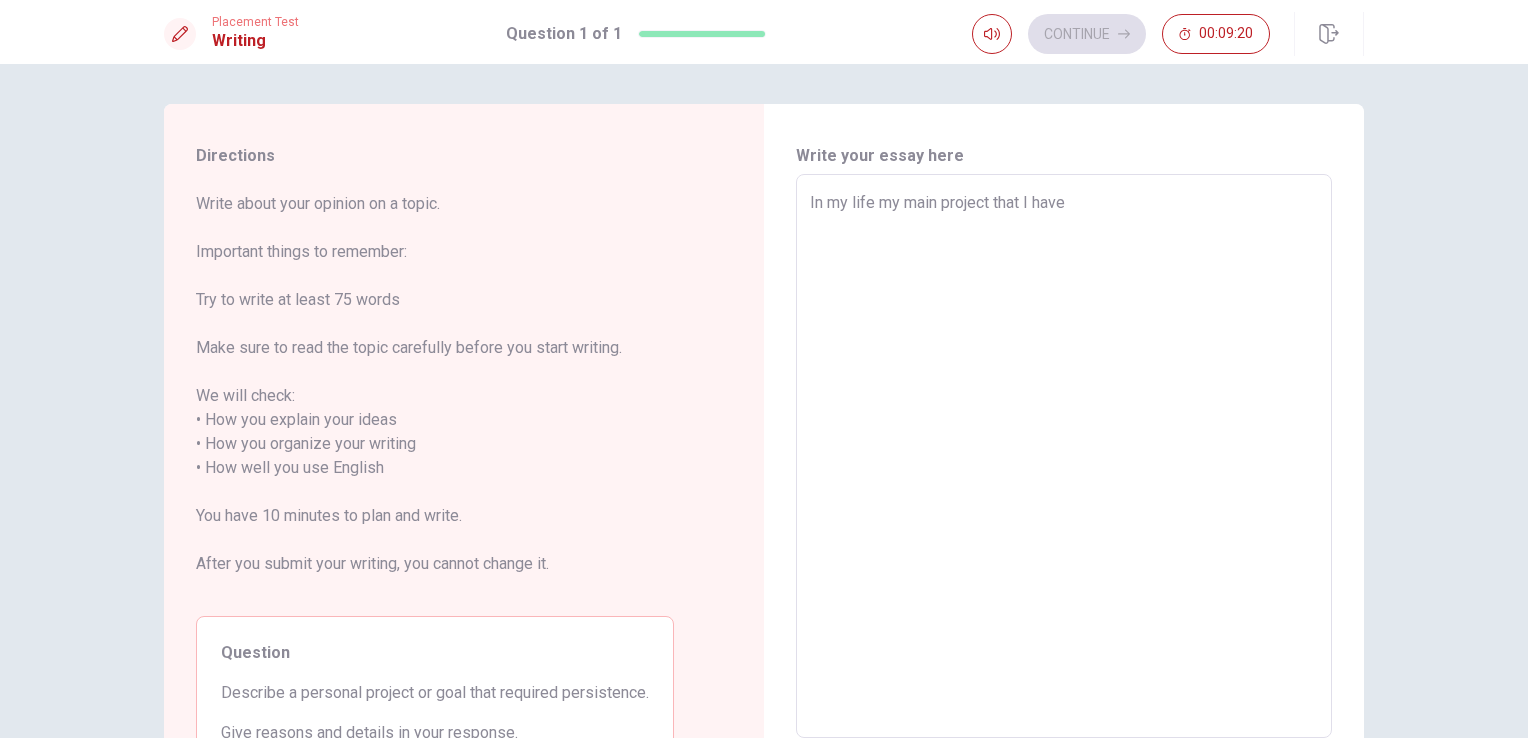 type on "In my life my main project that I have a" 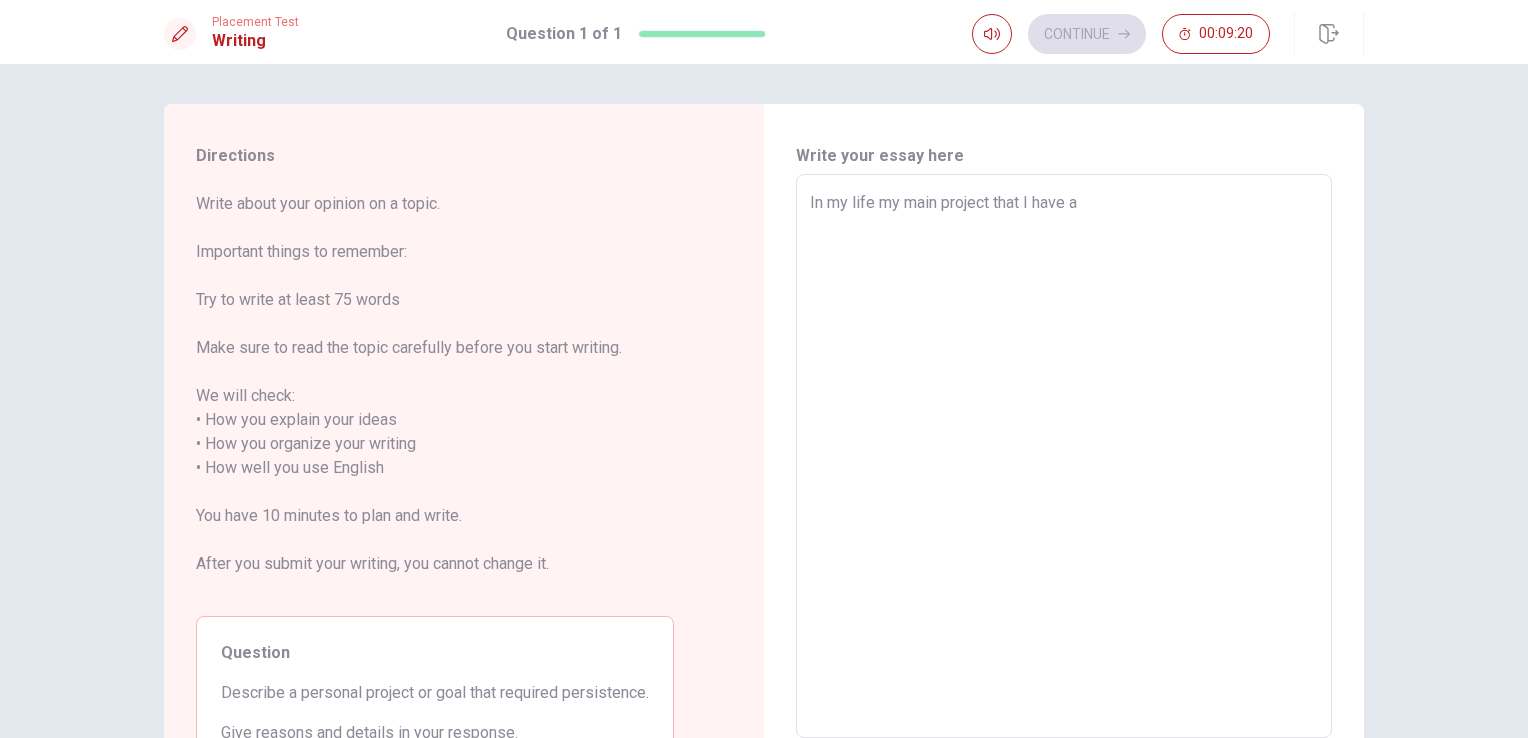 type on "x" 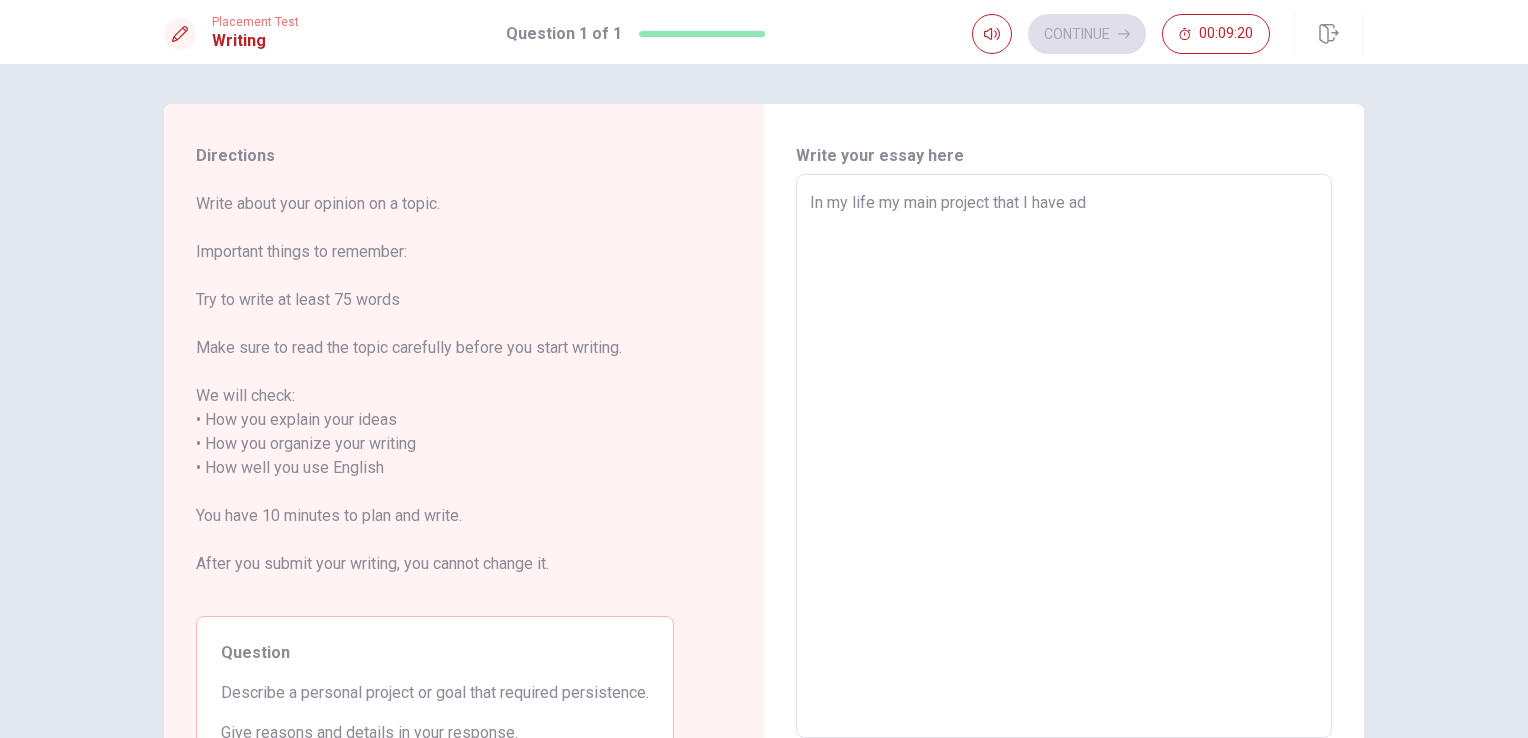 type on "x" 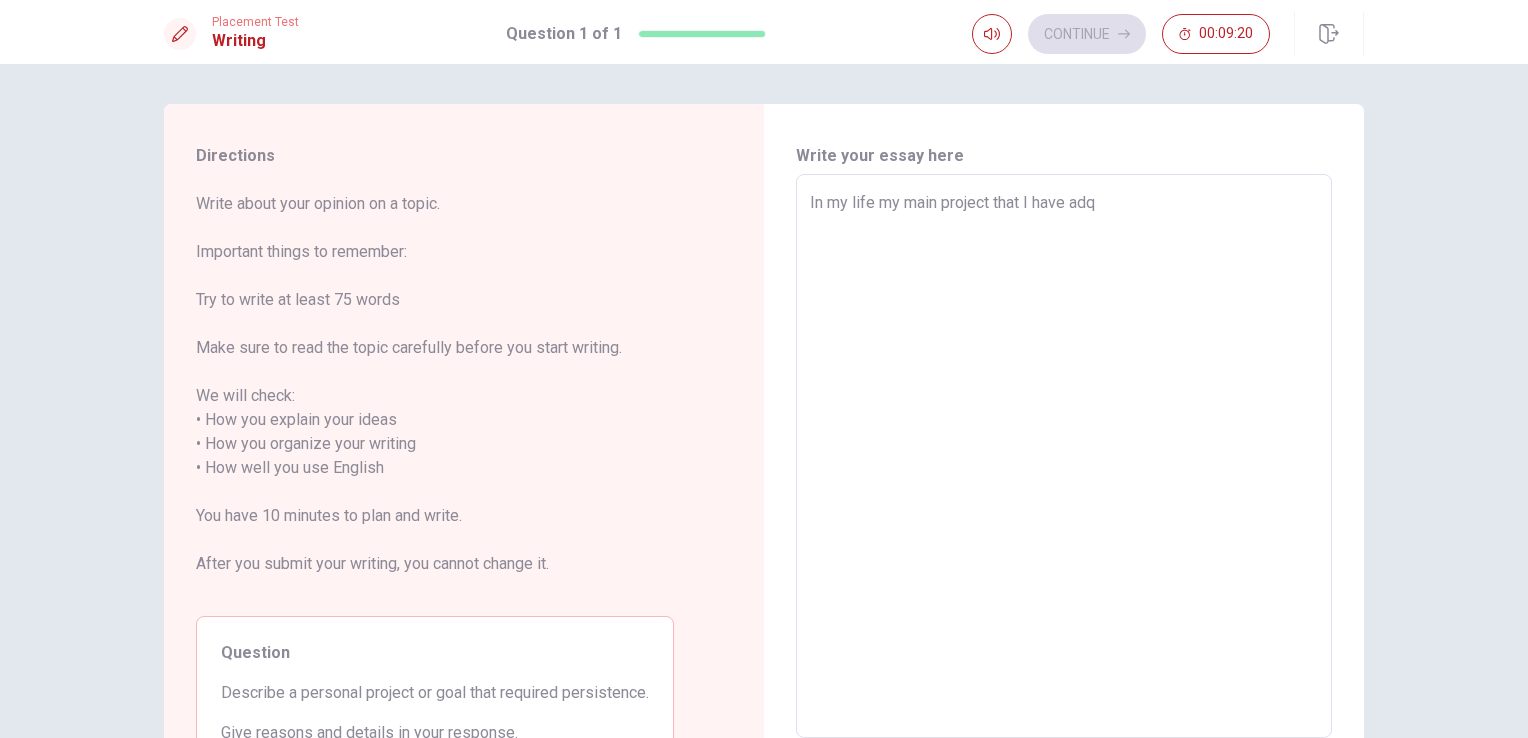 type on "x" 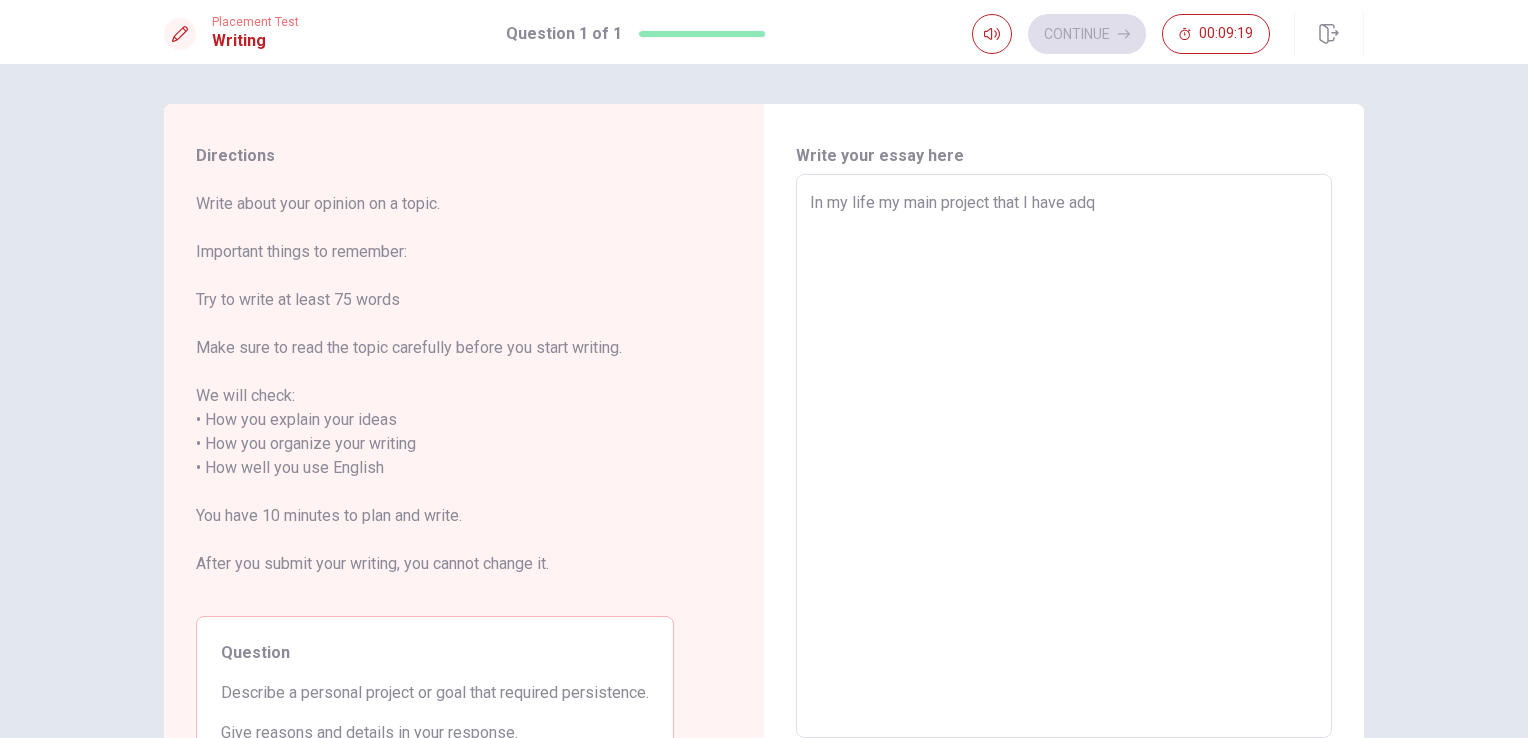 type on "In my life my main project that I have adqu" 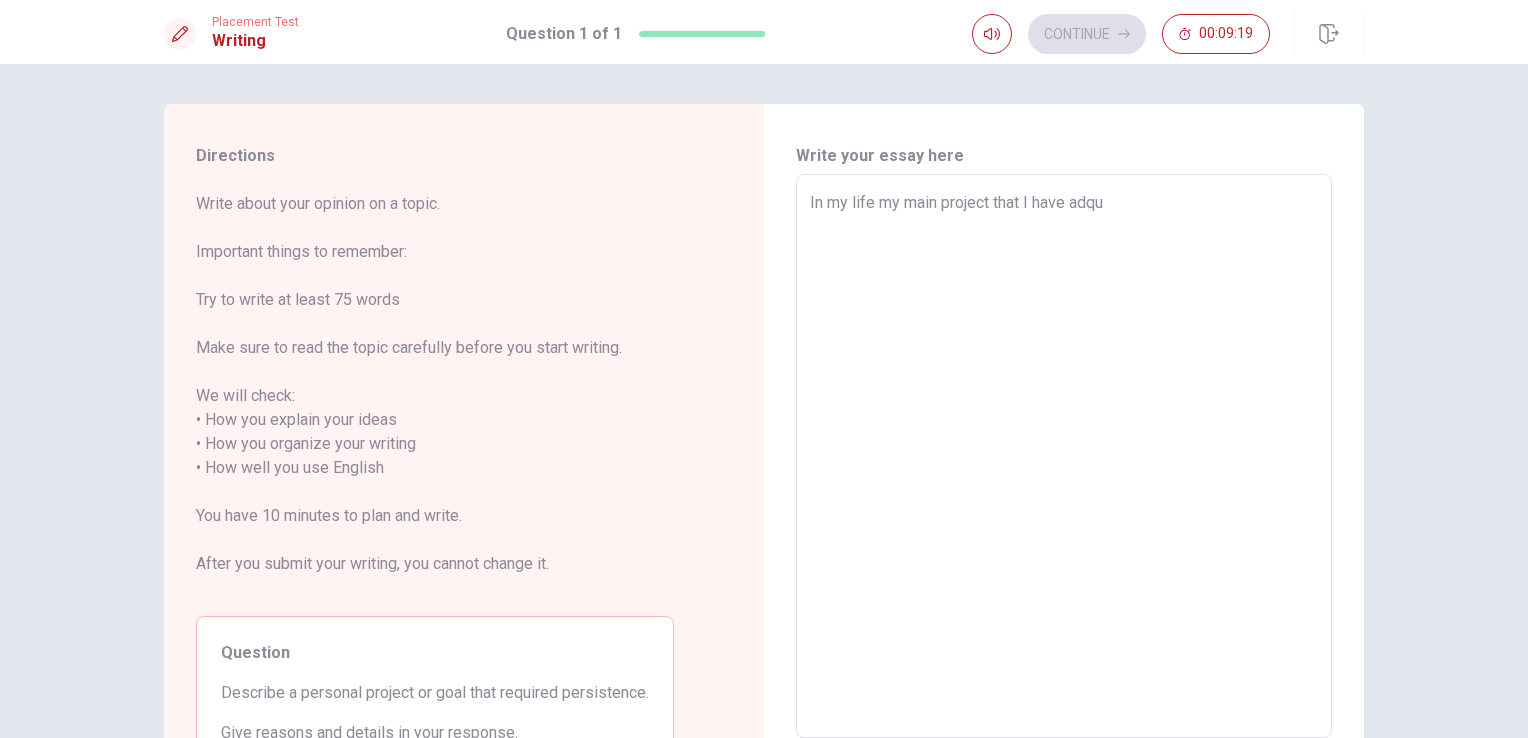 type on "x" 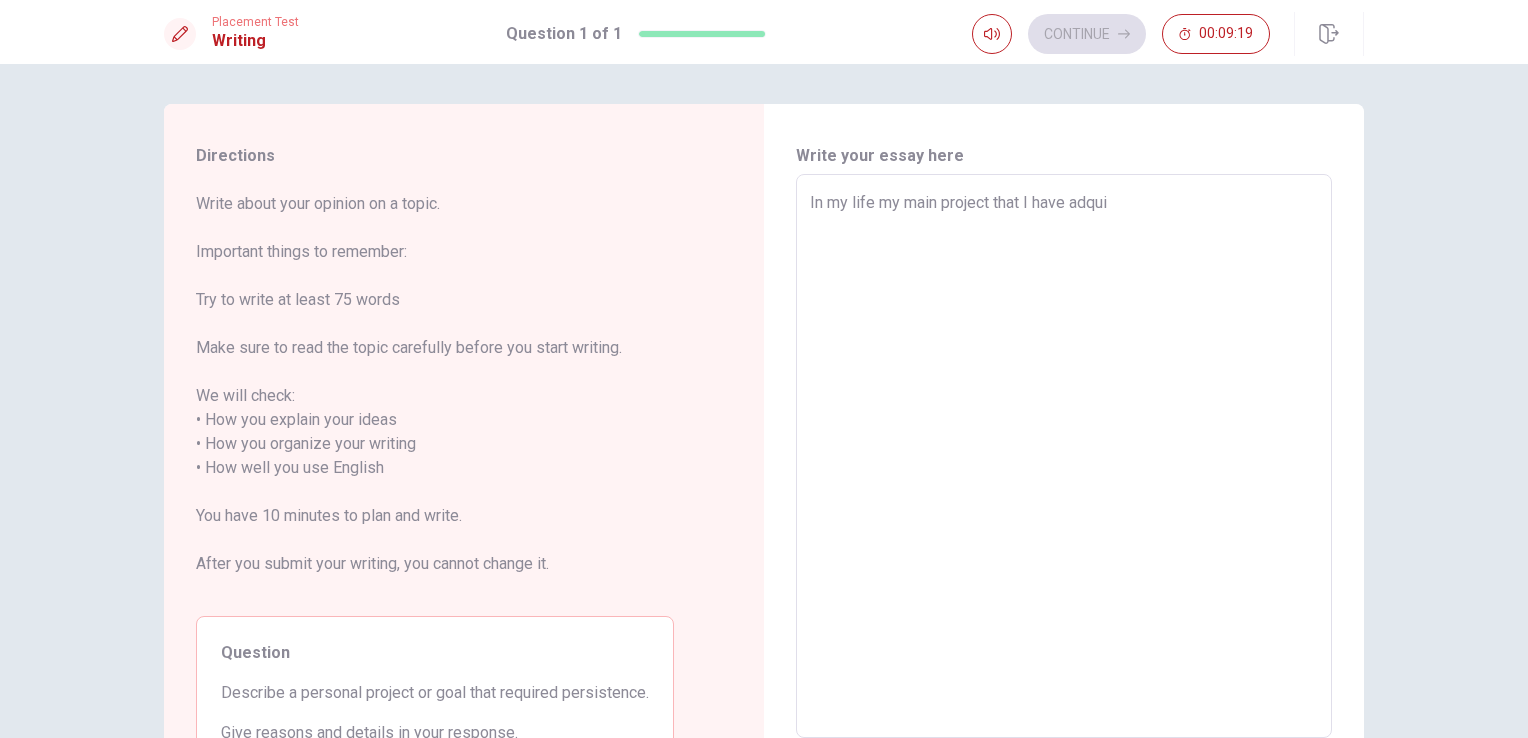 type on "x" 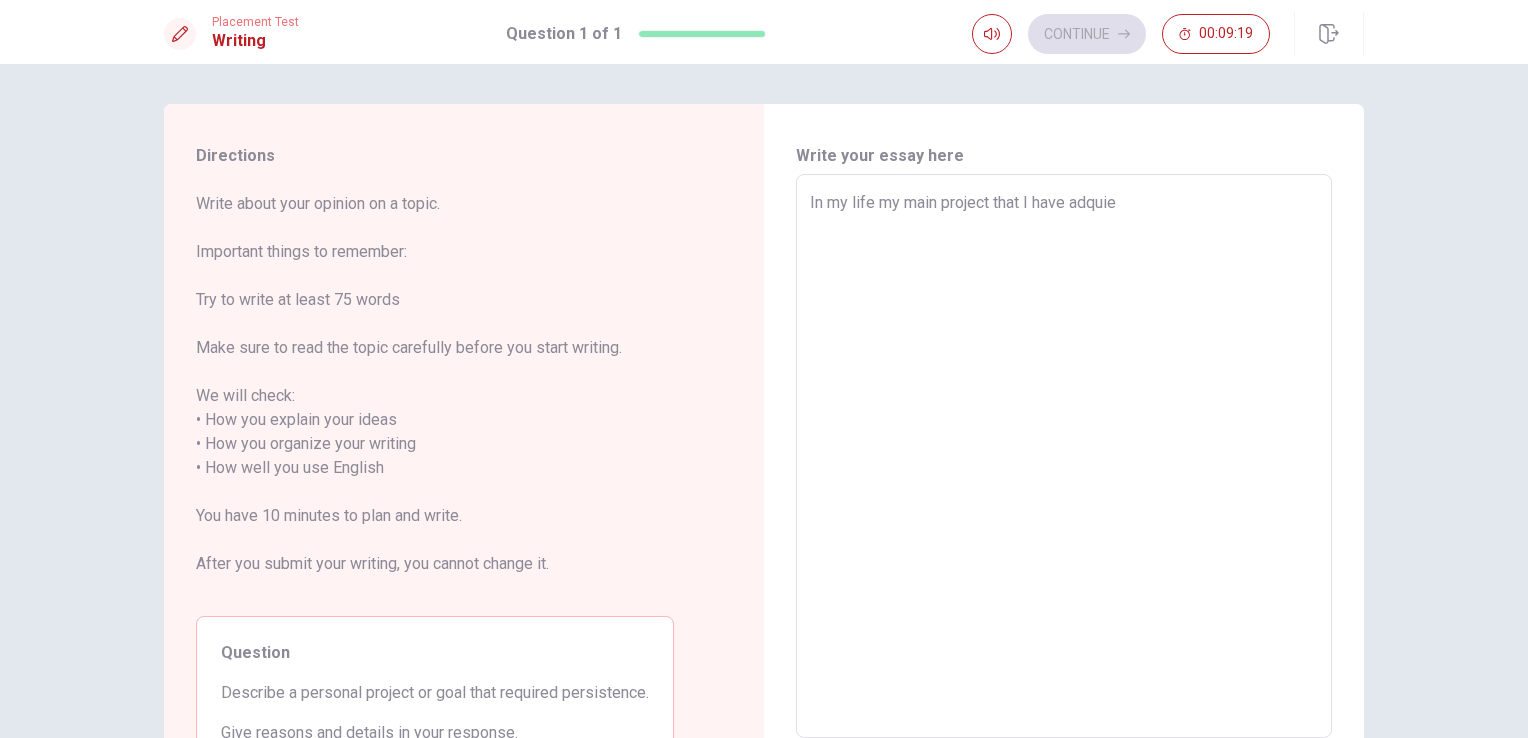 type on "x" 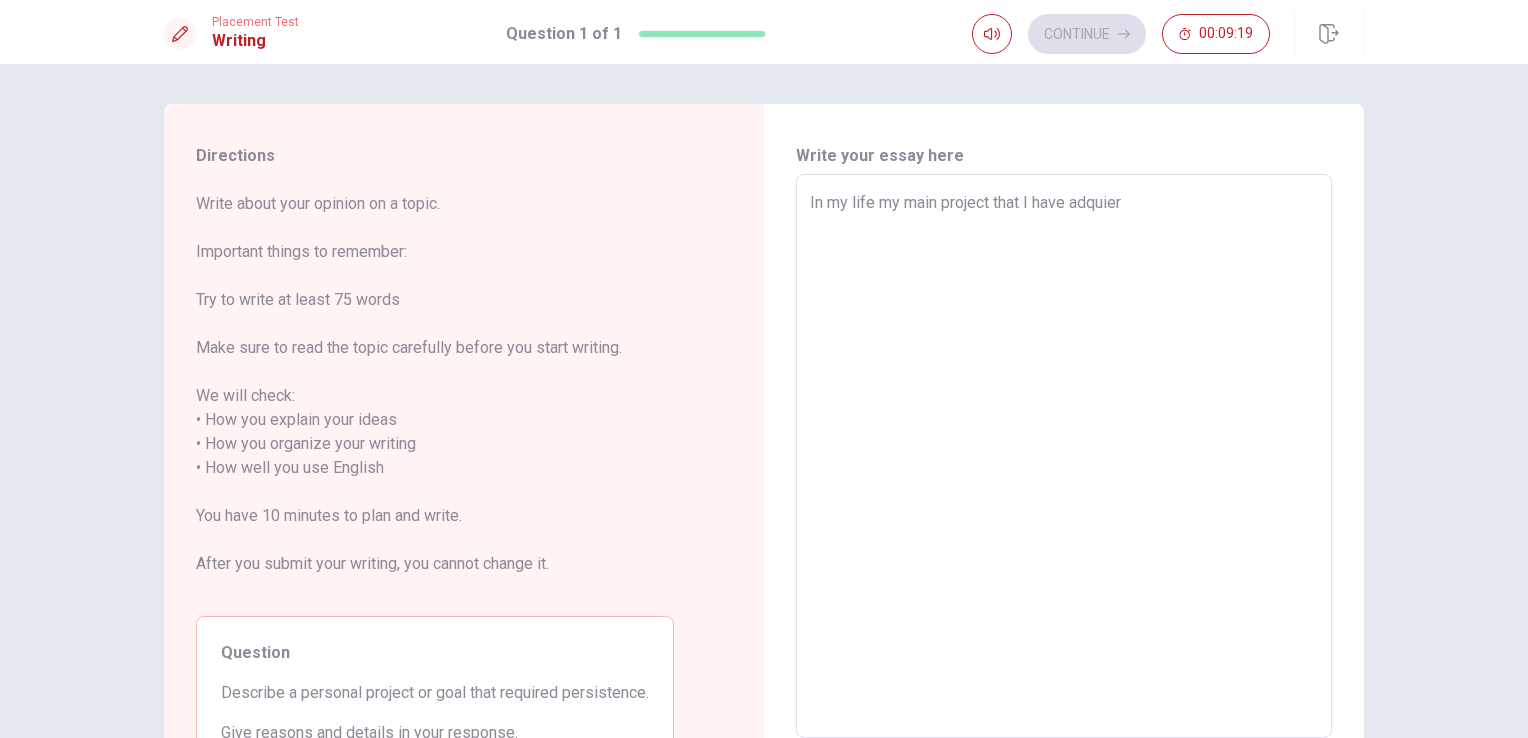 type on "x" 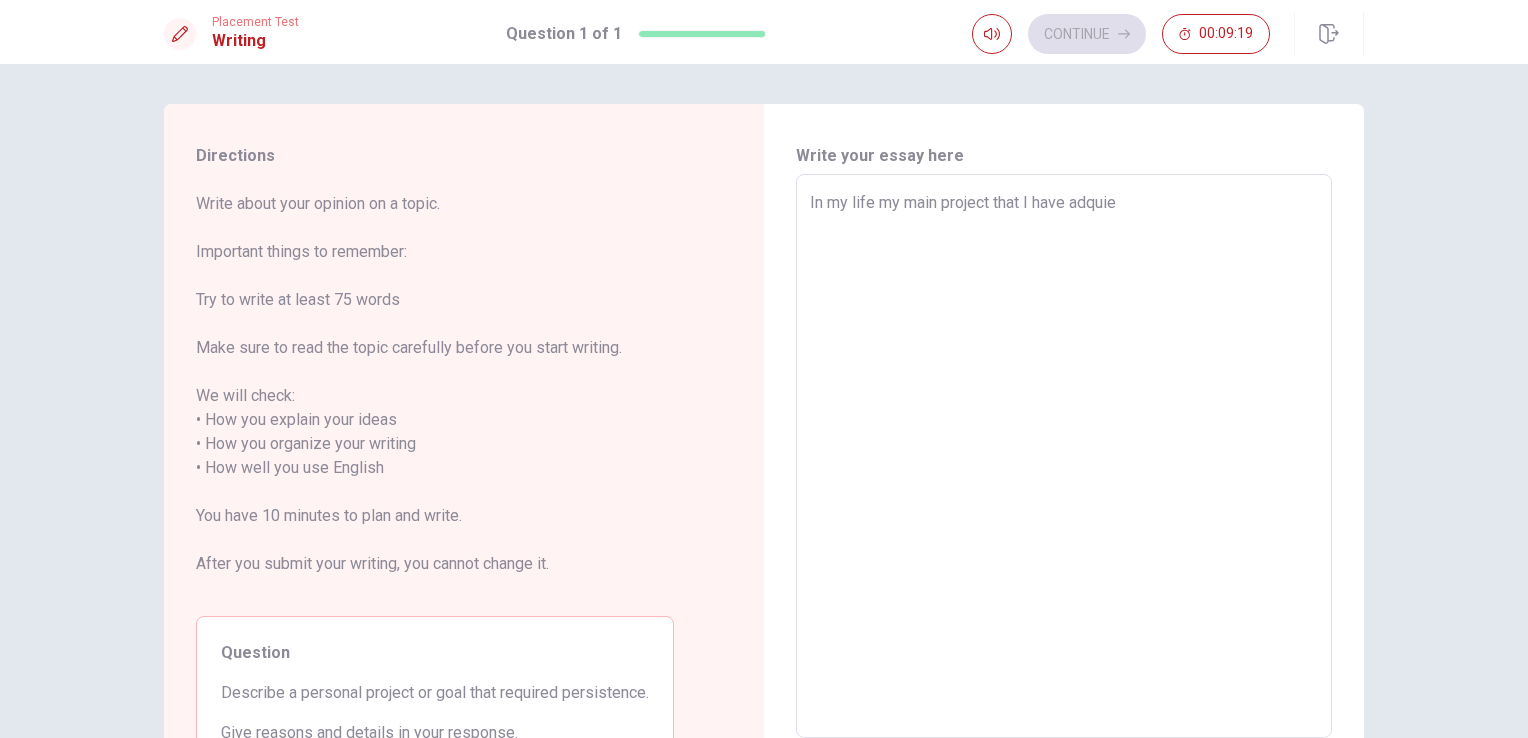 type on "x" 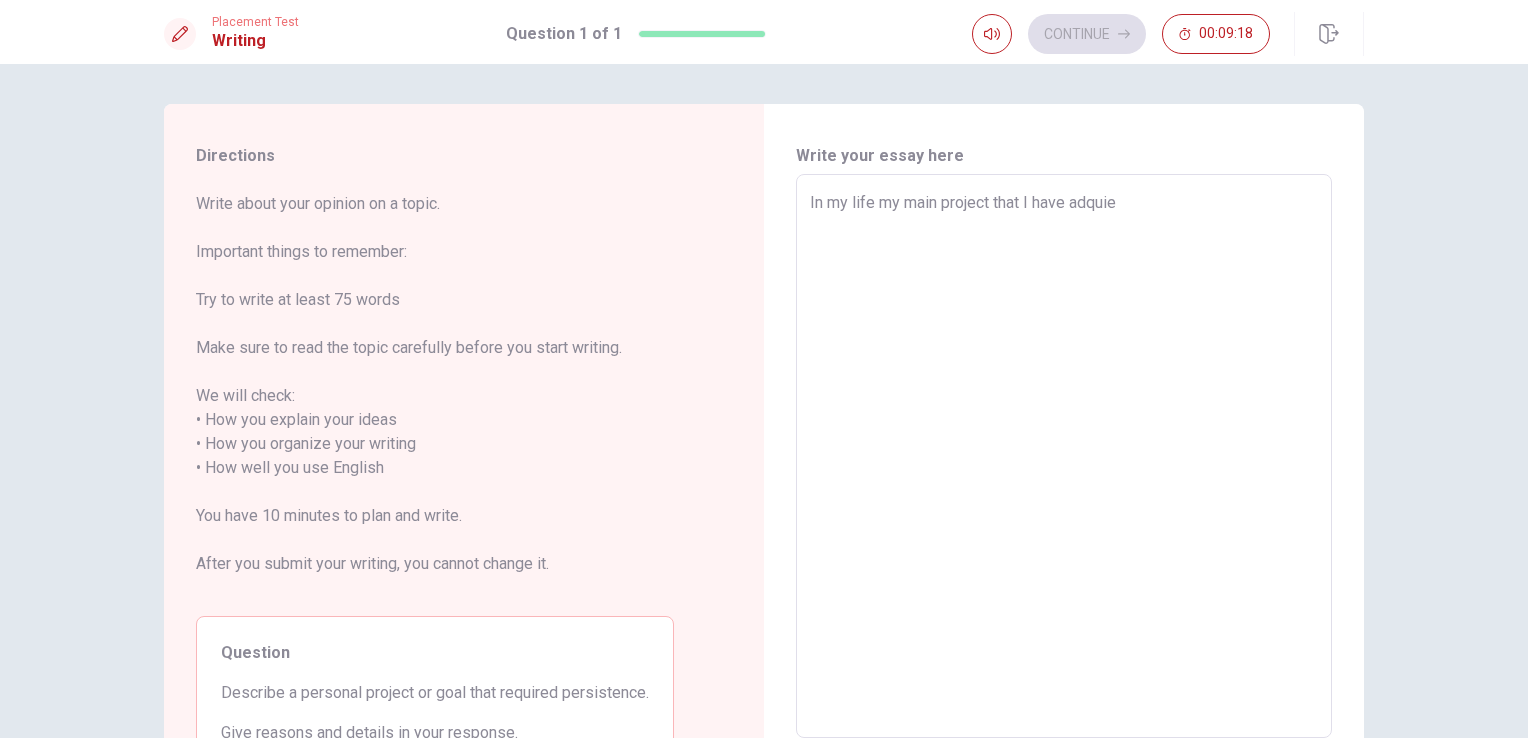 type on "In my life my main project that I have adqui" 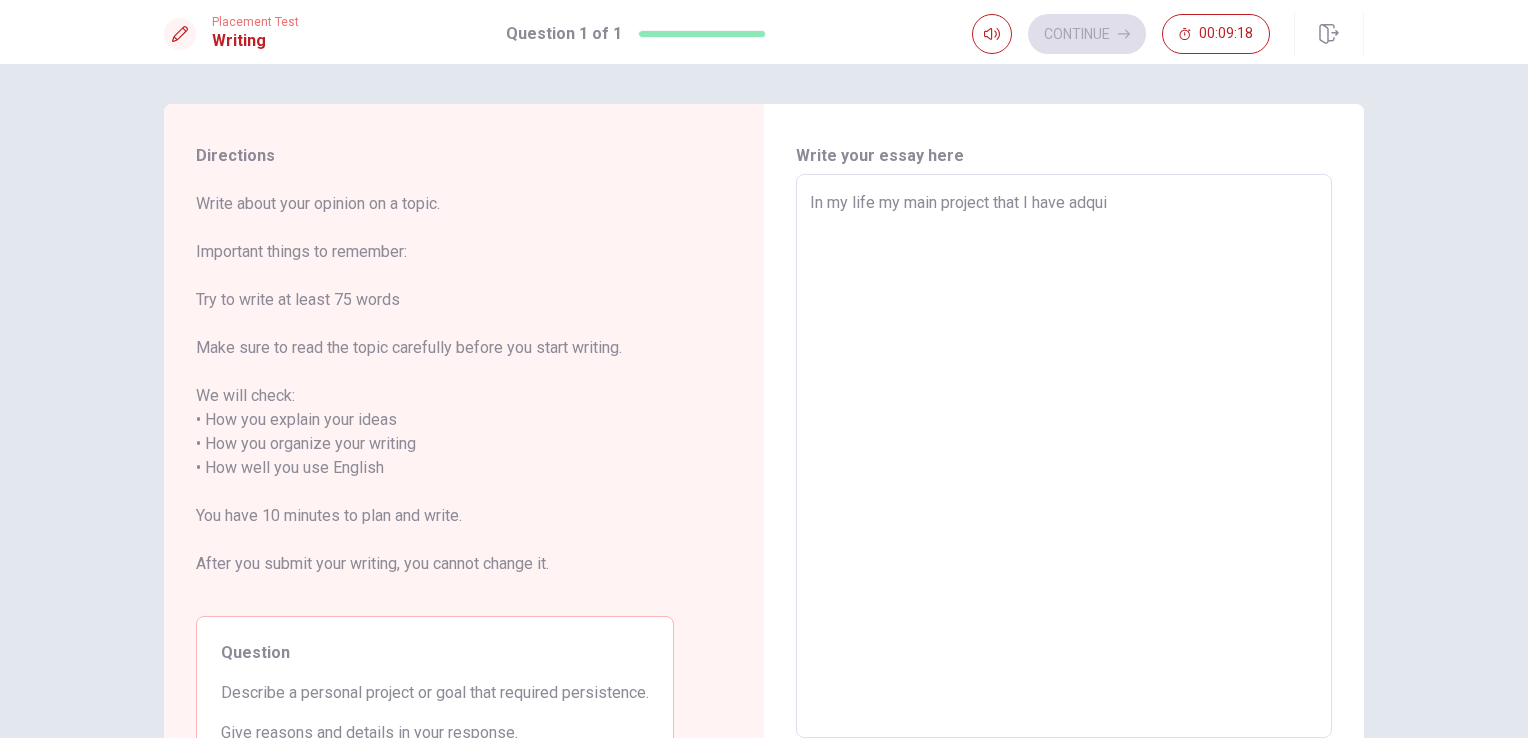 type on "x" 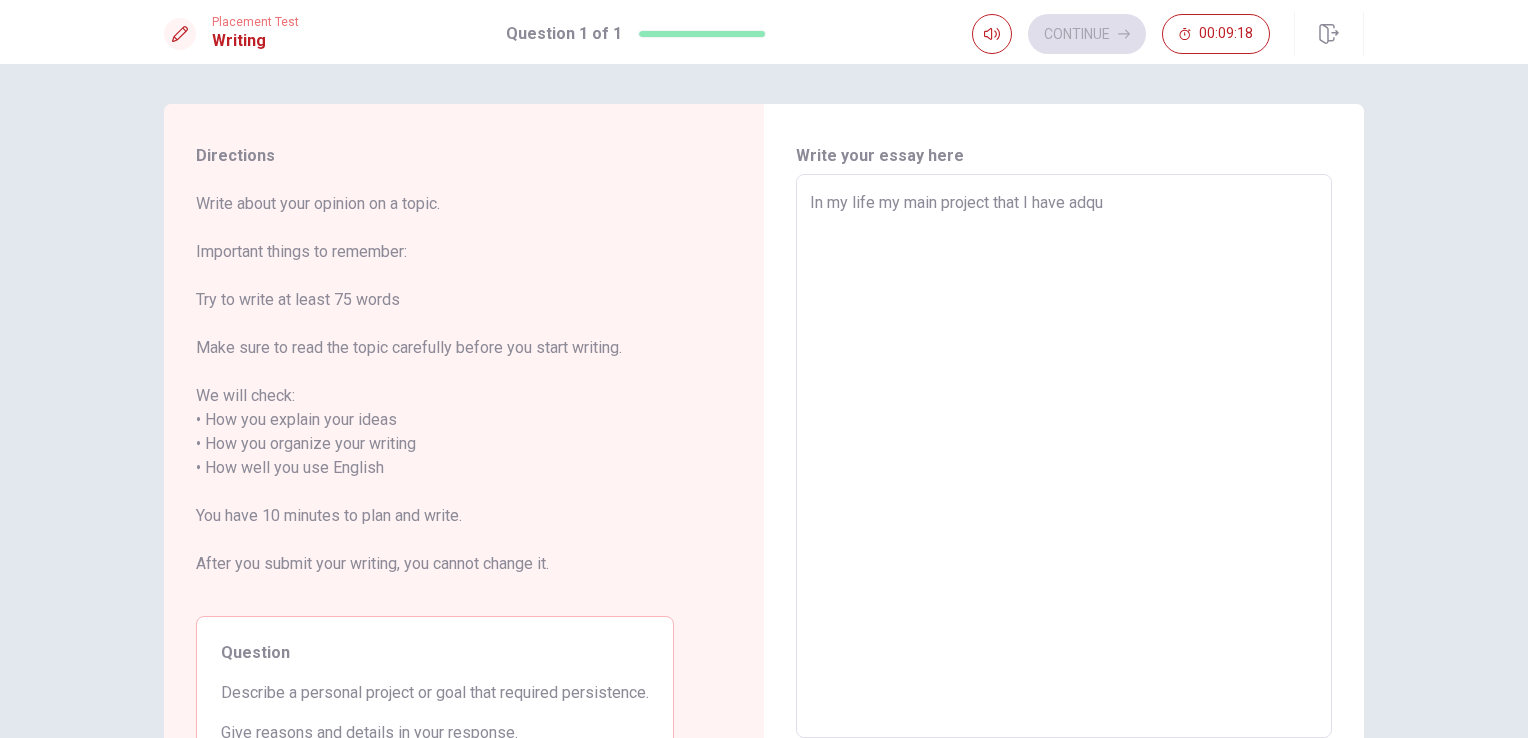 type on "x" 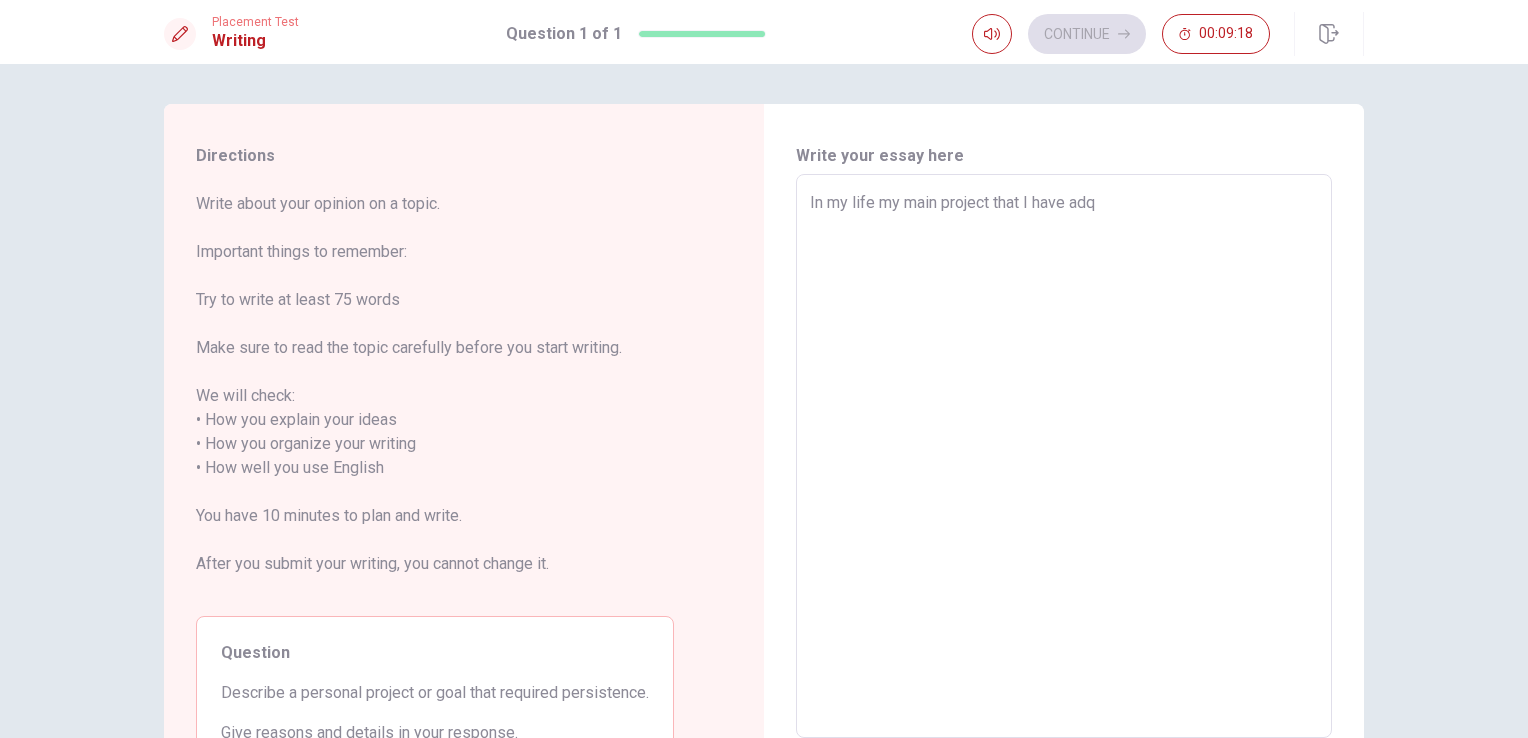type on "x" 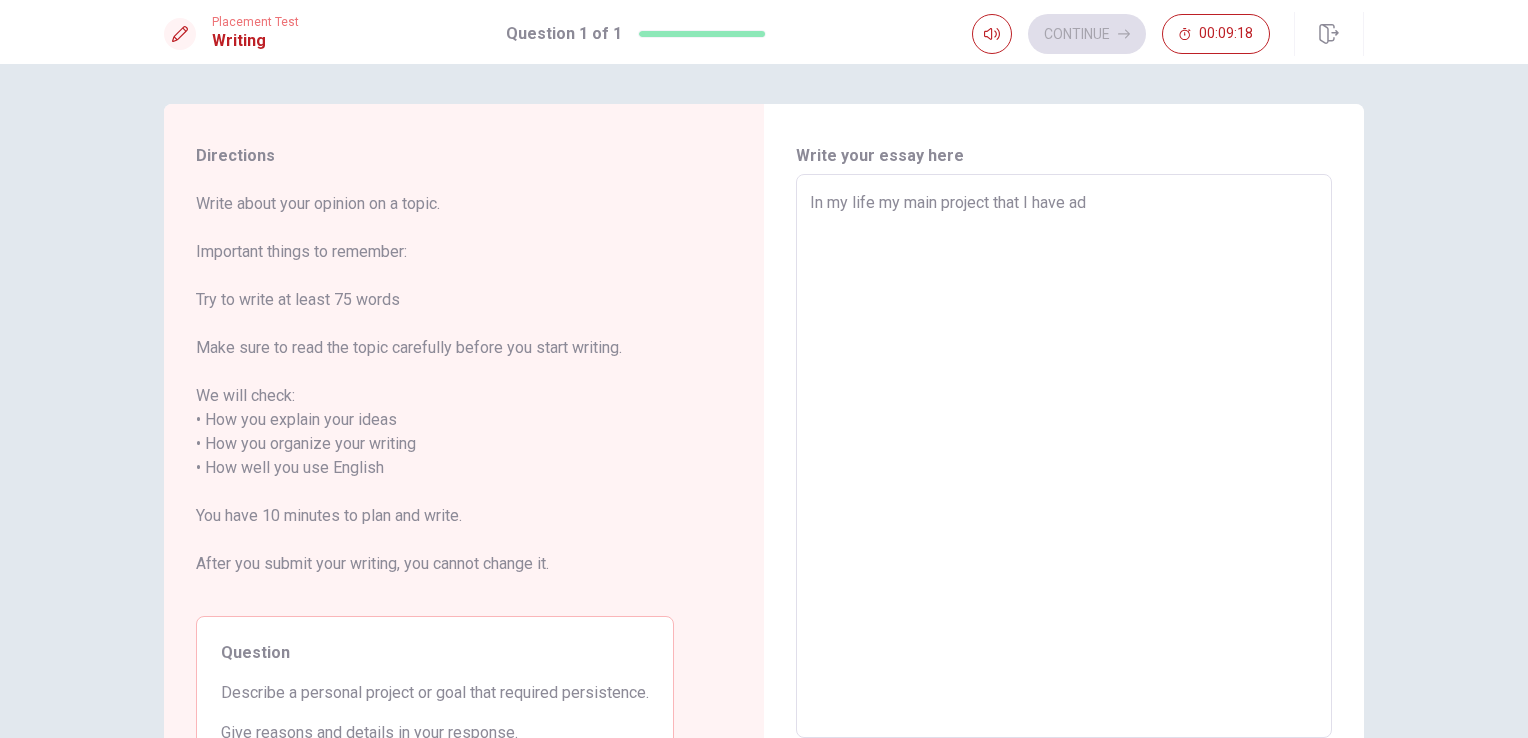 type on "x" 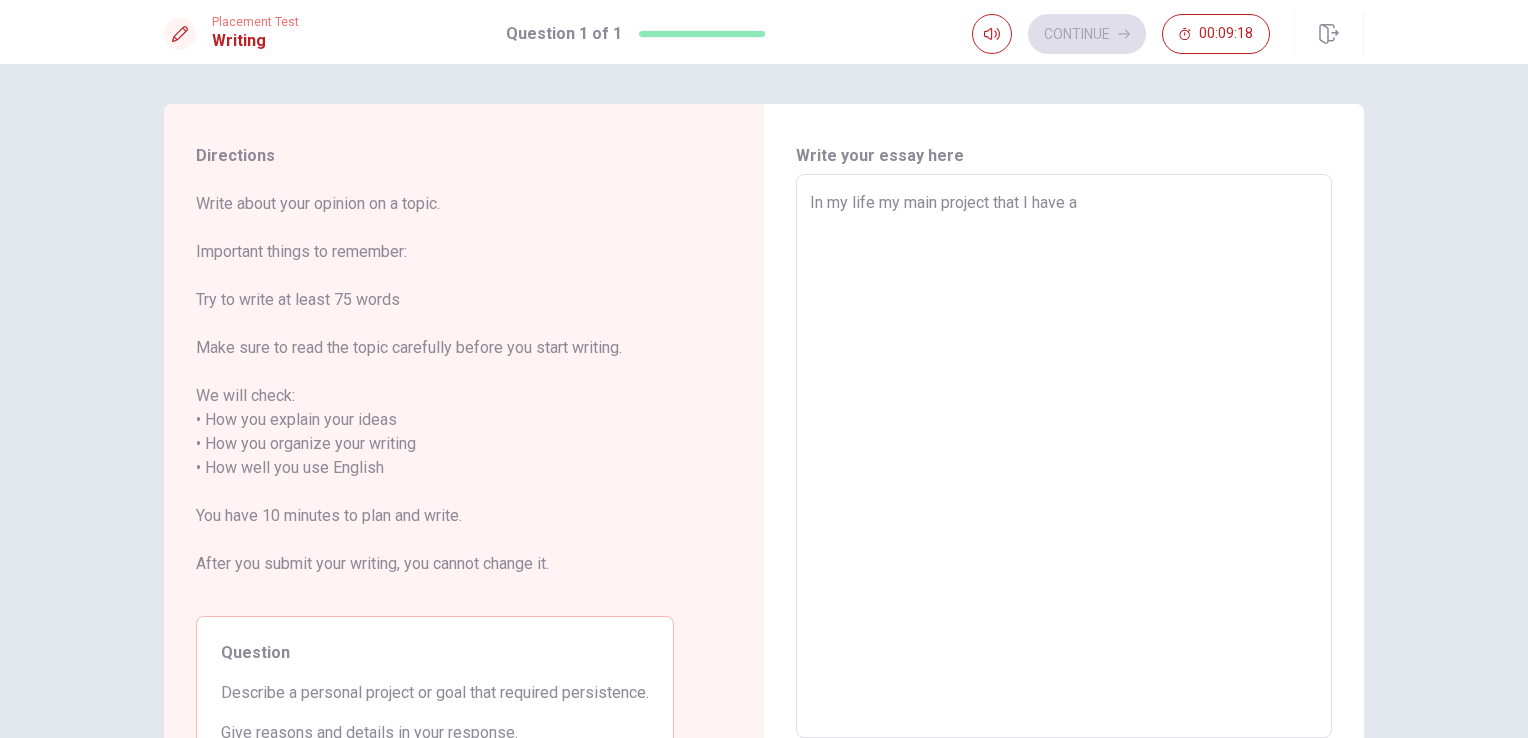 type on "x" 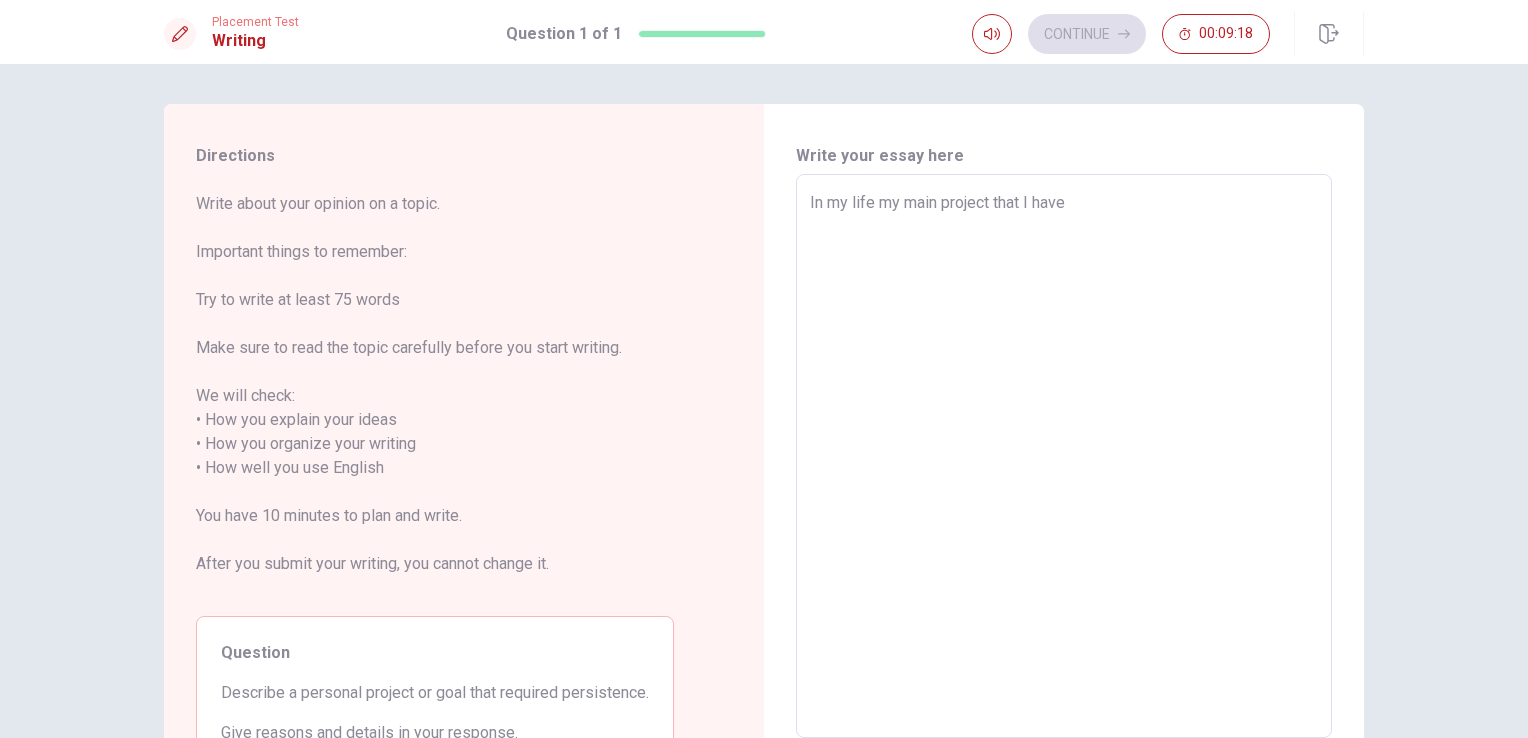 type on "x" 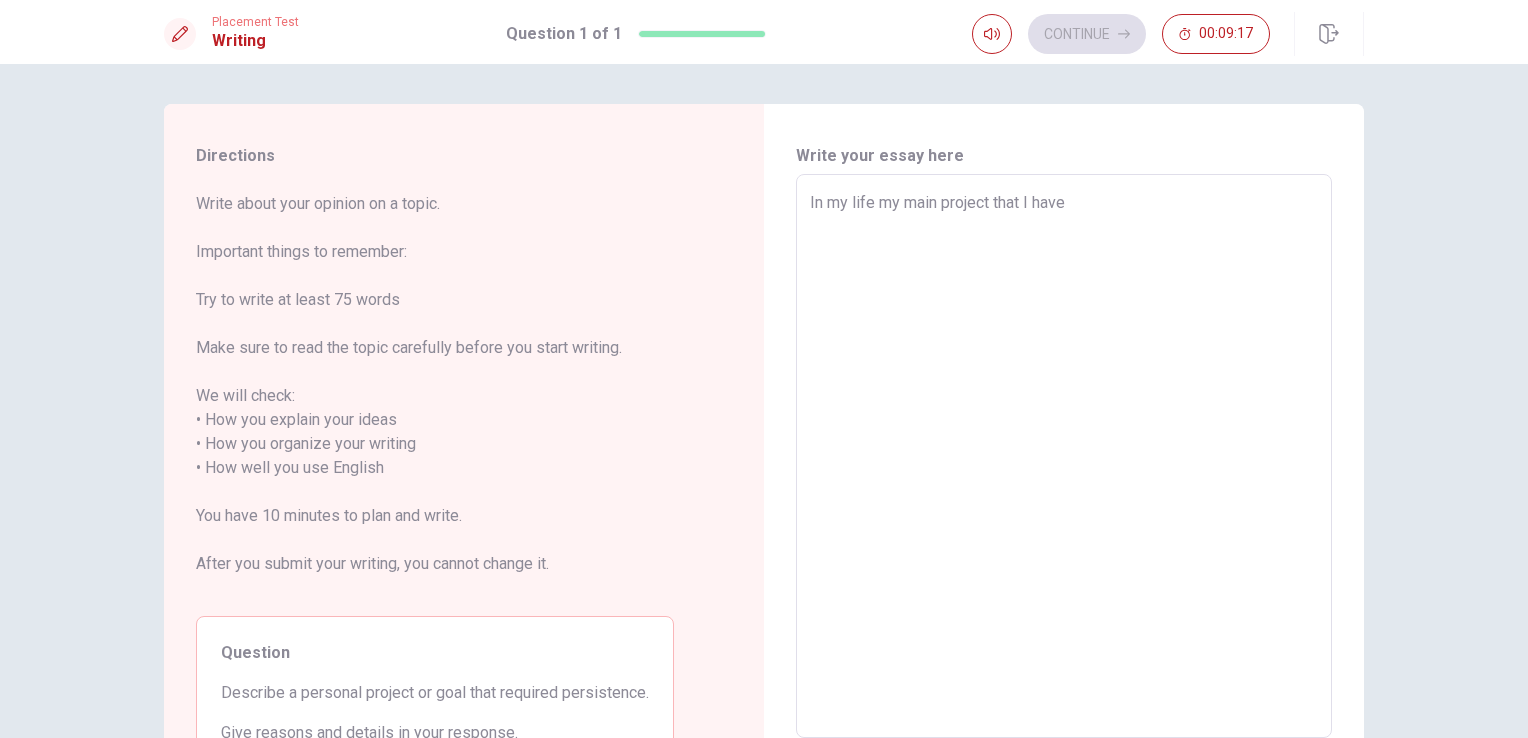 type on "In my life my main project that I have r" 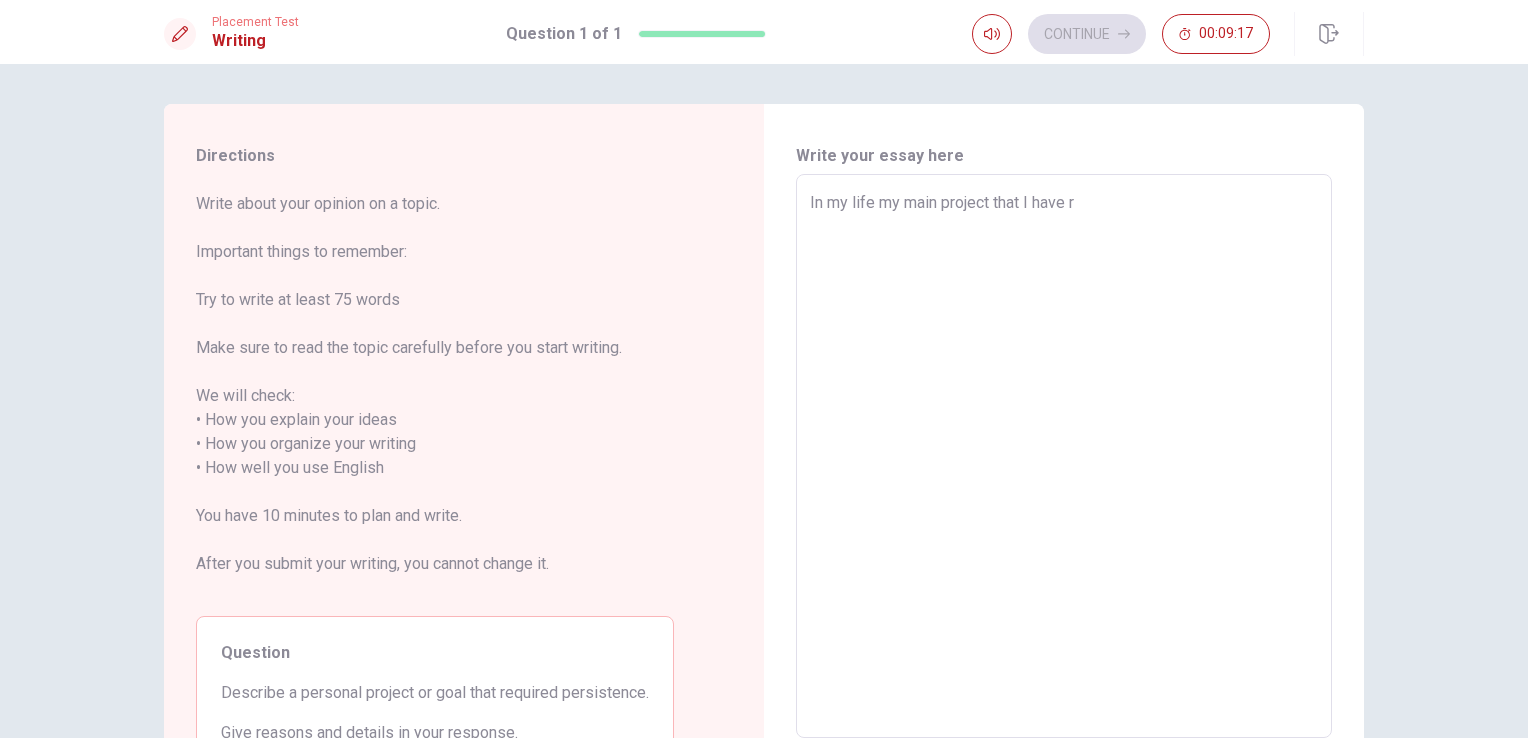 type on "x" 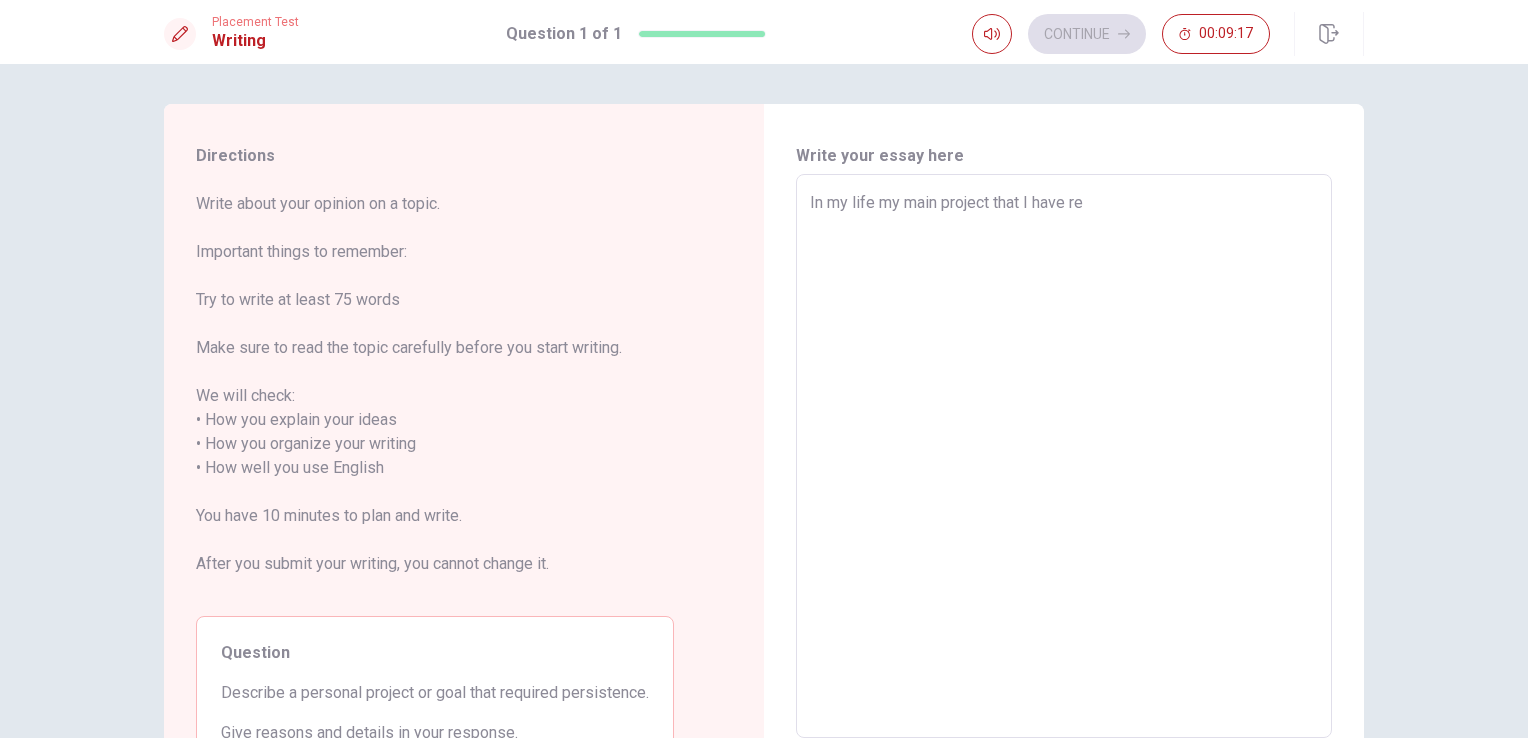 type on "x" 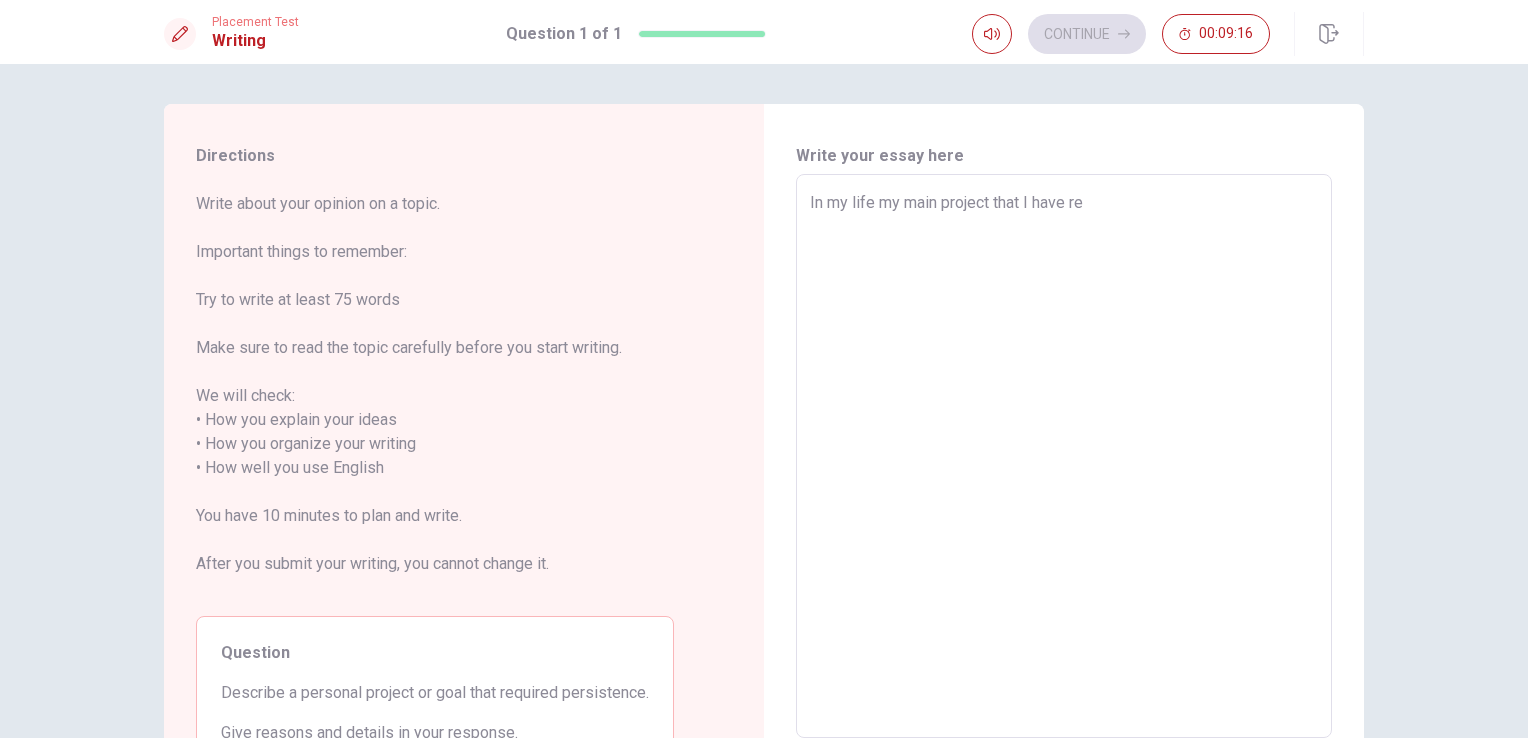 type on "In my life my main project that I have r" 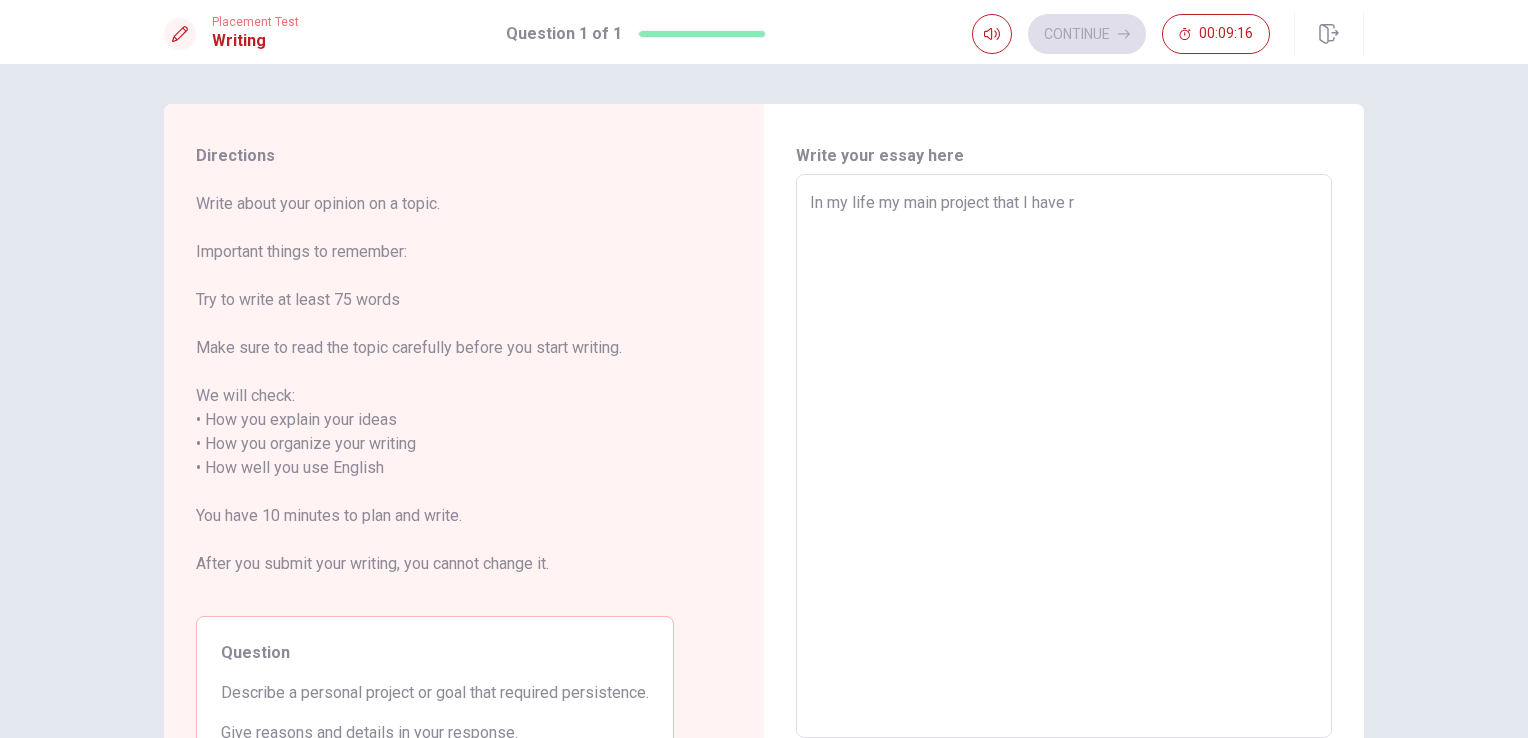 type on "x" 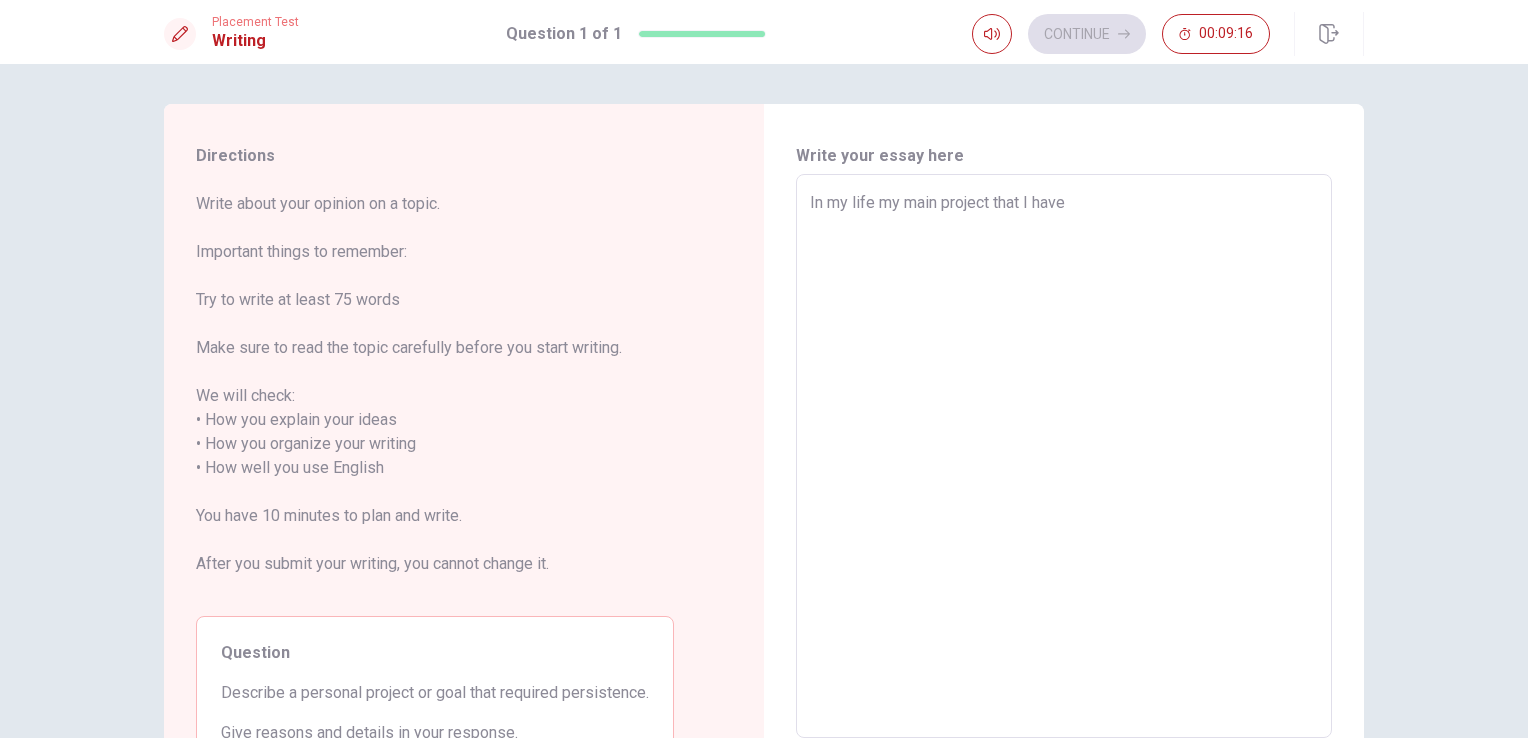 type on "x" 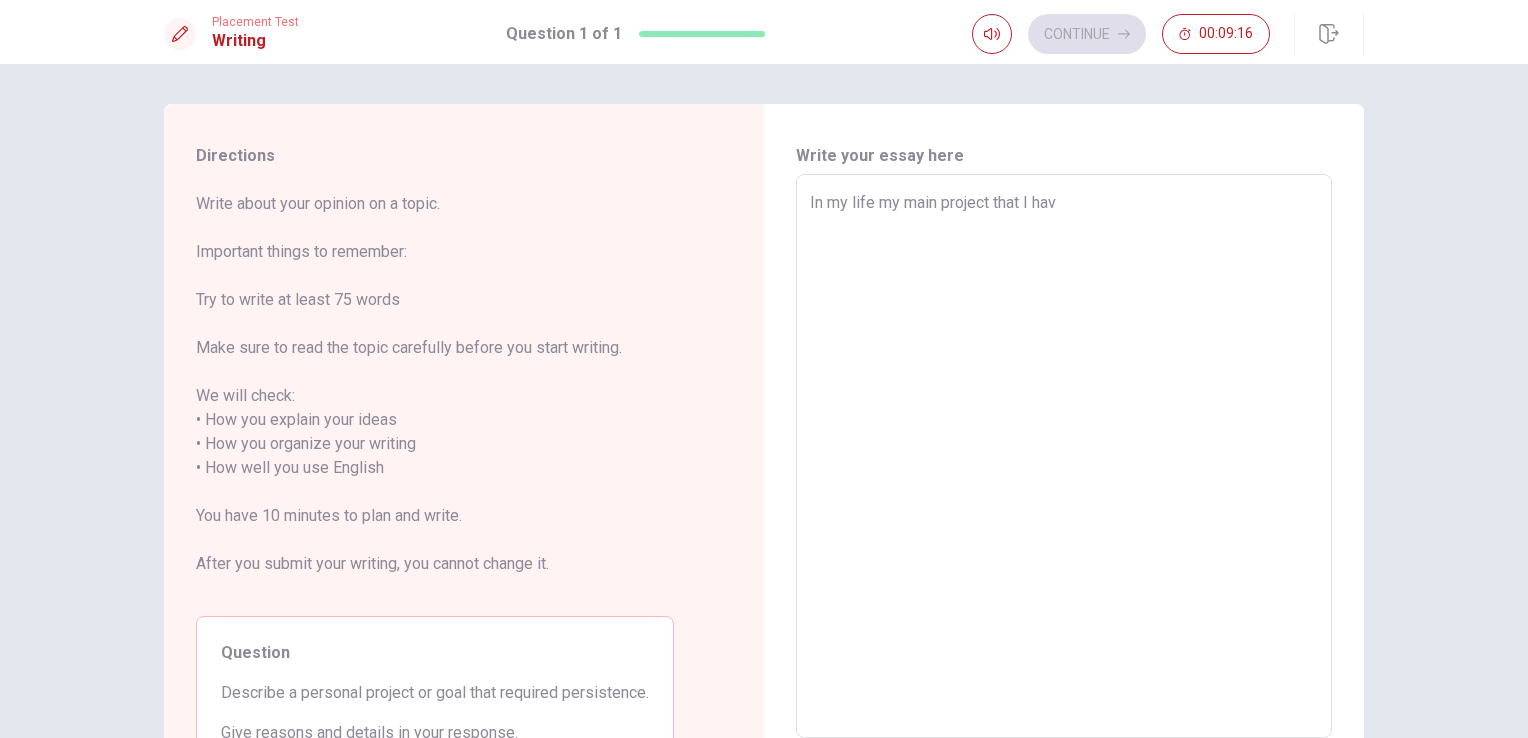 type on "x" 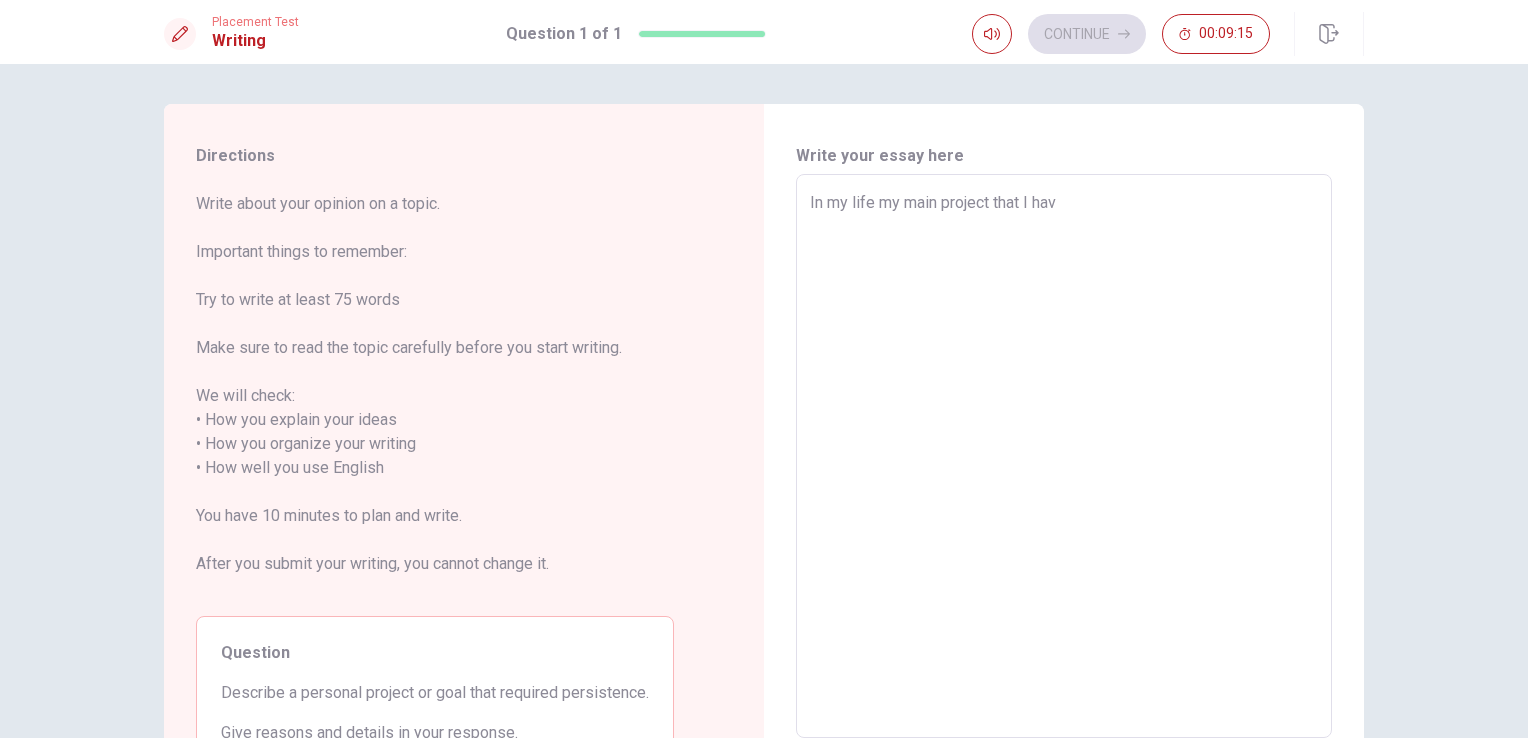 type on "In my life my main project that I have" 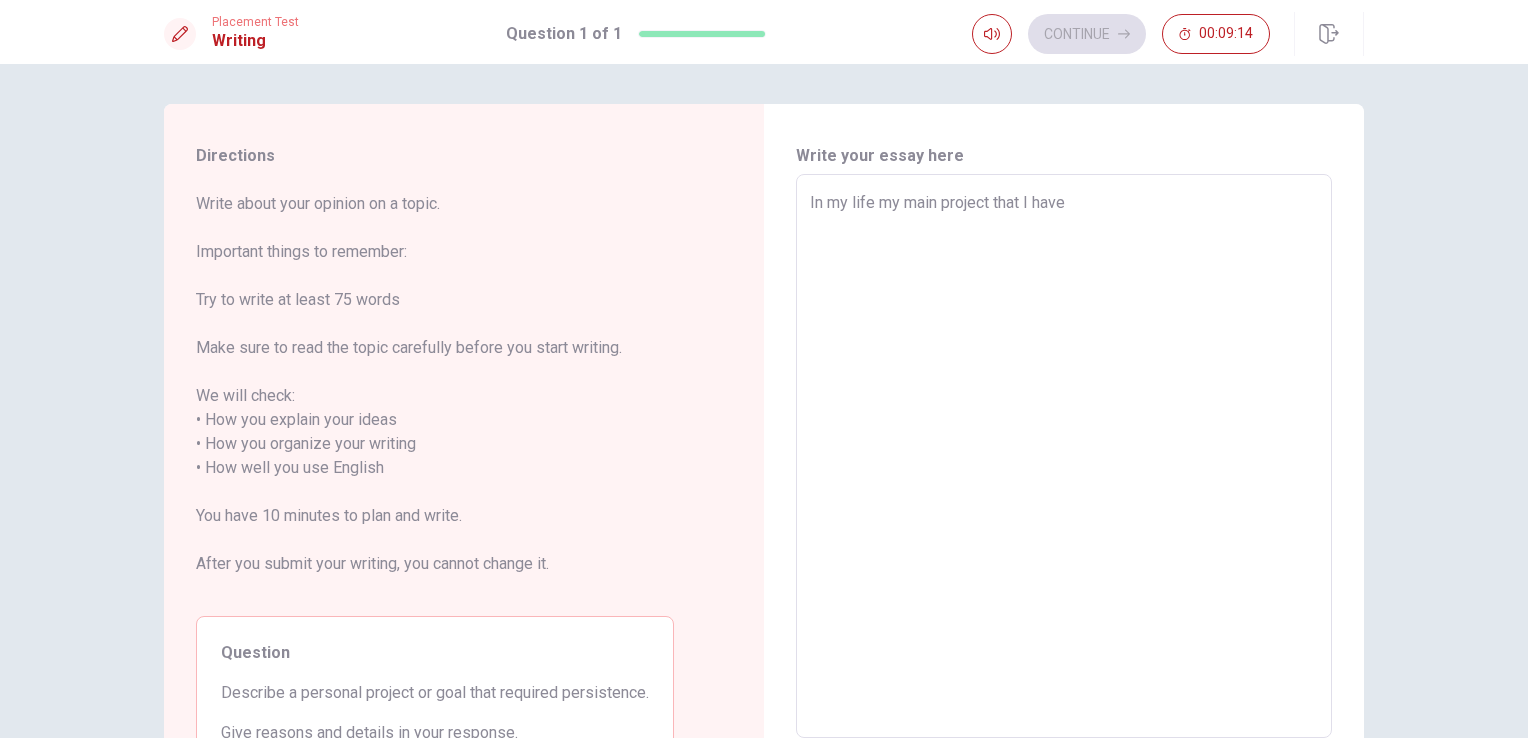 type on "In my life my main project that I have" 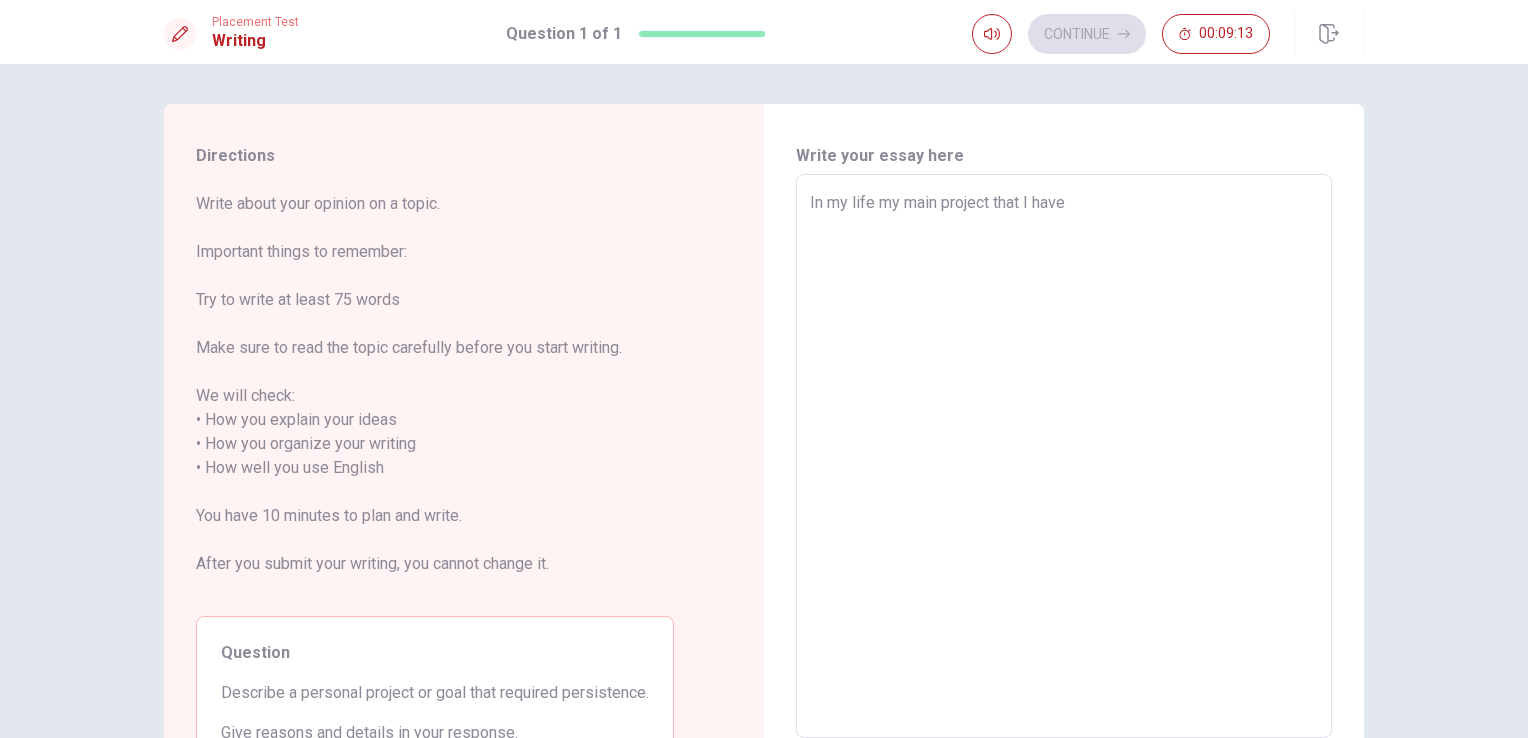 type on "In my life my main project that I have r" 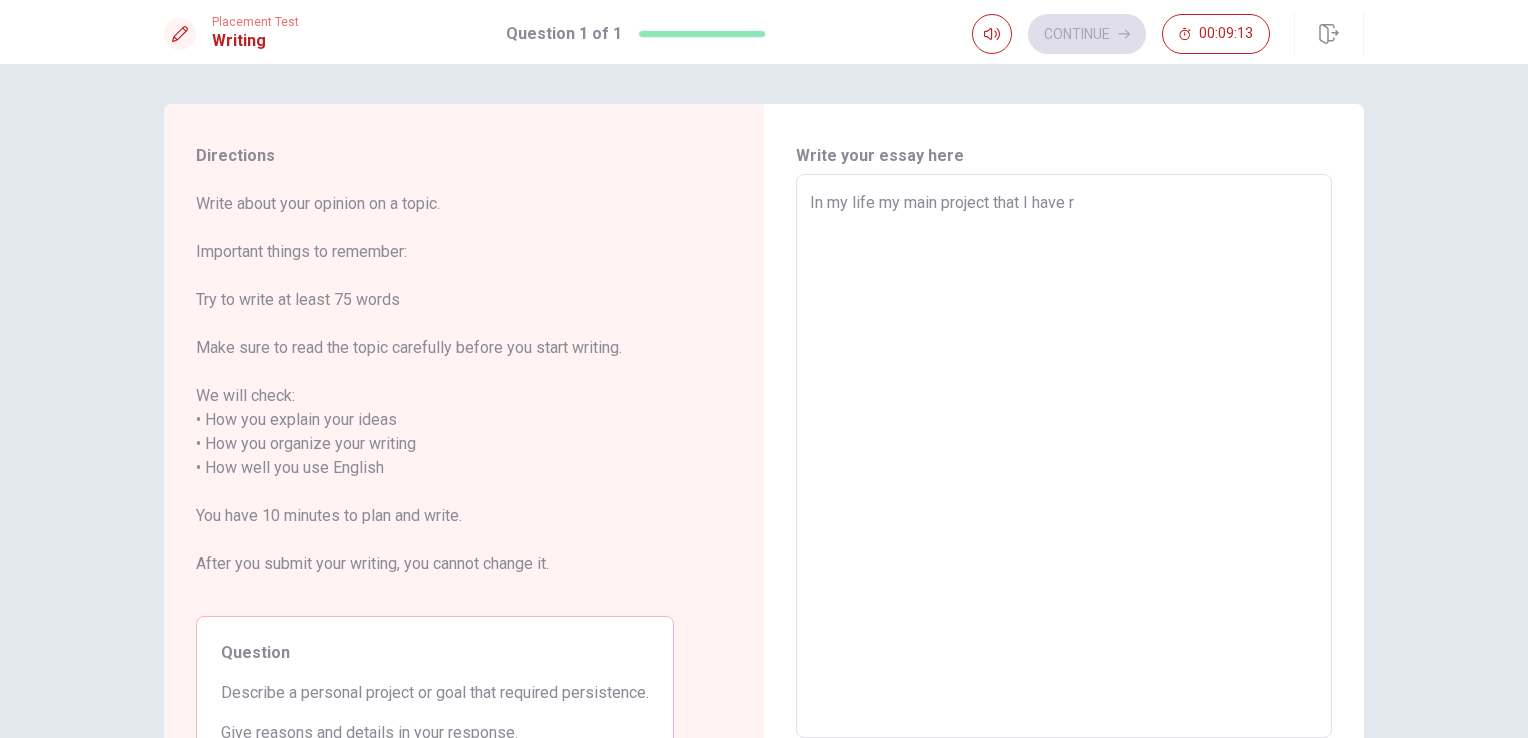 type on "x" 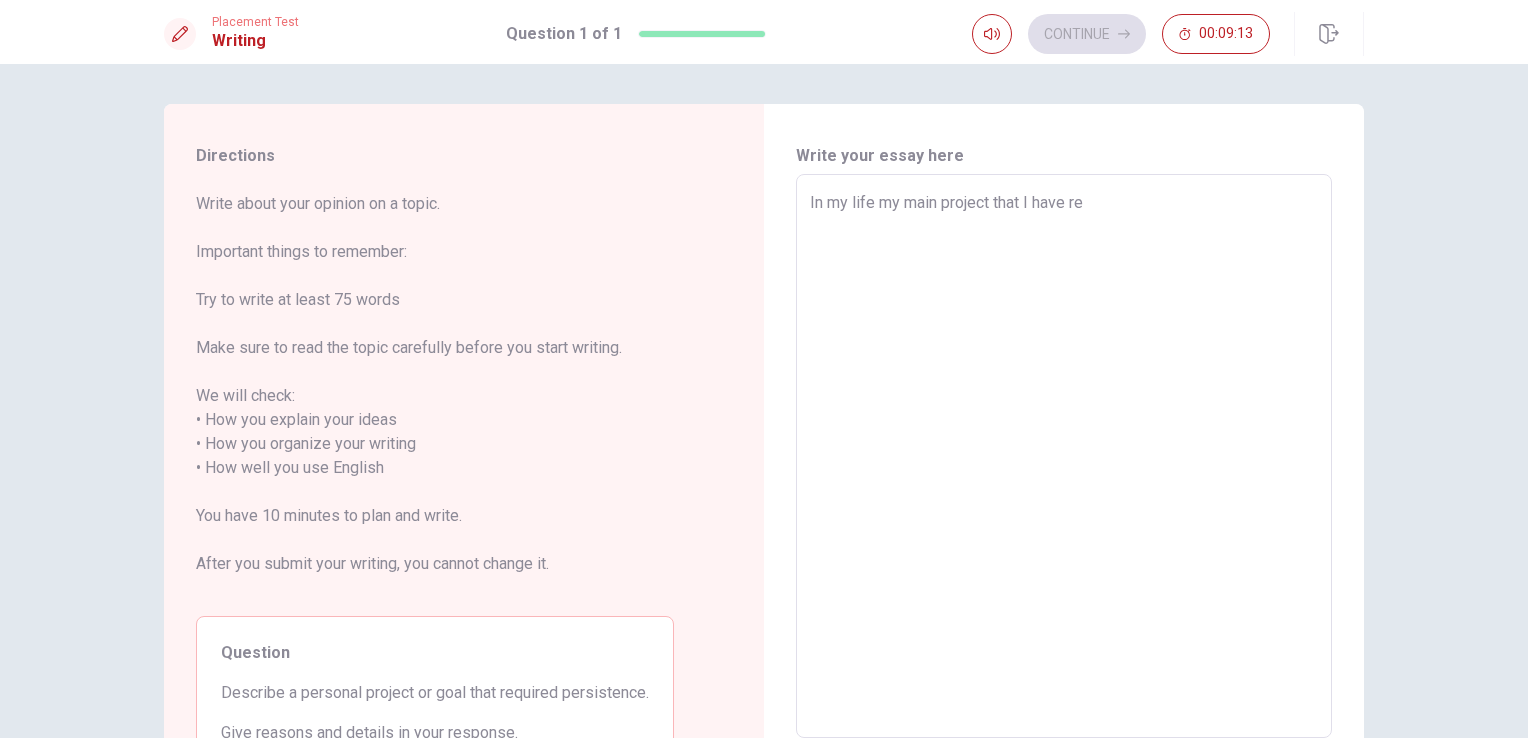 type on "x" 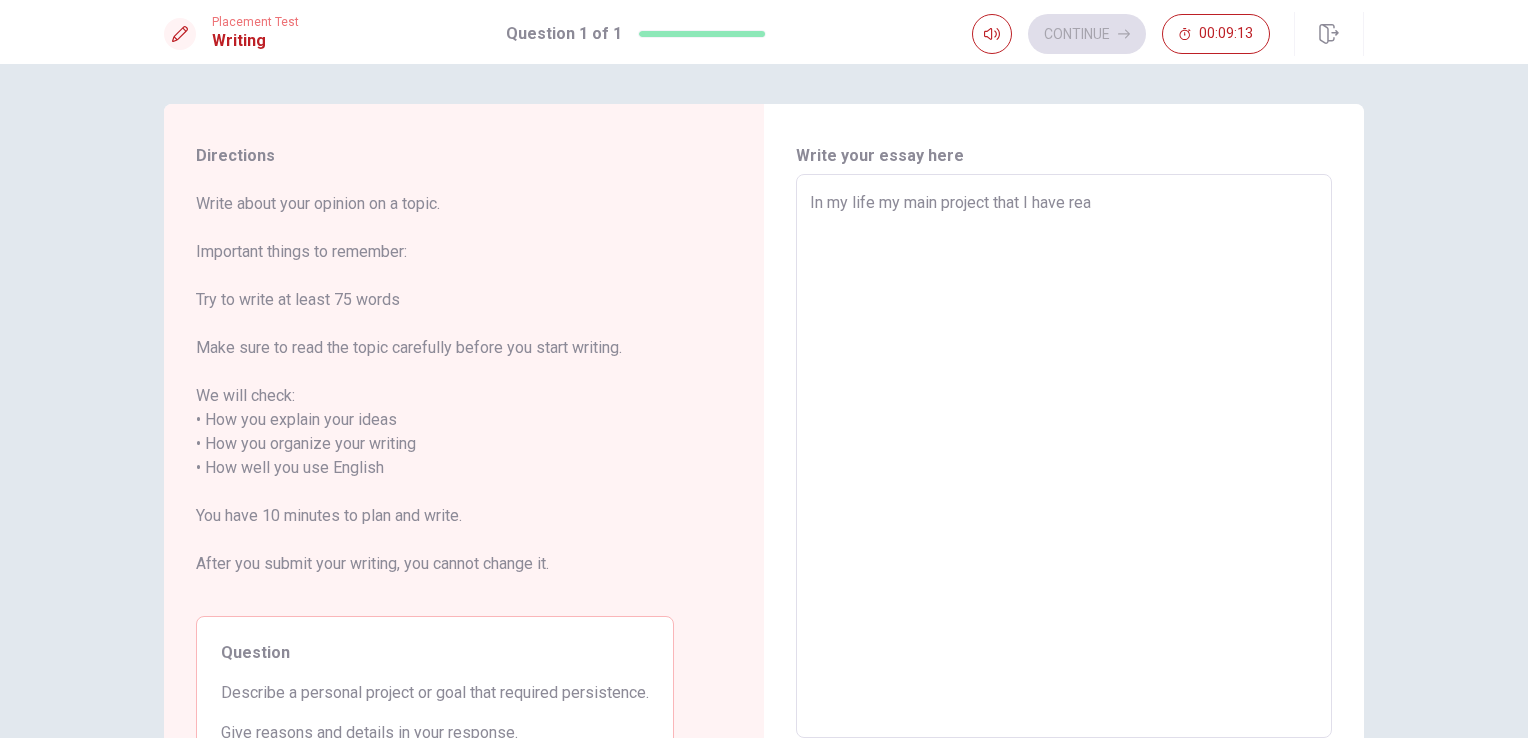 type on "In my life my main project that I have reac" 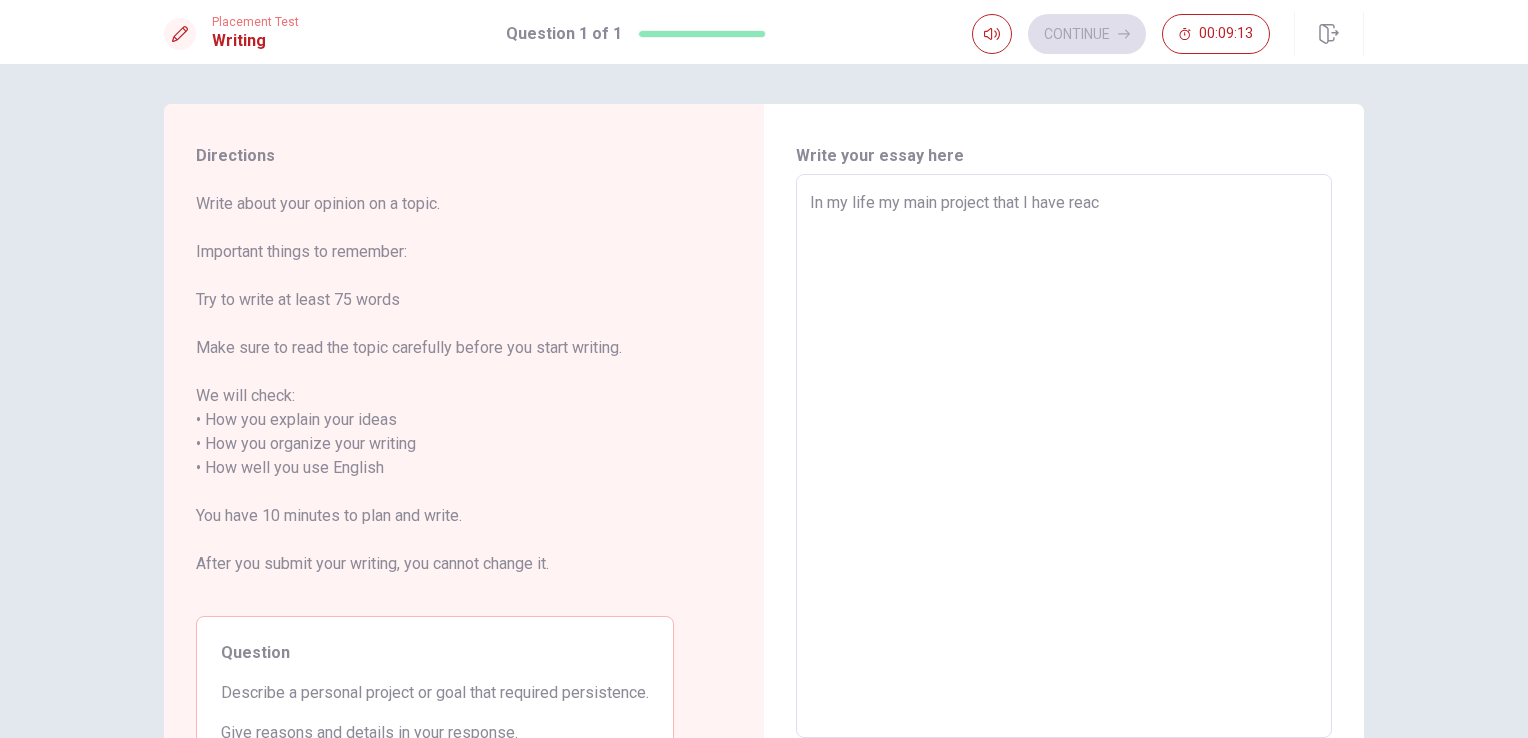 type on "x" 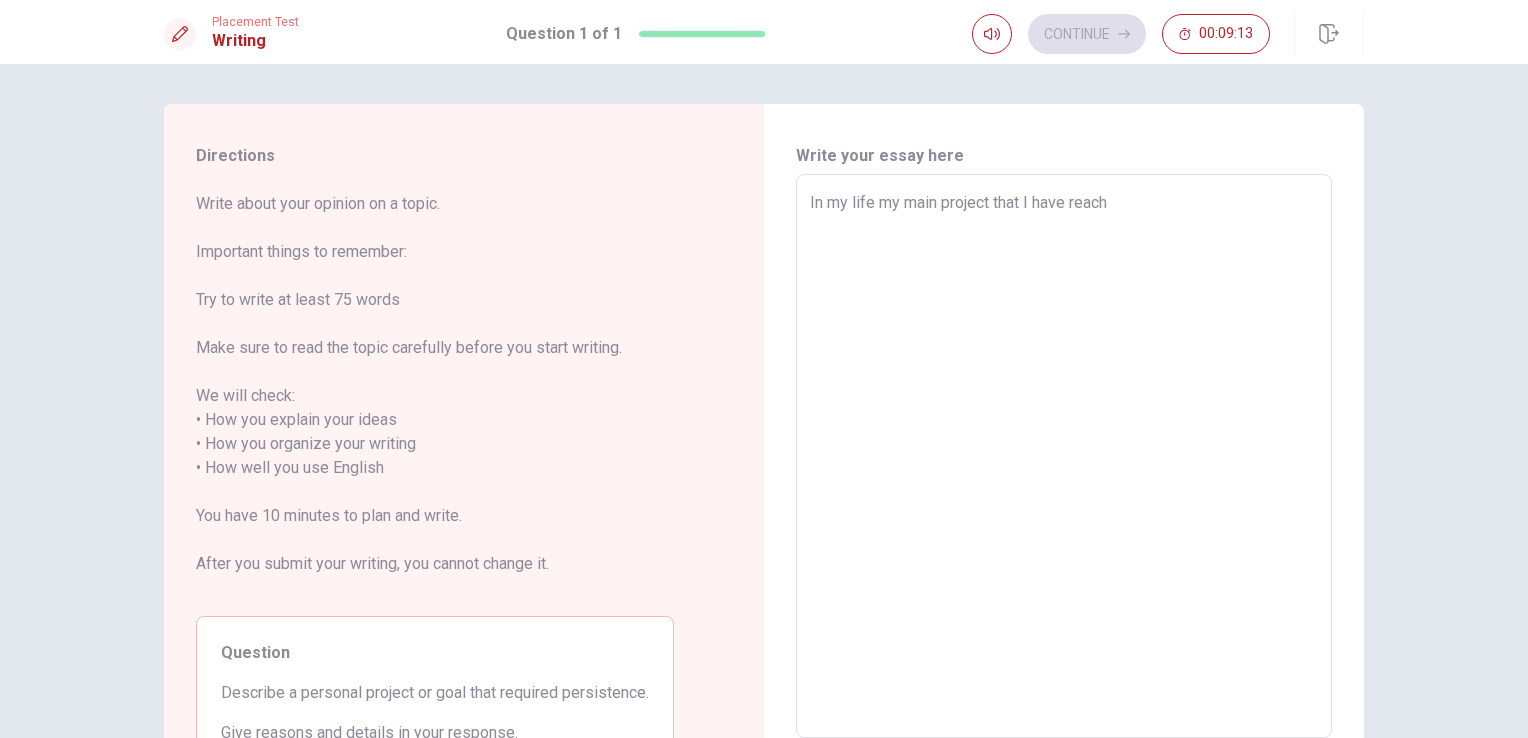 type on "x" 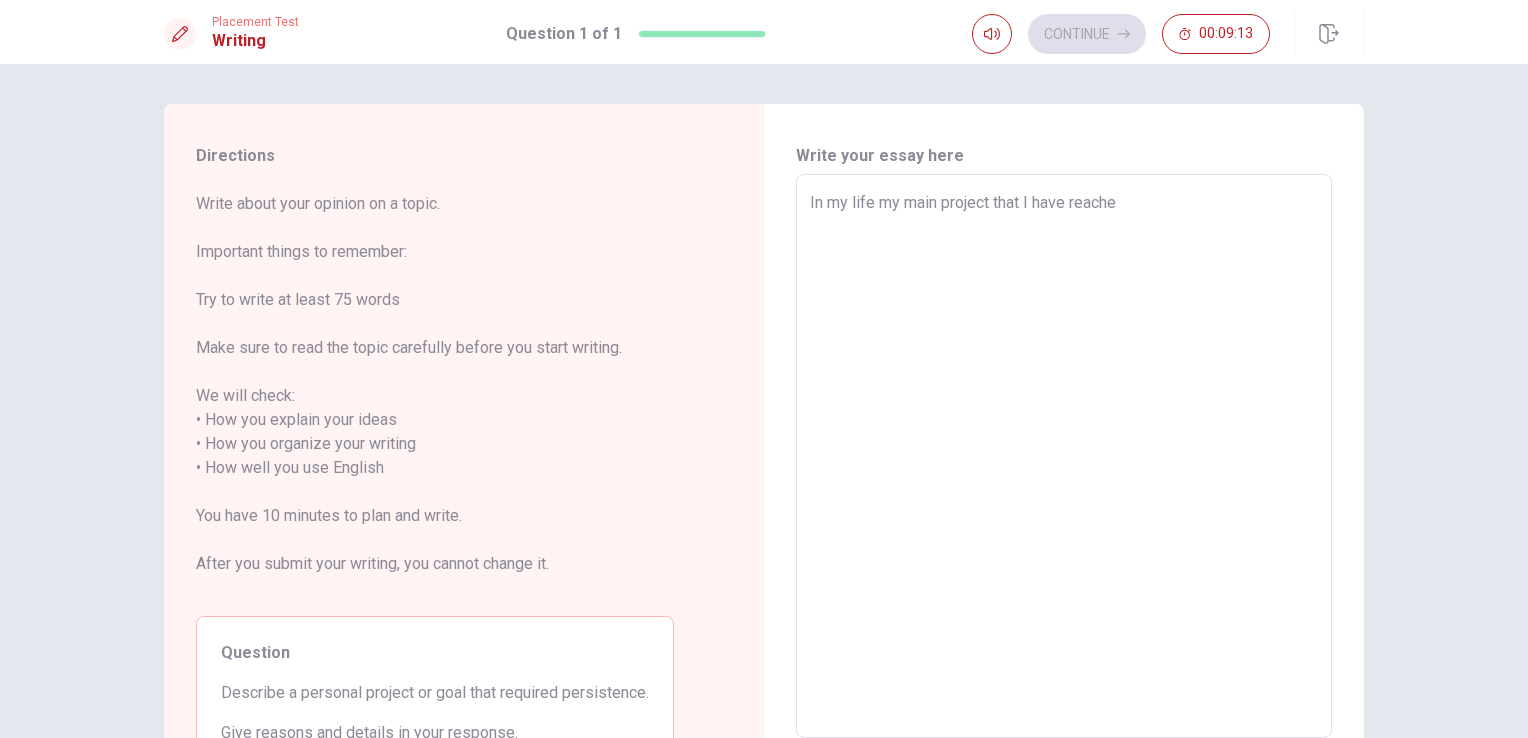type on "x" 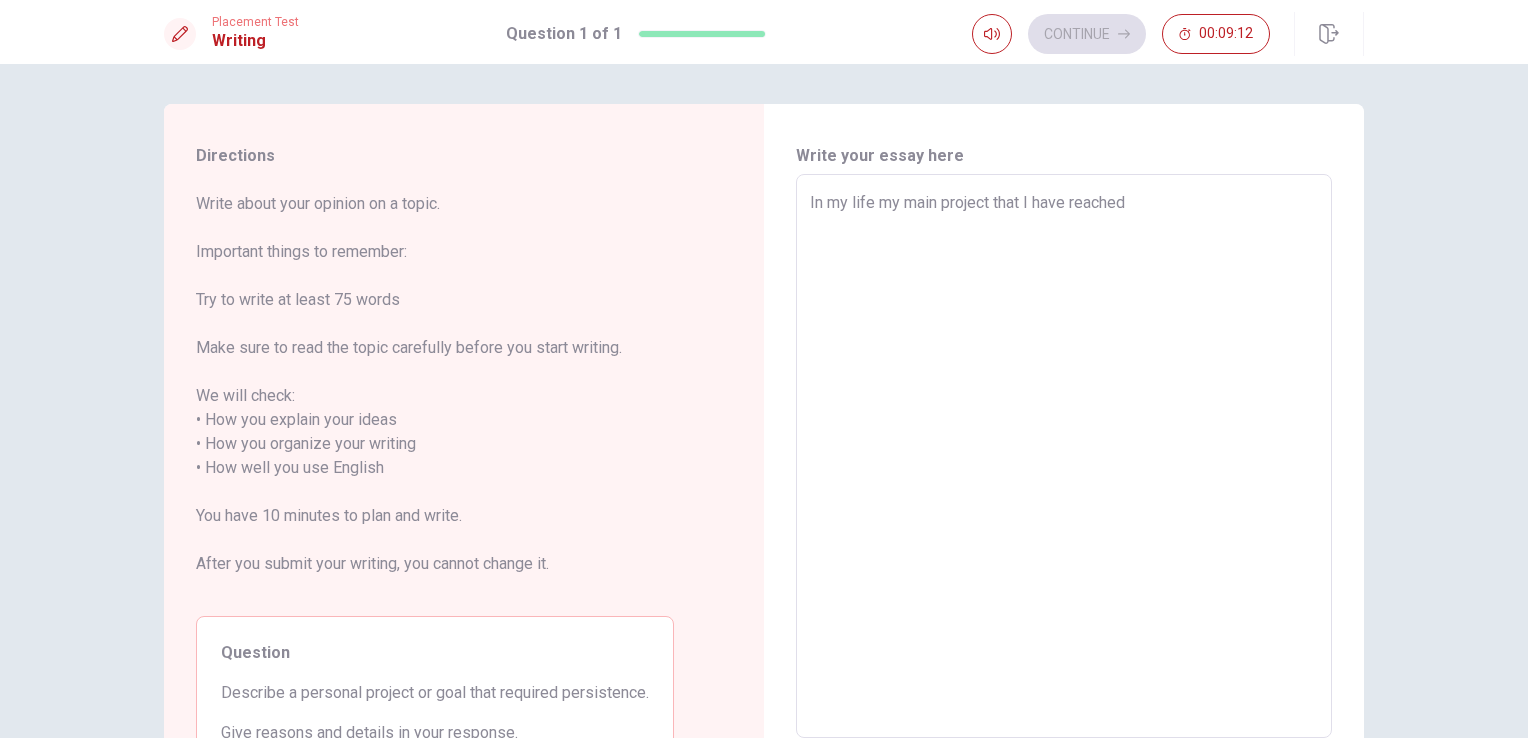 type on "x" 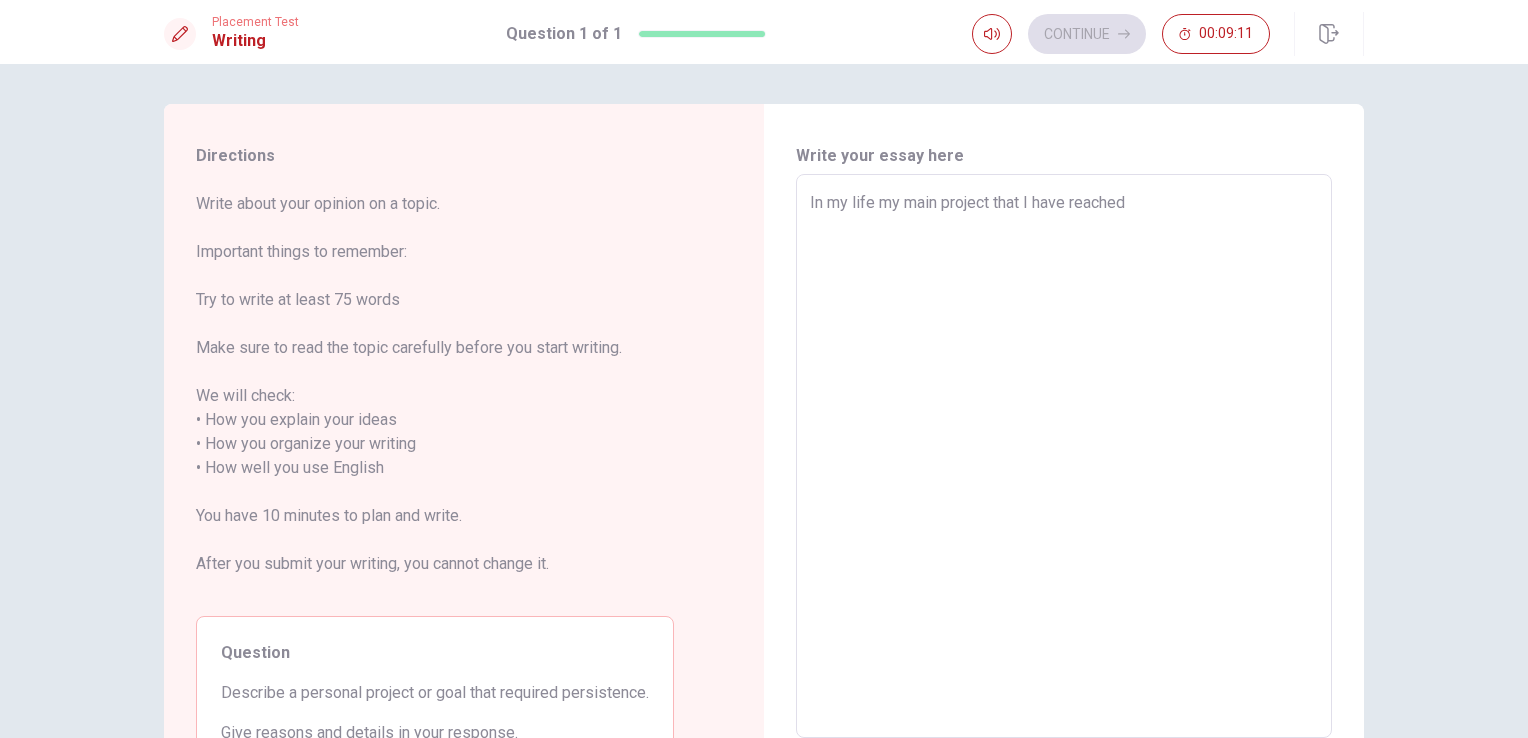 type on "In my life my main project that I have reached i" 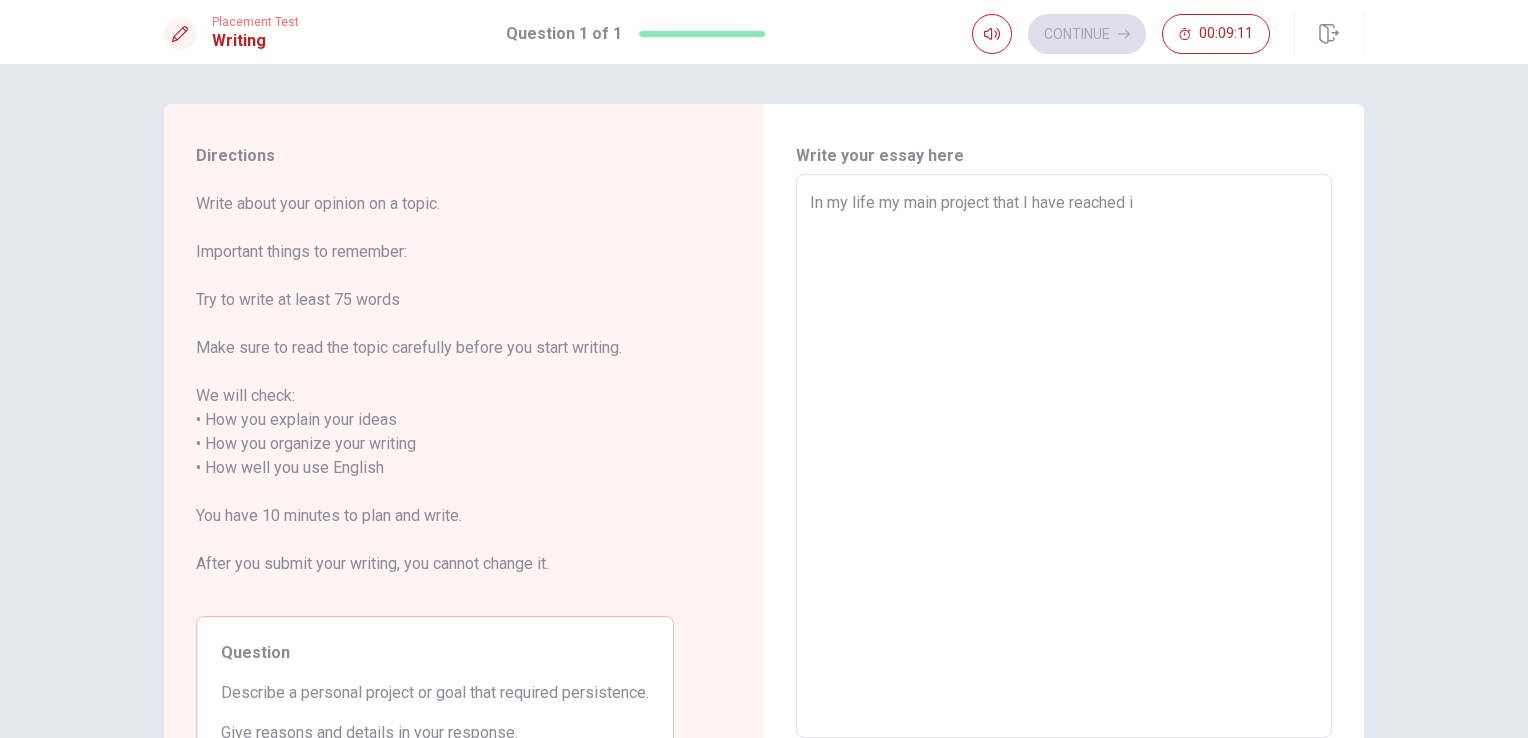 type on "x" 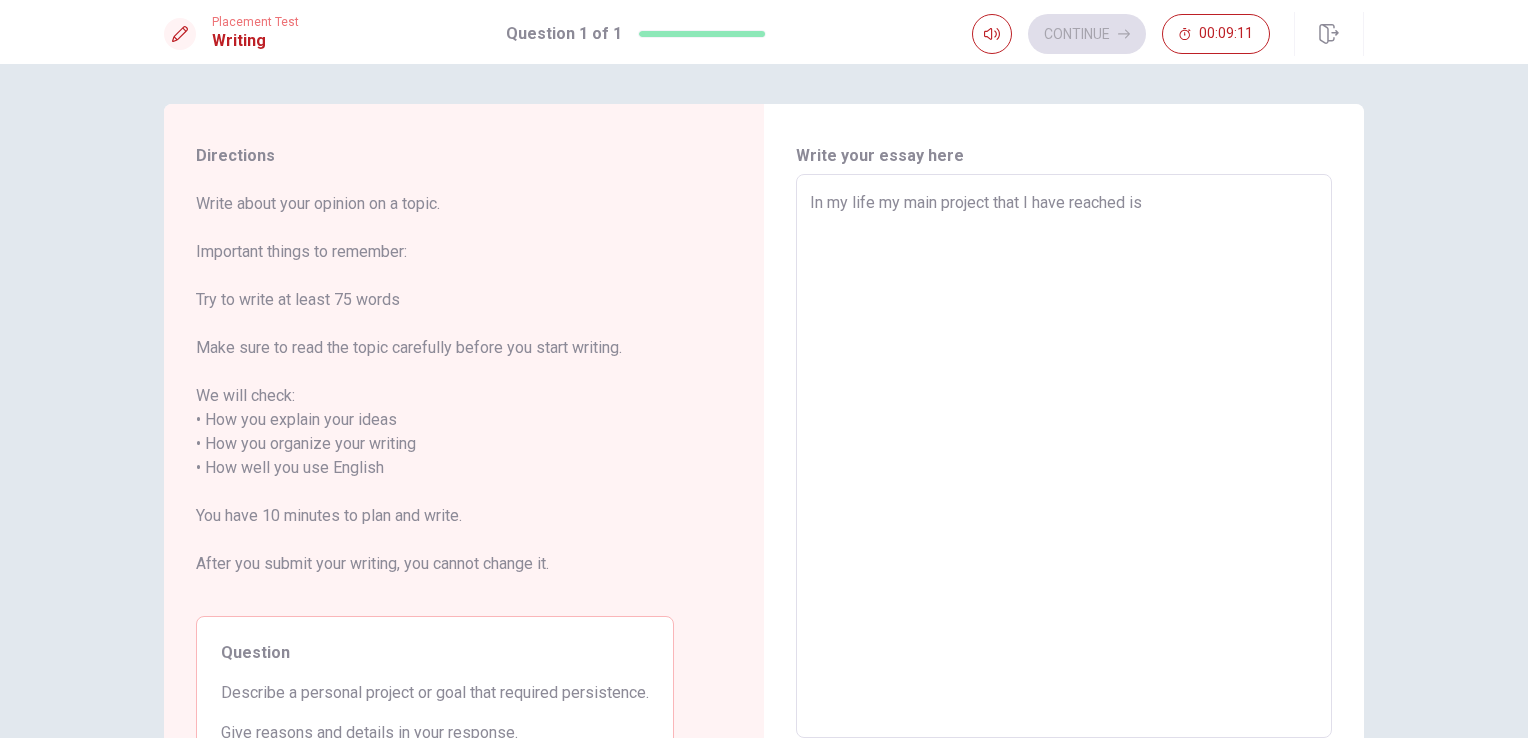 type on "x" 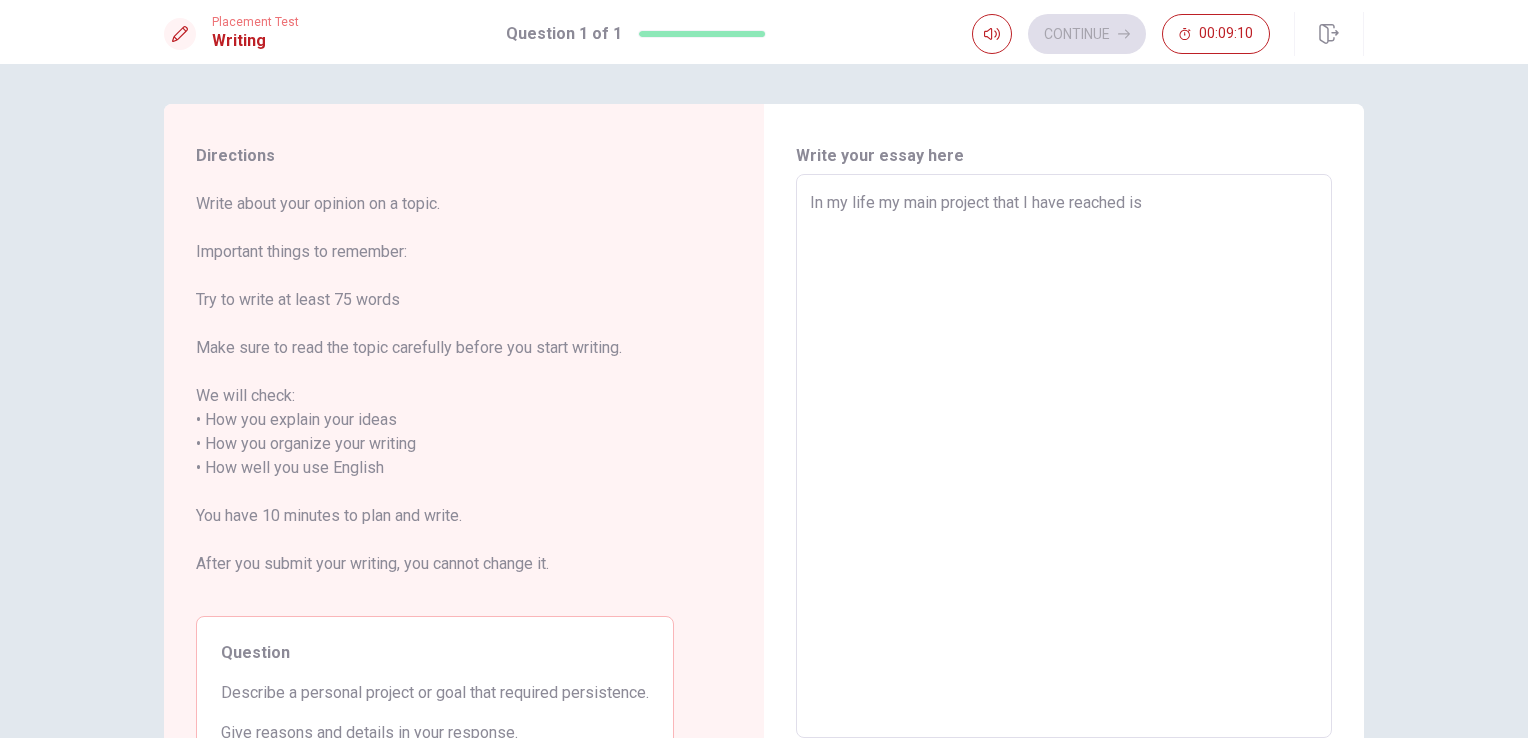 type on "In my life my main project that I have reached is w" 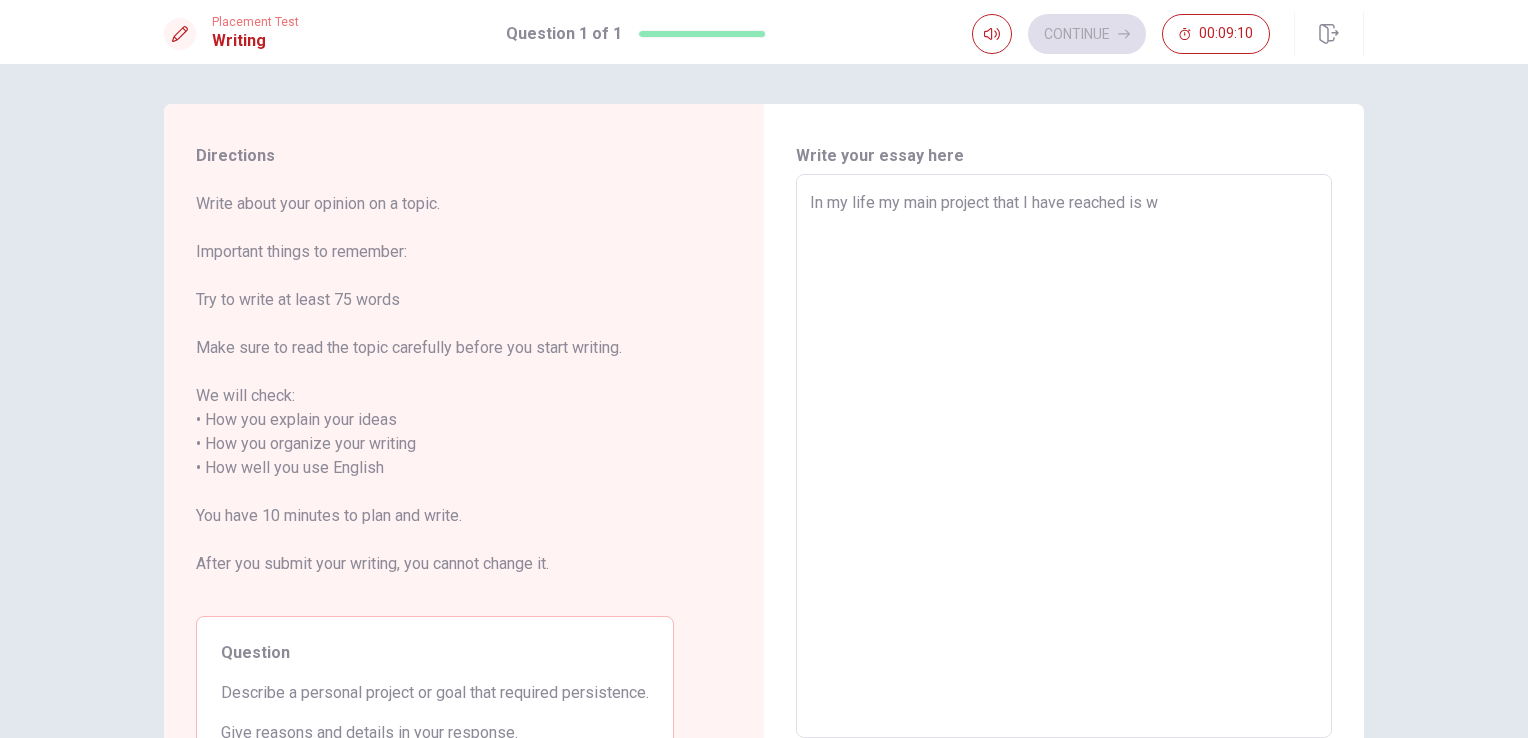 type on "x" 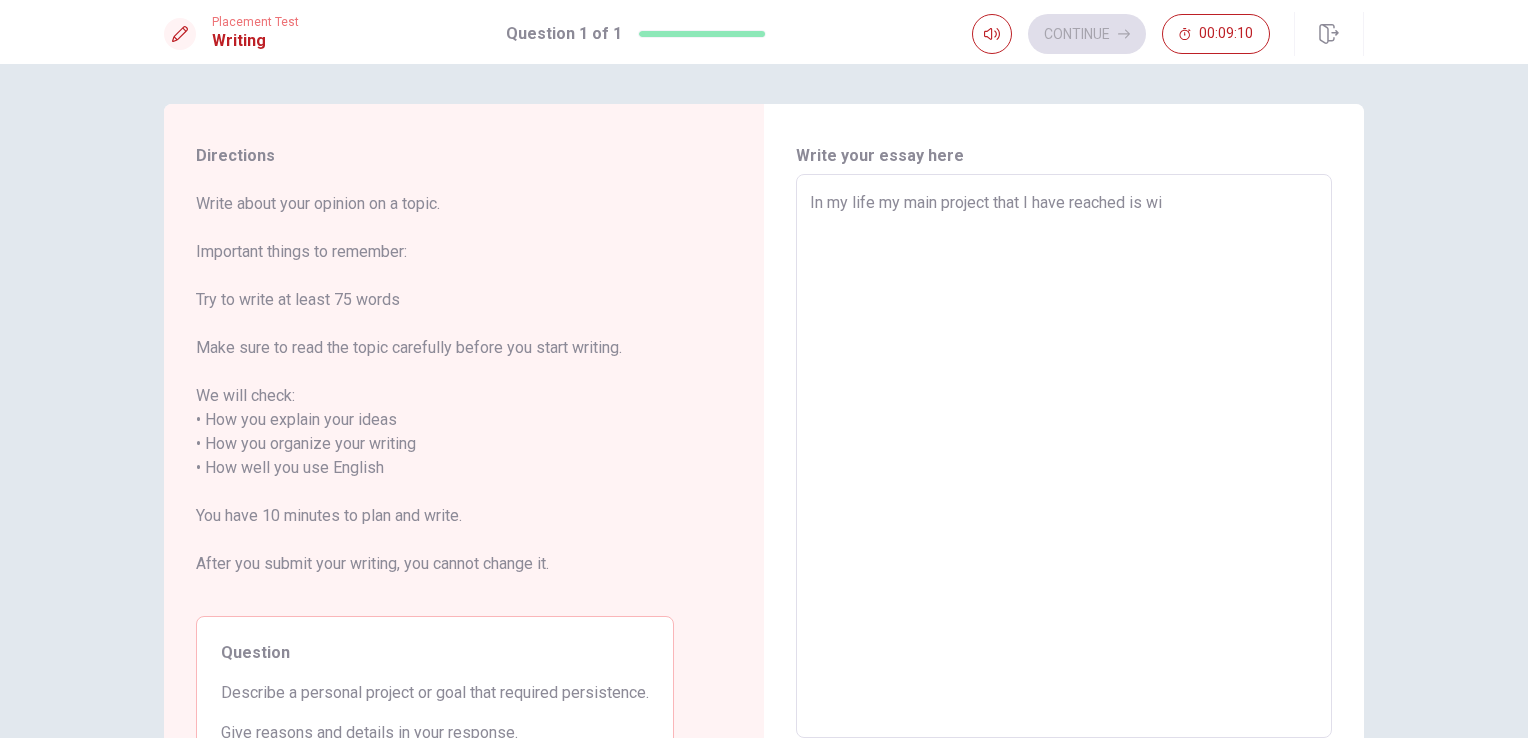 type on "x" 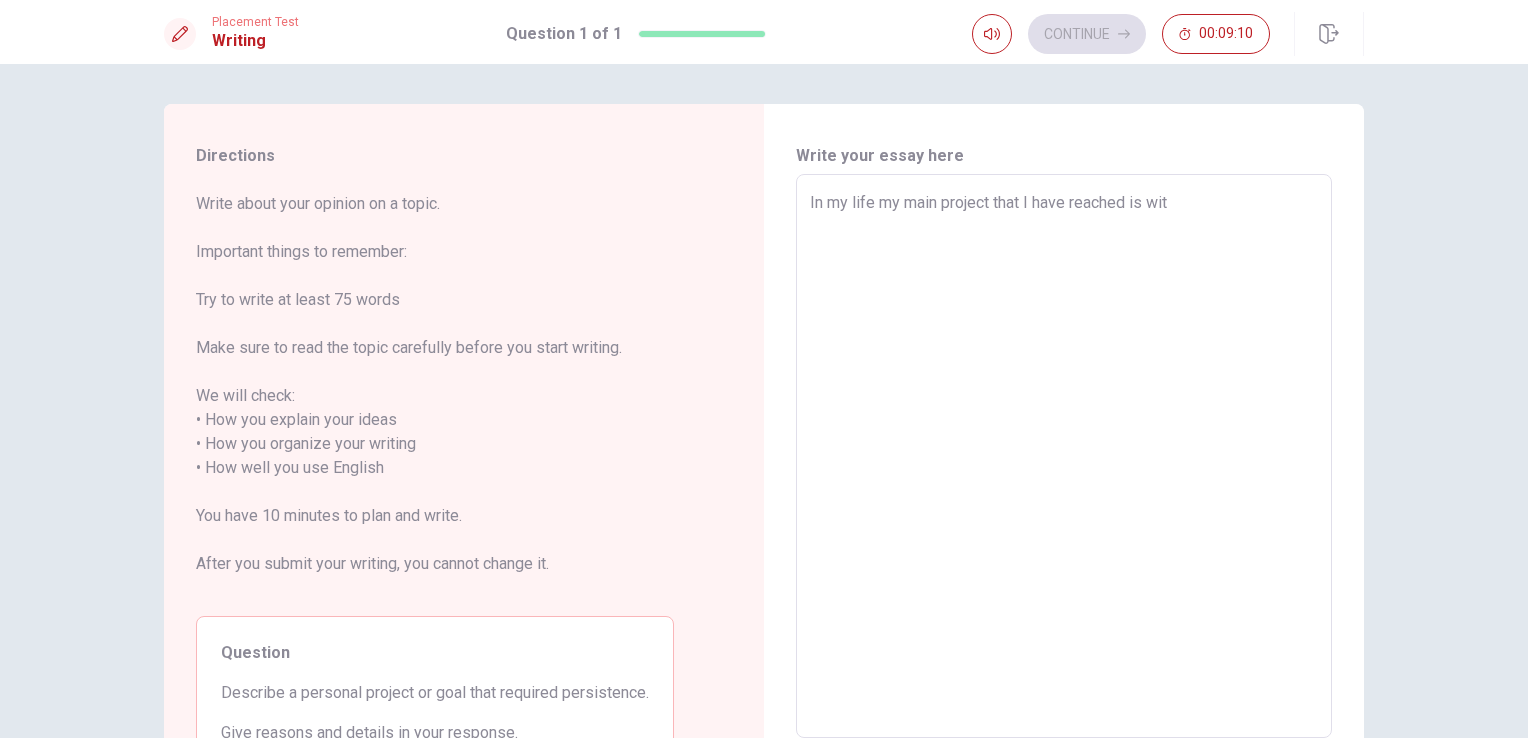 type on "x" 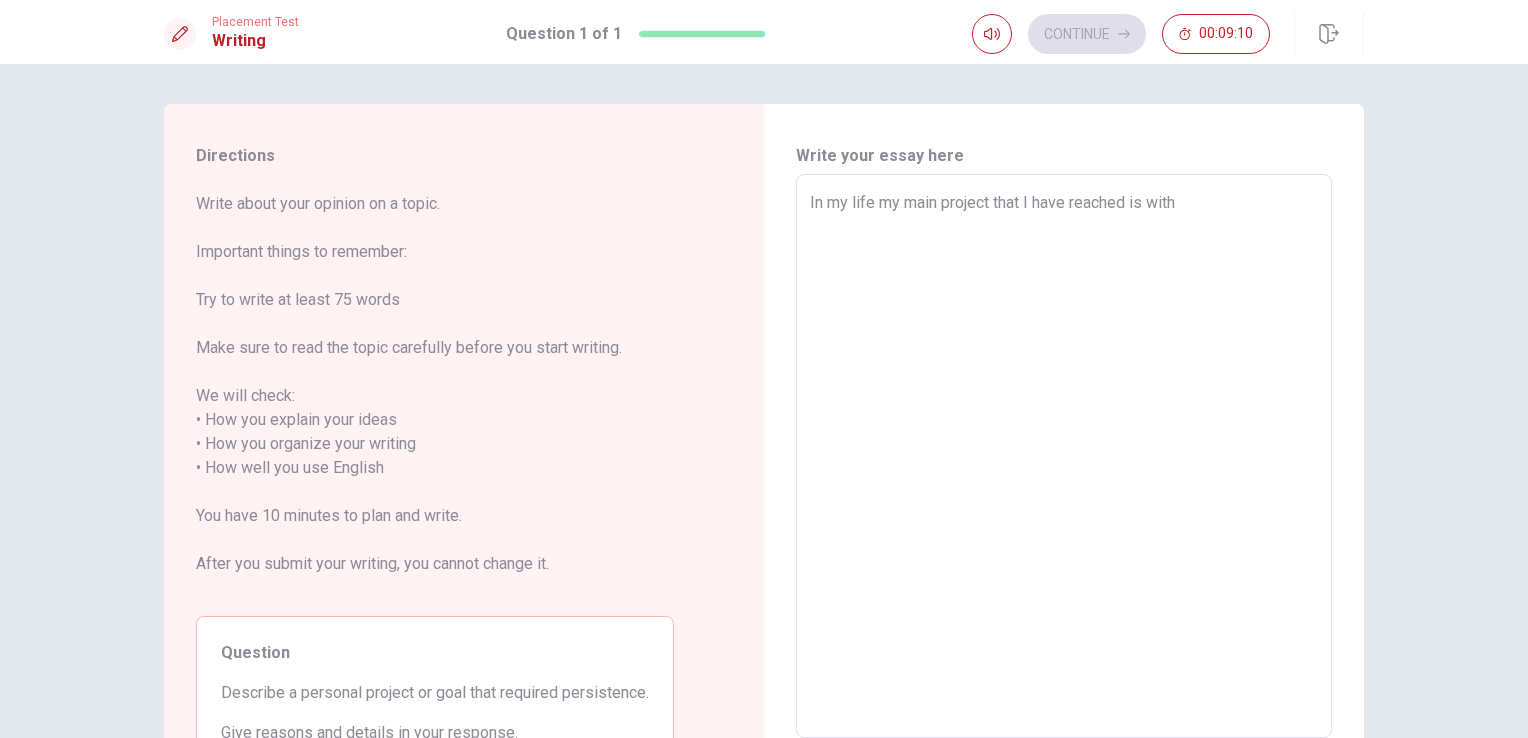 type on "x" 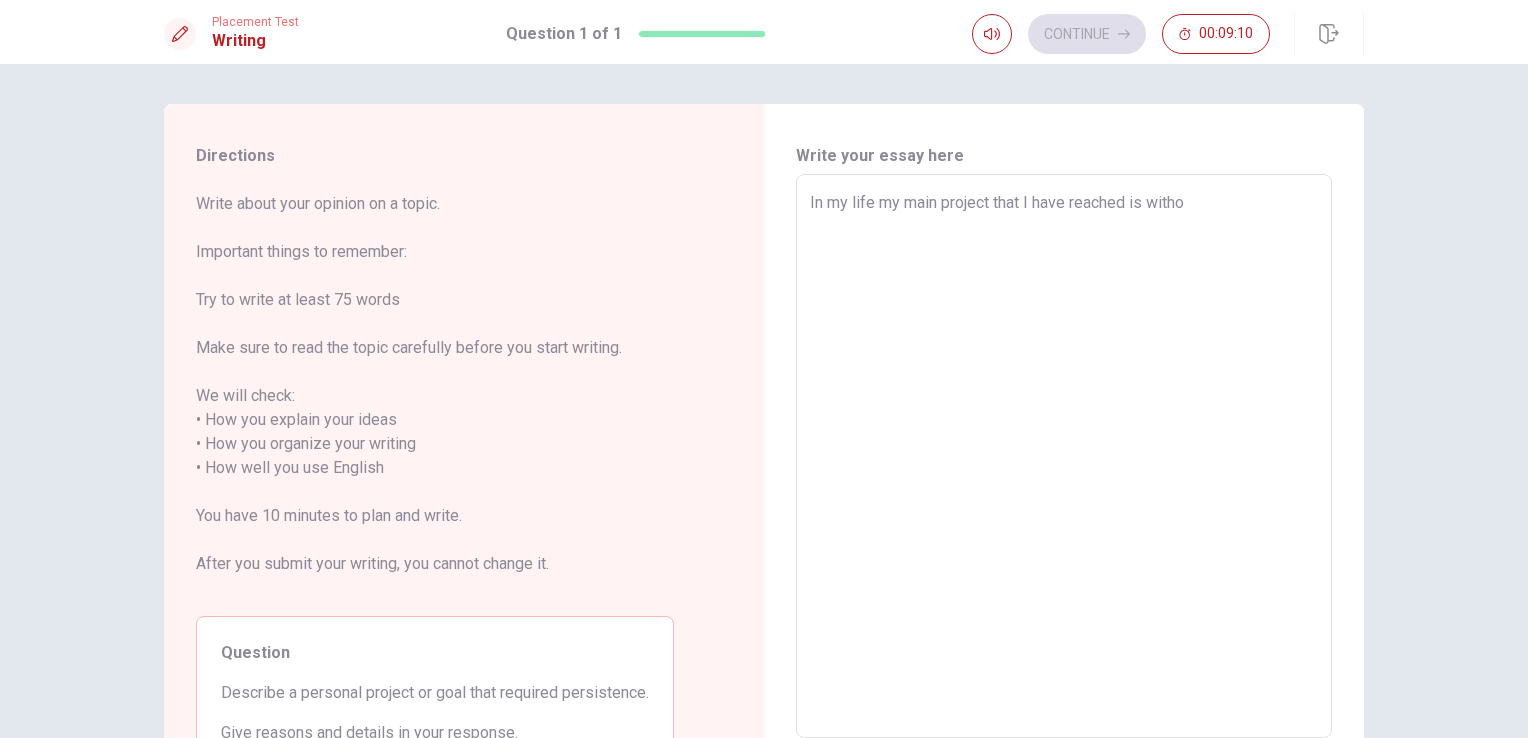 type on "x" 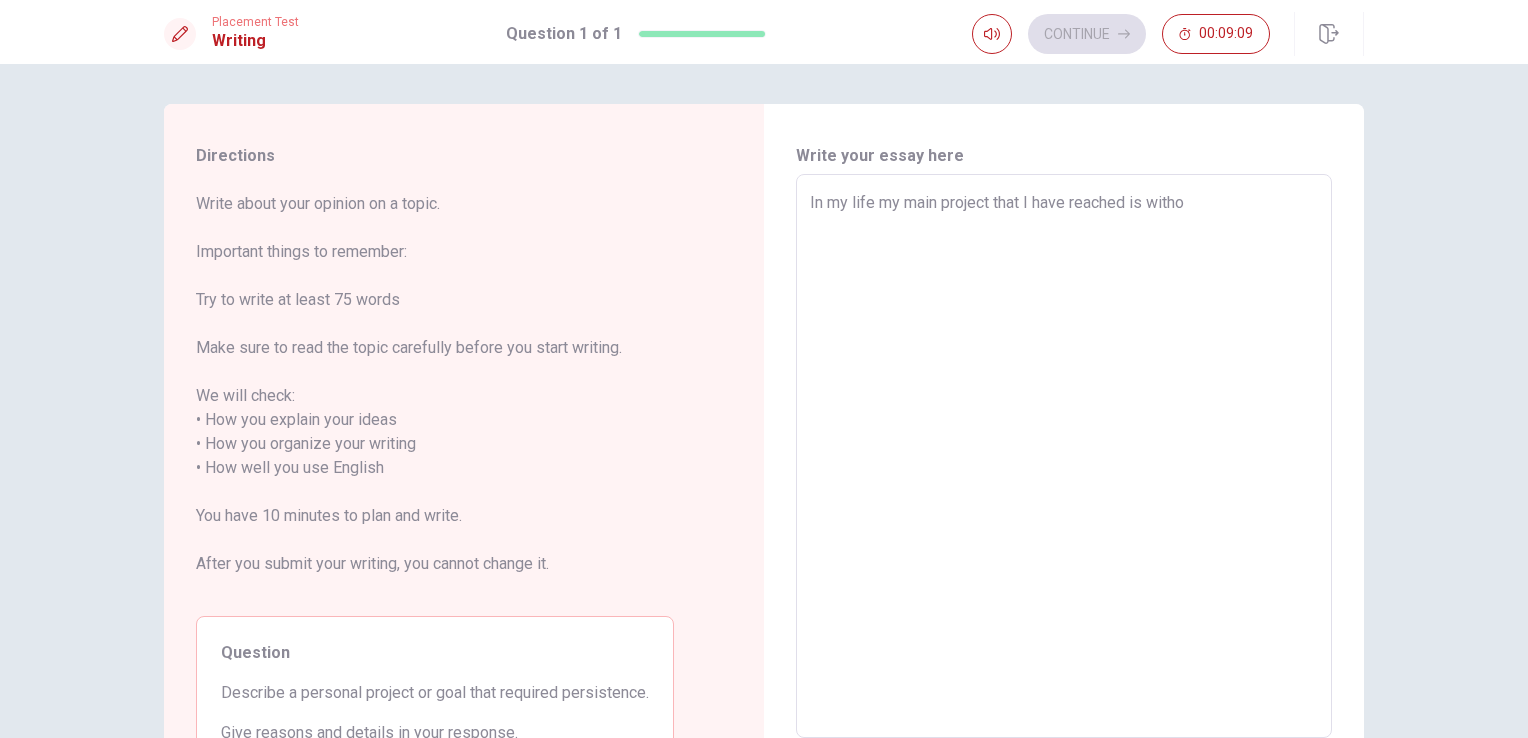 type on "In my life my main project that I have reached is withou" 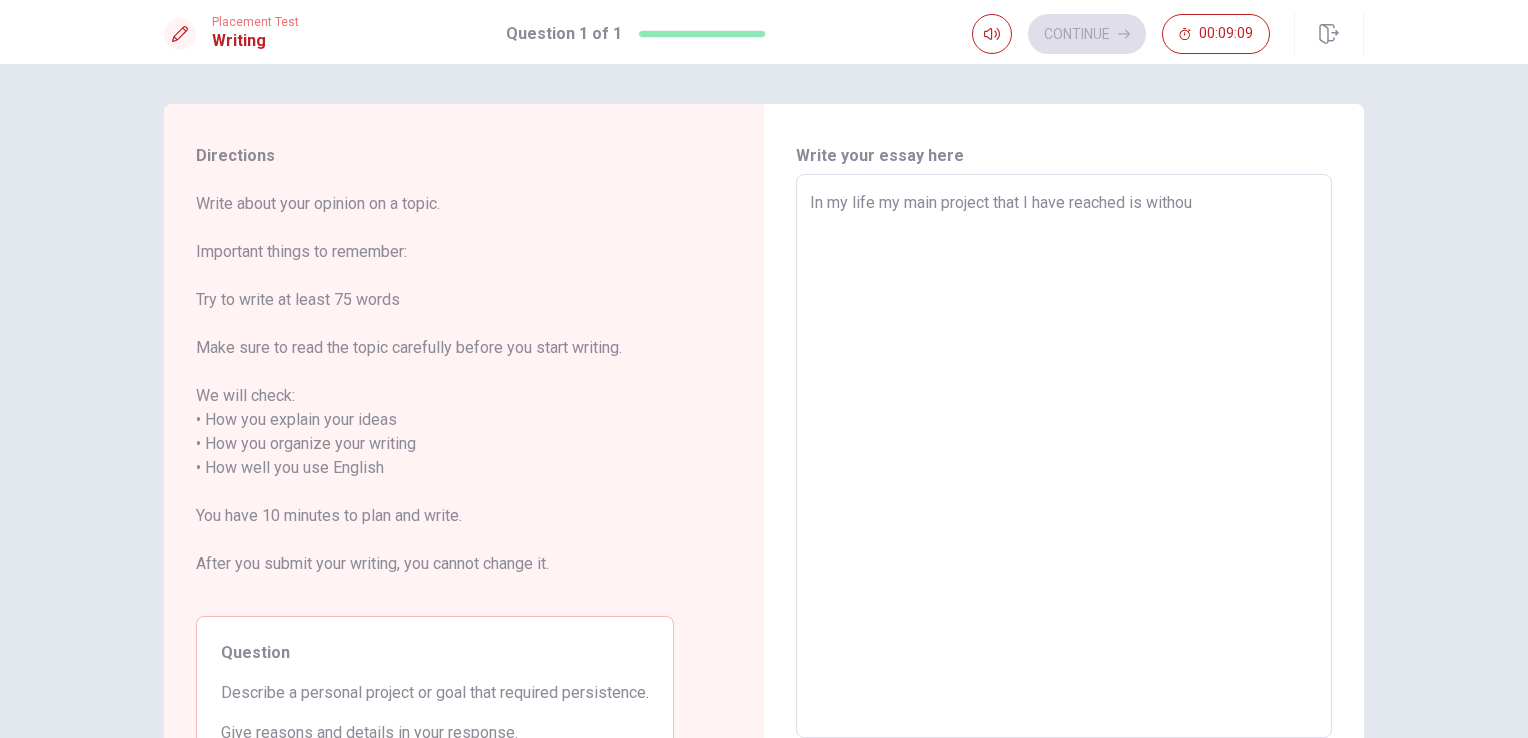 type on "x" 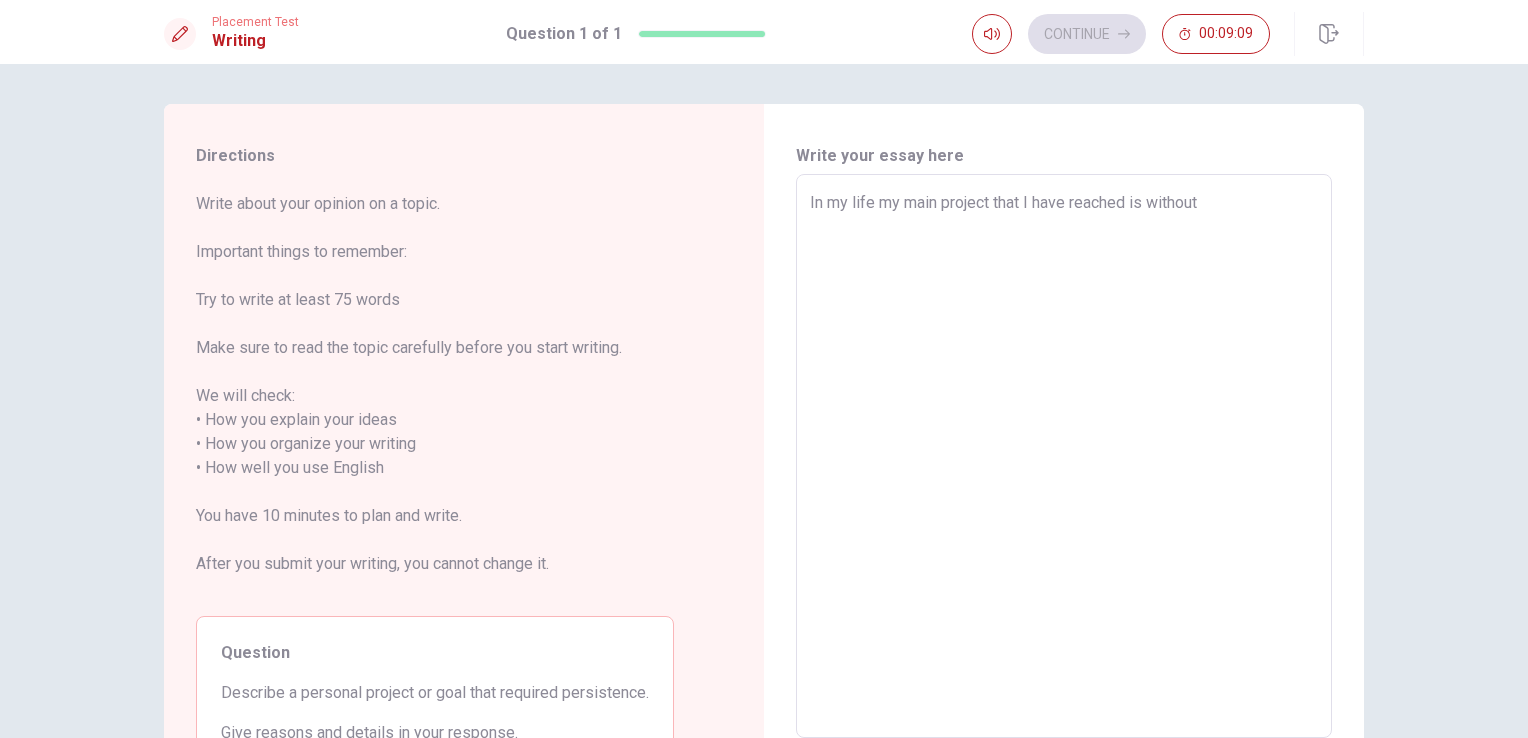type on "In my life my main project that I have reached is without" 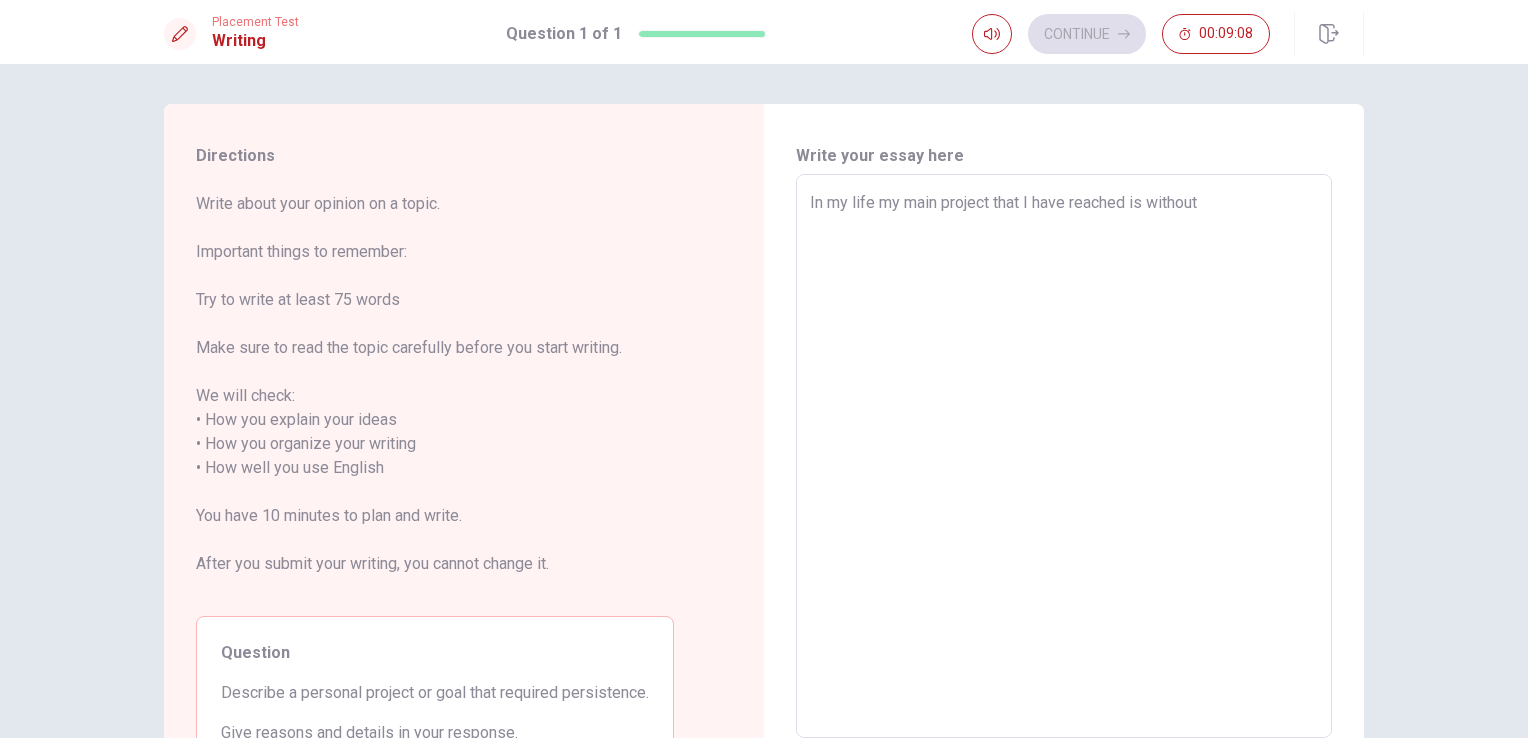 type on "In my life my main project that I have reached is without d" 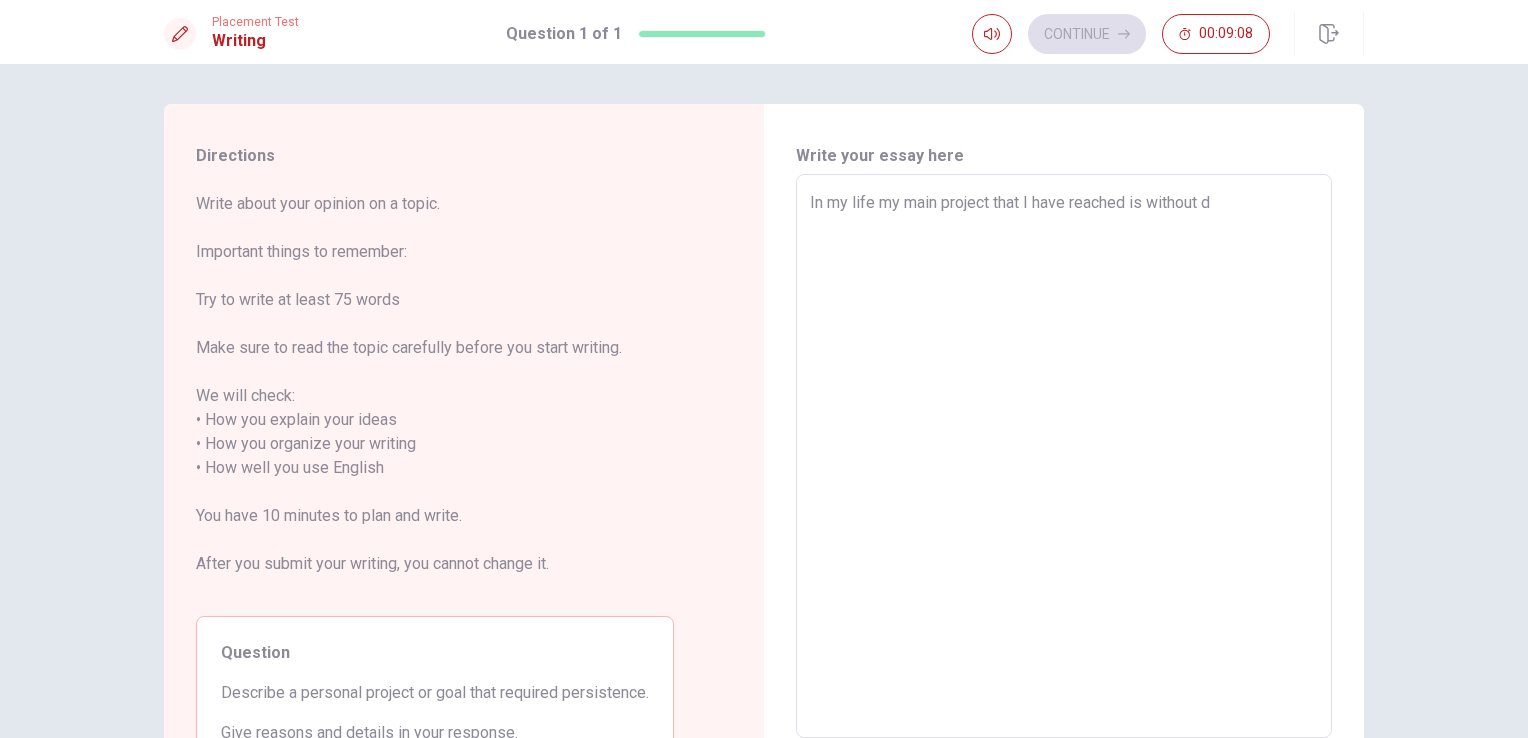 type on "x" 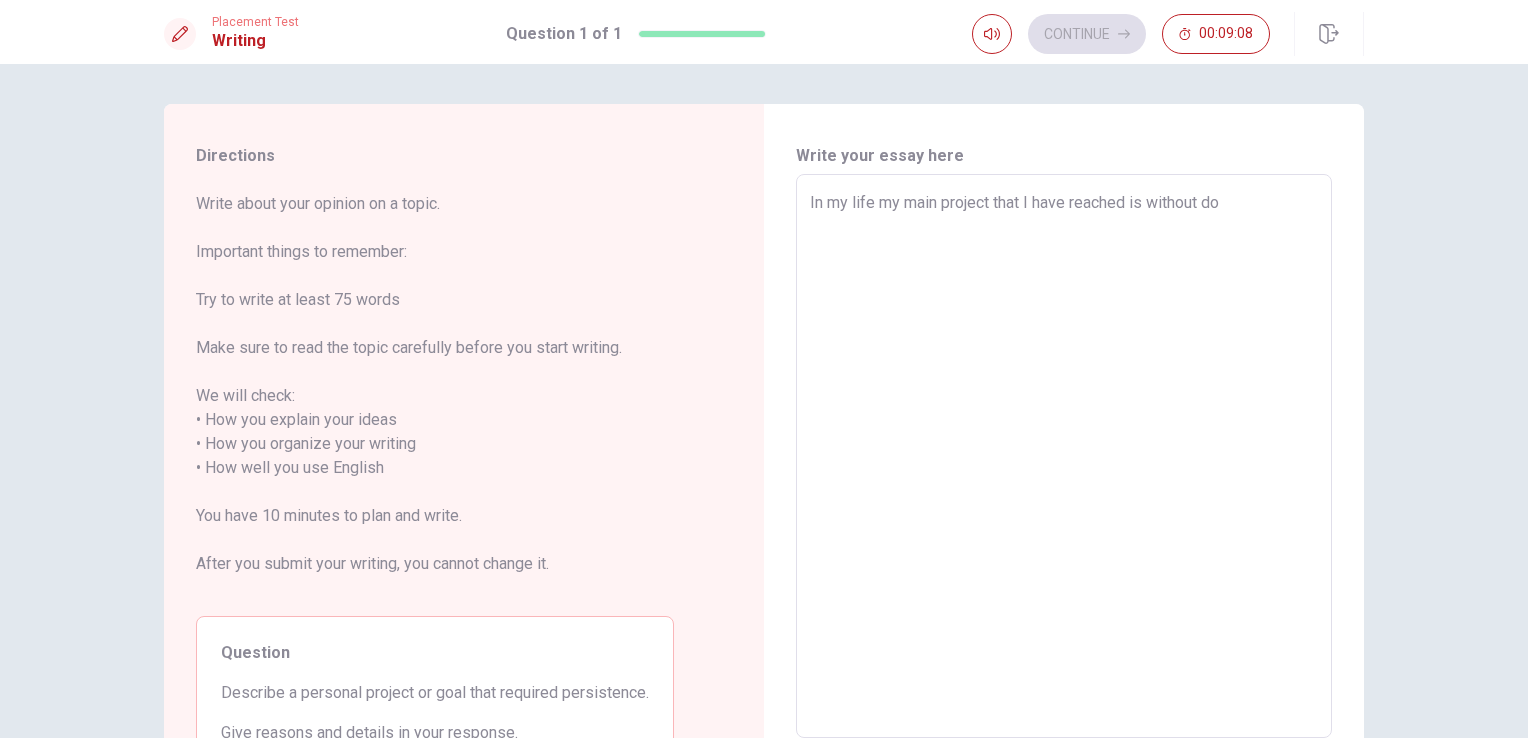 type on "x" 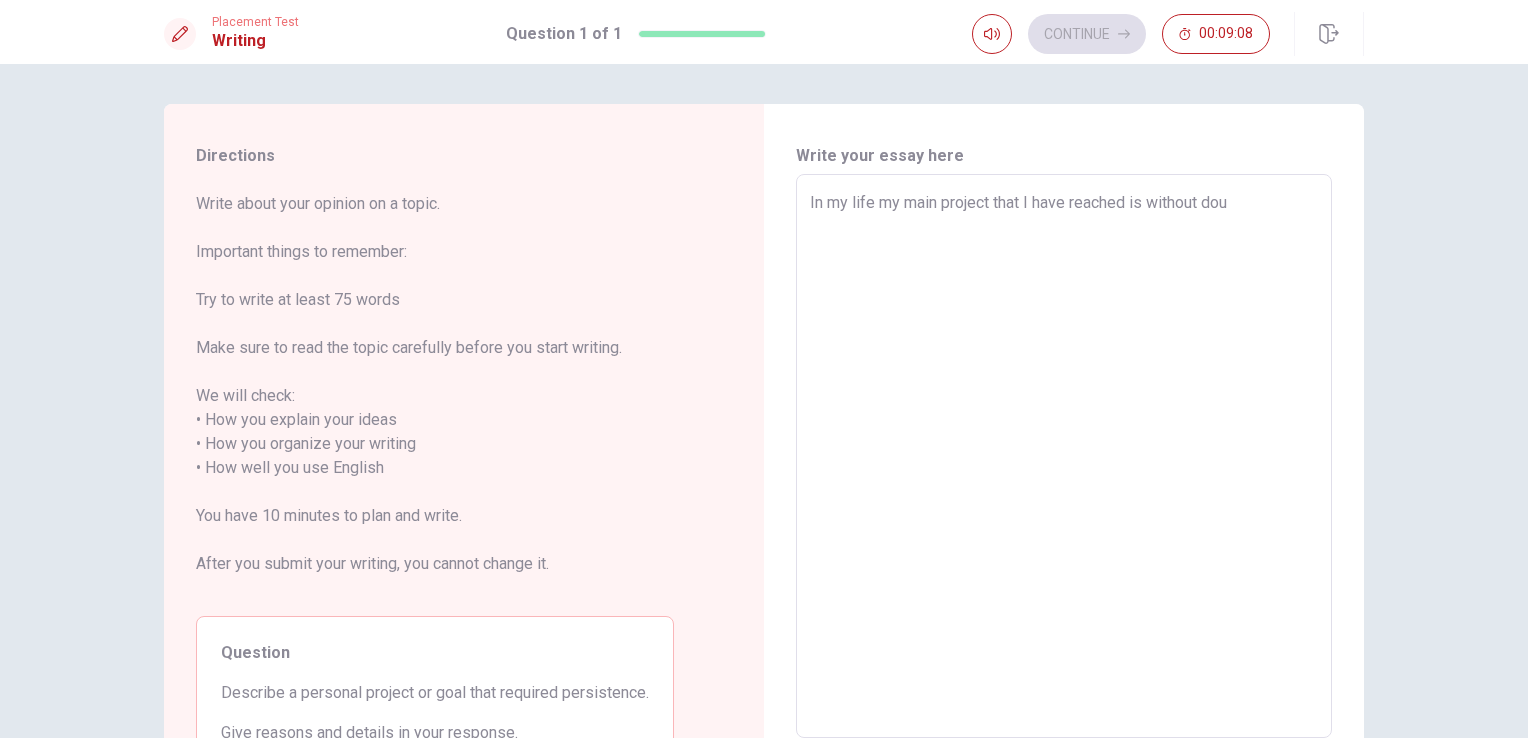type on "x" 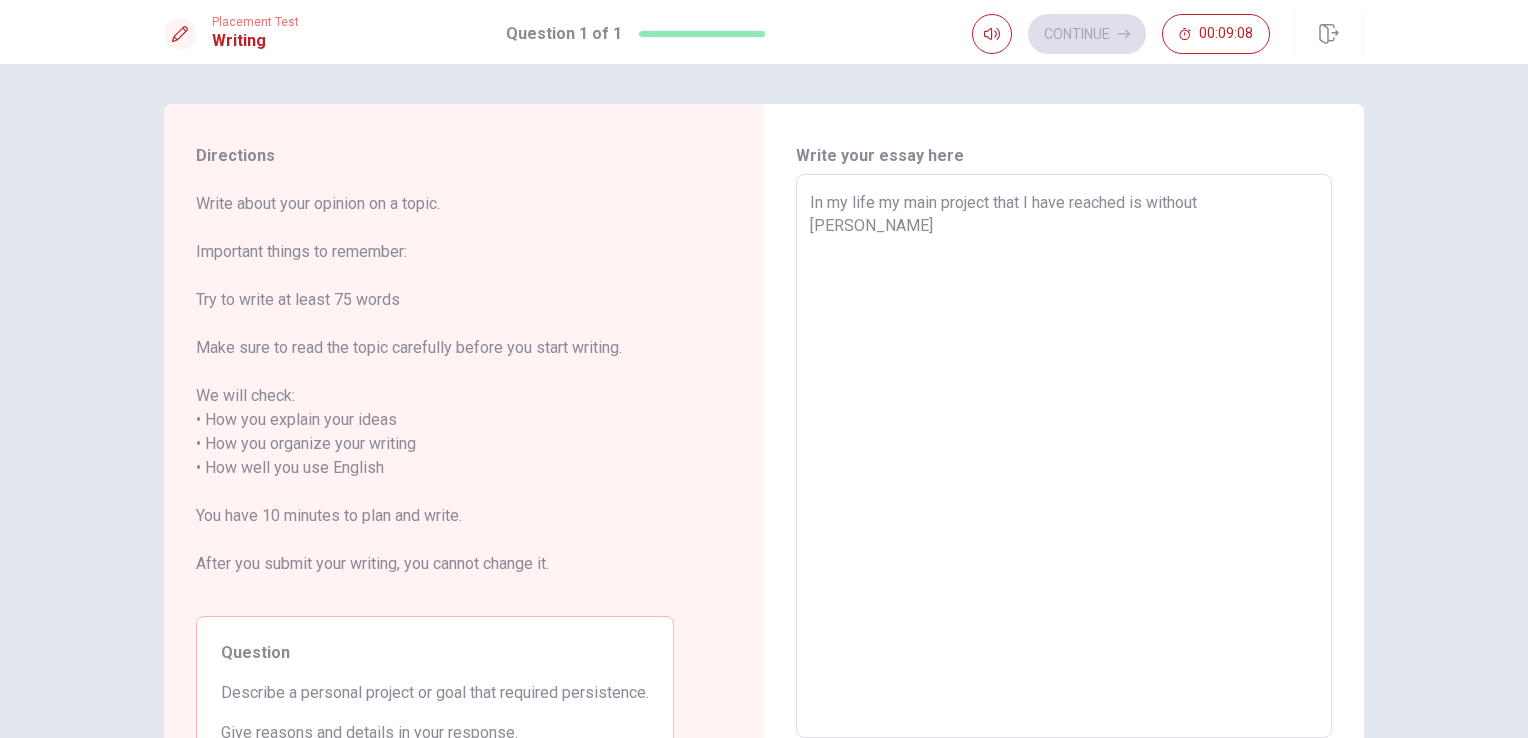 type on "x" 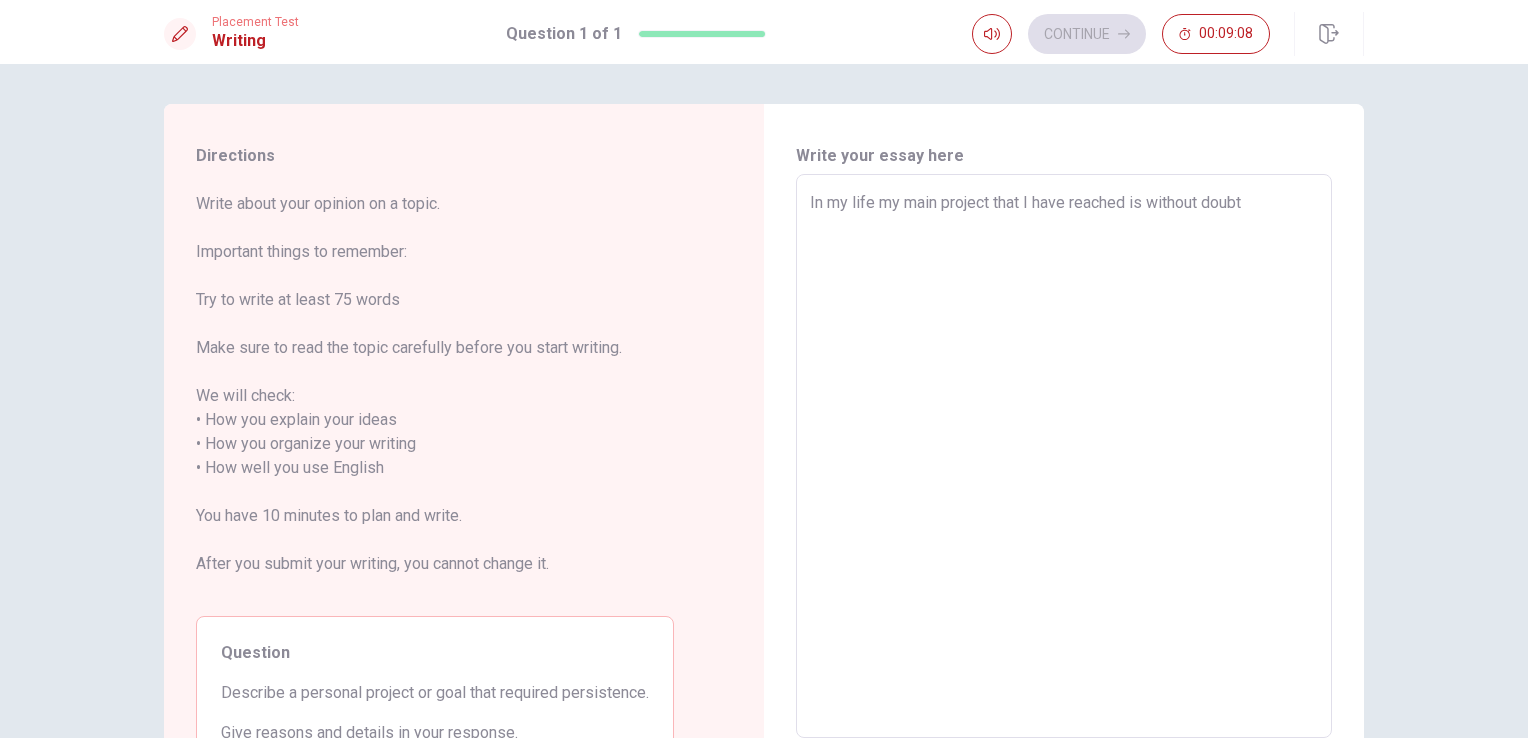 type on "x" 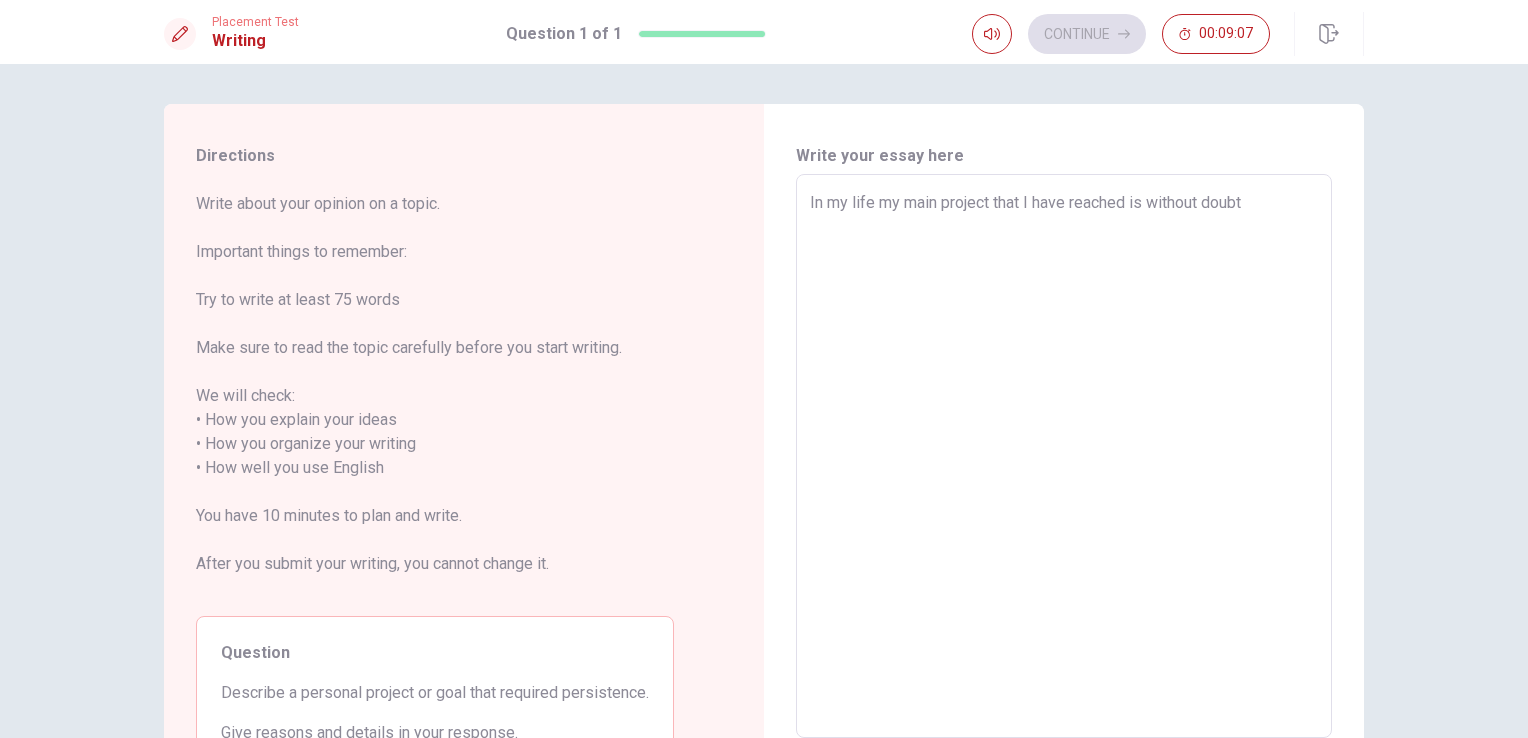 type on "In my life my main project that I have reached is without doubt" 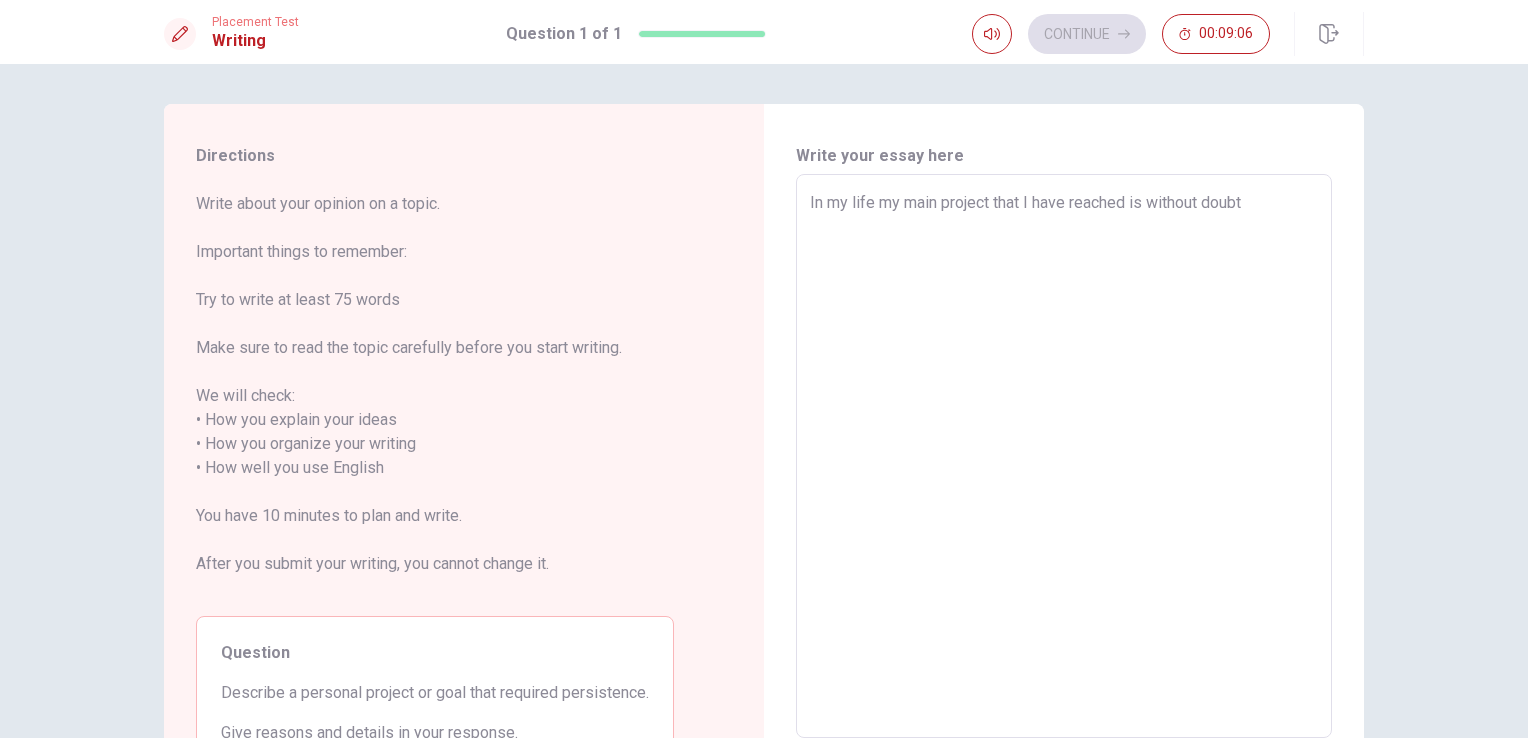 type on "x" 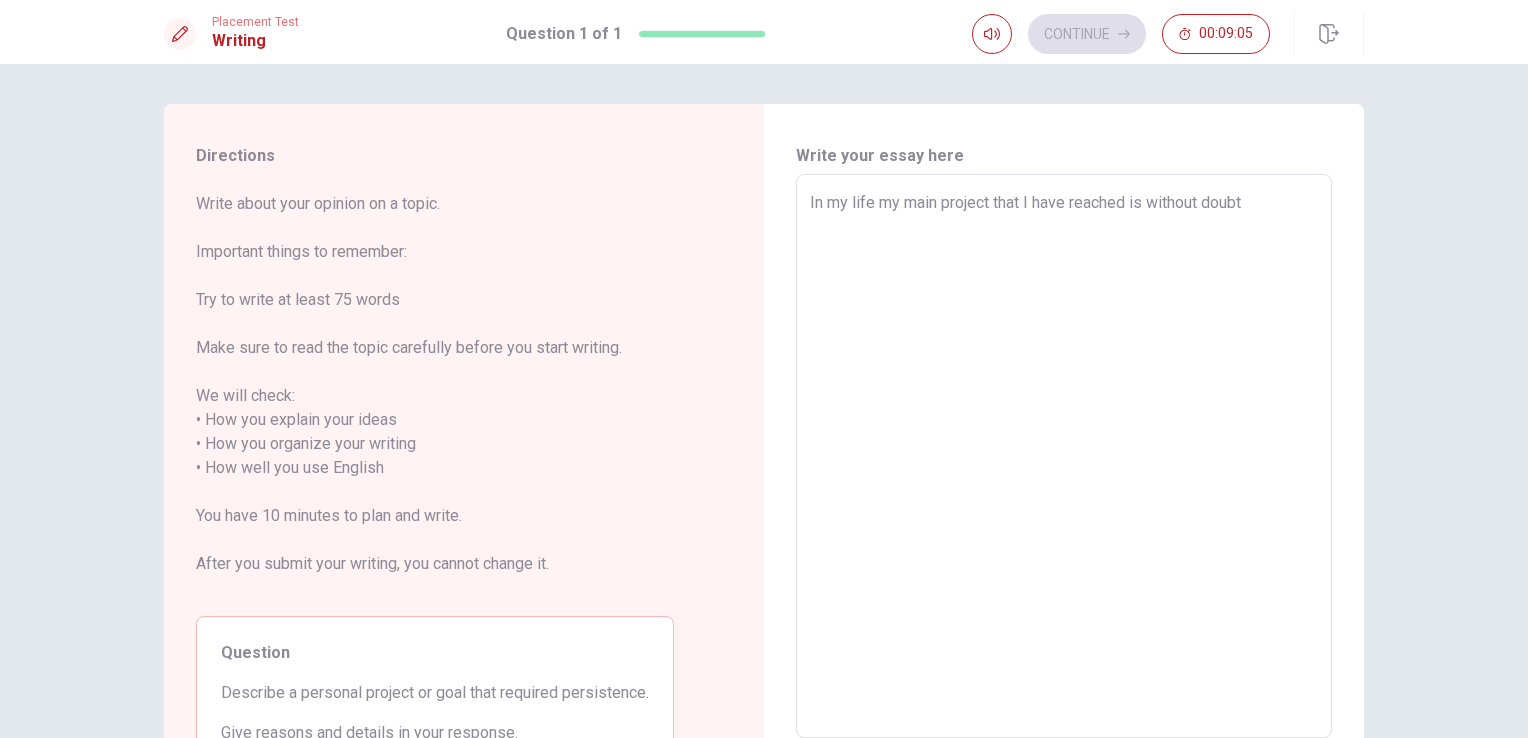 type on "In my life my main project that I have reached is without doubt m" 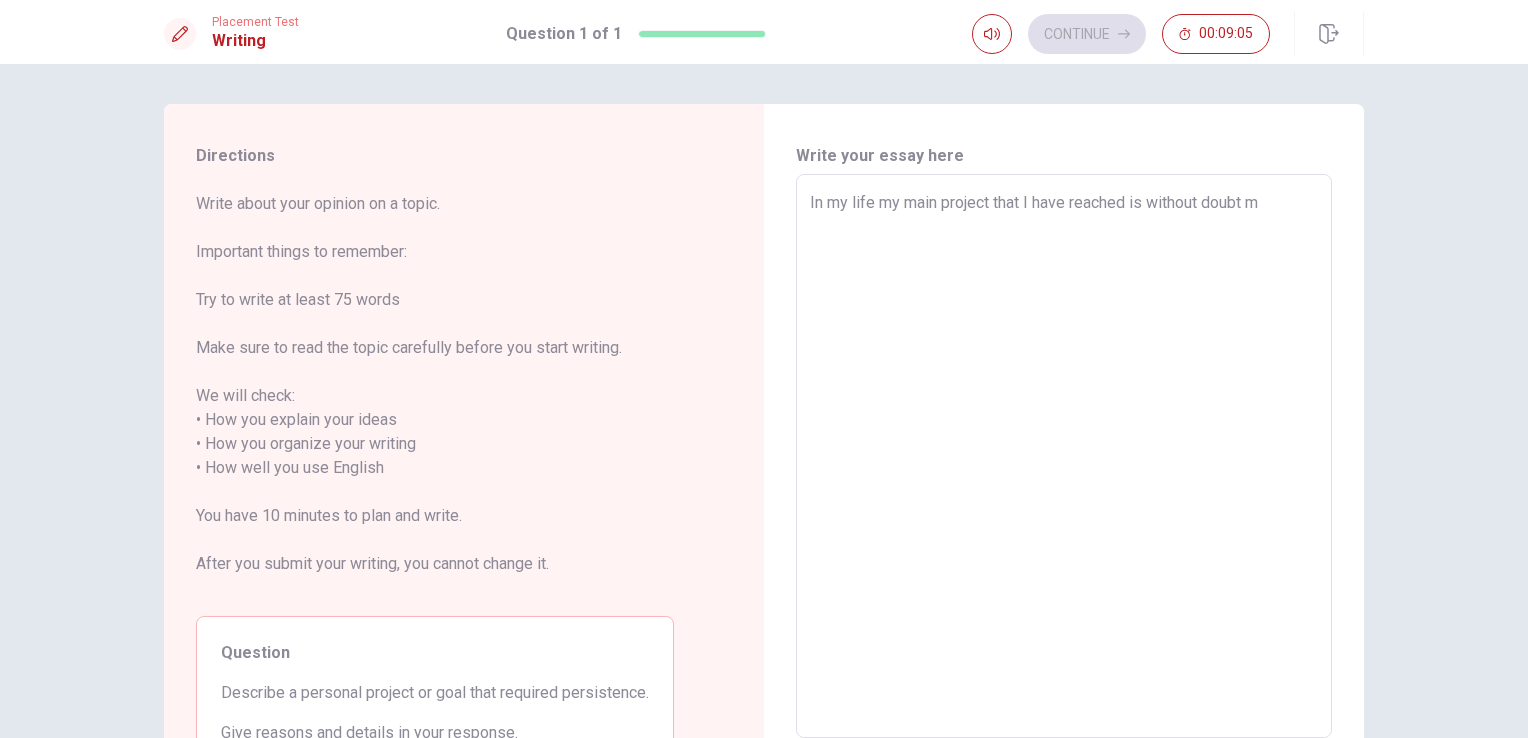 type on "x" 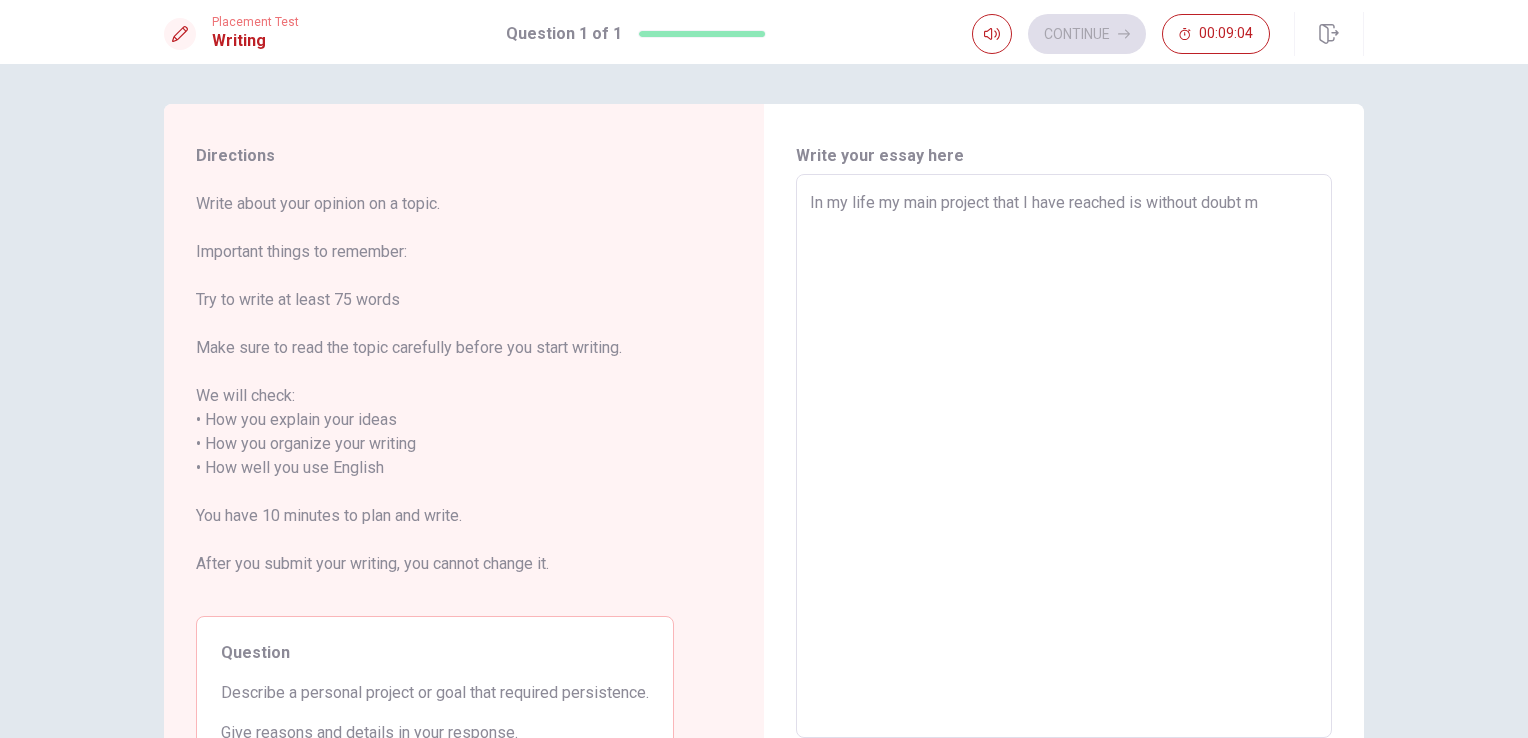 type on "In my life my main project that I have reached is without doubt my" 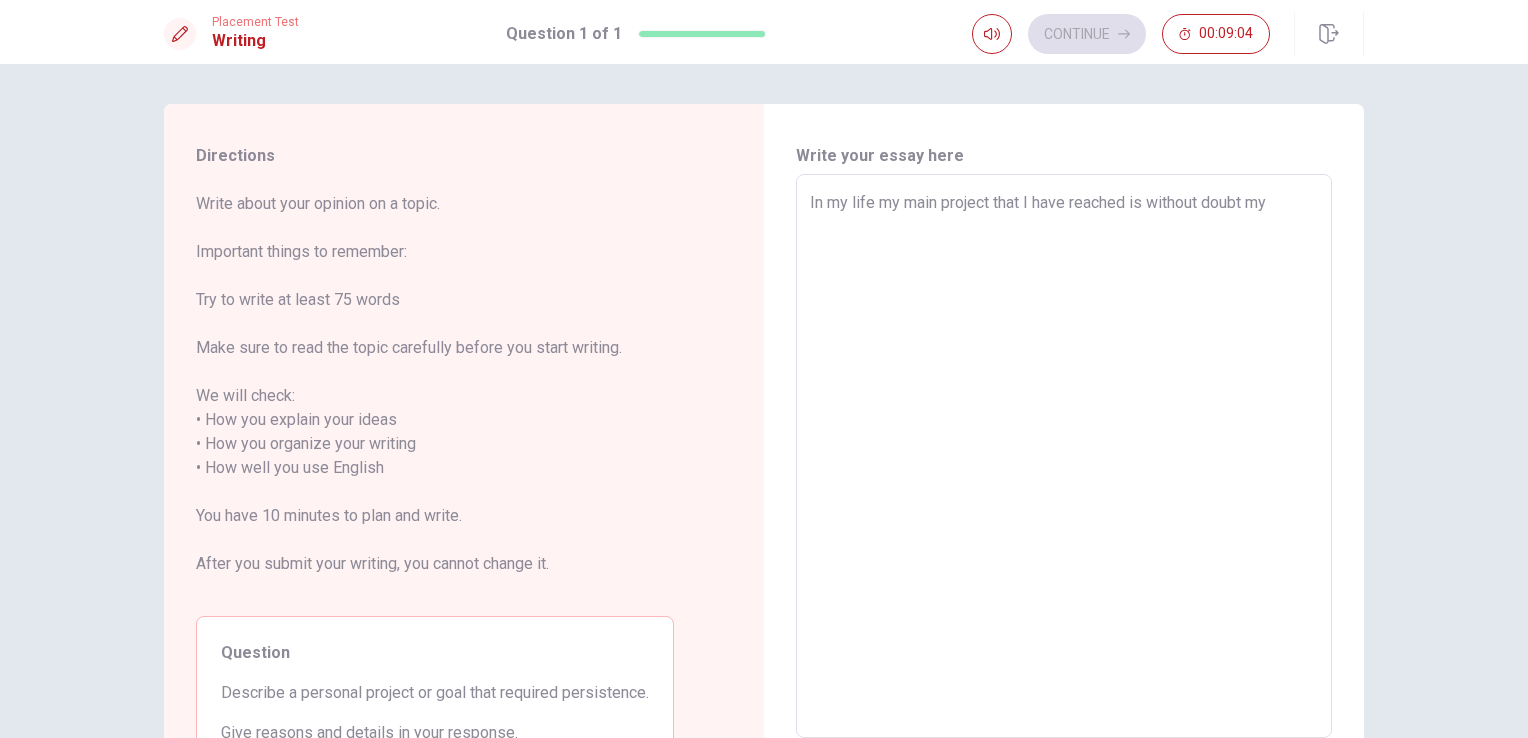type 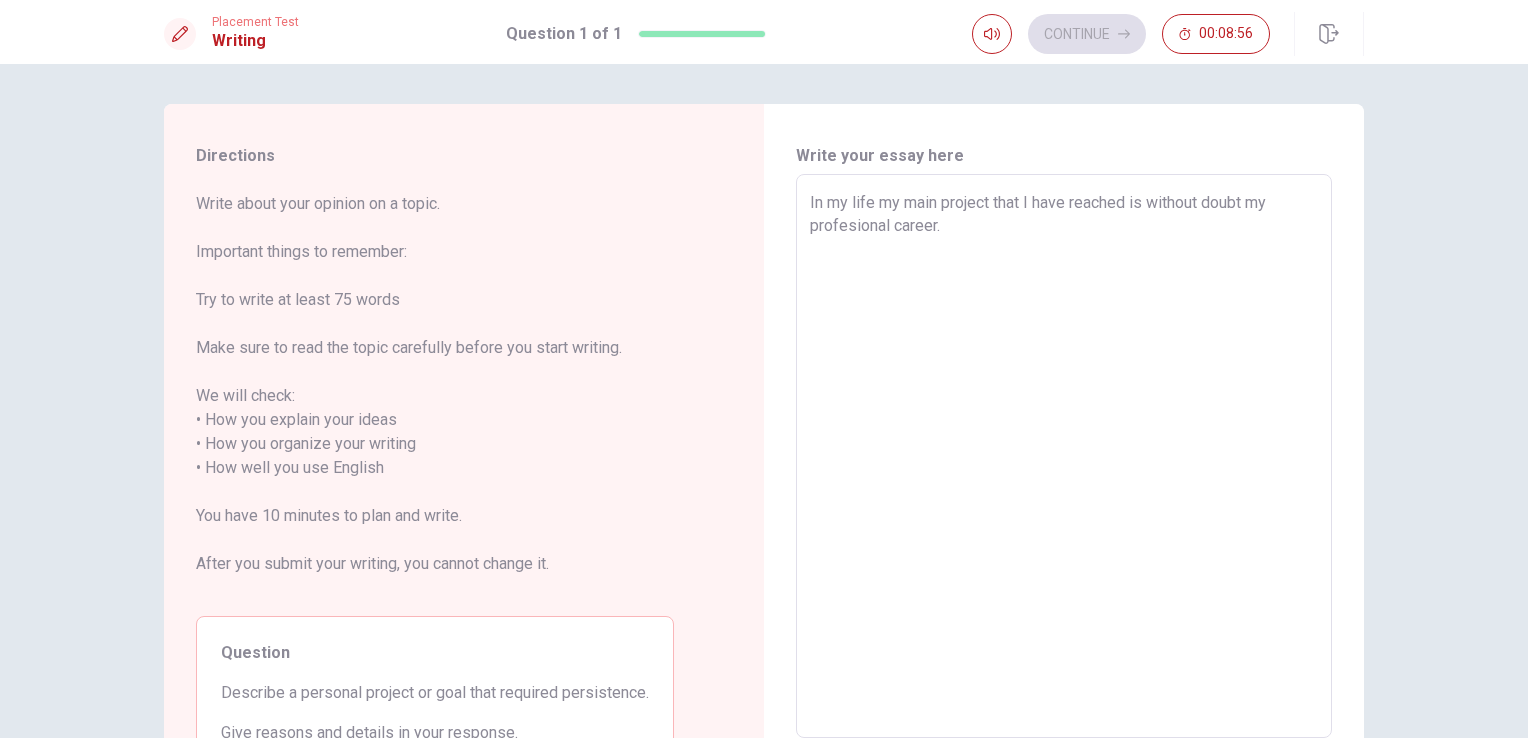 click on "In my life my main project that I have reached is without doubt my profesional career." at bounding box center (1064, 456) 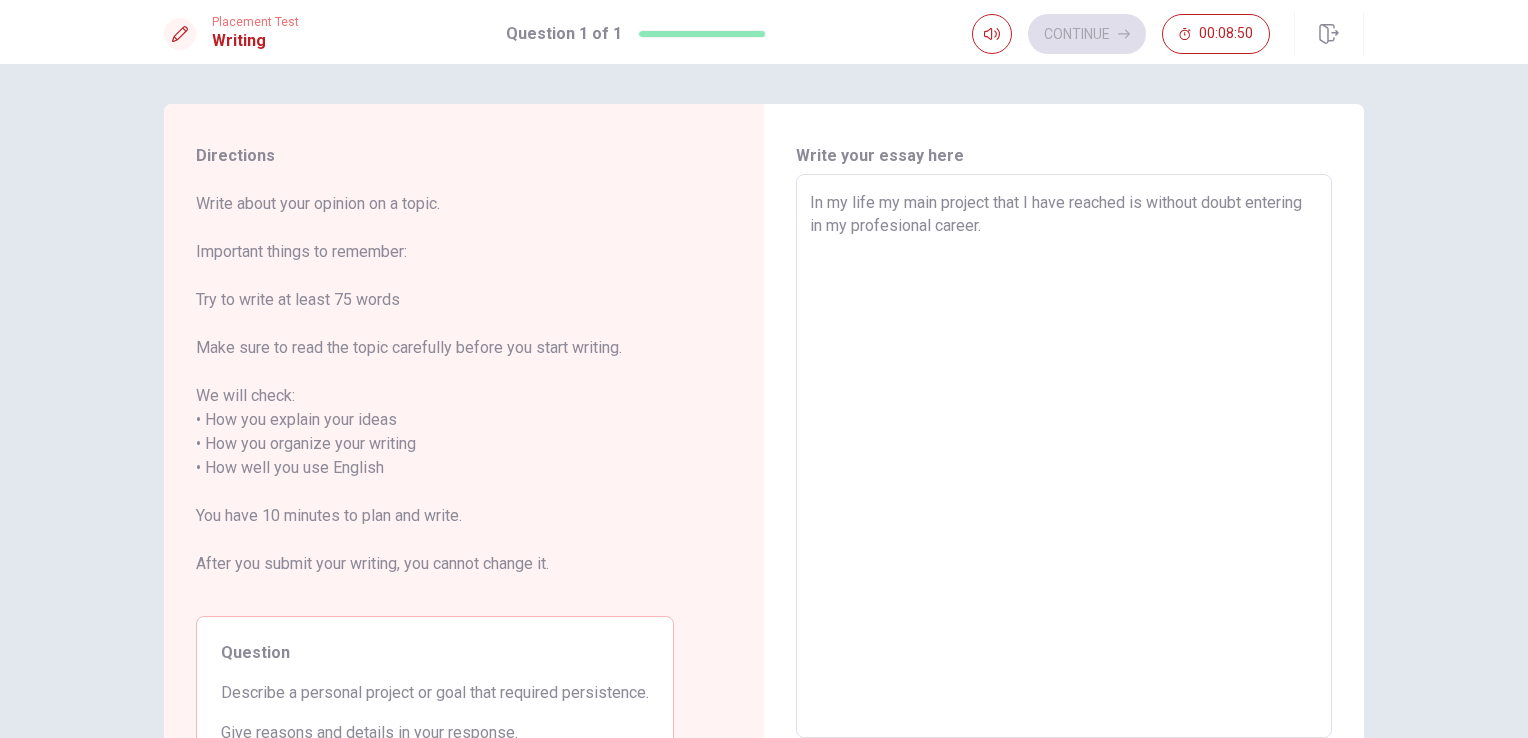 click on "In my life my main project that I have reached is without doubt entering in my profesional career." at bounding box center [1064, 456] 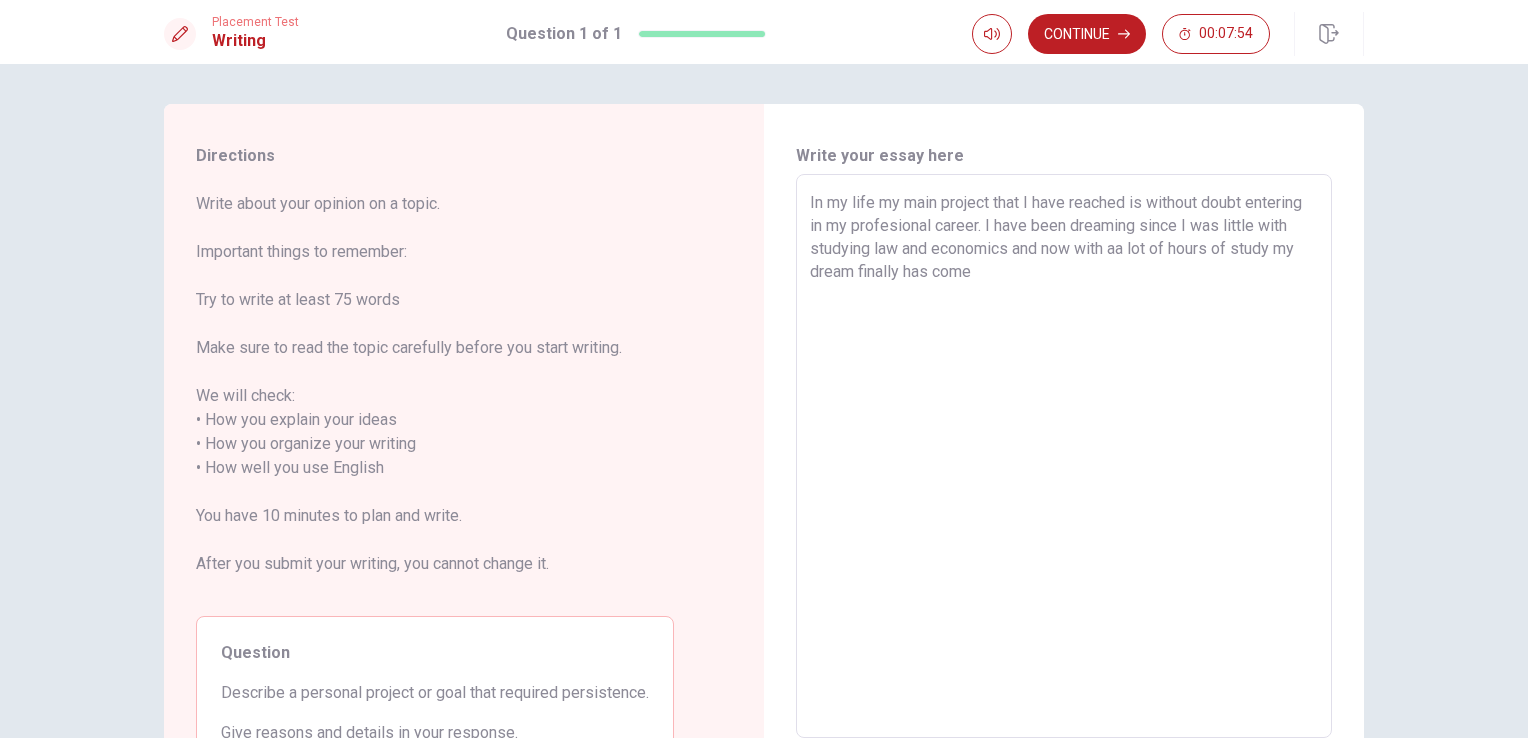 click on "In my life my main project that I have reached is without doubt entering in my profesional career. I have been dreaming since I was little with studying law and economics and now with aa lot of hours of study my dream finally has come" at bounding box center [1064, 456] 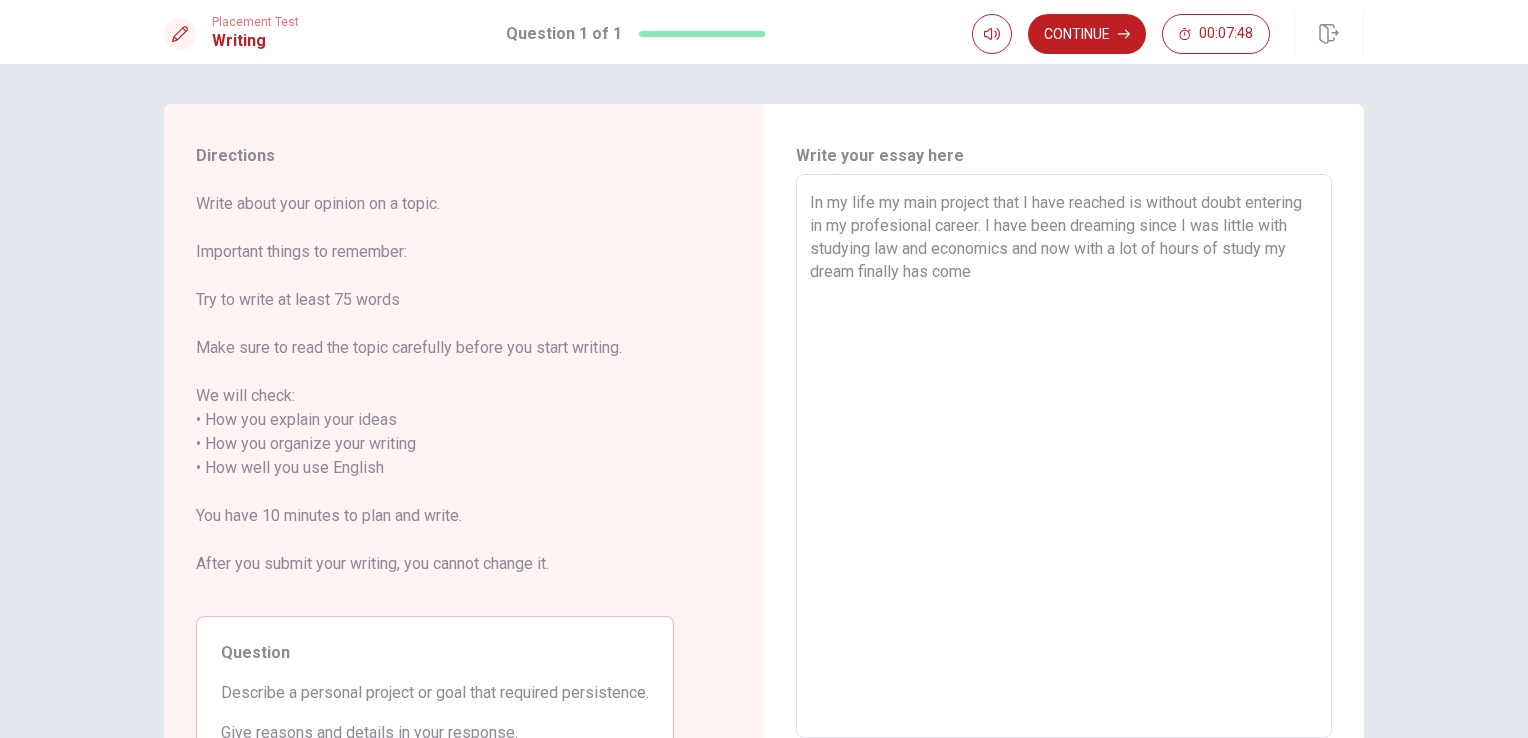 click on "In my life my main project that I have reached is without doubt entering in my profesional career. I have been dreaming since I was little with studying law and economics and now with a lot of hours of study my dream finally has come" at bounding box center [1064, 456] 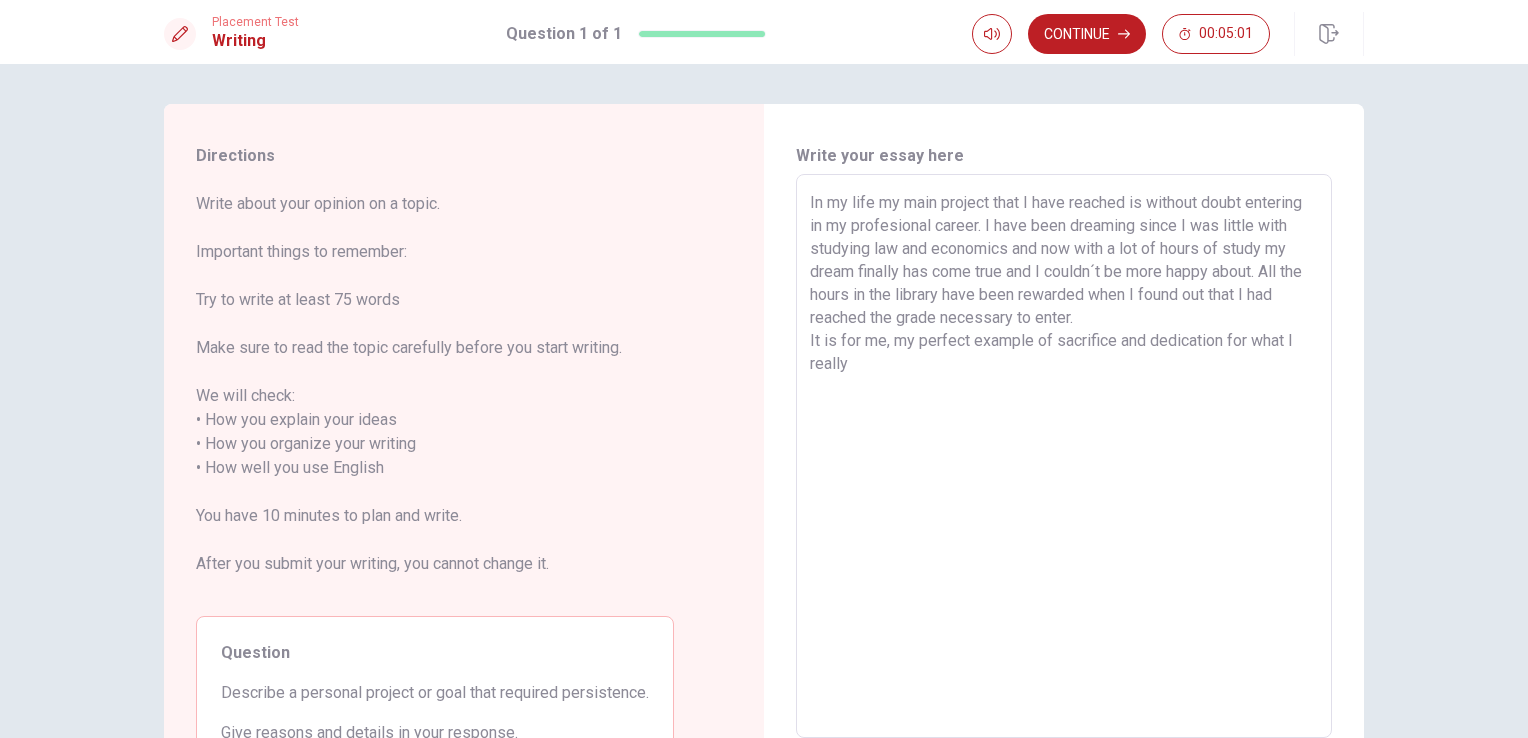 click on "In my life my main project that I have reached is without doubt entering in my profesional career. I have been dreaming since I was little with studying law and economics and now with a lot of hours of study my dream finally has come true and I couldn´t be more happy about. All the hours in the library have been rewarded when I found out that I had reached the grade necessary to enter.
It is for me, my perfect example of sacrifice and dedication for what I really" at bounding box center [1064, 456] 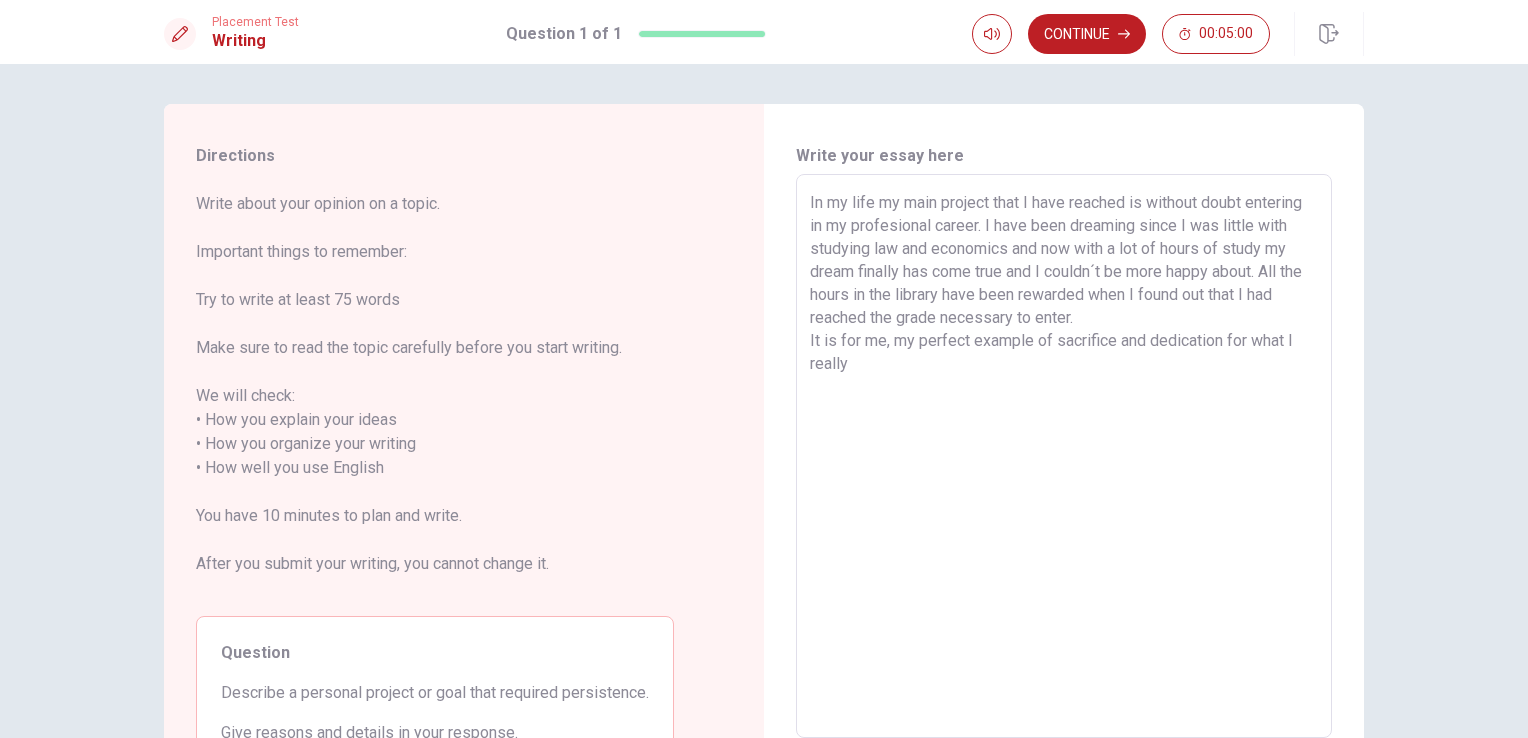 click on "In my life my main project that I have reached is without doubt entering in my profesional career. I have been dreaming since I was little with studying law and economics and now with a lot of hours of study my dream finally has come true and I couldn´t be more happy about. All the hours in the library have been rewarded when I found out that I had reached the grade necessary to enter.
It is for me, my perfect example of sacrifice and dedication for what I really" at bounding box center [1064, 456] 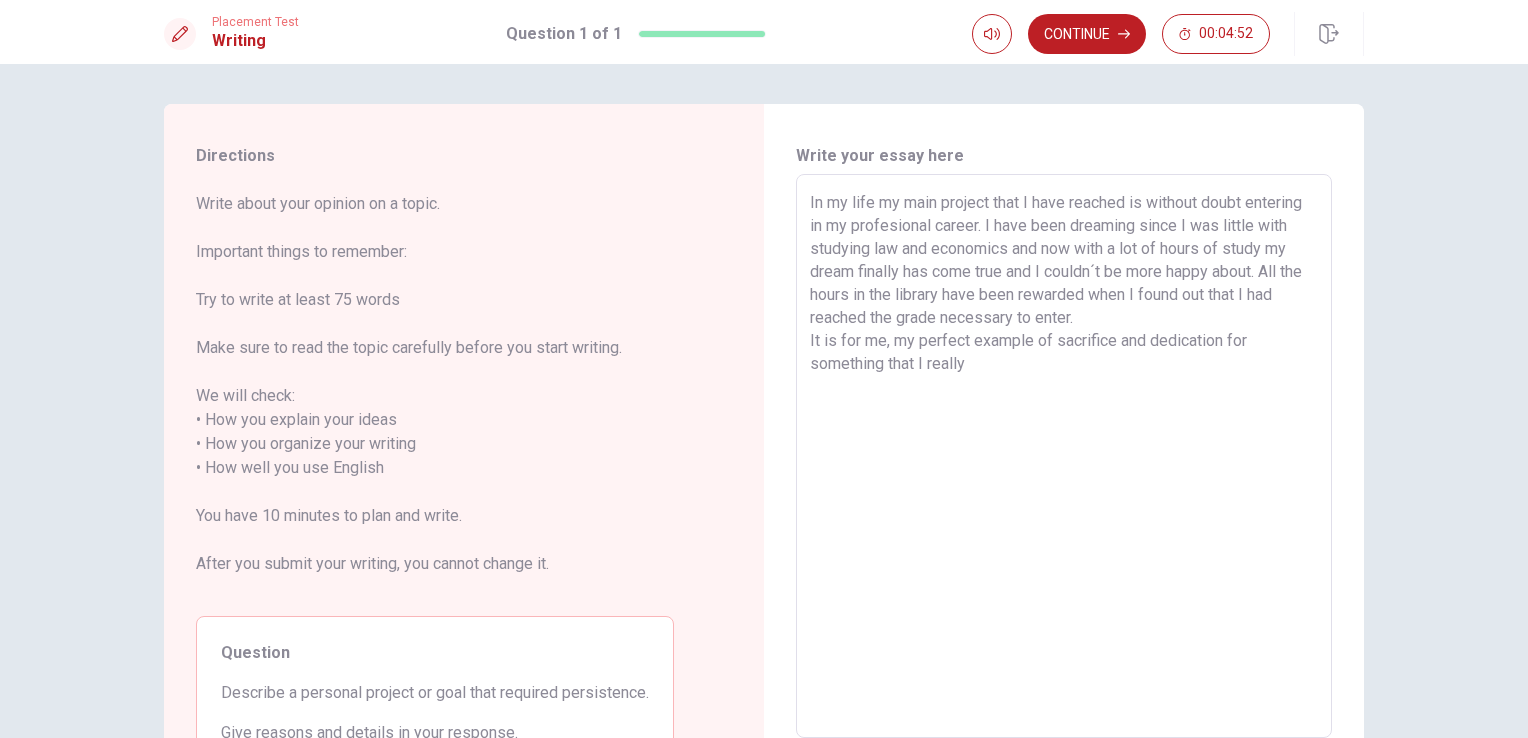 click on "In my life my main project that I have reached is without doubt entering in my profesional career. I have been dreaming since I was little with studying law and economics and now with a lot of hours of study my dream finally has come true and I couldn´t be more happy about. All the hours in the library have been rewarded when I found out that I had reached the grade necessary to enter.
It is for me, my perfect example of sacrifice and dedication for something that I really" at bounding box center (1064, 456) 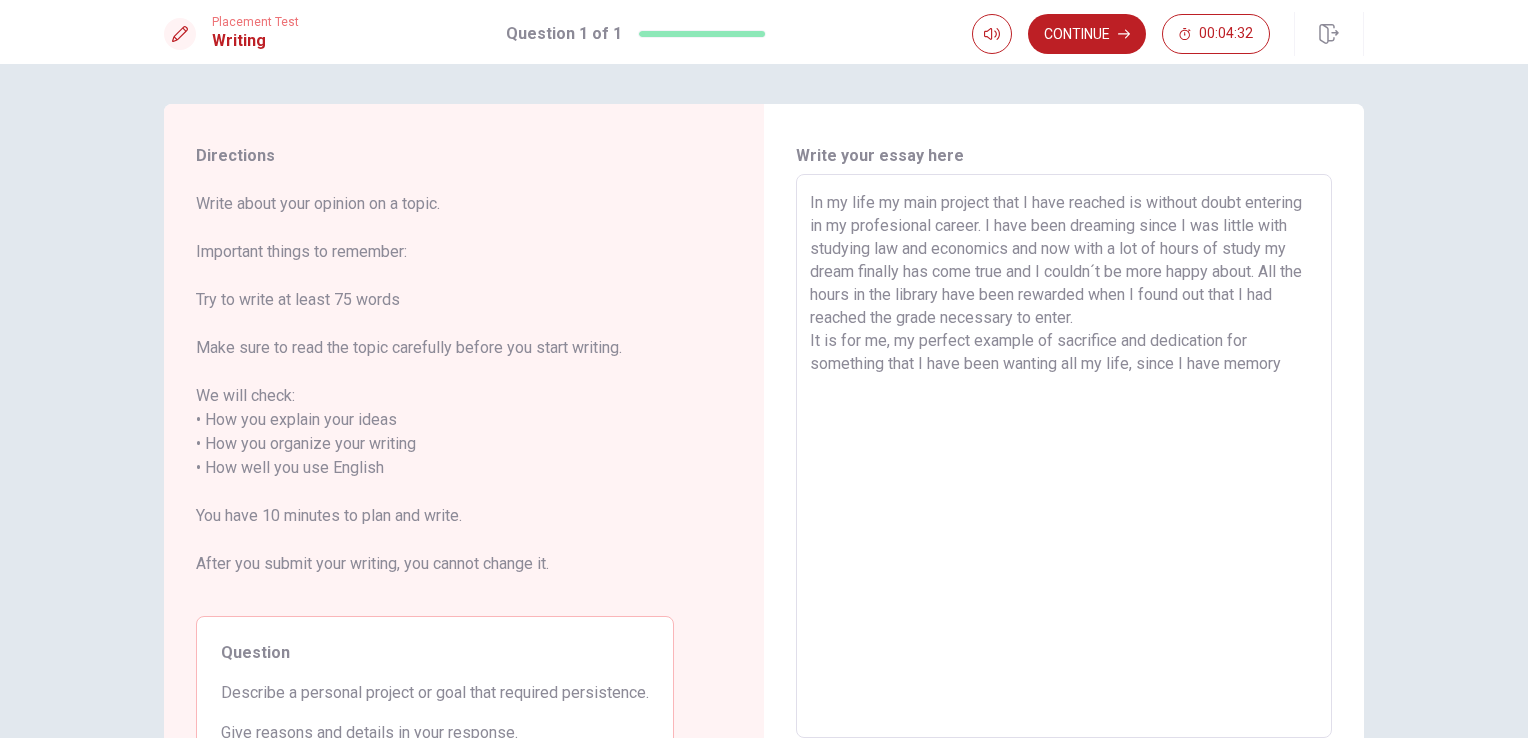 click on "In my life my main project that I have reached is without doubt entering in my profesional career. I have been dreaming since I was little with studying law and economics and now with a lot of hours of study my dream finally has come true and I couldn´t be more happy about. All the hours in the library have been rewarded when I found out that I had reached the grade necessary to enter.
It is for me, my perfect example of sacrifice and dedication for something that I have been wanting all my life, since I have memory" at bounding box center [1064, 456] 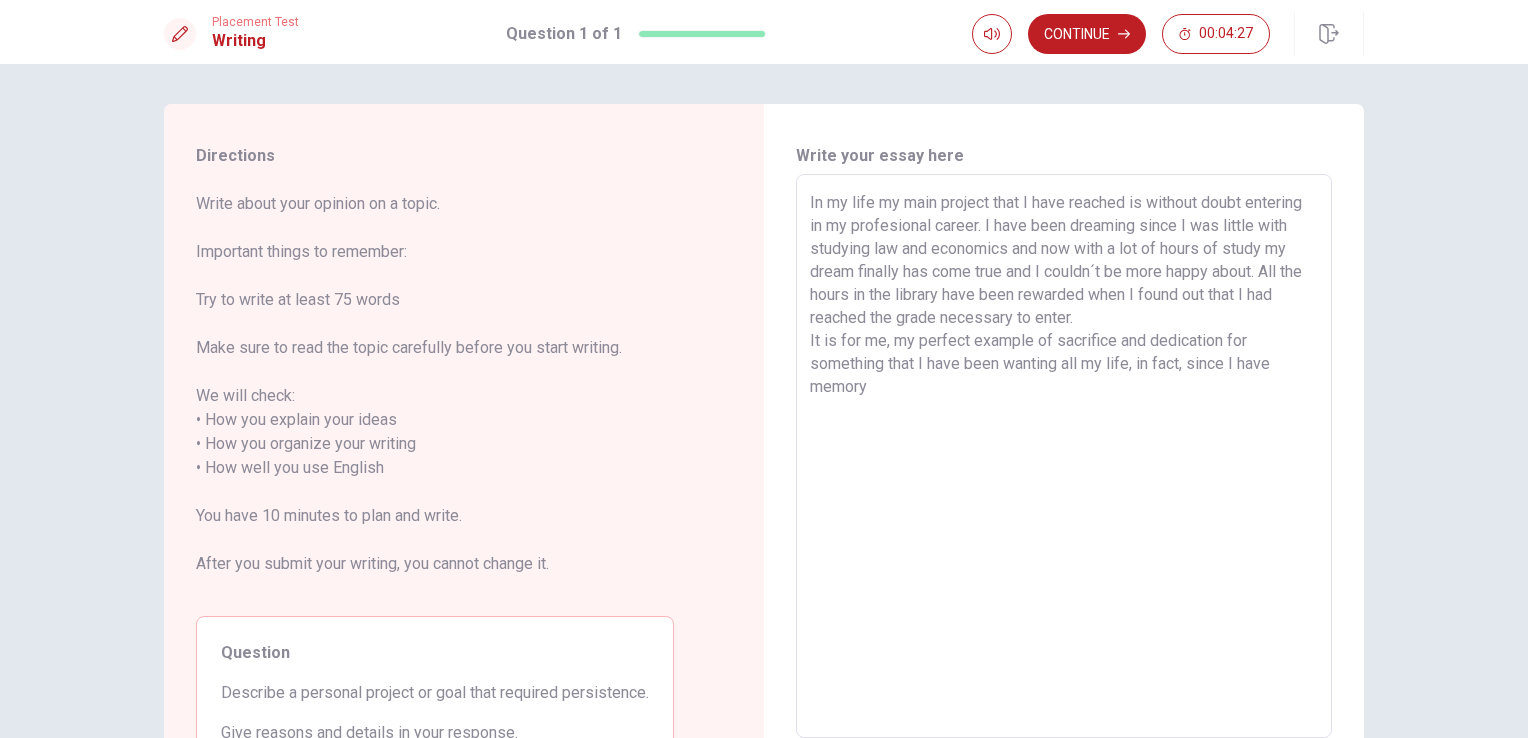 click on "In my life my main project that I have reached is without doubt entering in my profesional career. I have been dreaming since I was little with studying law and economics and now with a lot of hours of study my dream finally has come true and I couldn´t be more happy about. All the hours in the library have been rewarded when I found out that I had reached the grade necessary to enter.
It is for me, my perfect example of sacrifice and dedication for something that I have been wanting all my life, in fact, since I have memory" at bounding box center [1064, 456] 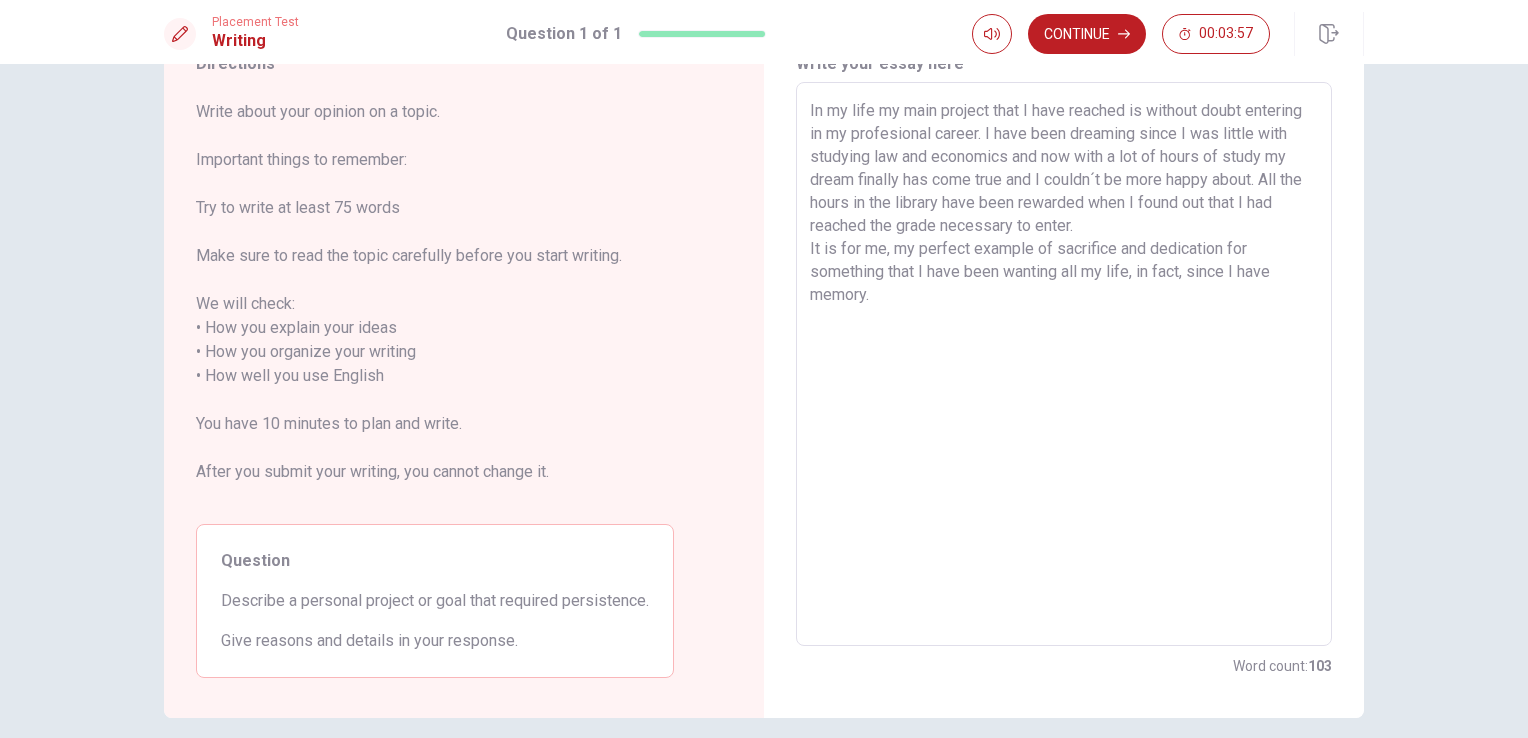 scroll, scrollTop: 14, scrollLeft: 0, axis: vertical 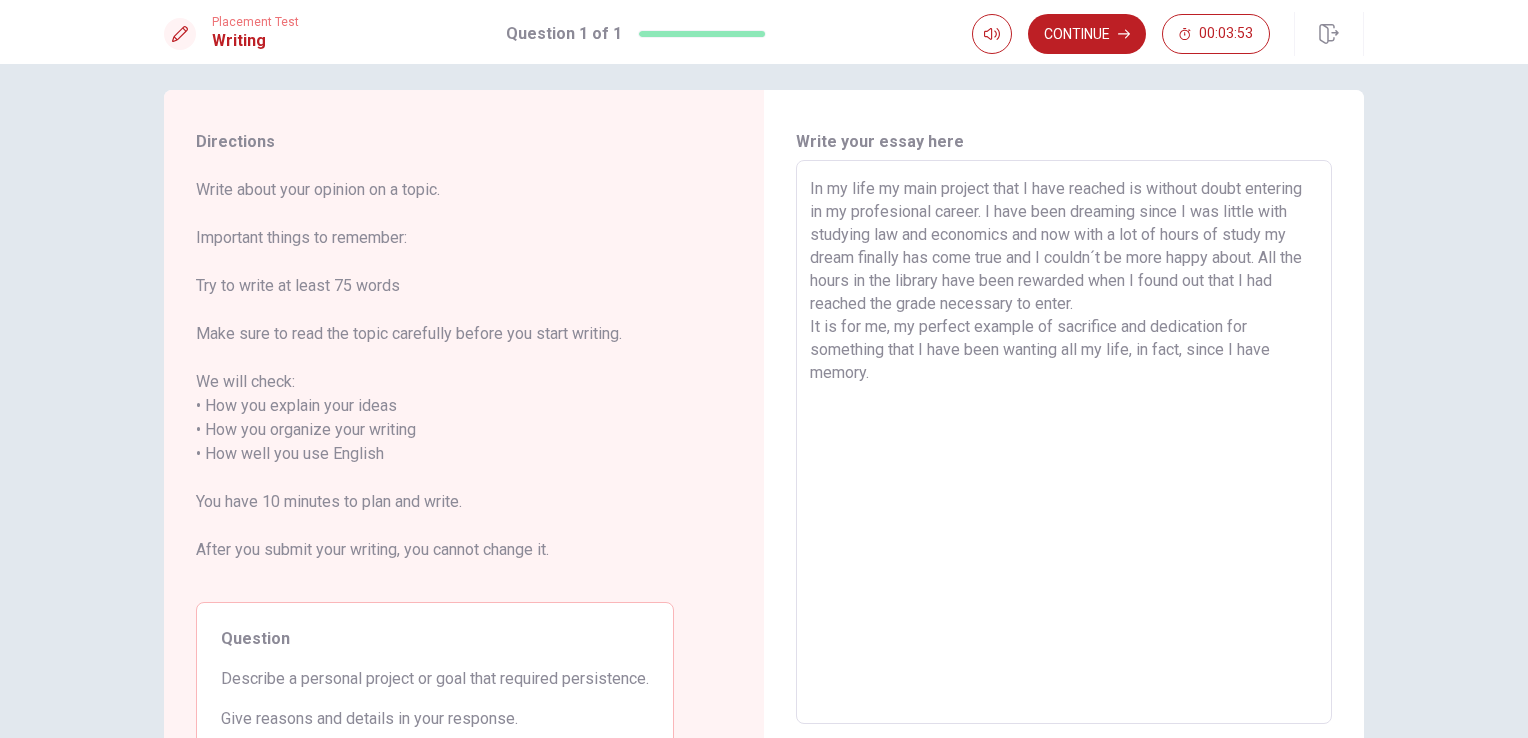 click on "In my life my main project that I have reached is without doubt entering in my profesional career. I have been dreaming since I was little with studying law and economics and now with a lot of hours of study my dream finally has come true and I couldn´t be more happy about. All the hours in the library have been rewarded when I found out that I had reached the grade necessary to enter.
It is for me, my perfect example of sacrifice and dedication for something that I have been wanting all my life, in fact, since I have memory." at bounding box center (1064, 442) 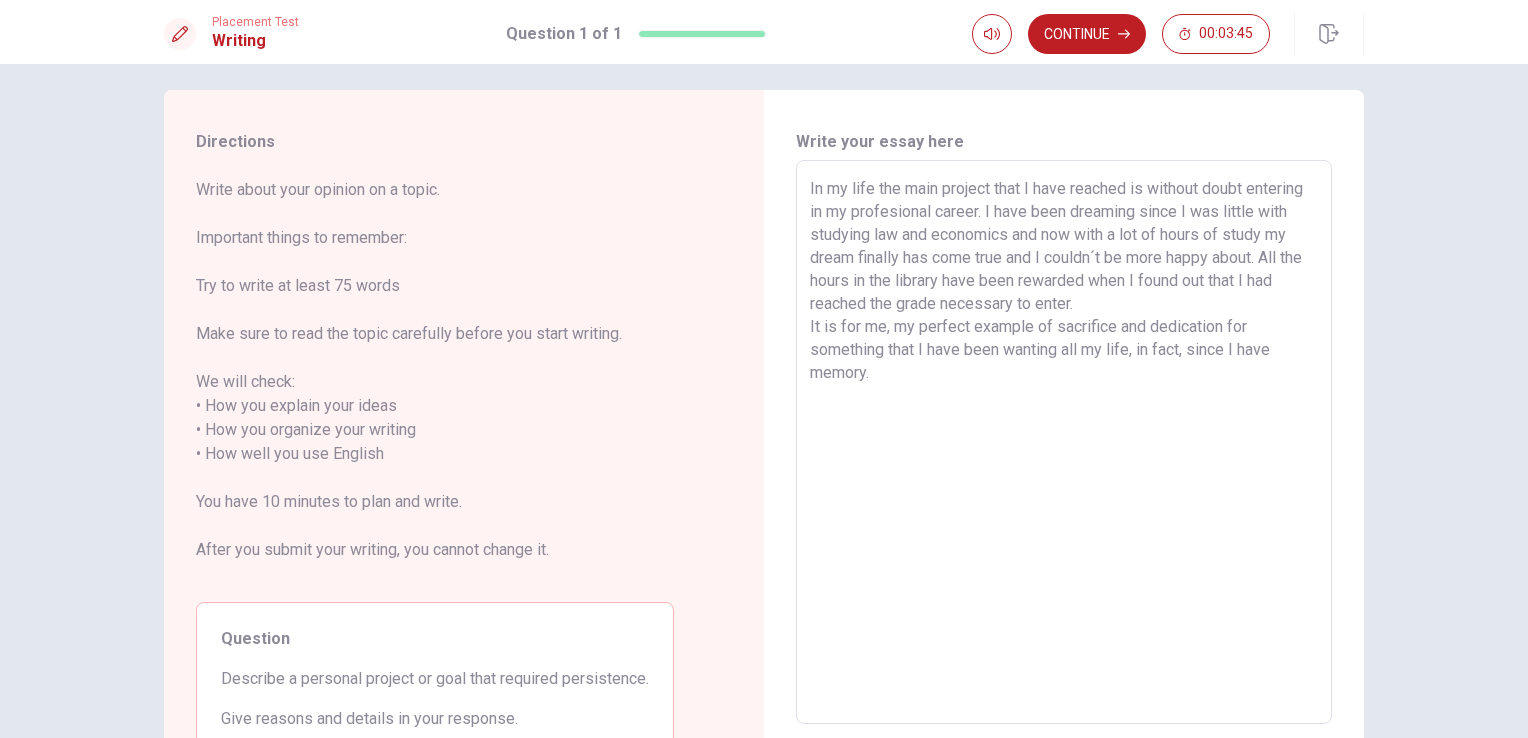 click on "In my life the main project that I have reached is without doubt entering in my profesional career. I have been dreaming since I was little with studying law and economics and now with a lot of hours of study my dream finally has come true and I couldn´t be more happy about. All the hours in the library have been rewarded when I found out that I had reached the grade necessary to enter.
It is for me, my perfect example of sacrifice and dedication for something that I have been wanting all my life, in fact, since I have memory." at bounding box center [1064, 442] 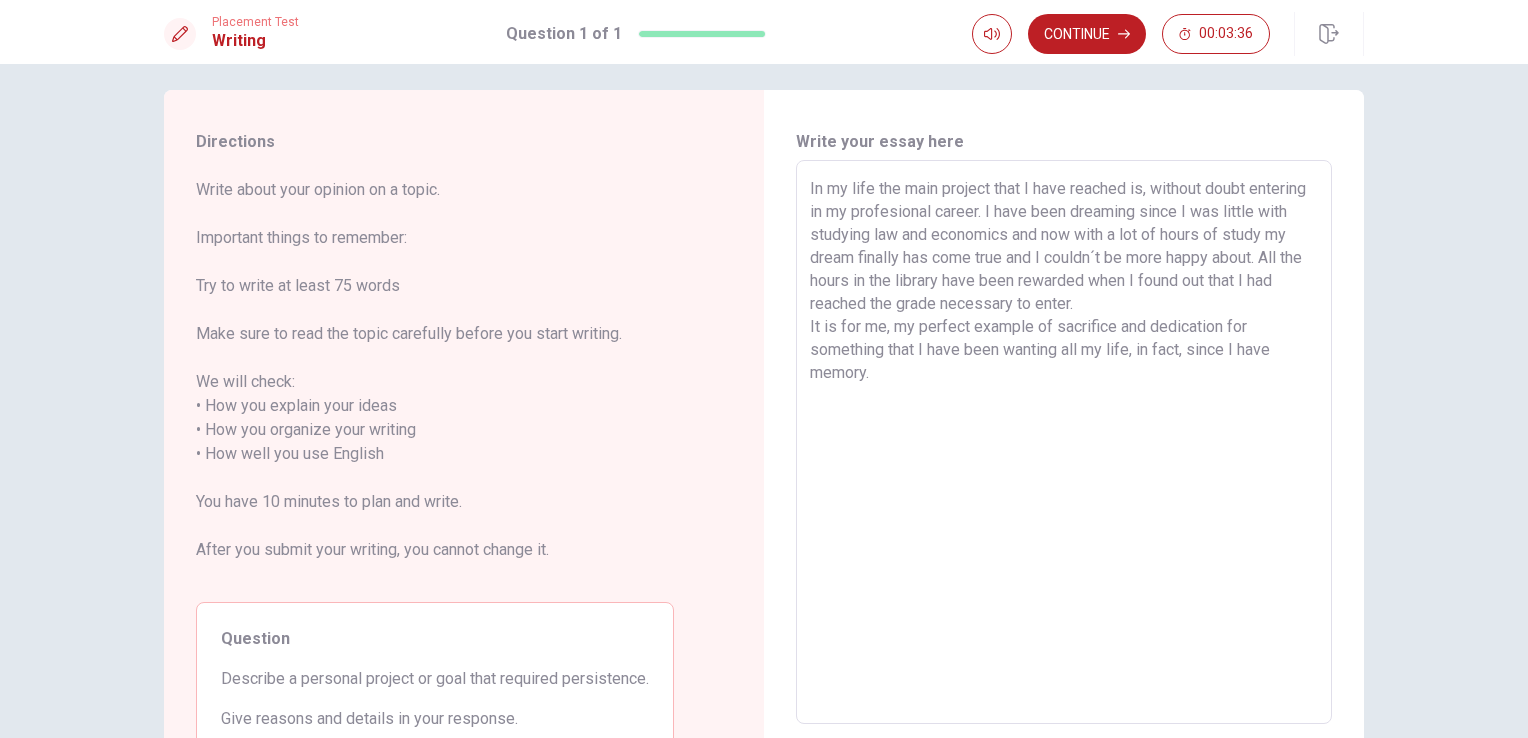 click on "In my life the main project that I have reached is, without doubt entering in my profesional career. I have been dreaming since I was little with studying law and economics and now with a lot of hours of study my dream finally has come true and I couldn´t be more happy about. All the hours in the library have been rewarded when I found out that I had reached the grade necessary to enter.
It is for me, my perfect example of sacrifice and dedication for something that I have been wanting all my life, in fact, since I have memory." at bounding box center (1064, 442) 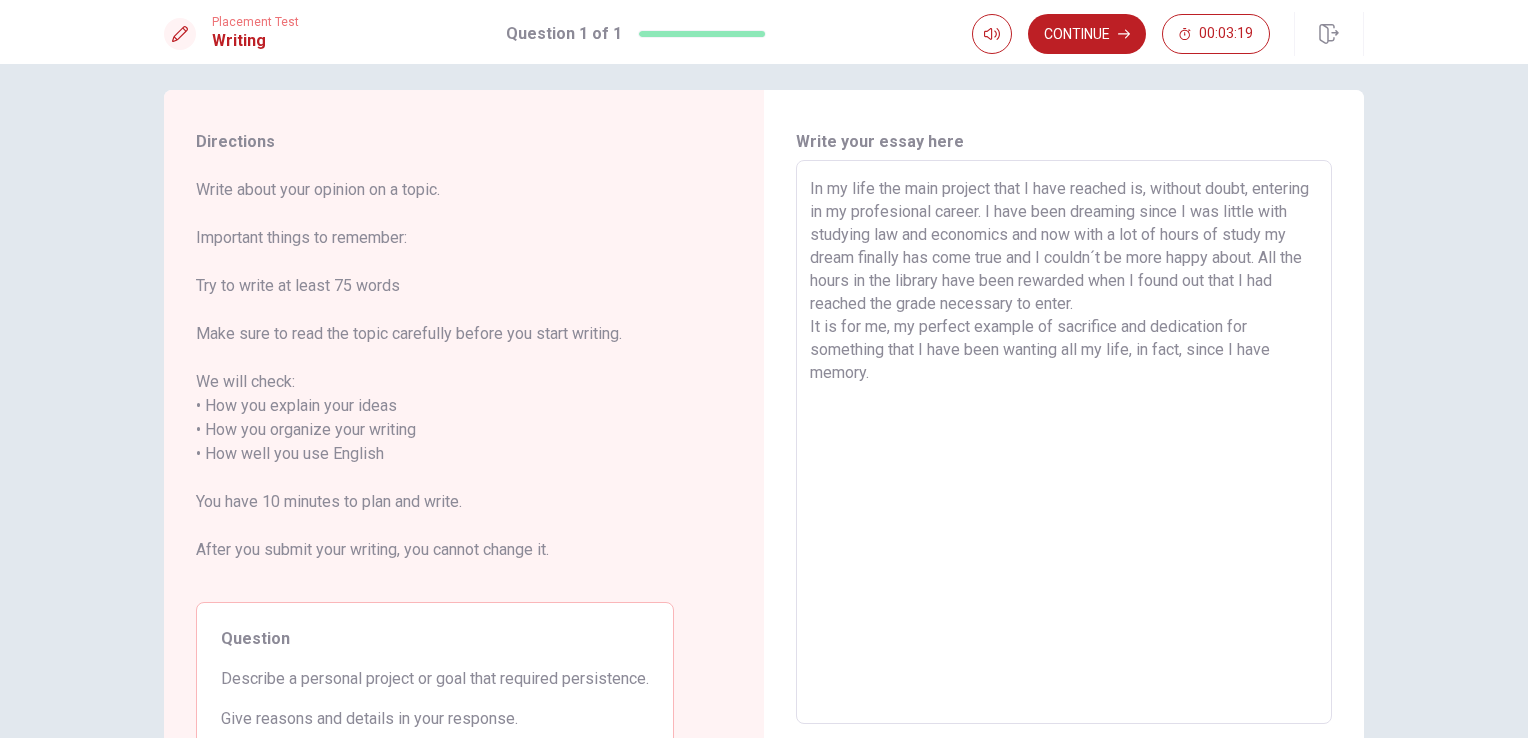 click on "In my life the main project that I have reached is, without doubt, entering in my profesional career. I have been dreaming since I was little with studying law and economics and now with a lot of hours of study my dream finally has come true and I couldn´t be more happy about. All the hours in the library have been rewarded when I found out that I had reached the grade necessary to enter.
It is for me, my perfect example of sacrifice and dedication for something that I have been wanting all my life, in fact, since I have memory." at bounding box center (1064, 442) 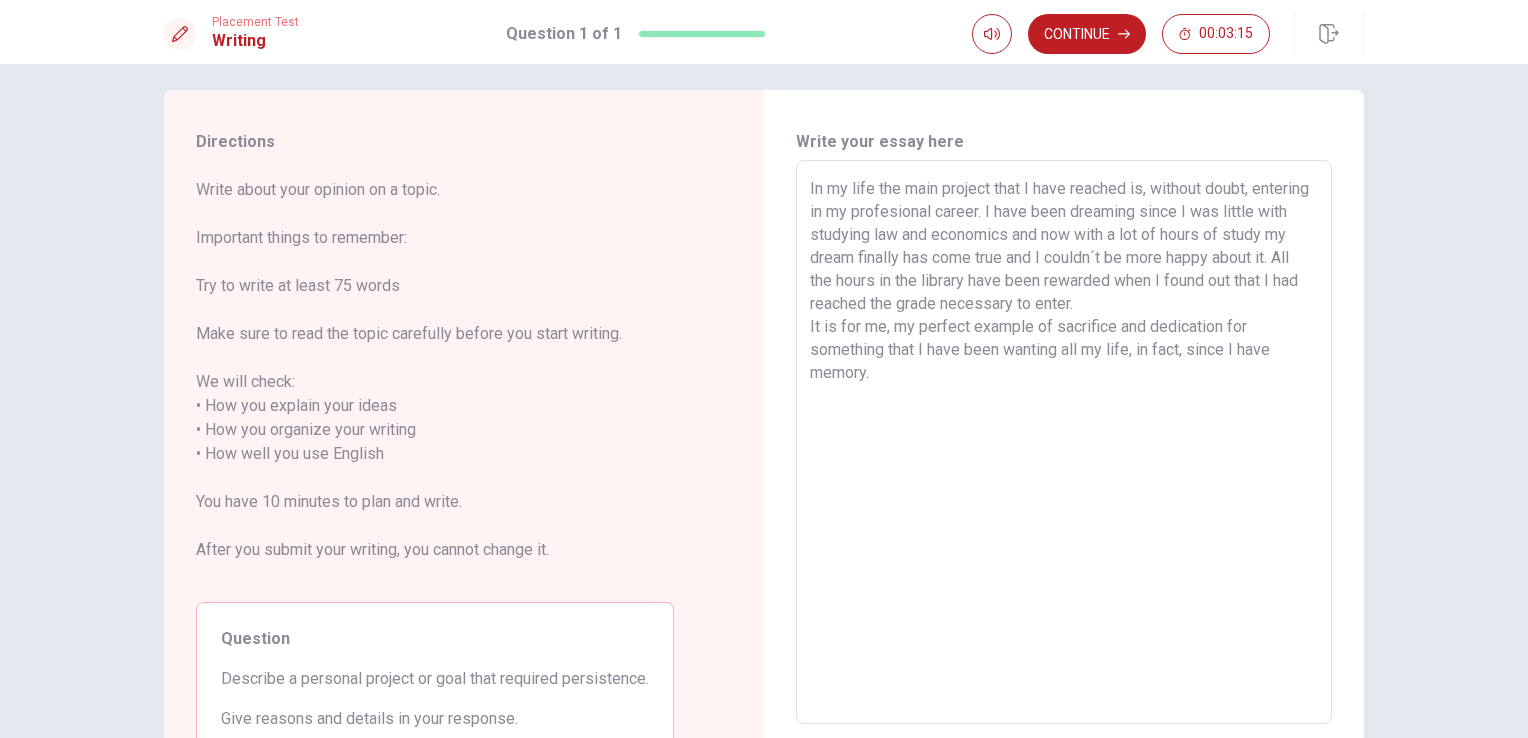 click on "In my life the main project that I have reached is, without doubt, entering in my profesional career. I have been dreaming since I was little with studying law and economics and now with a lot of hours of study my dream finally has come true and I couldn´t be more happy about it. All the hours in the library have been rewarded when I found out that I had reached the grade necessary to enter.
It is for me, my perfect example of sacrifice and dedication for something that I have been wanting all my life, in fact, since I have memory." at bounding box center (1064, 442) 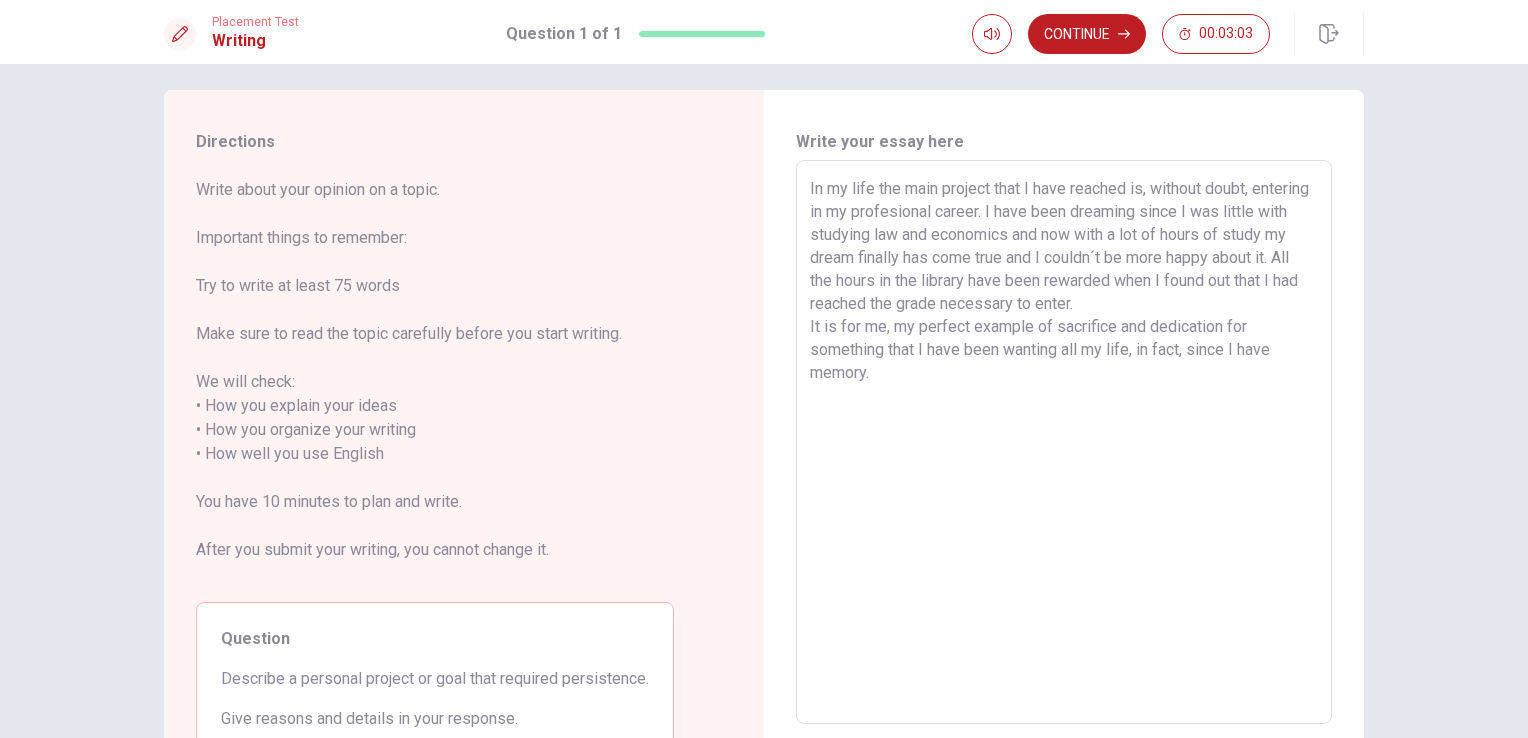 click on "In my life the main project that I have reached is, without doubt, entering in my profesional career. I have been dreaming since I was little with studying law and economics and now with a lot of hours of study my dream finally has come true and I couldn´t be more happy about it. All the hours in the library have been rewarded when I found out that I had reached the grade necessary to enter.
It is for me, my perfect example of sacrifice and dedication for something that I have been wanting all my life, in fact, since I have memory." at bounding box center (1064, 442) 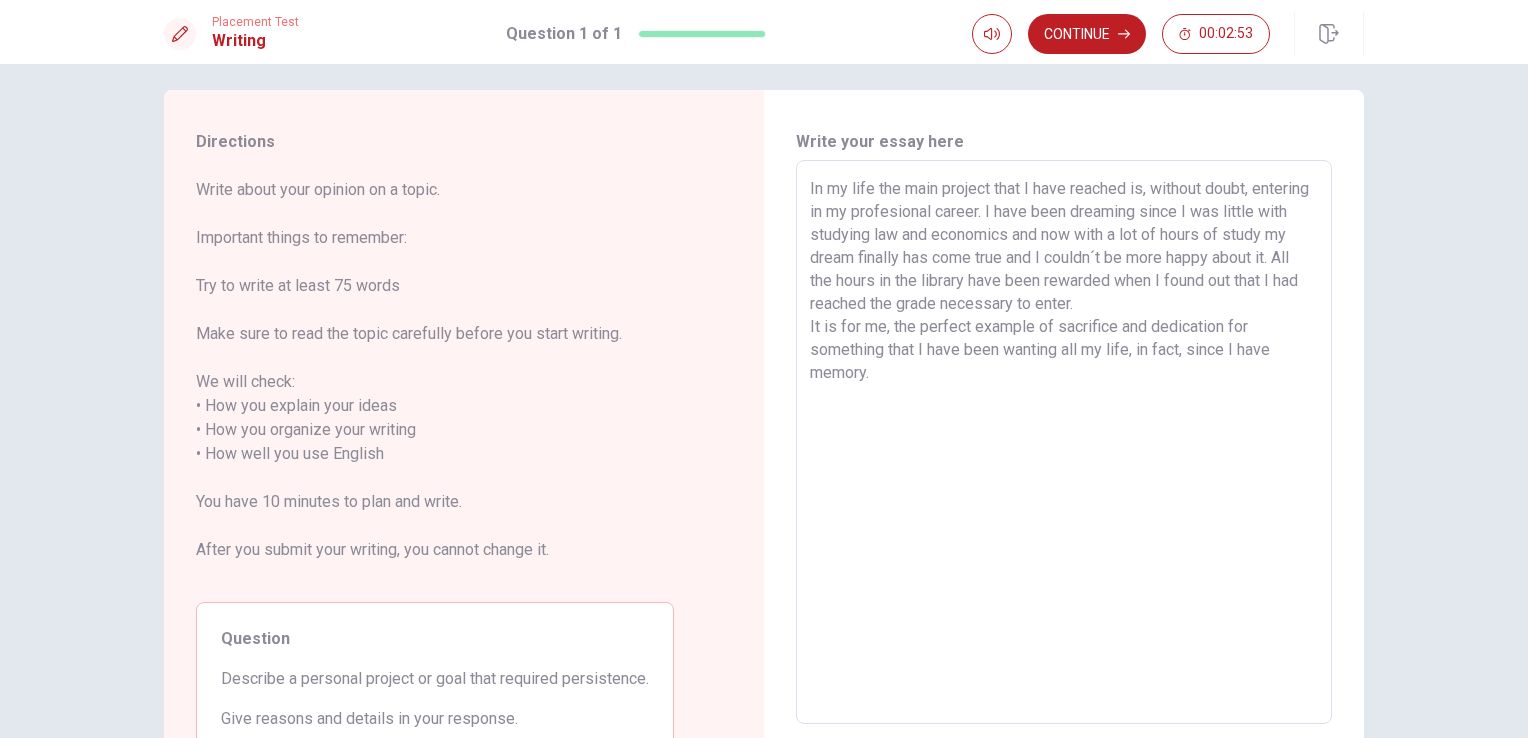 click on "In my life the main project that I have reached is, without doubt, entering in my profesional career. I have been dreaming since I was little with studying law and economics and now with a lot of hours of study my dream finally has come true and I couldn´t be more happy about it. All the hours in the library have been rewarded when I found out that I had reached the grade necessary to enter.
It is for me, the perfect example of sacrifice and dedication for something that I have been wanting all my life, in fact, since I have memory." at bounding box center [1064, 442] 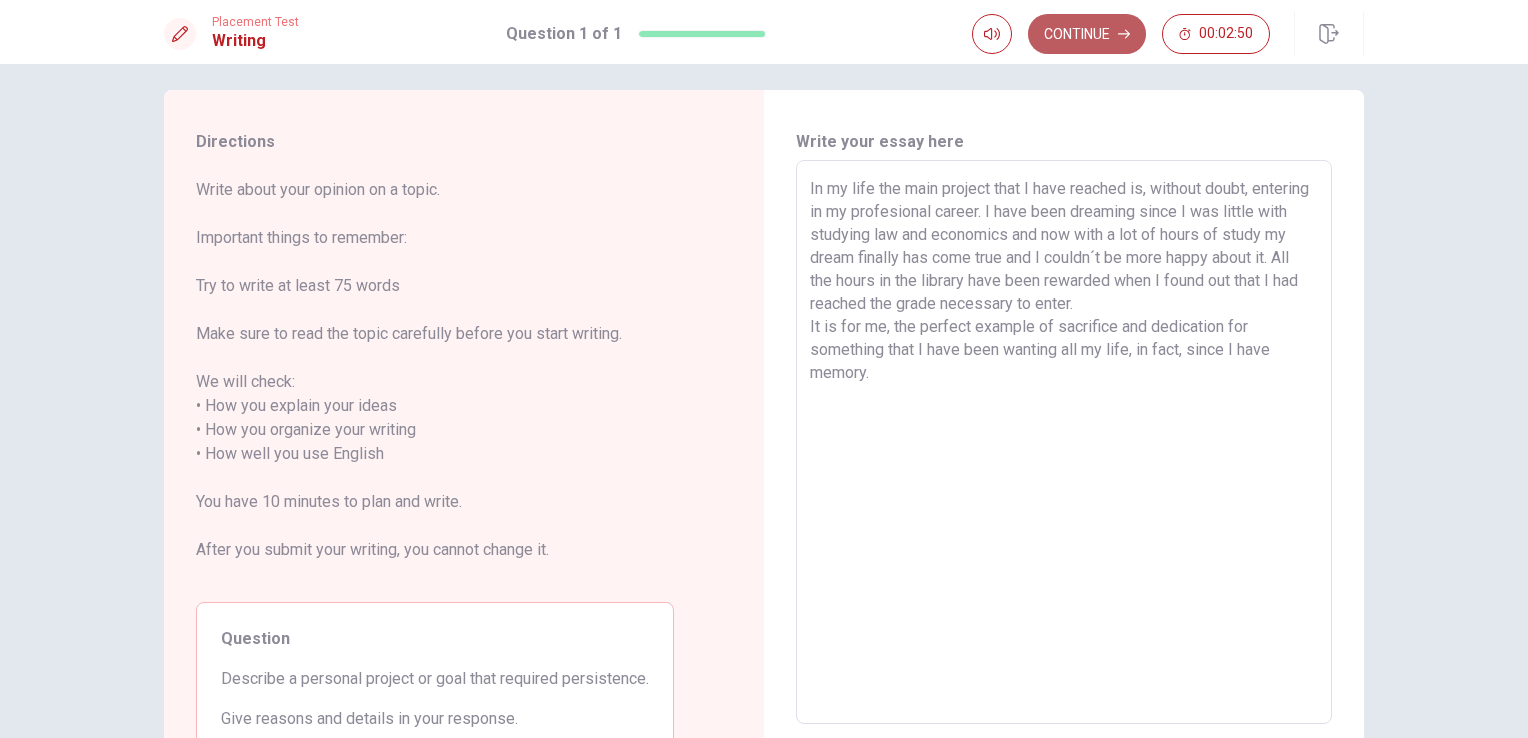 click on "Continue" at bounding box center (1087, 34) 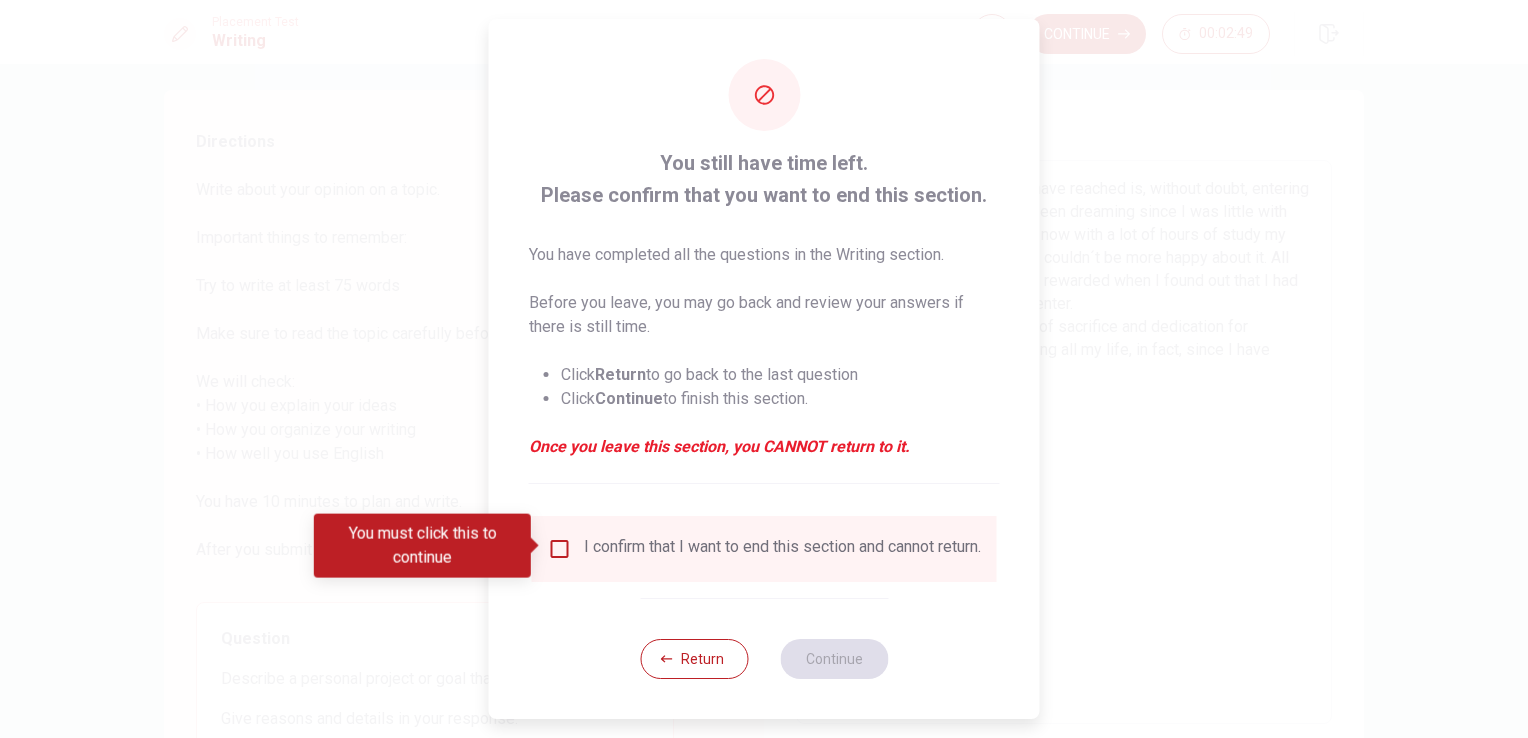 click at bounding box center (560, 549) 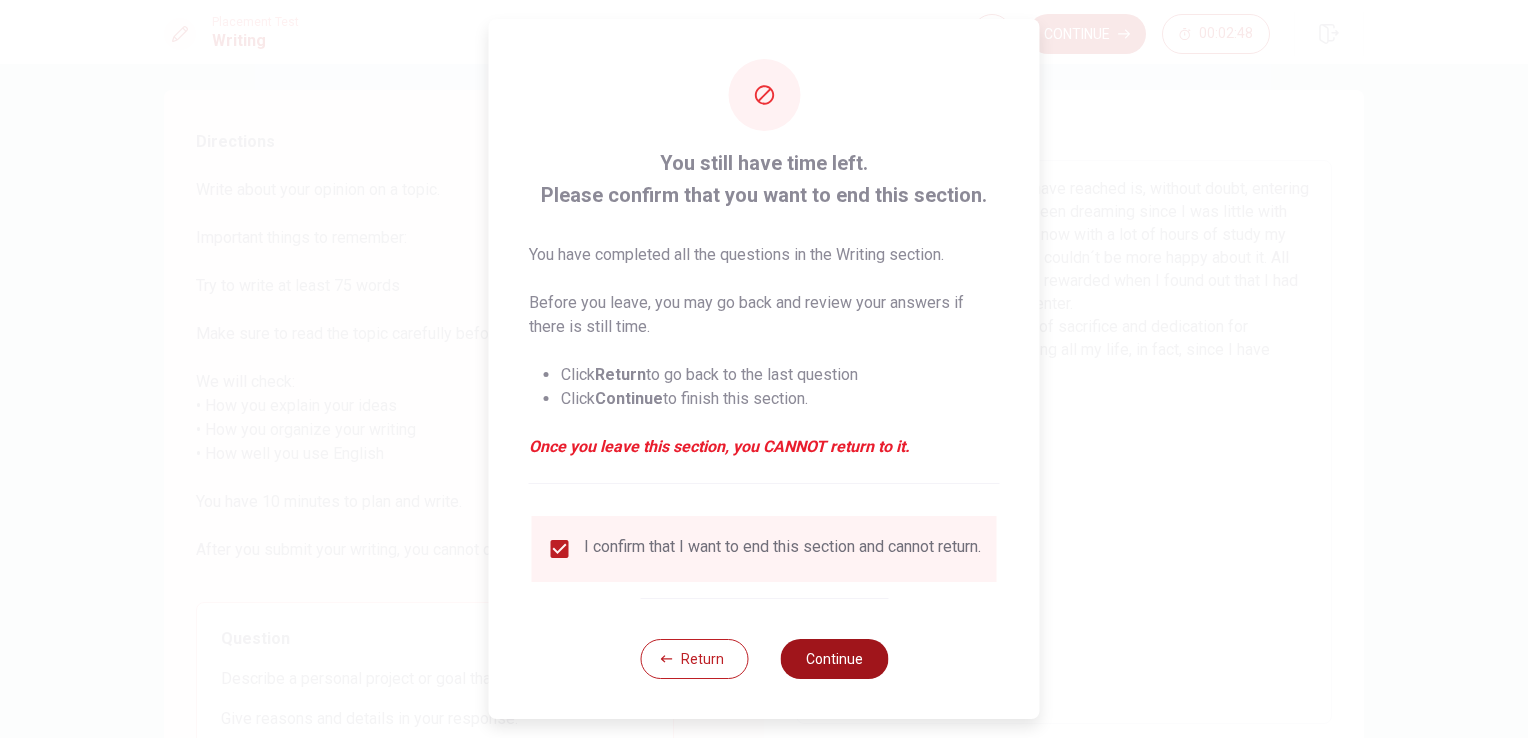 click on "Continue" at bounding box center (834, 659) 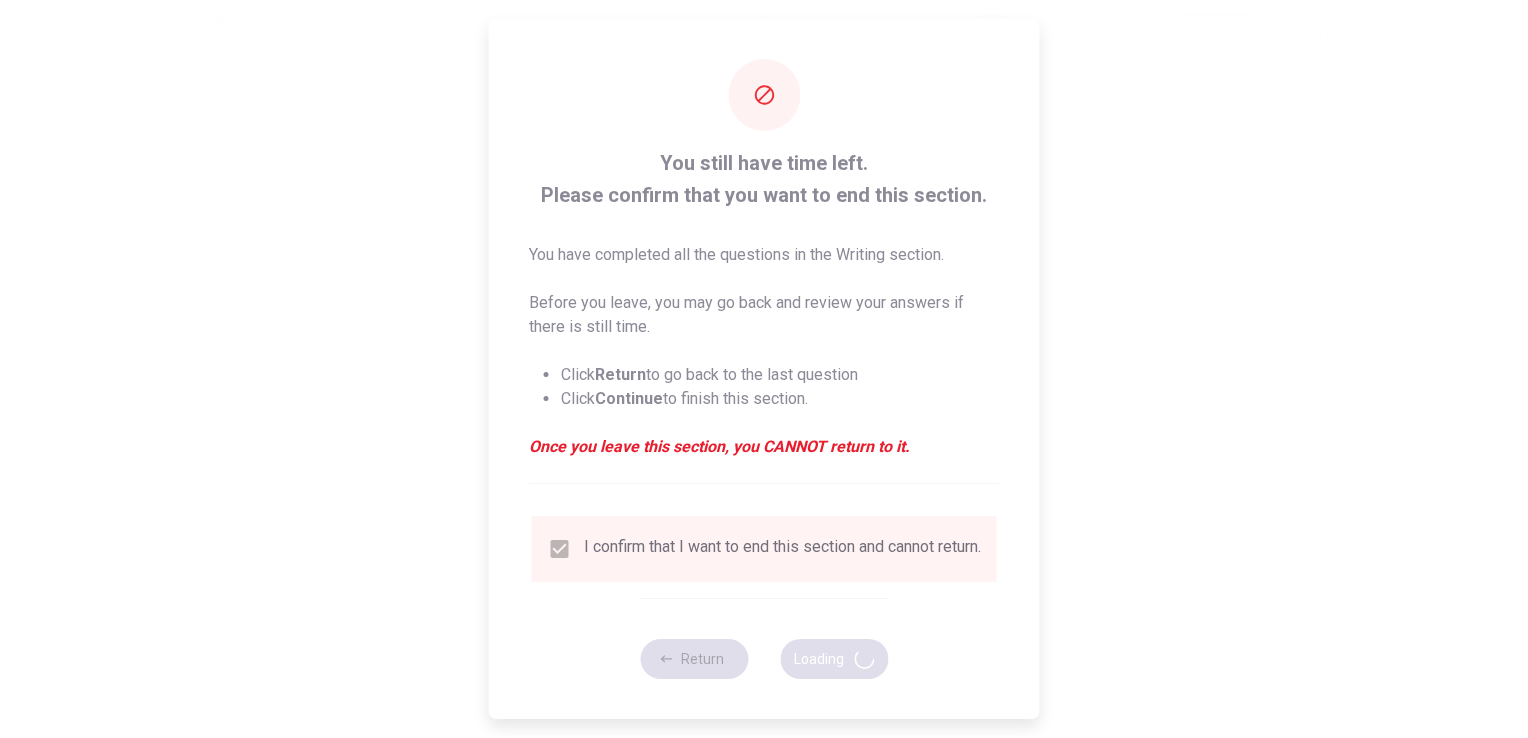 scroll, scrollTop: 0, scrollLeft: 0, axis: both 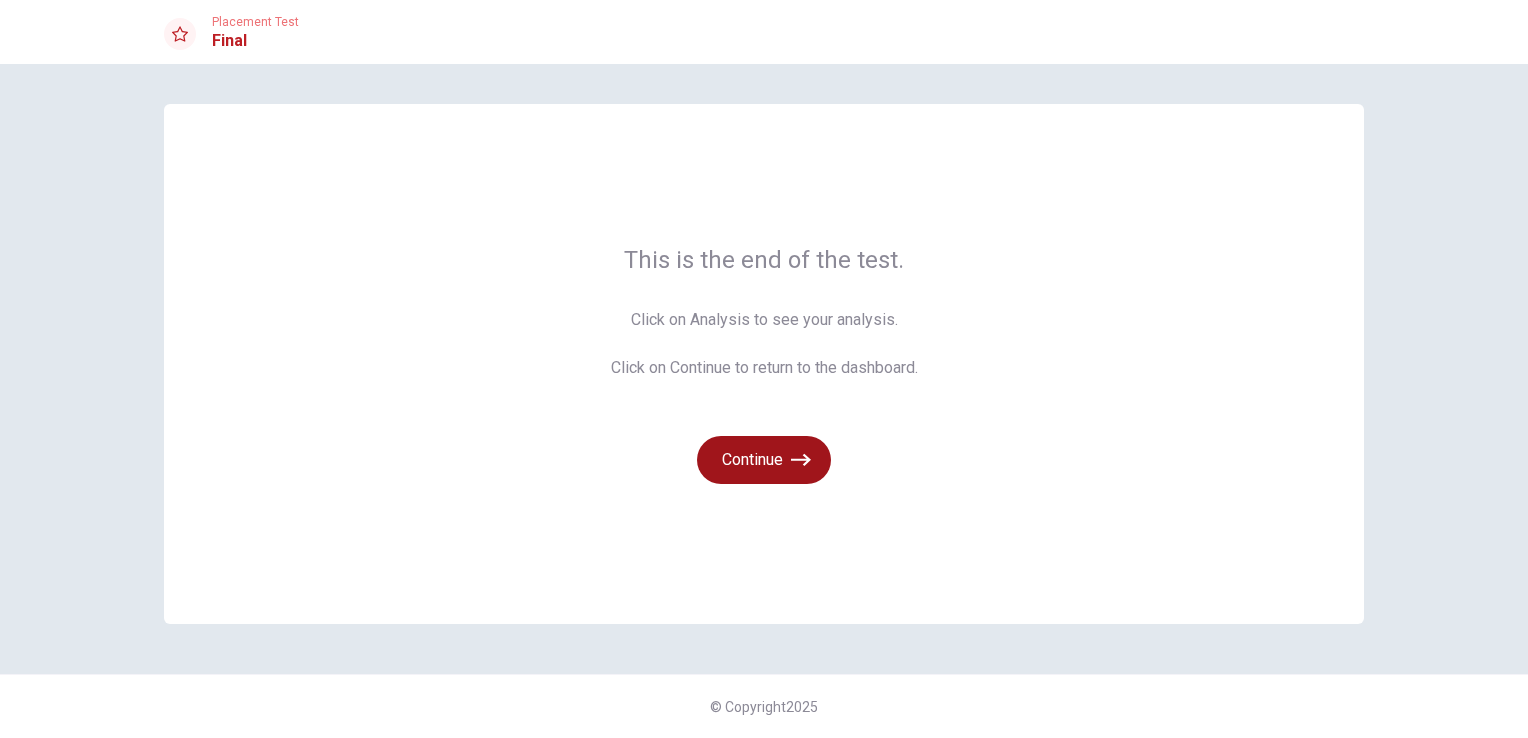 click on "Continue" at bounding box center (764, 460) 